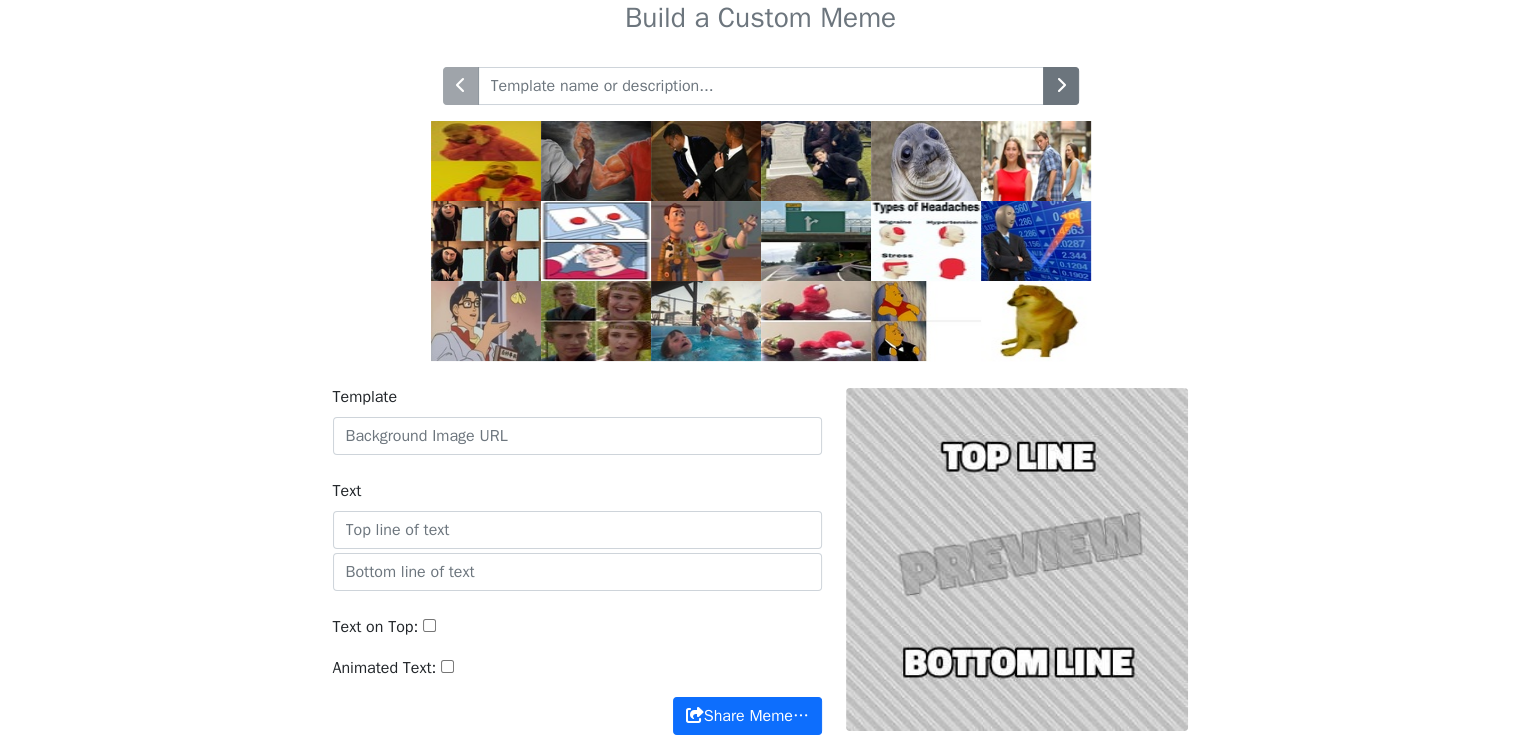 scroll, scrollTop: 65, scrollLeft: 0, axis: vertical 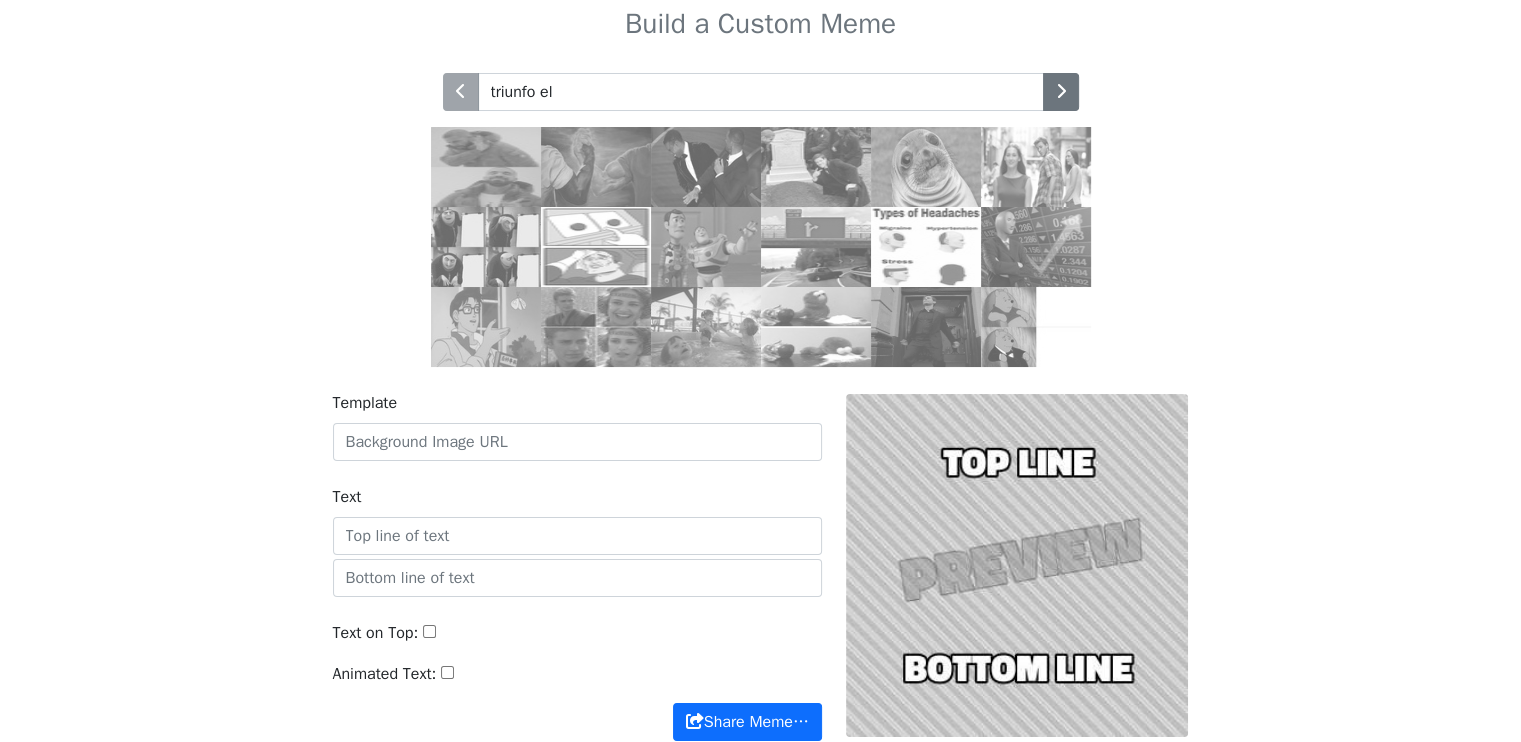 type on "triunfo" 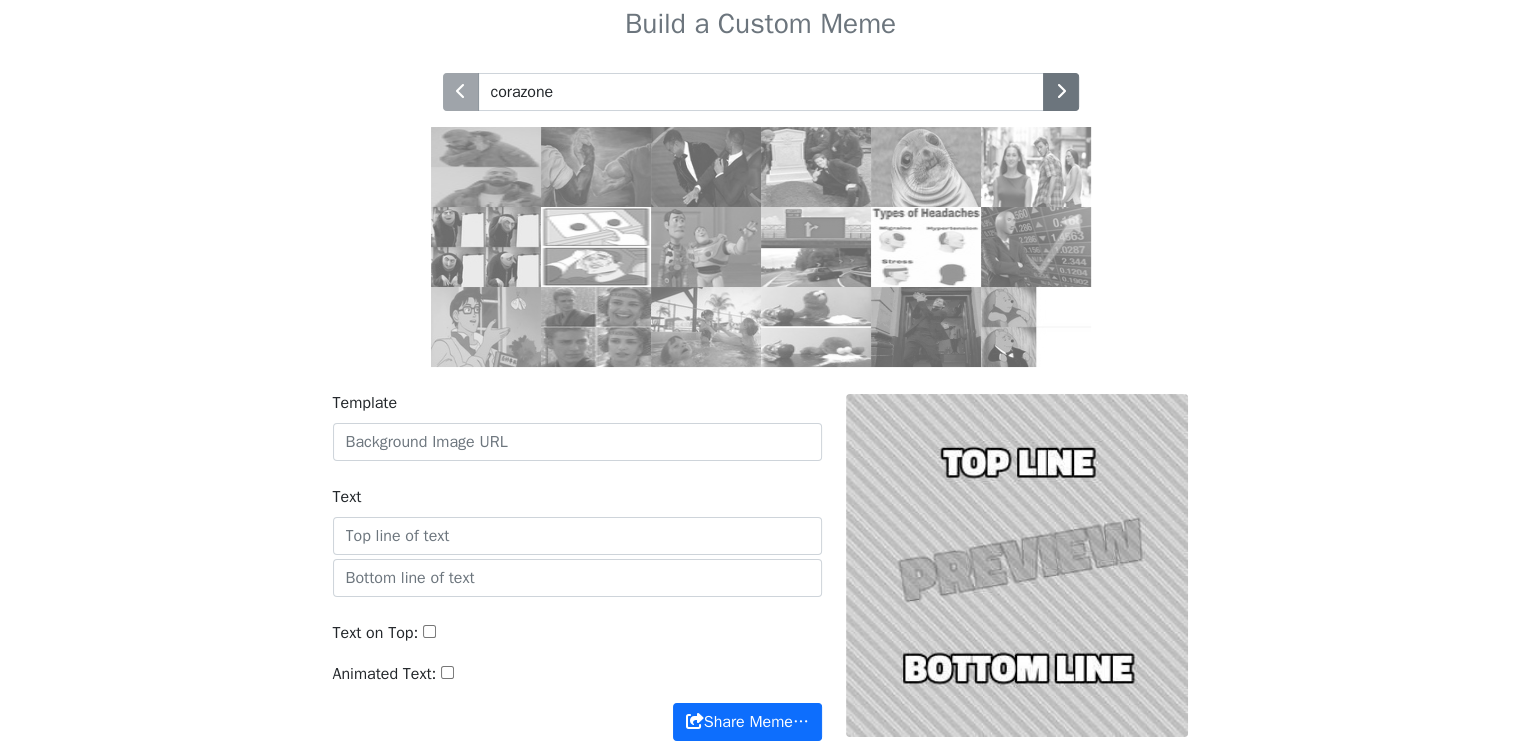 type on "corazones" 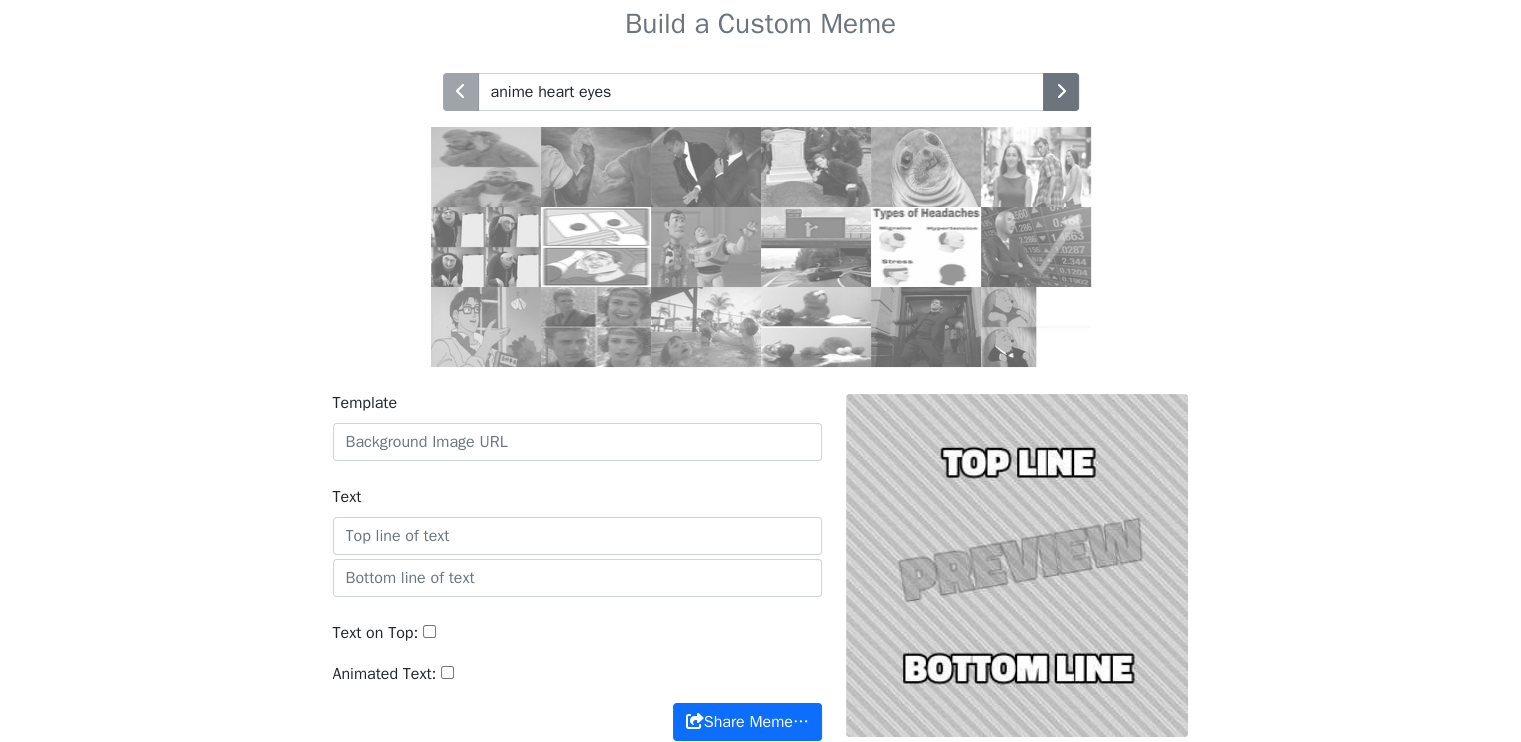 type on "anime heart eyes" 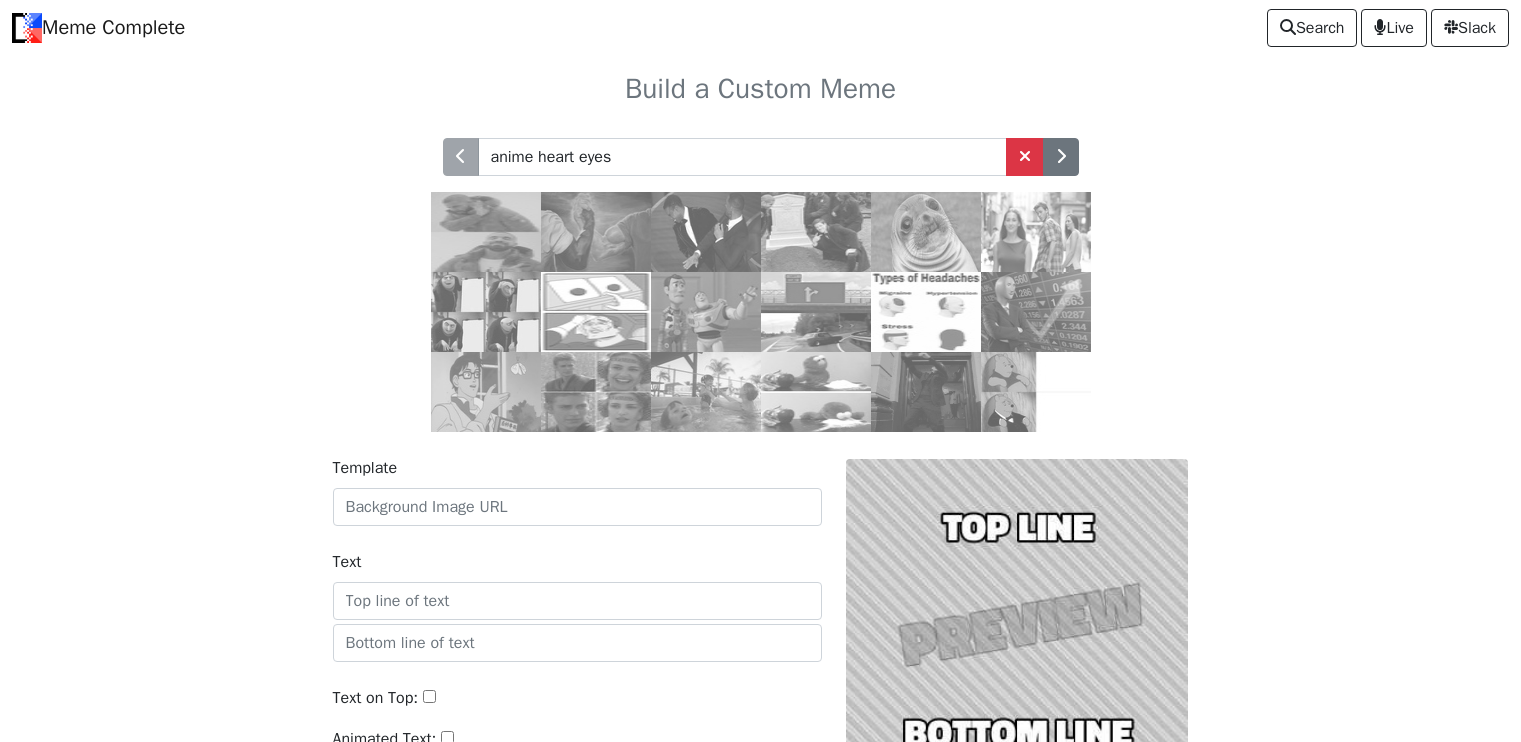 scroll, scrollTop: 0, scrollLeft: 0, axis: both 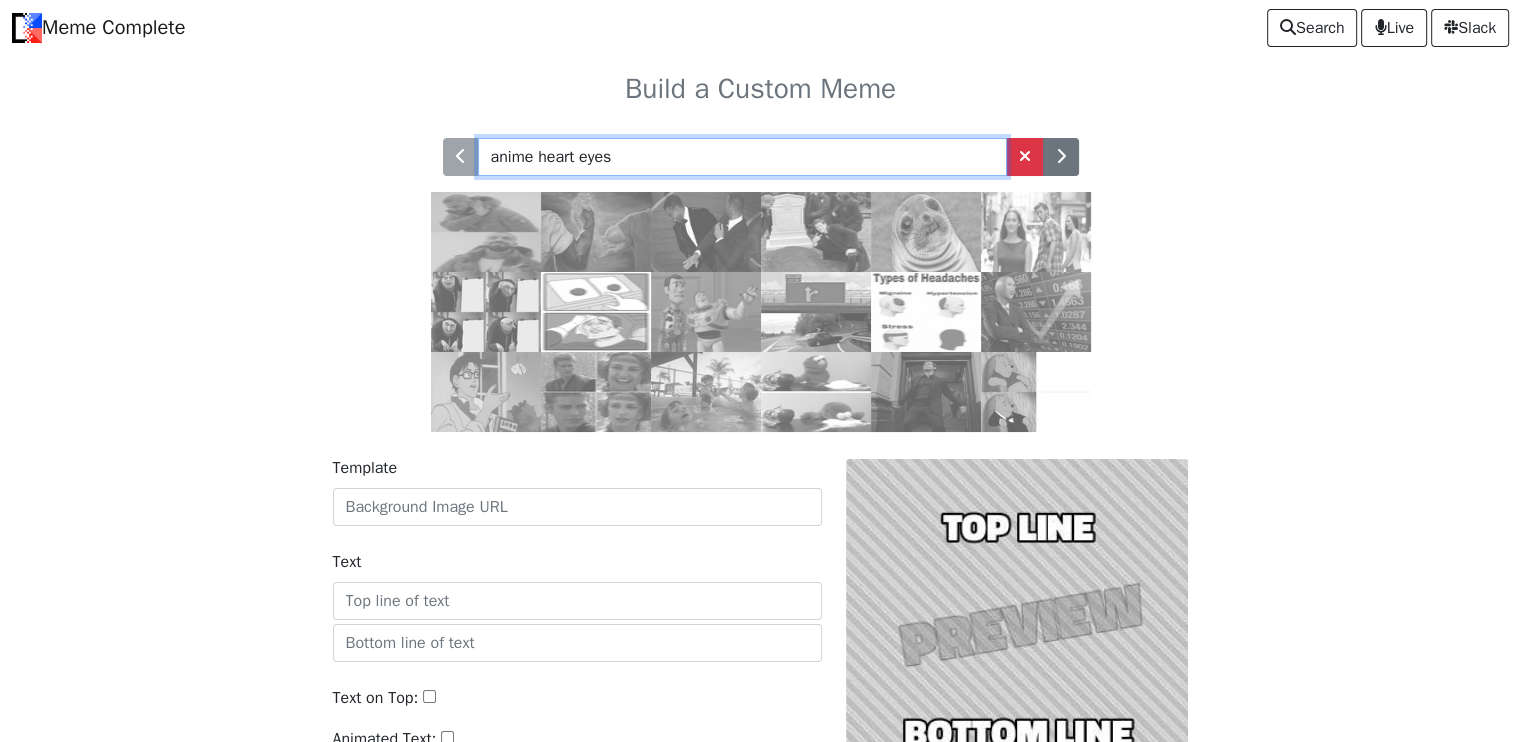 click on "anime heart eyes" at bounding box center (742, 157) 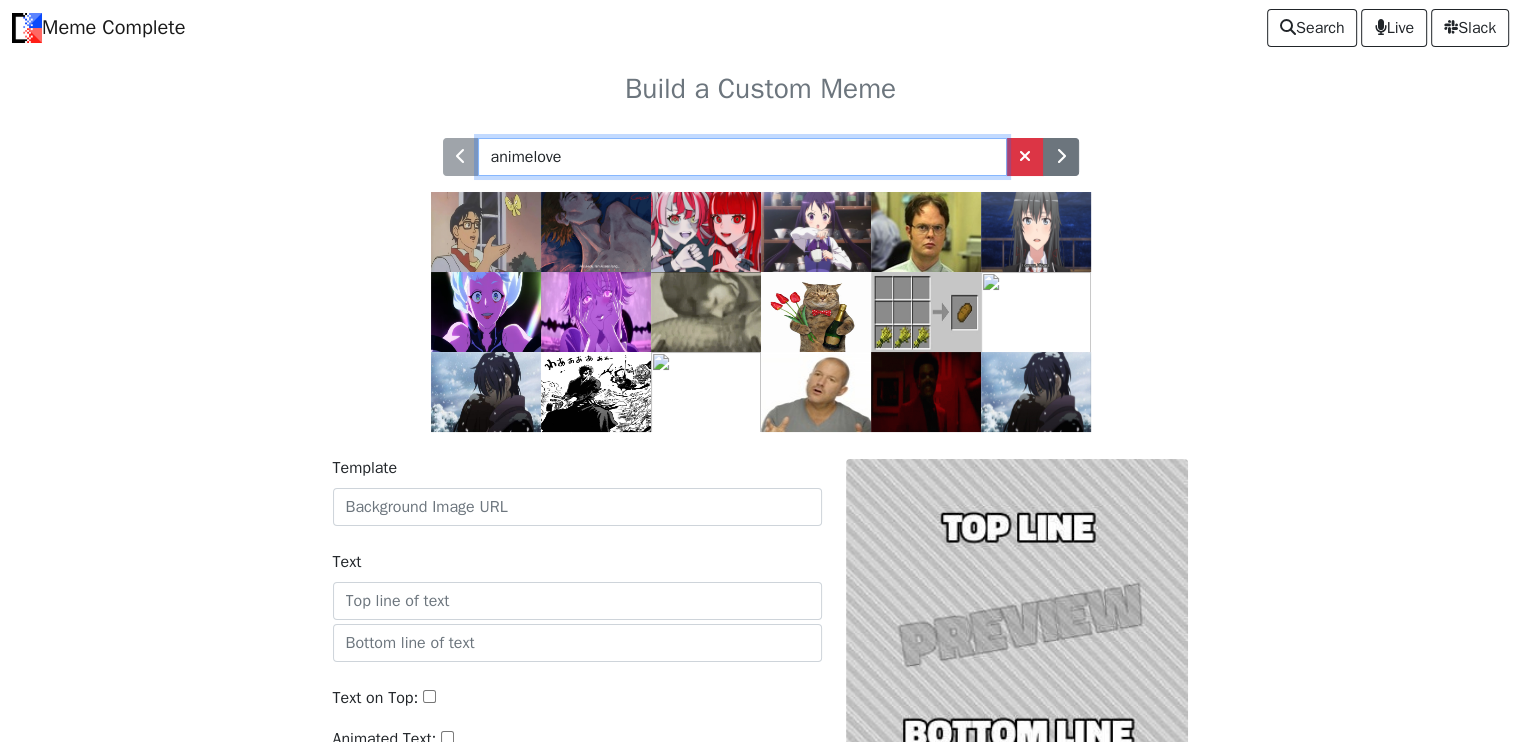type on "love" 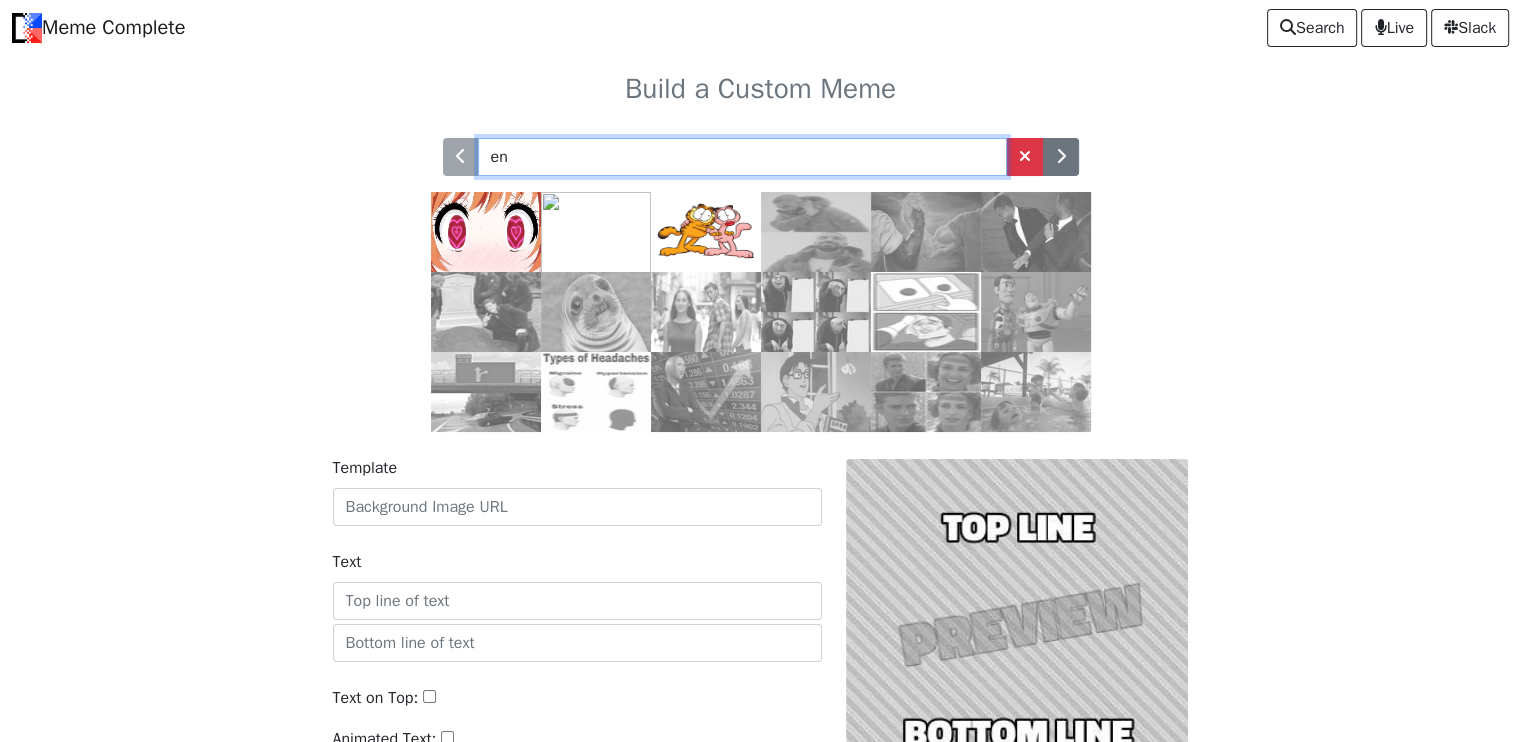 type on "e" 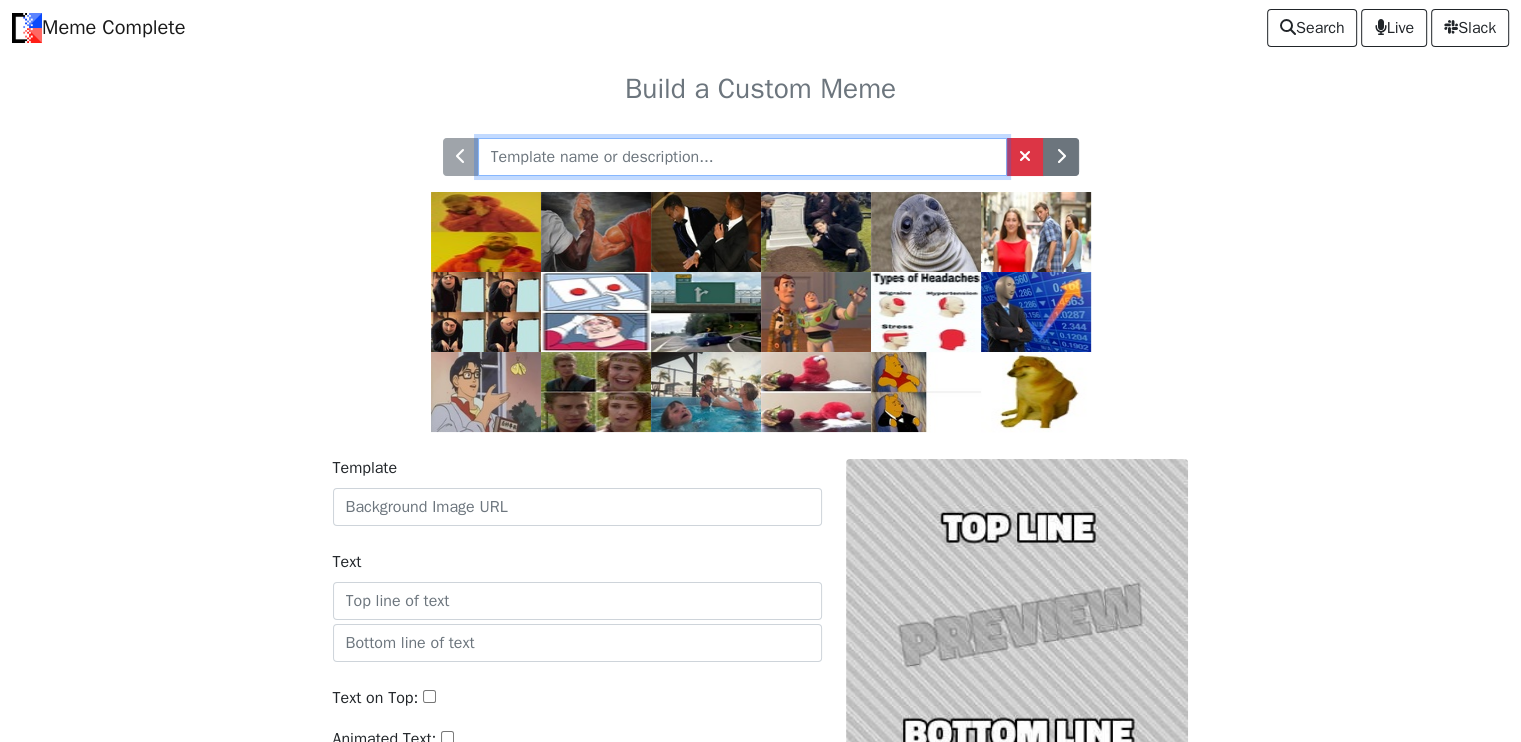 type 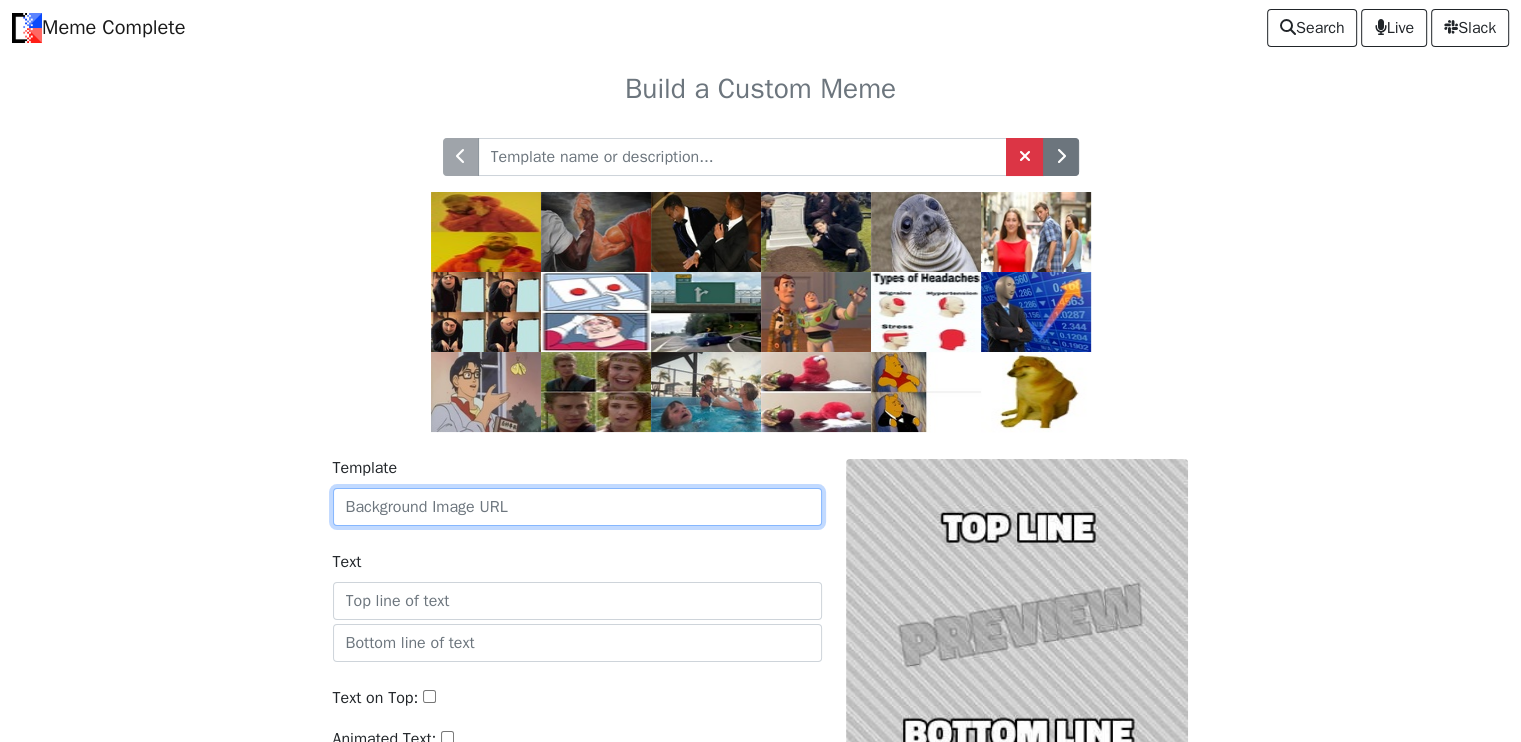 click on "Template" at bounding box center [577, 507] 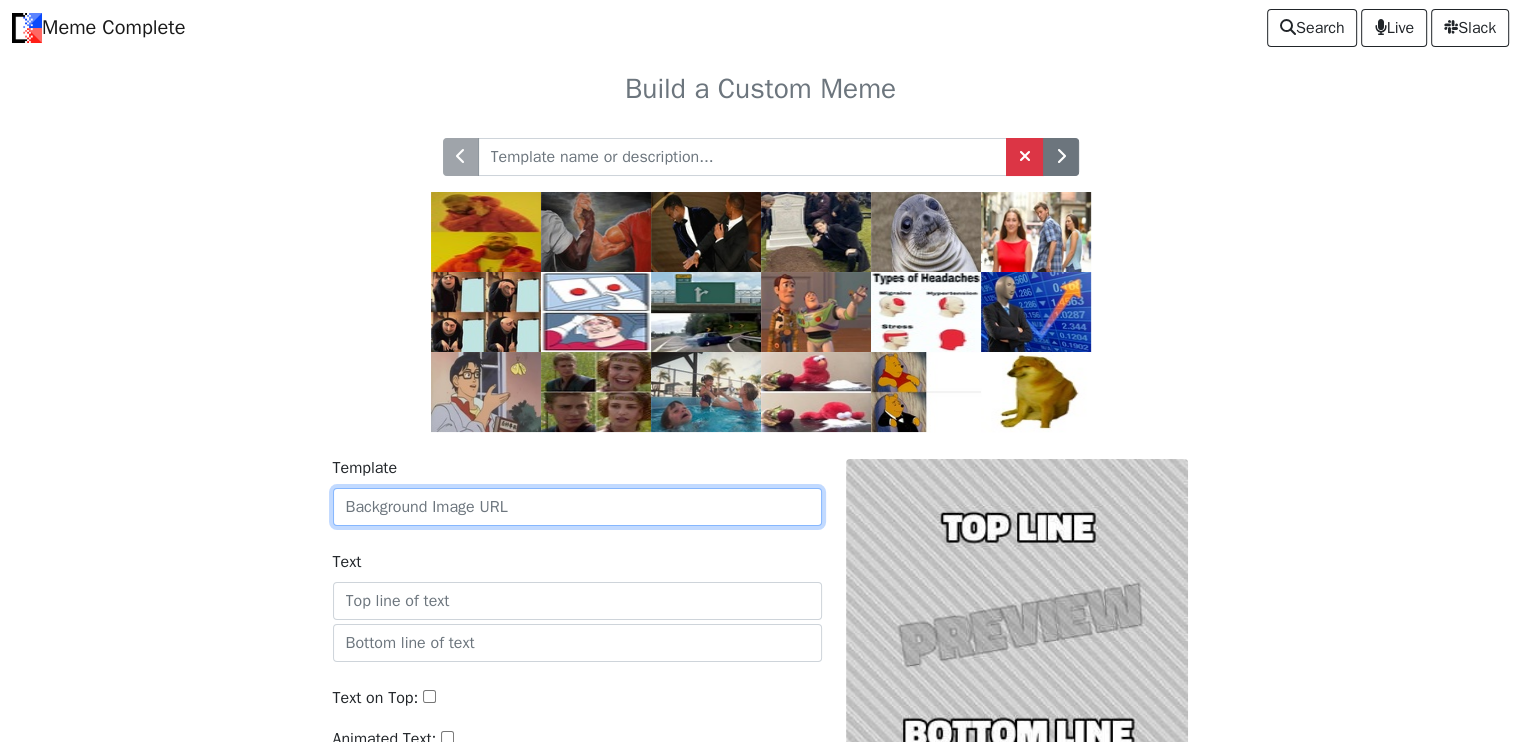 paste on "https://i.pinimg.com/originals/f5/f2/74/f5f27448c036af645c27467c789ad759.gif" 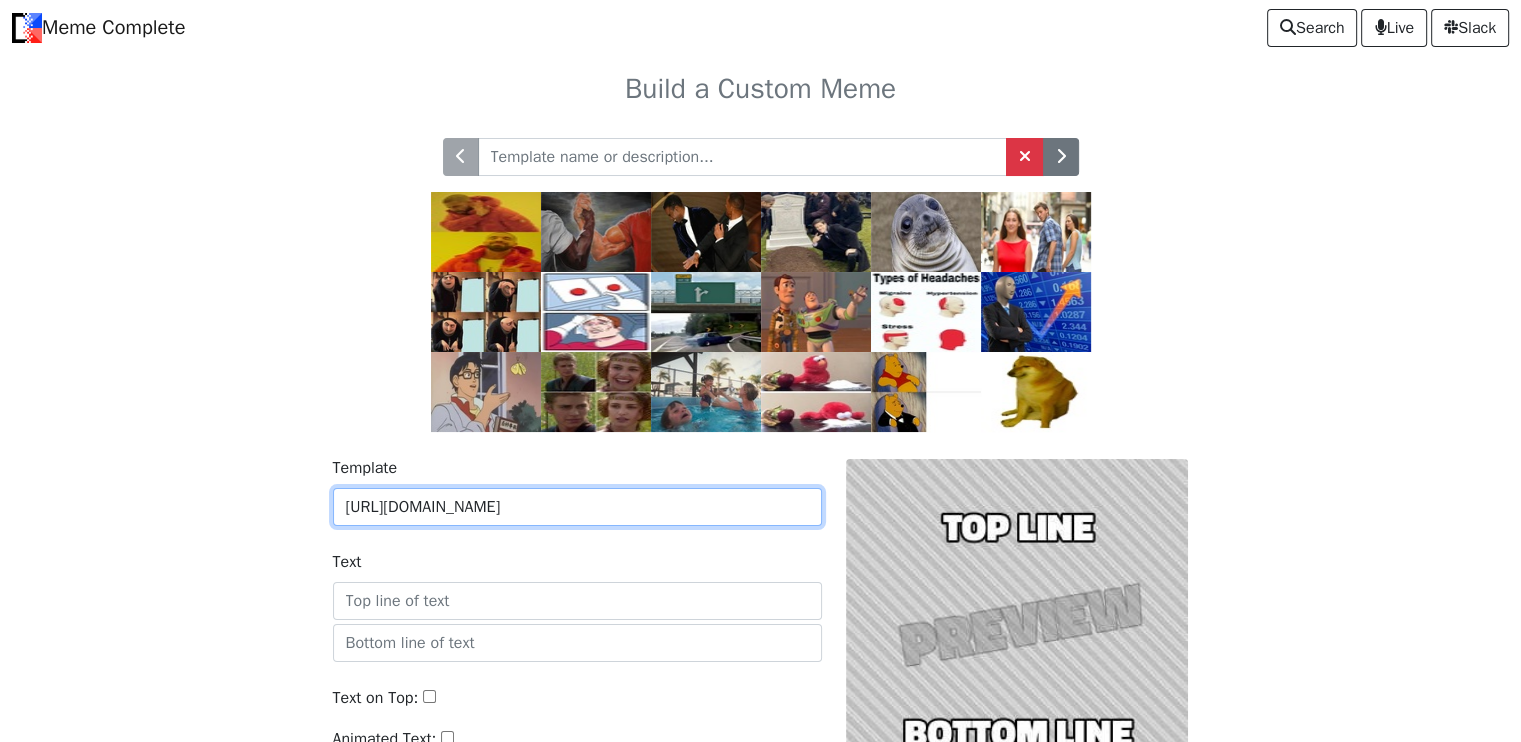 scroll, scrollTop: 0, scrollLeft: 100, axis: horizontal 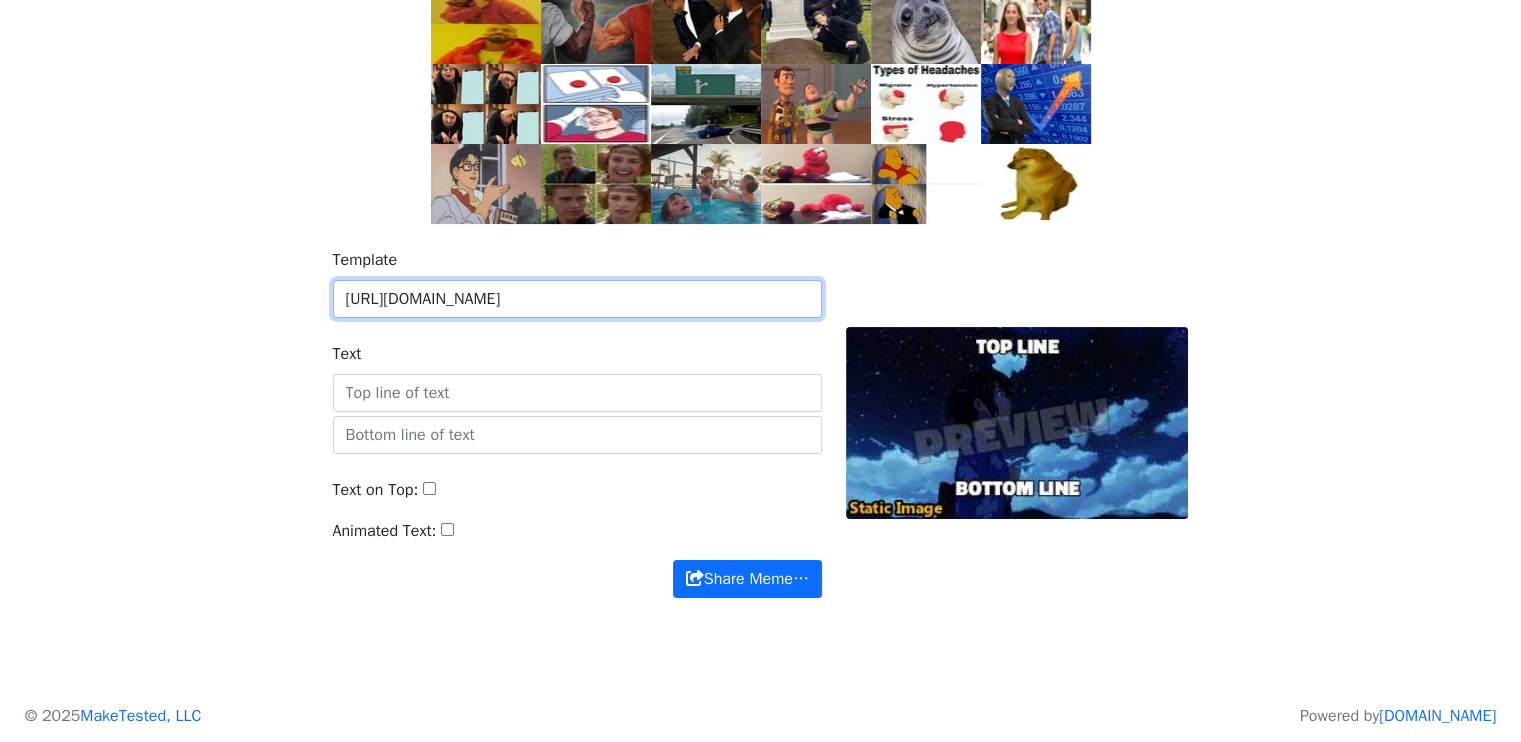 type on "https://i.pinimg.com/originals/f5/f2/74/f5f27448c036af645c27467c789ad759.gif" 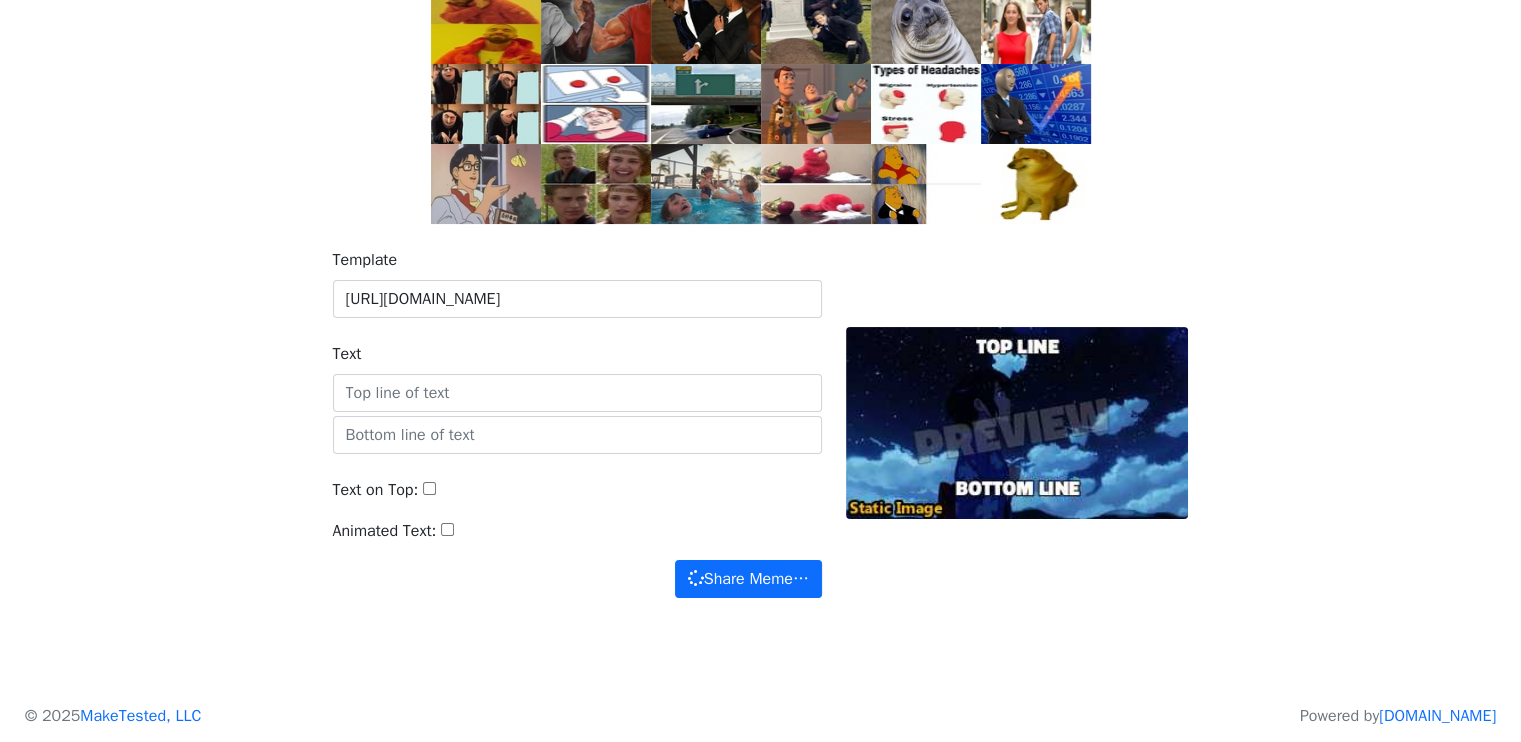 scroll, scrollTop: 0, scrollLeft: 0, axis: both 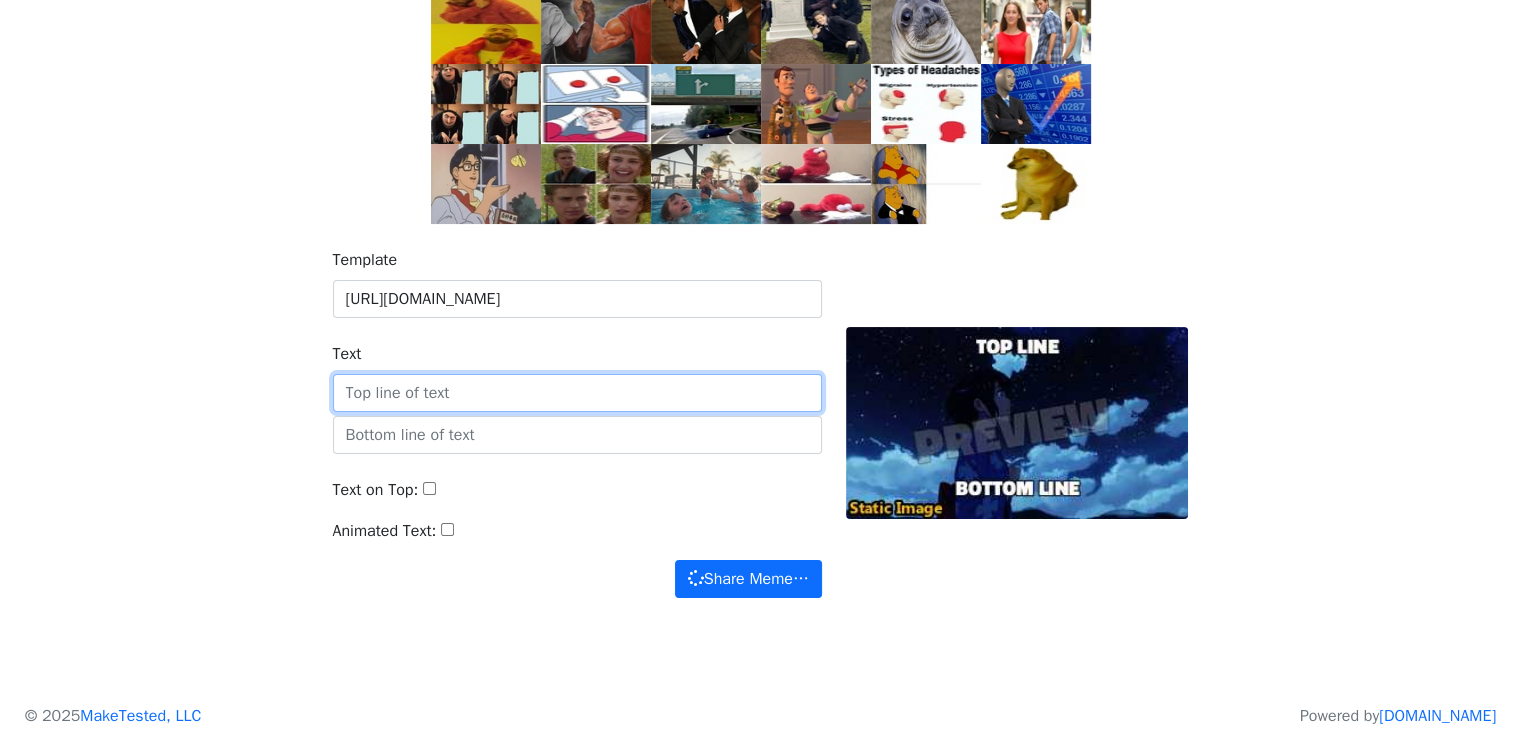click on "Text" at bounding box center (577, 393) 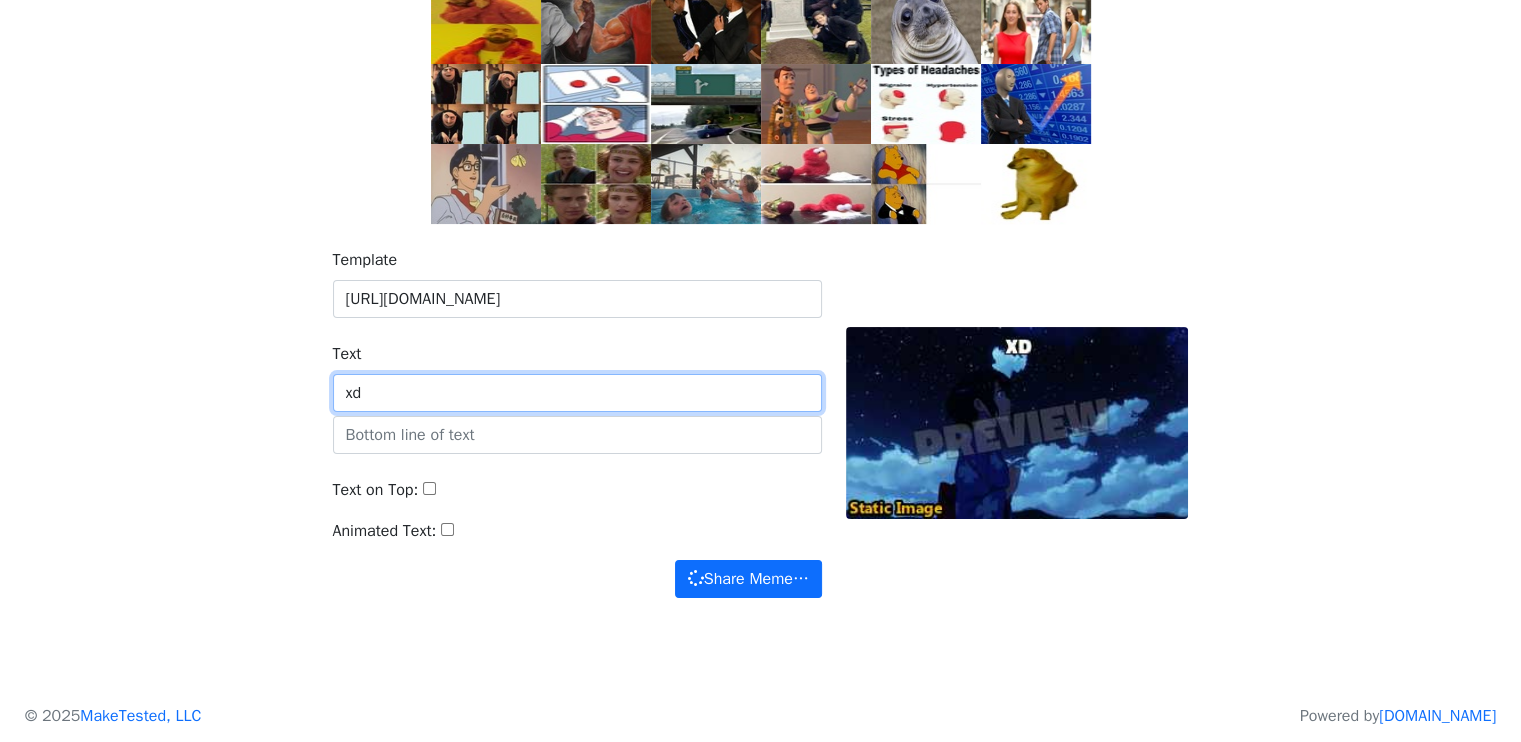 click on "xd" at bounding box center (577, 393) 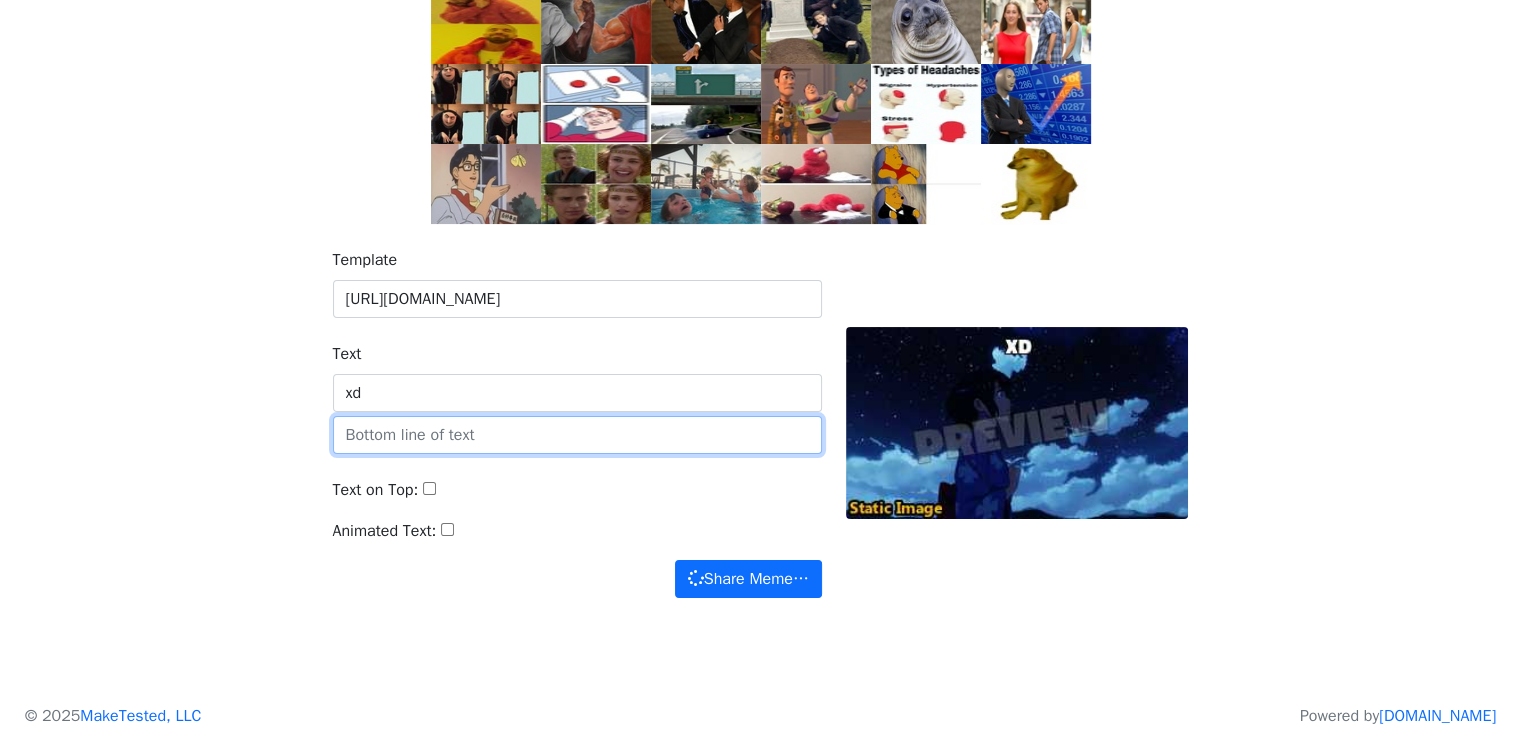 click at bounding box center [577, 435] 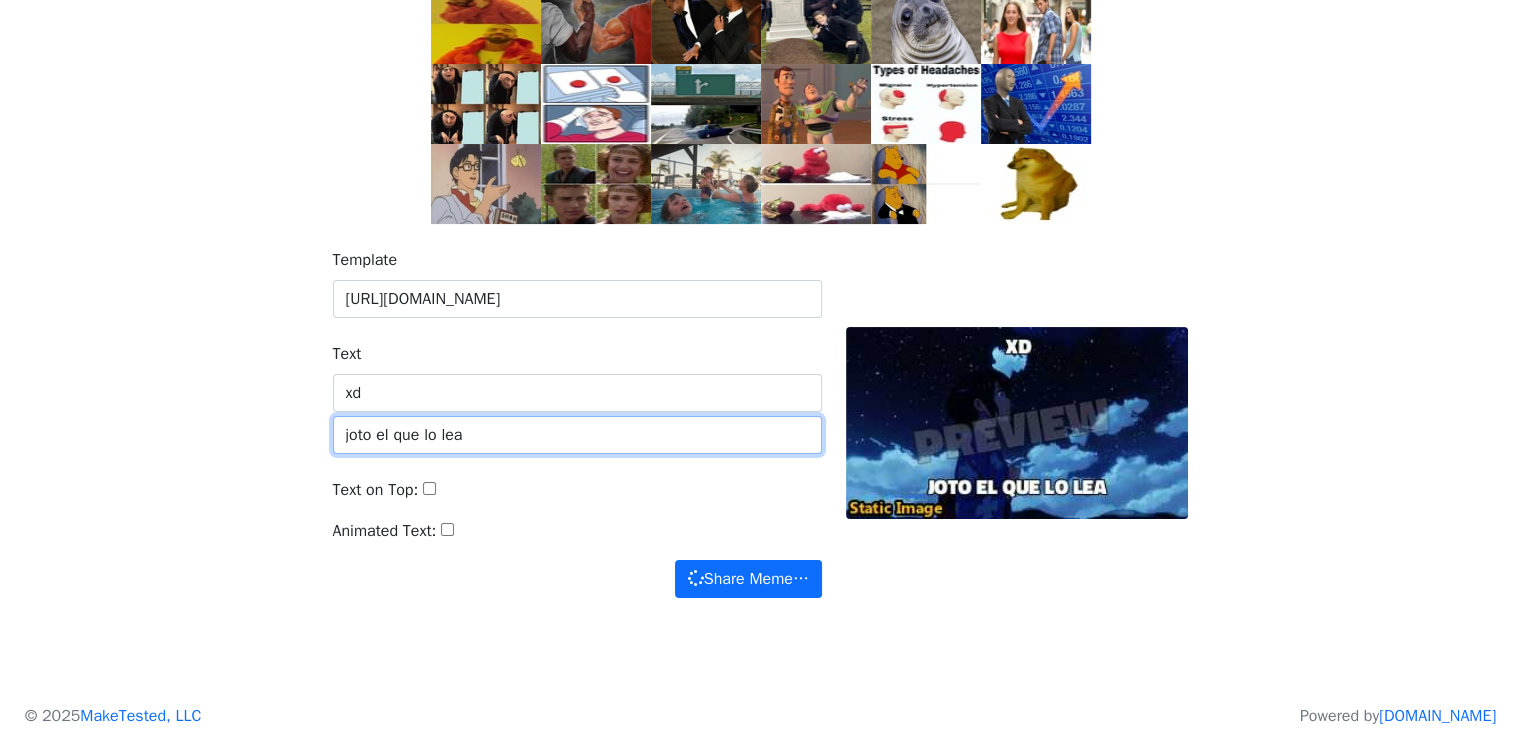 type on "joto el que lo lea" 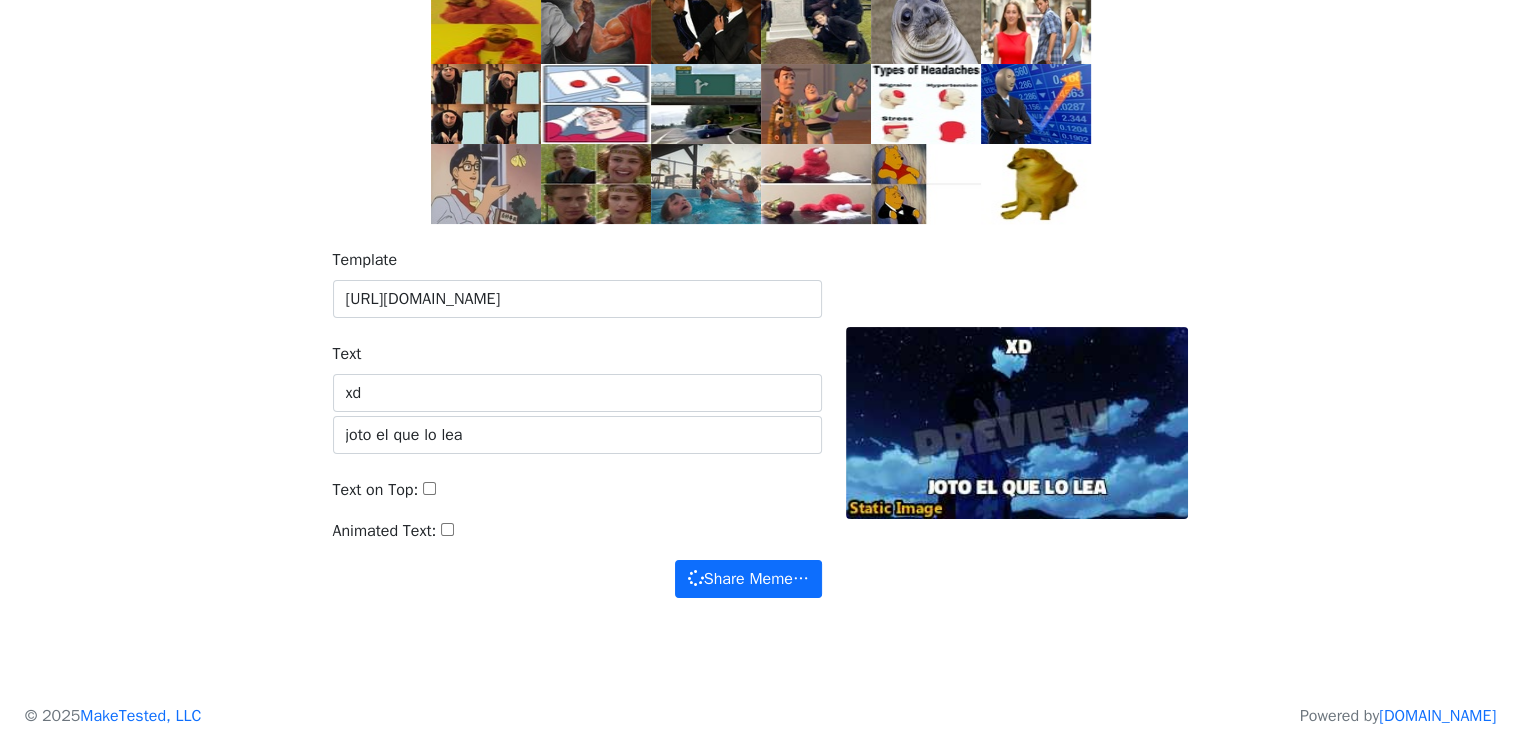 click at bounding box center (1017, 423) 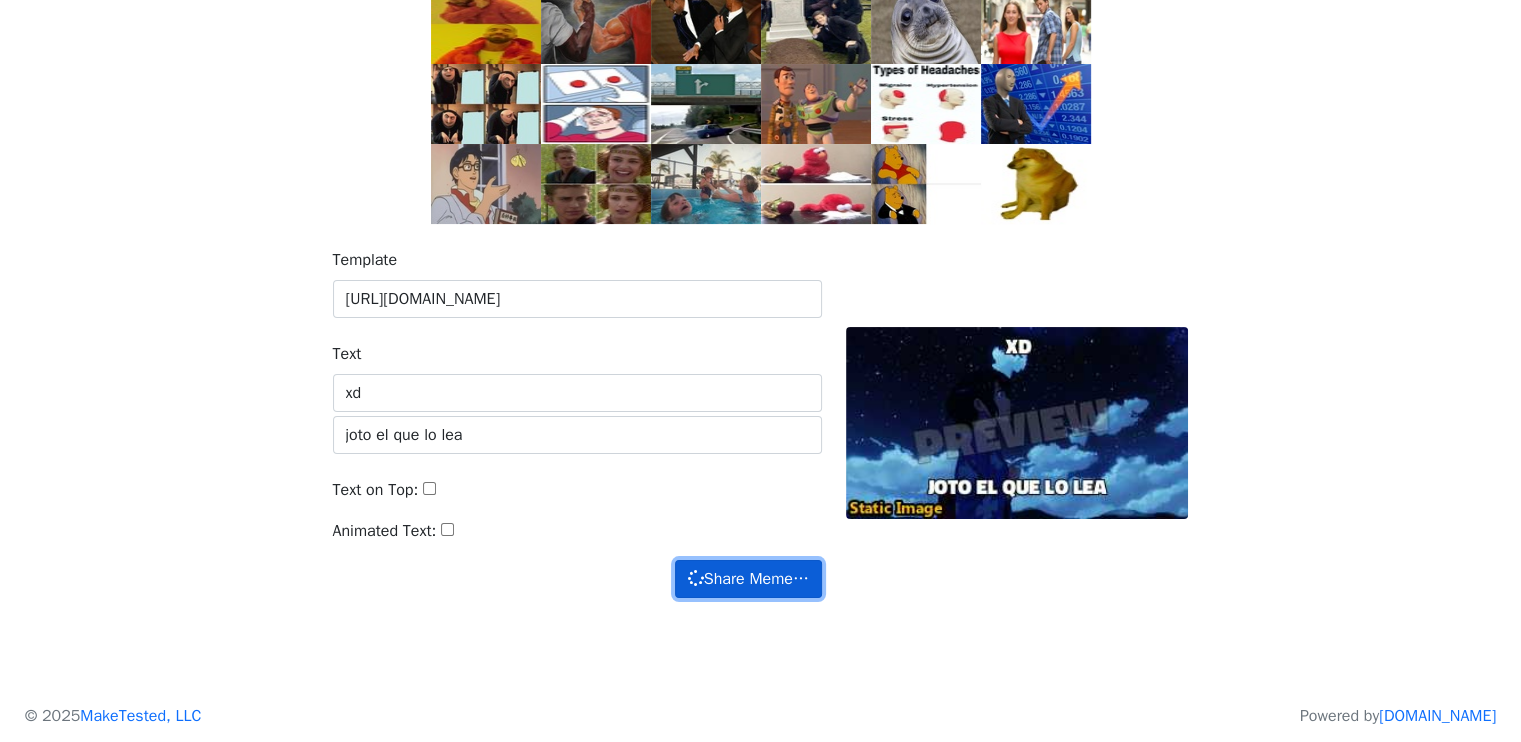 click at bounding box center [696, 578] 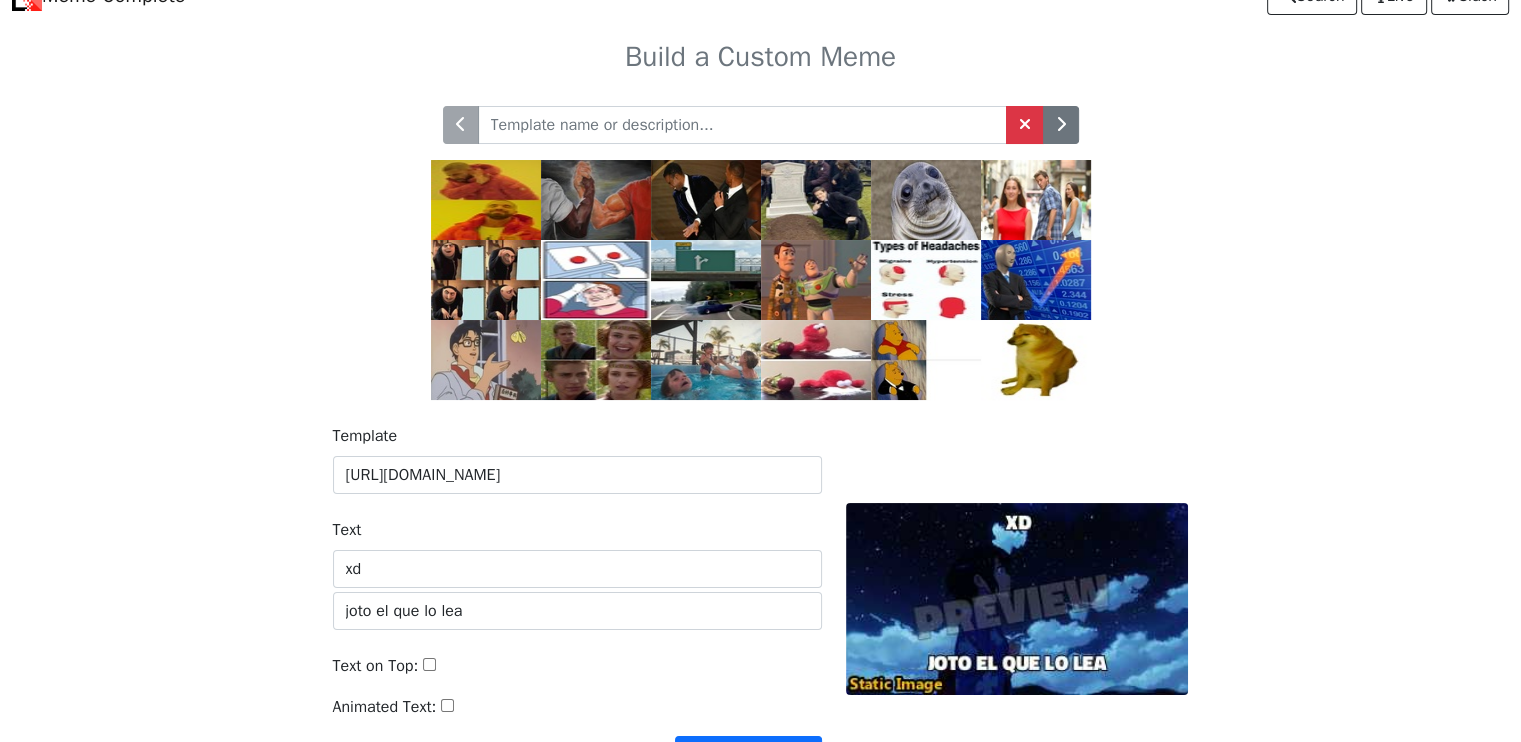 scroll, scrollTop: 32, scrollLeft: 0, axis: vertical 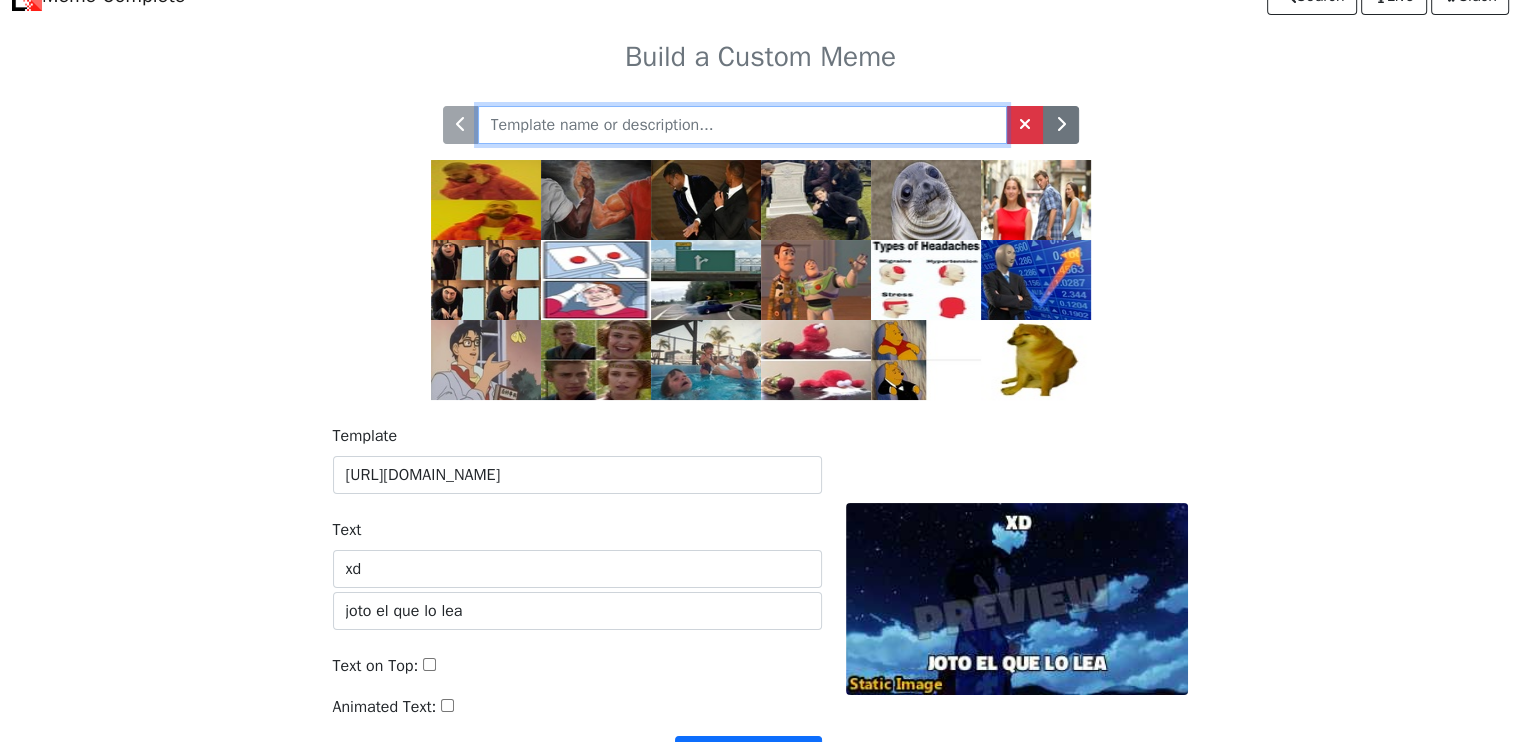 click at bounding box center (742, 125) 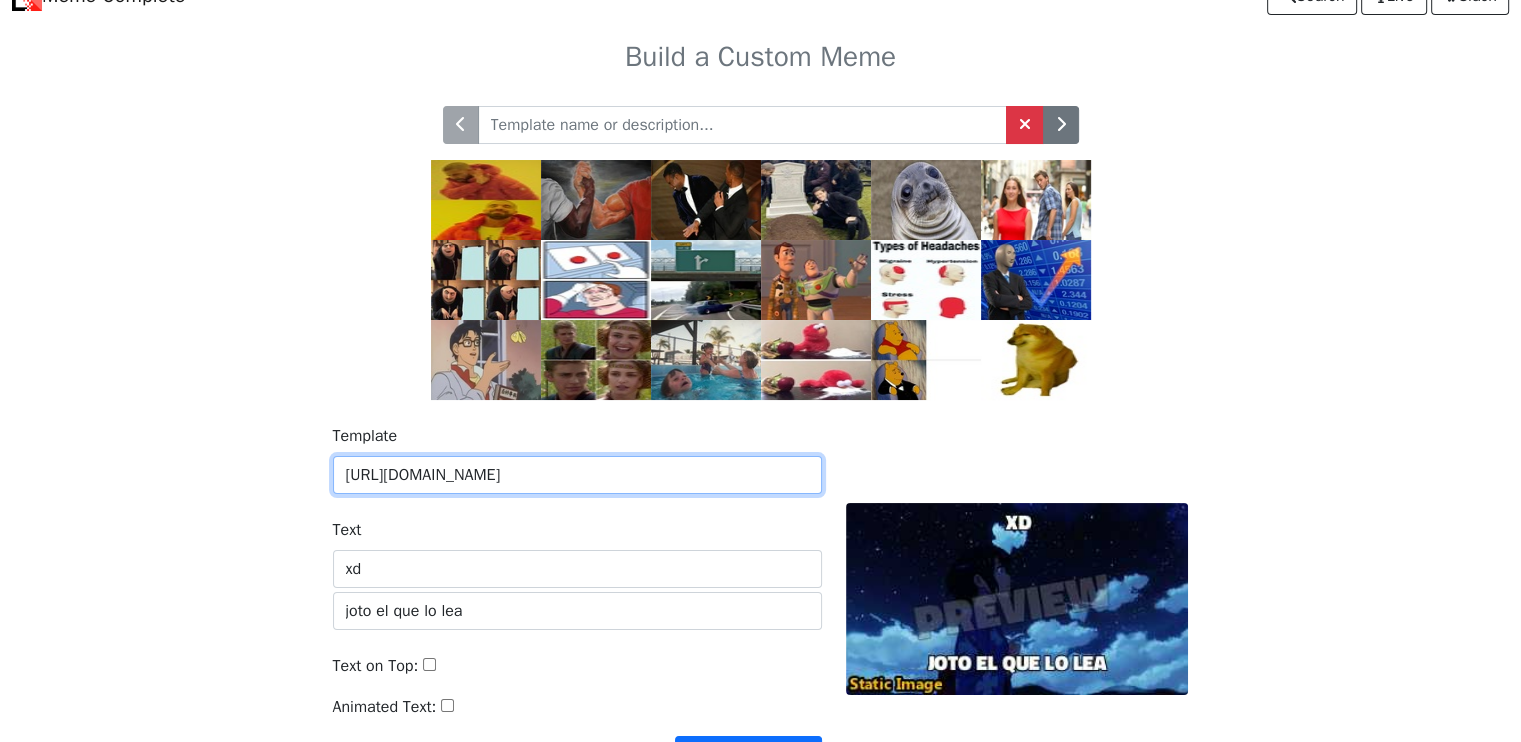click on "https://i.pinimg.com/originals/f5/f2/74/f5f27448c036af645c27467c789ad759.gif" at bounding box center (577, 475) 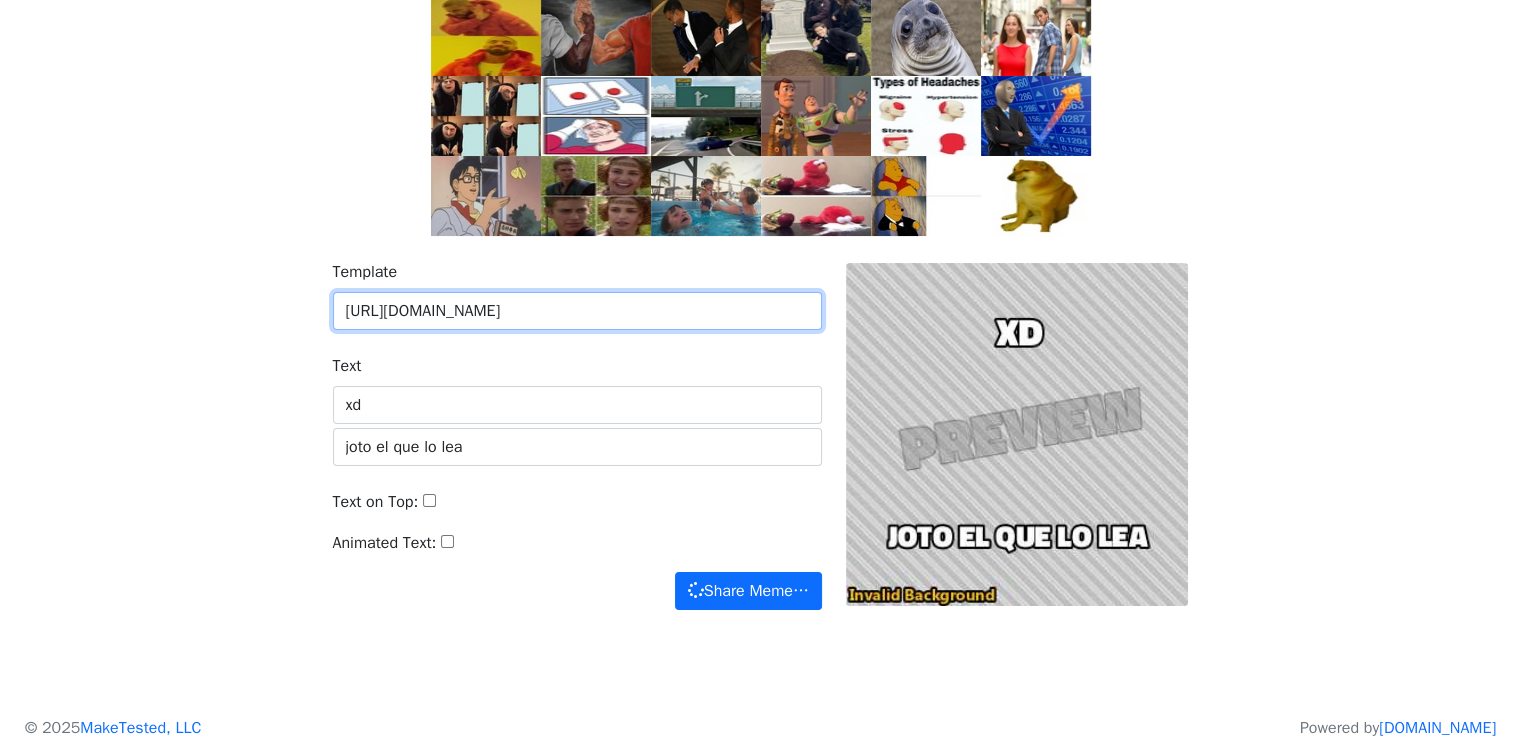 scroll, scrollTop: 212, scrollLeft: 0, axis: vertical 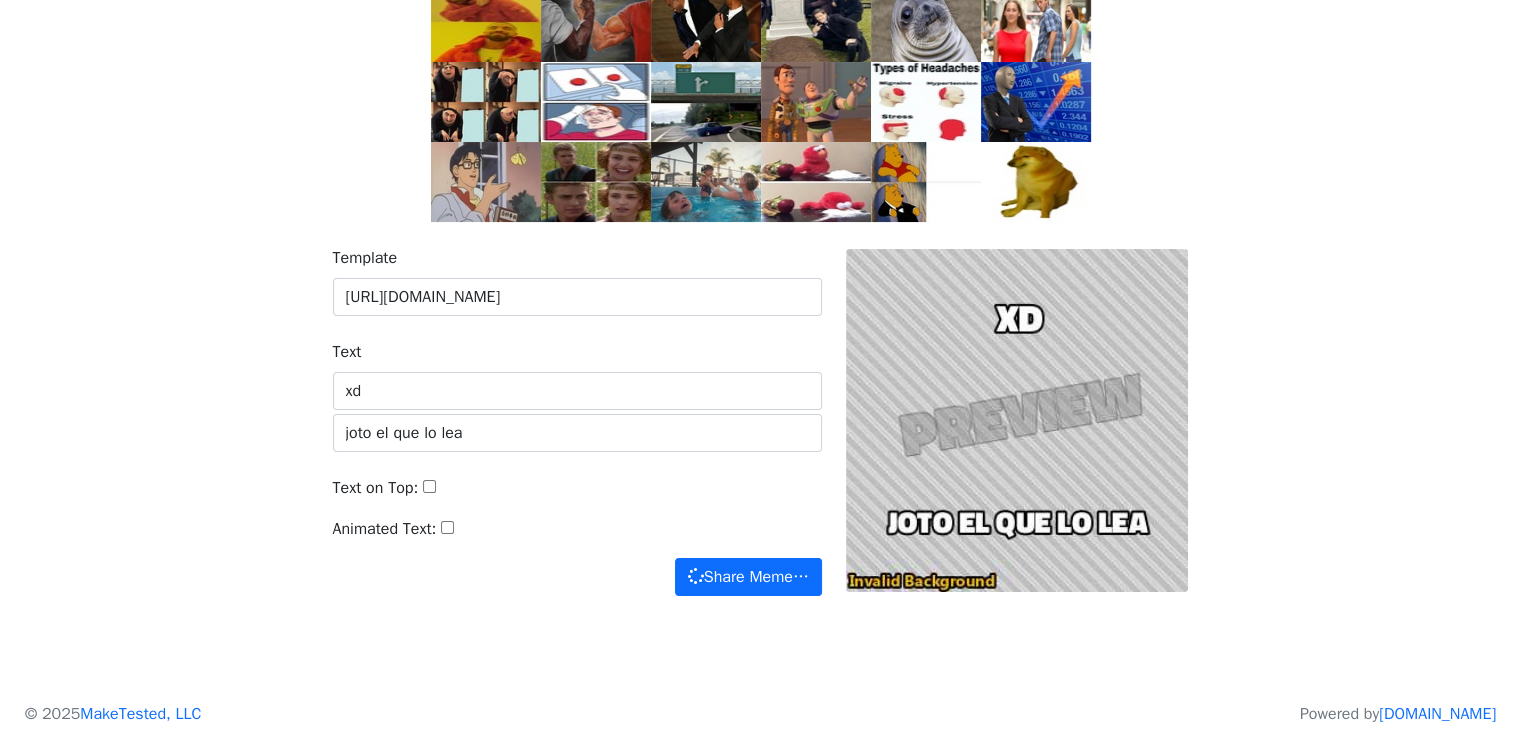 click on "Template
https://www.reddit.com/r/animegifs/comments/s9mtak/one_of_the_most_beautiful_kiss_gifs_ever/#lightbox
Text
xd
joto el que lo lea
Text on Top:
Animated Text:
Share Meme…
Share Meme…" at bounding box center (761, 433) 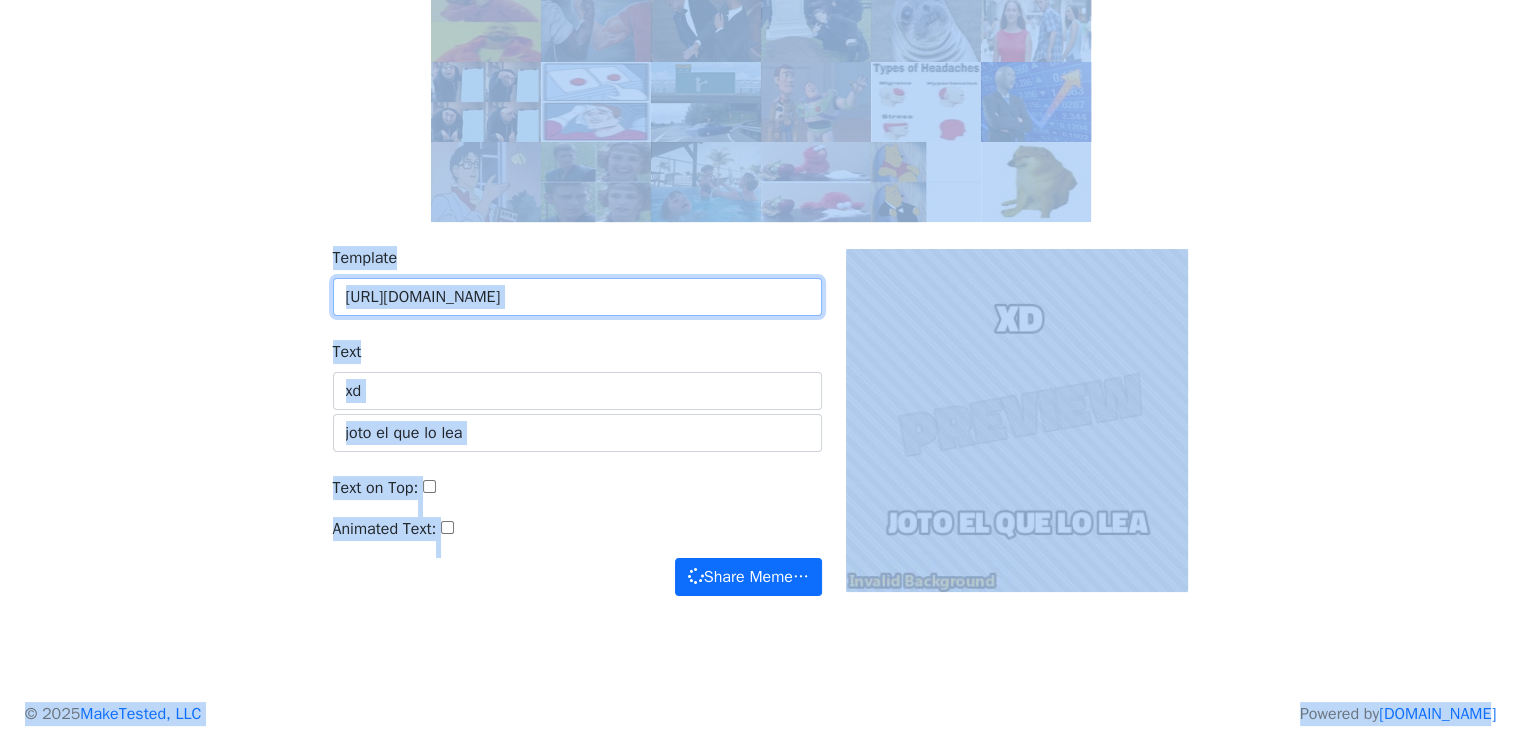 click on "https://www.reddit.com/r/animegifs/comments/s9mtak/one_of_the_most_beautiful_kiss_gifs_ever/#lightbox" at bounding box center (577, 297) 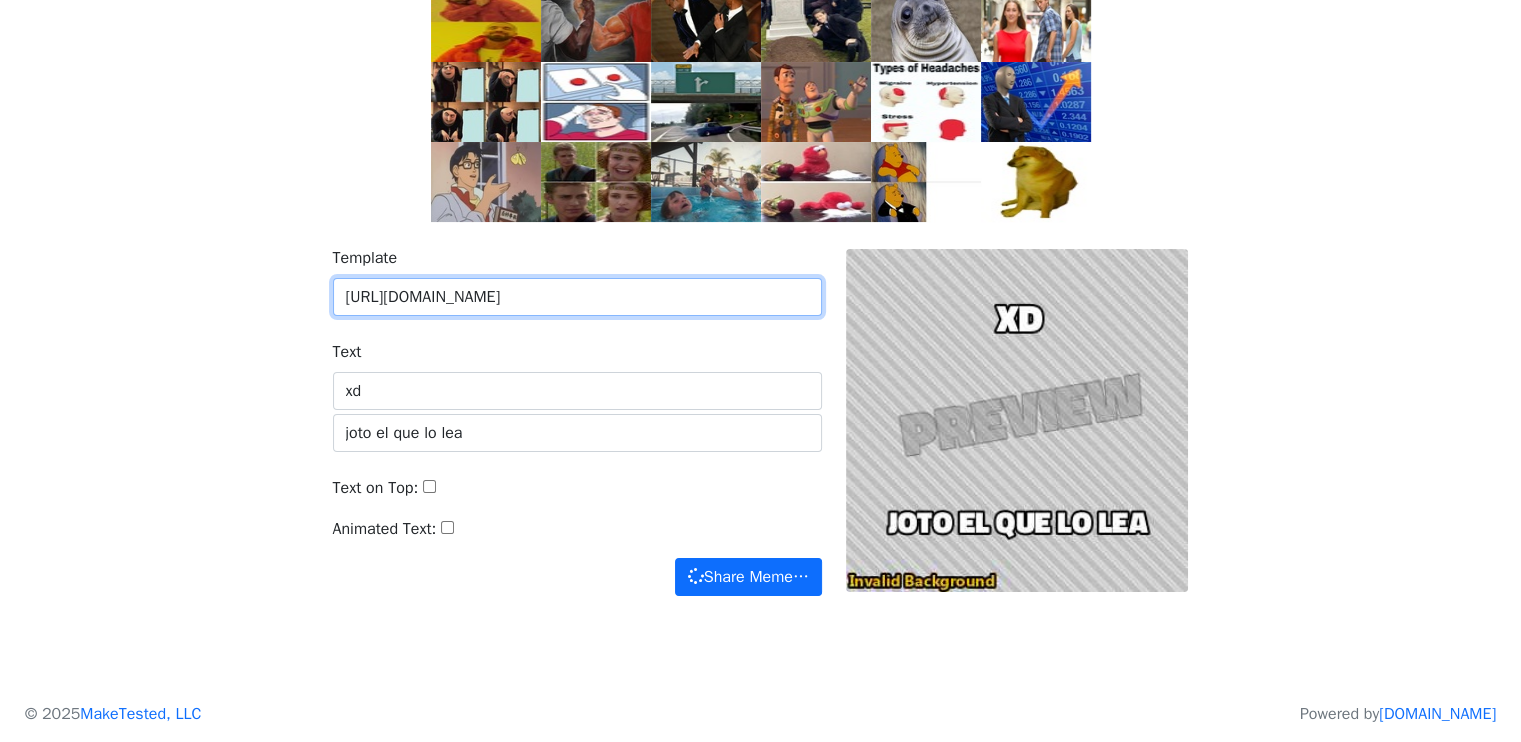 click on "https://www.reddit.com/r/animegifs/comments/s9mtak/one_of_the_most_beautiful_kiss_gifs_ever/#lightbox" at bounding box center (577, 297) 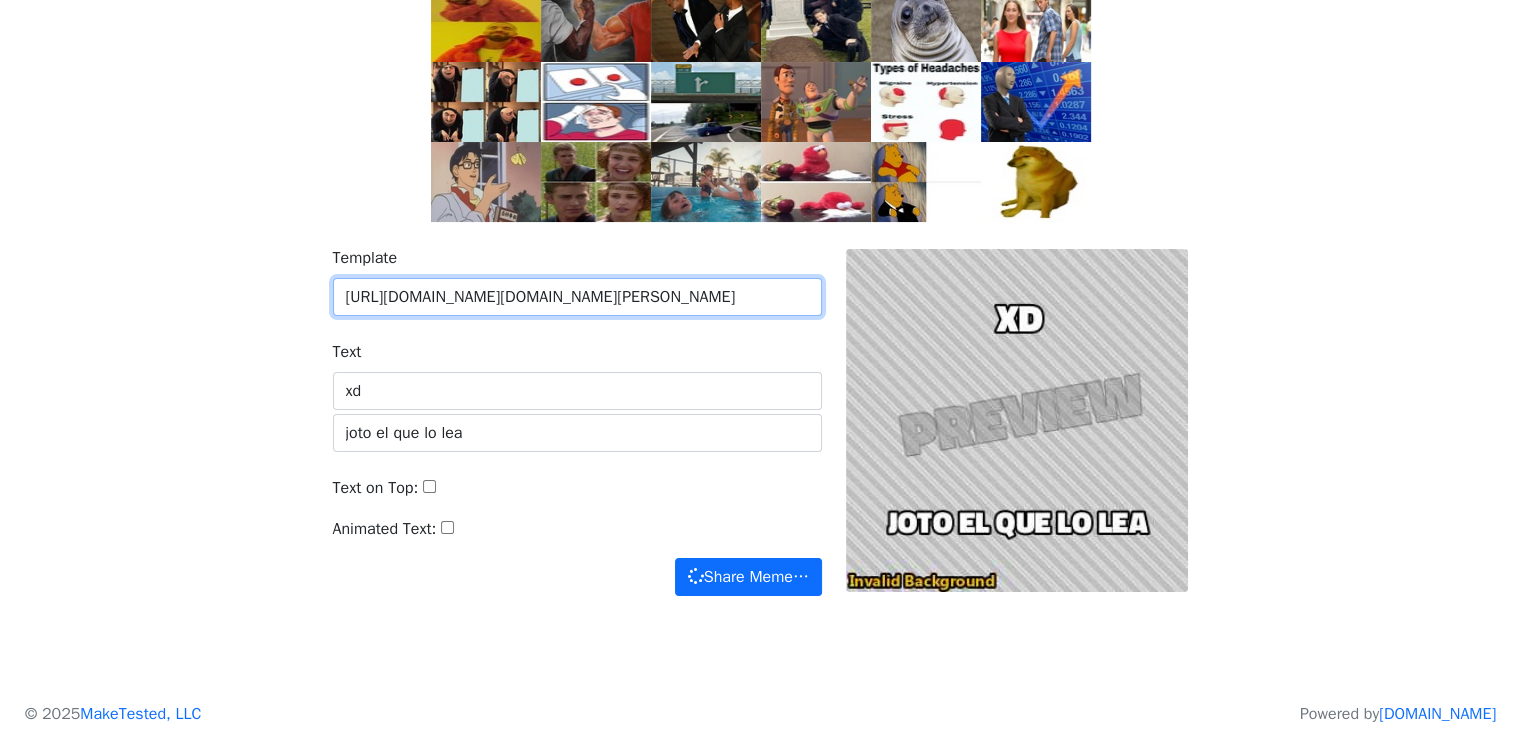 scroll, scrollTop: 0, scrollLeft: 875, axis: horizontal 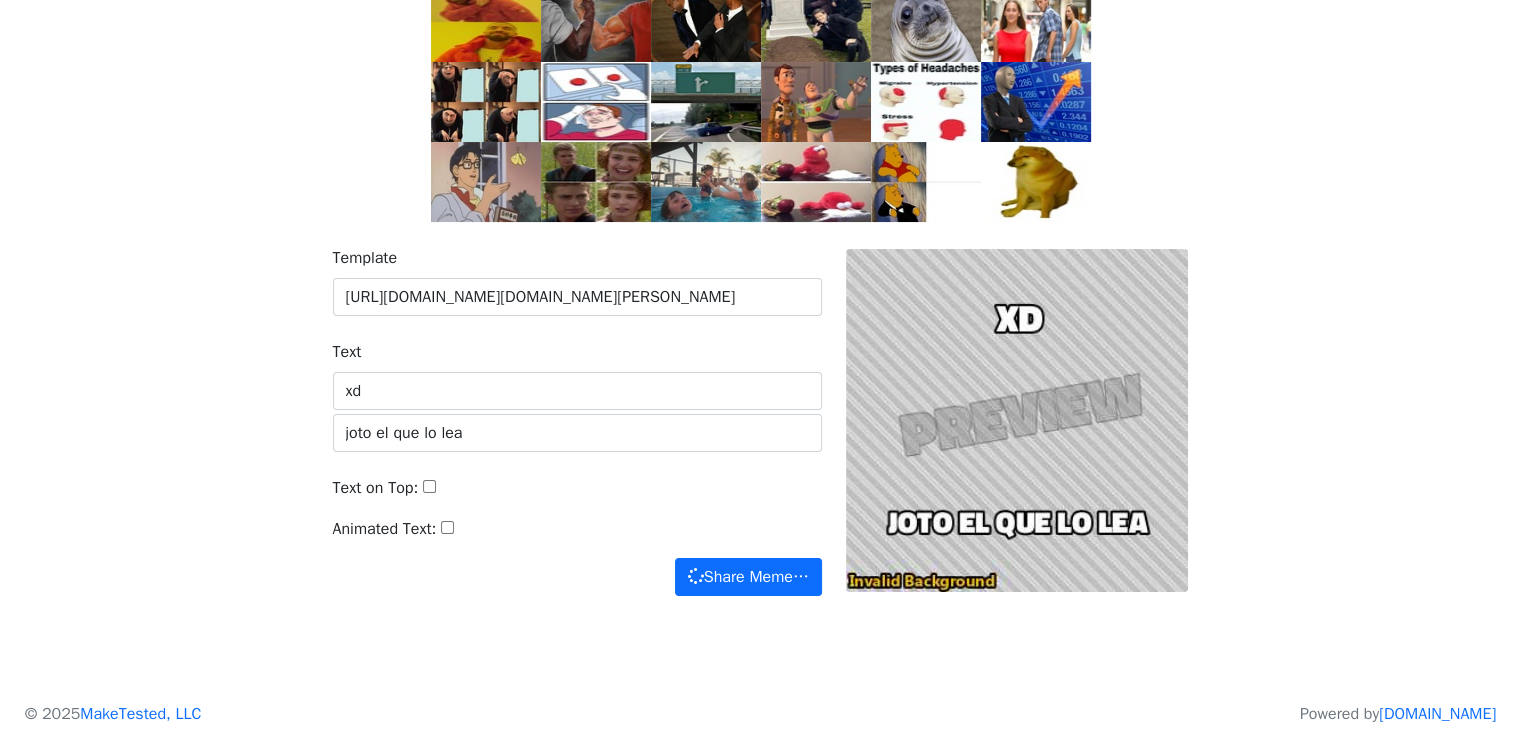 click on "Meme Complete
Search
Live
Slack
Build a Custom Meme" at bounding box center [760, 246] 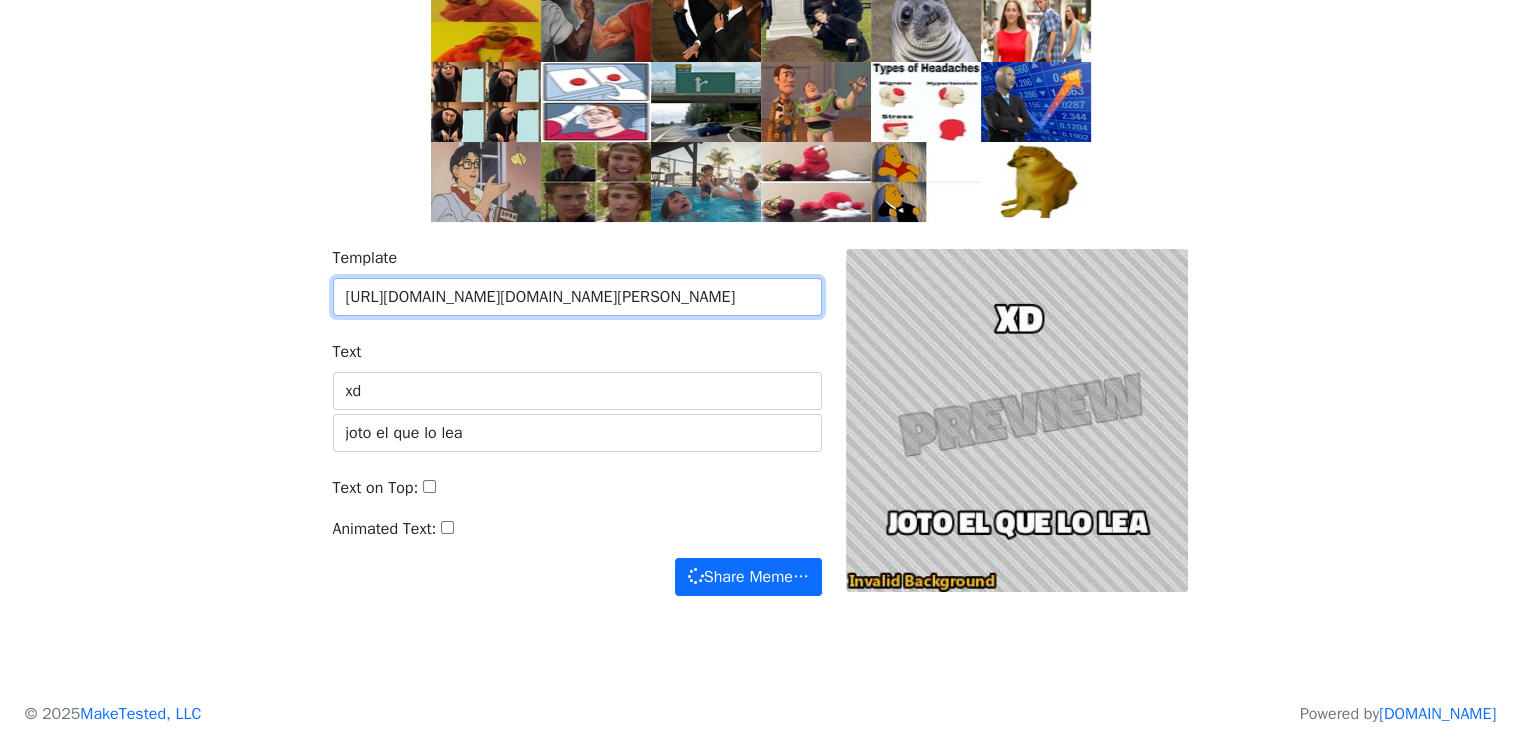 click on "https://www.reddit.com/media?url=https%3A%2F%2Fpreview.redd.it%2F875m4h66a4d81.gif%3Fwidth%3D600%26format%3Dmp4%26s%3D3a14da527db4431352297dc40464d7f30e7ed2e6" at bounding box center [577, 297] 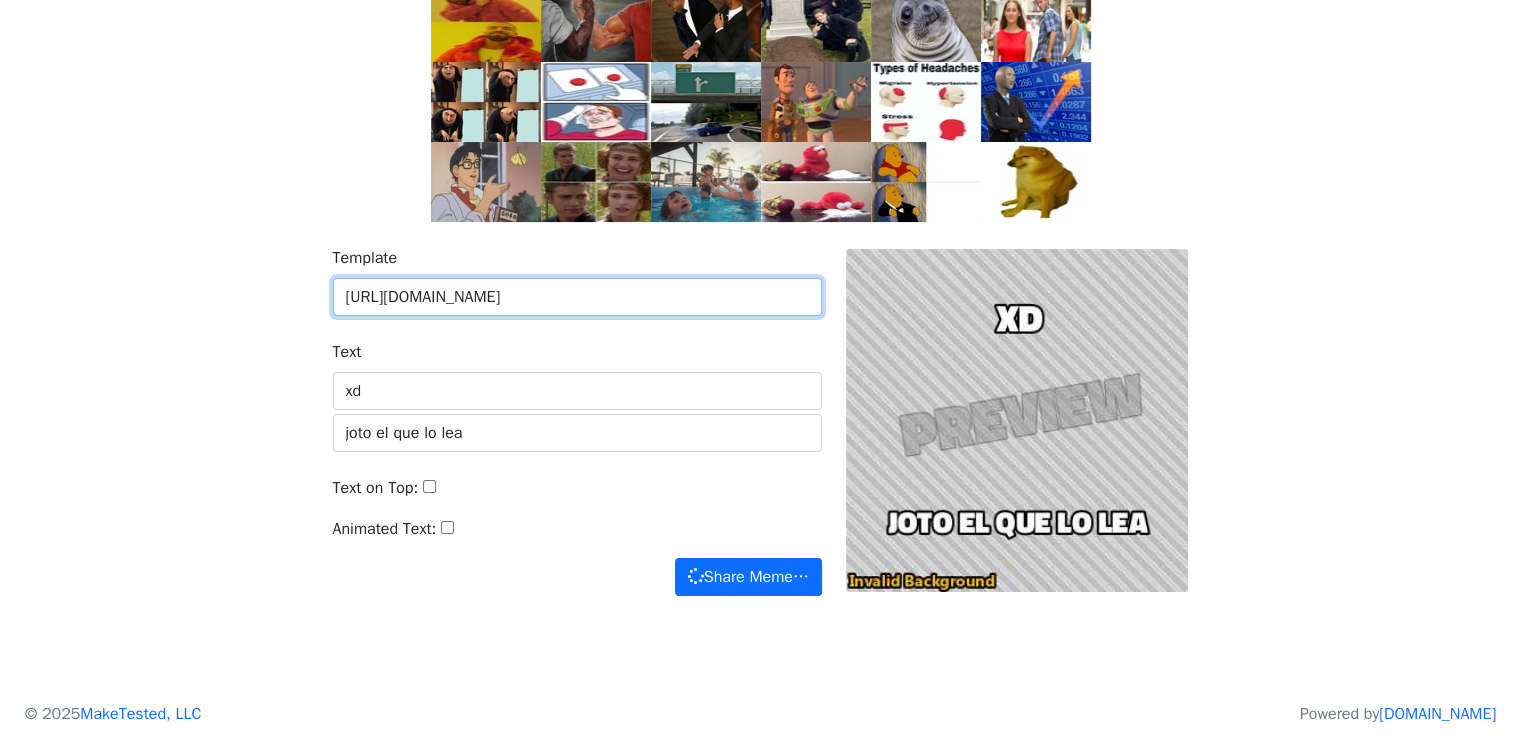 scroll, scrollTop: 0, scrollLeft: 18, axis: horizontal 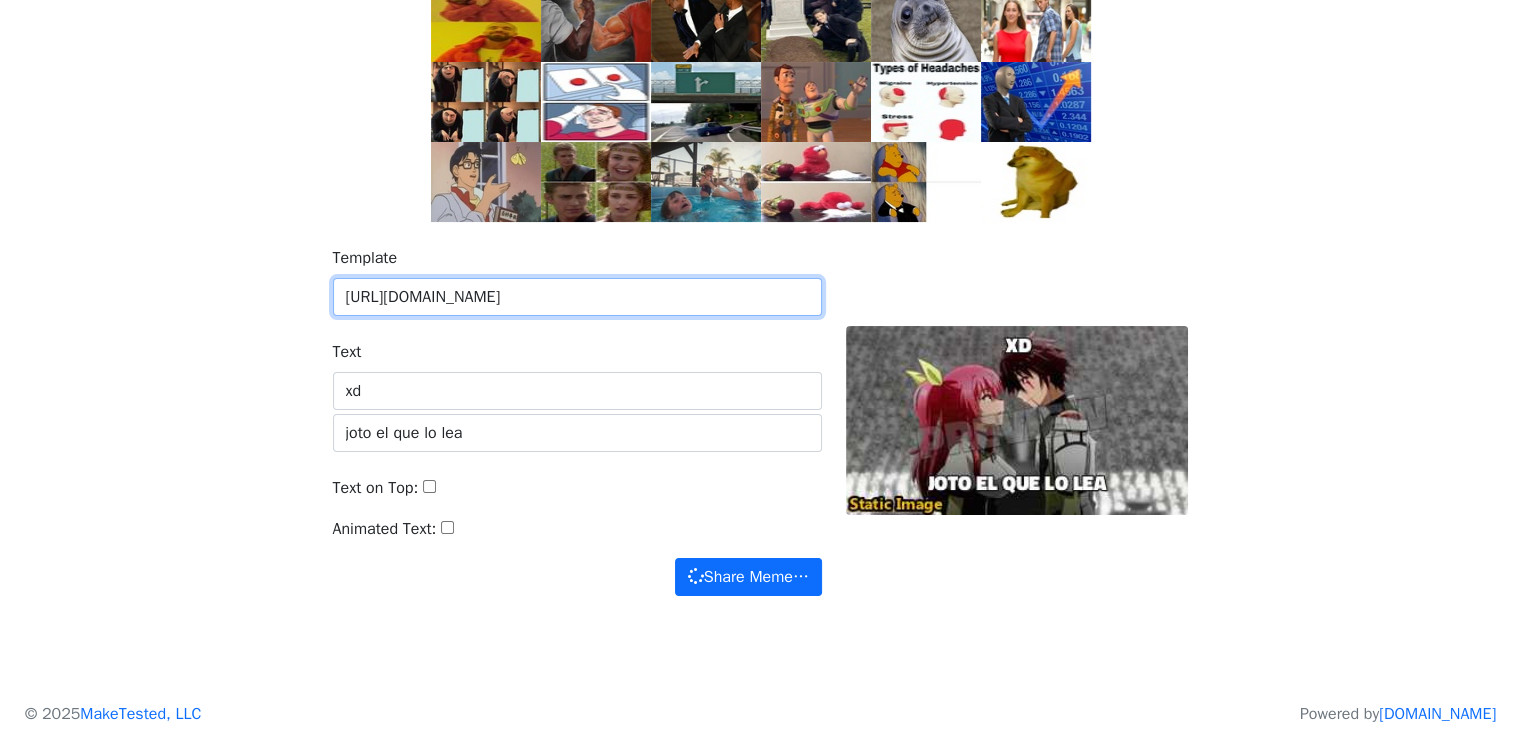 type on "https://www.icegif.com/wp-content/uploads/2022/08/icegif-1226.gif" 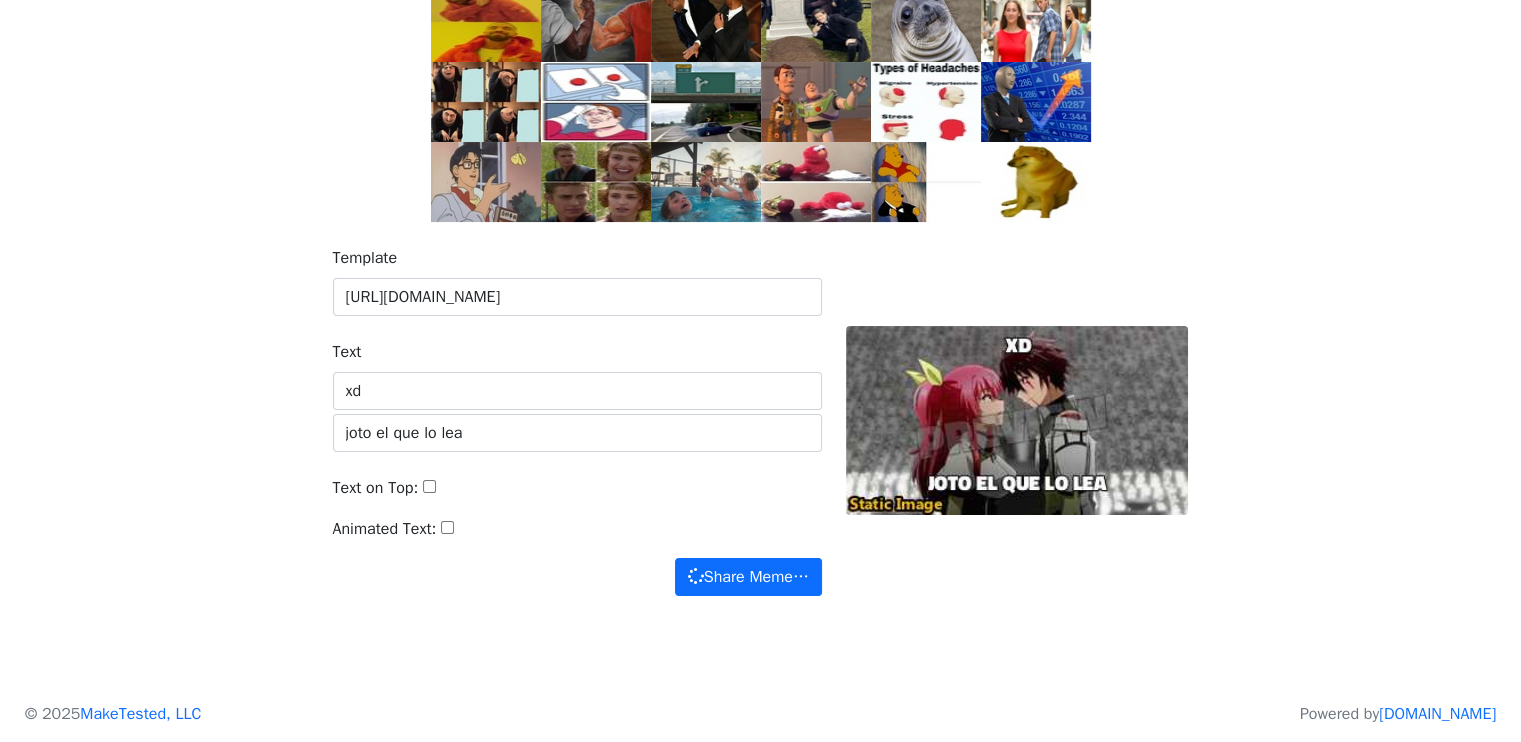 scroll, scrollTop: 0, scrollLeft: 0, axis: both 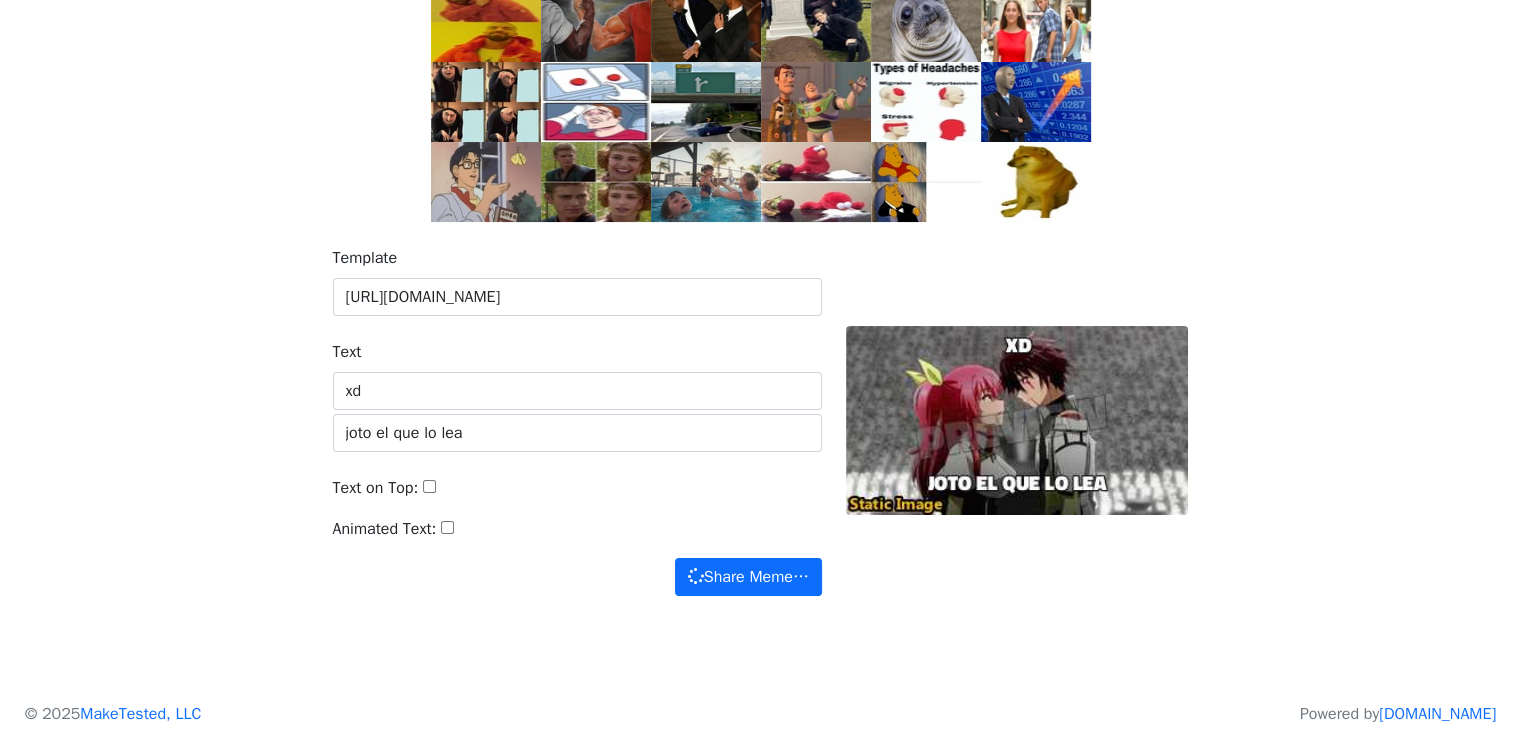 click at bounding box center [1017, 421] 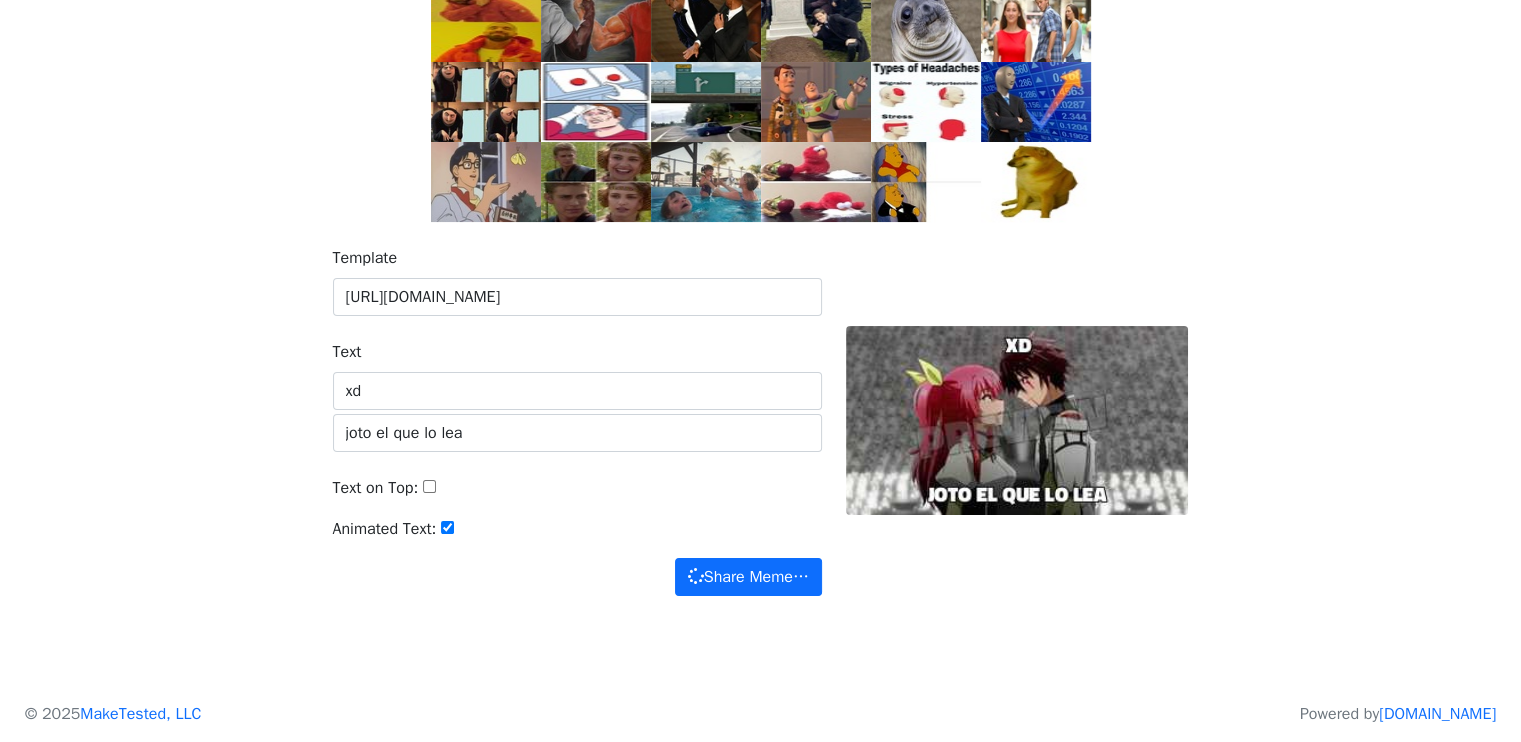 click on "Animated Text:" at bounding box center (447, 527) 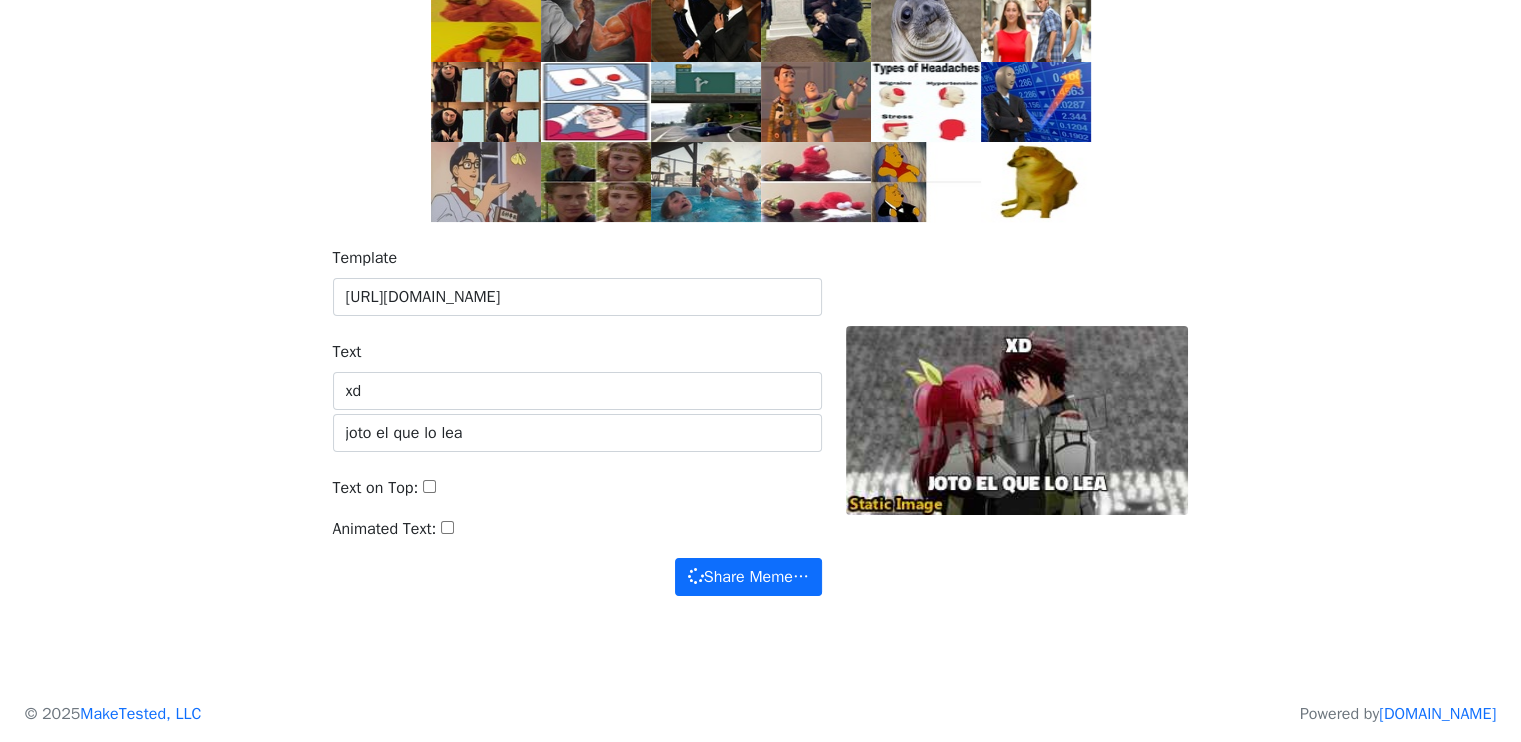 scroll, scrollTop: 0, scrollLeft: 0, axis: both 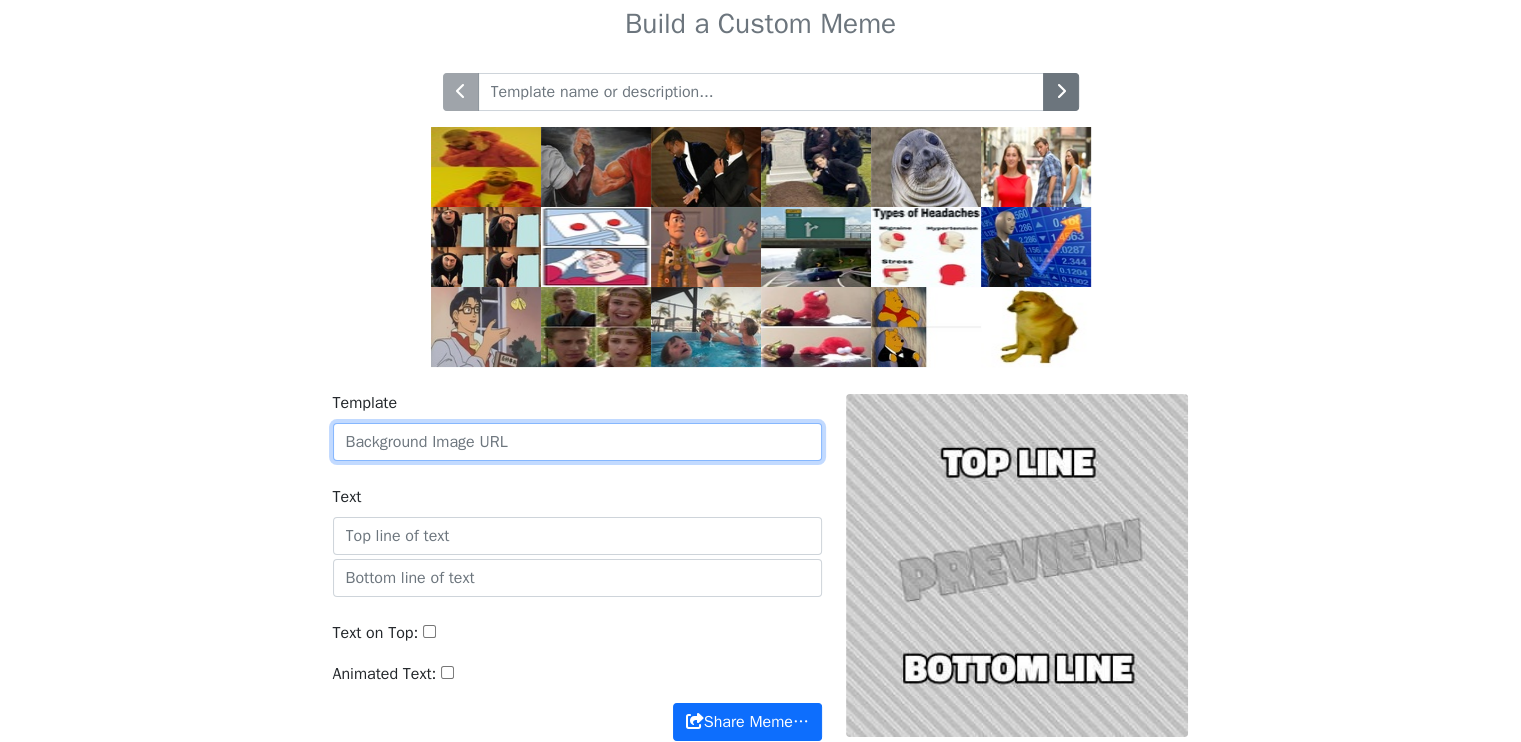 click on "Template" at bounding box center [577, 442] 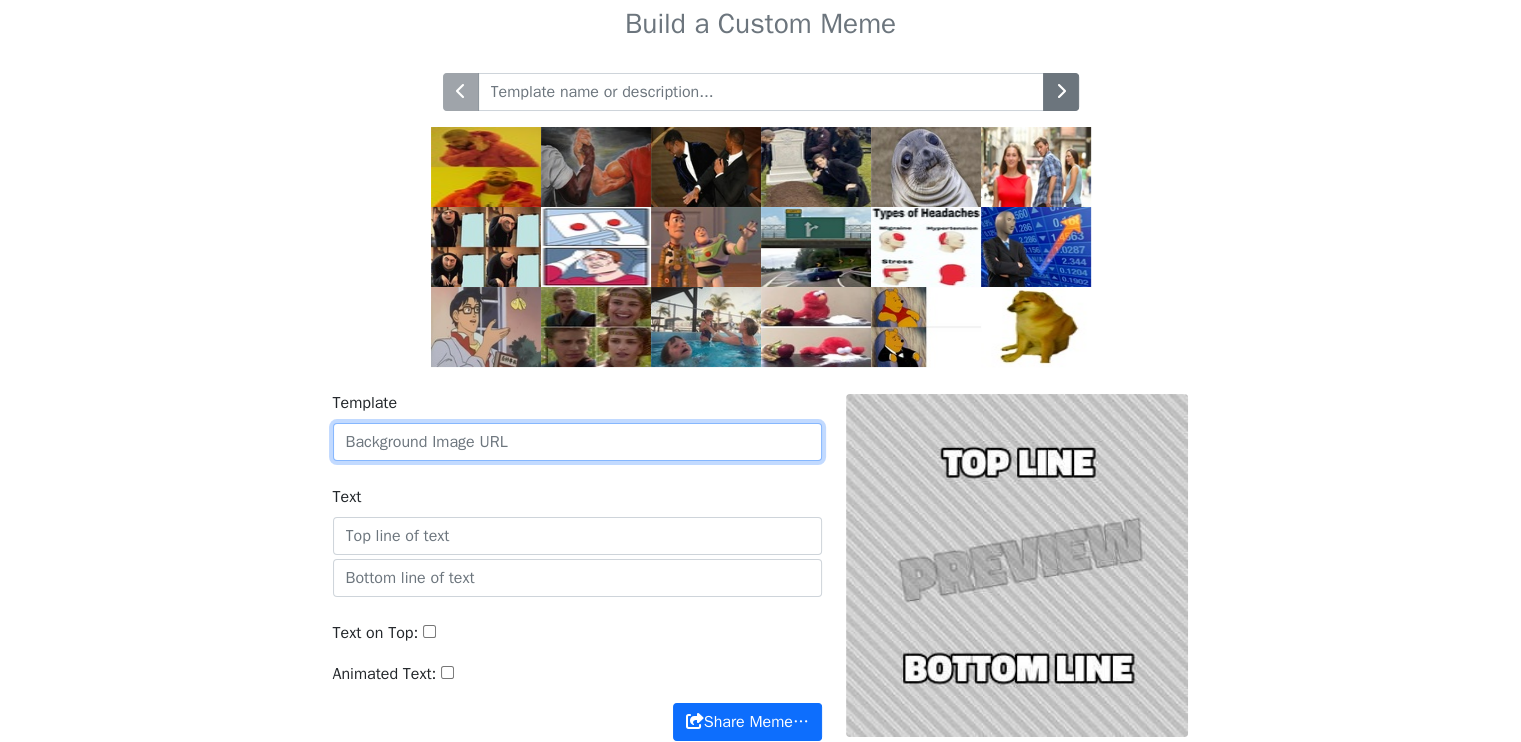 paste on "[URL][DOMAIN_NAME]" 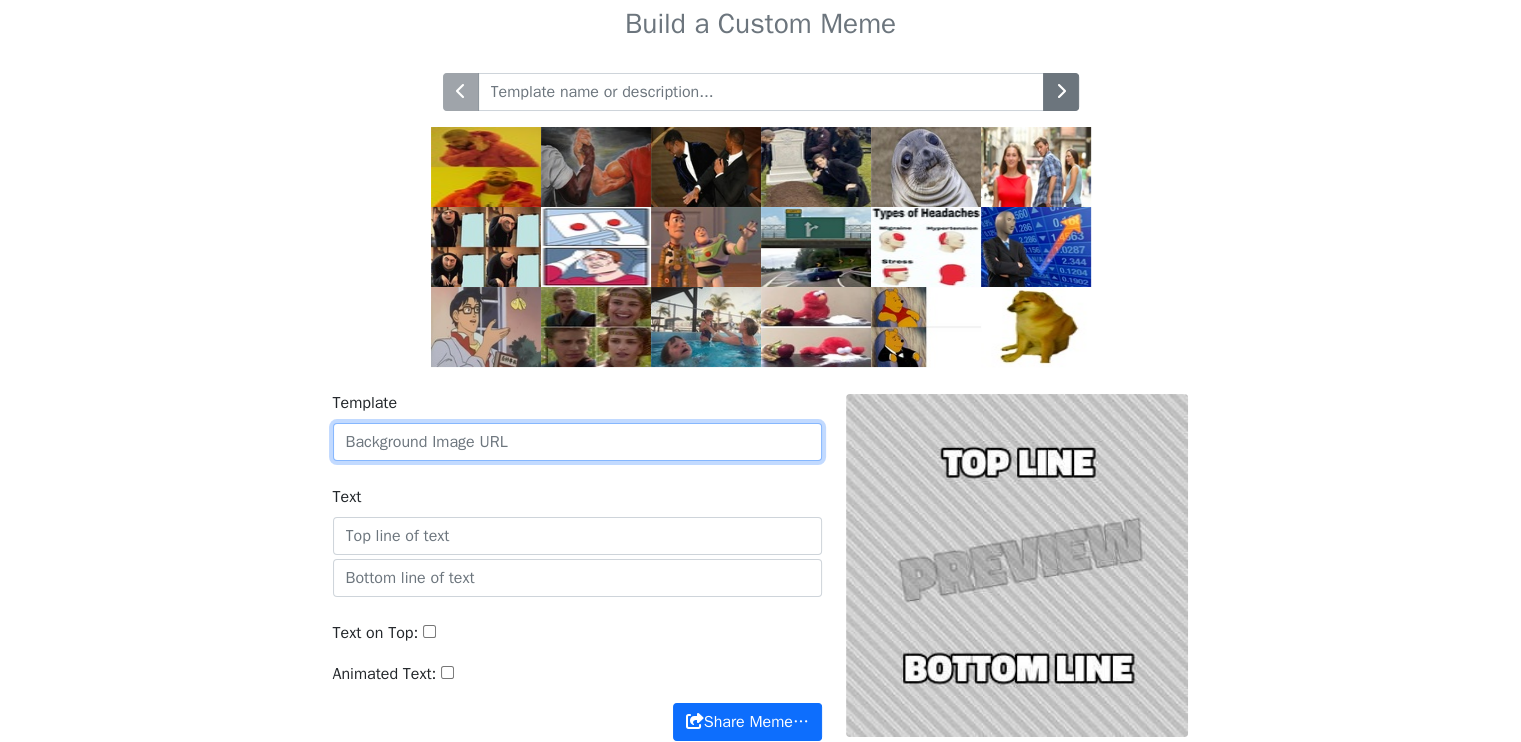 type on "[URL][DOMAIN_NAME]" 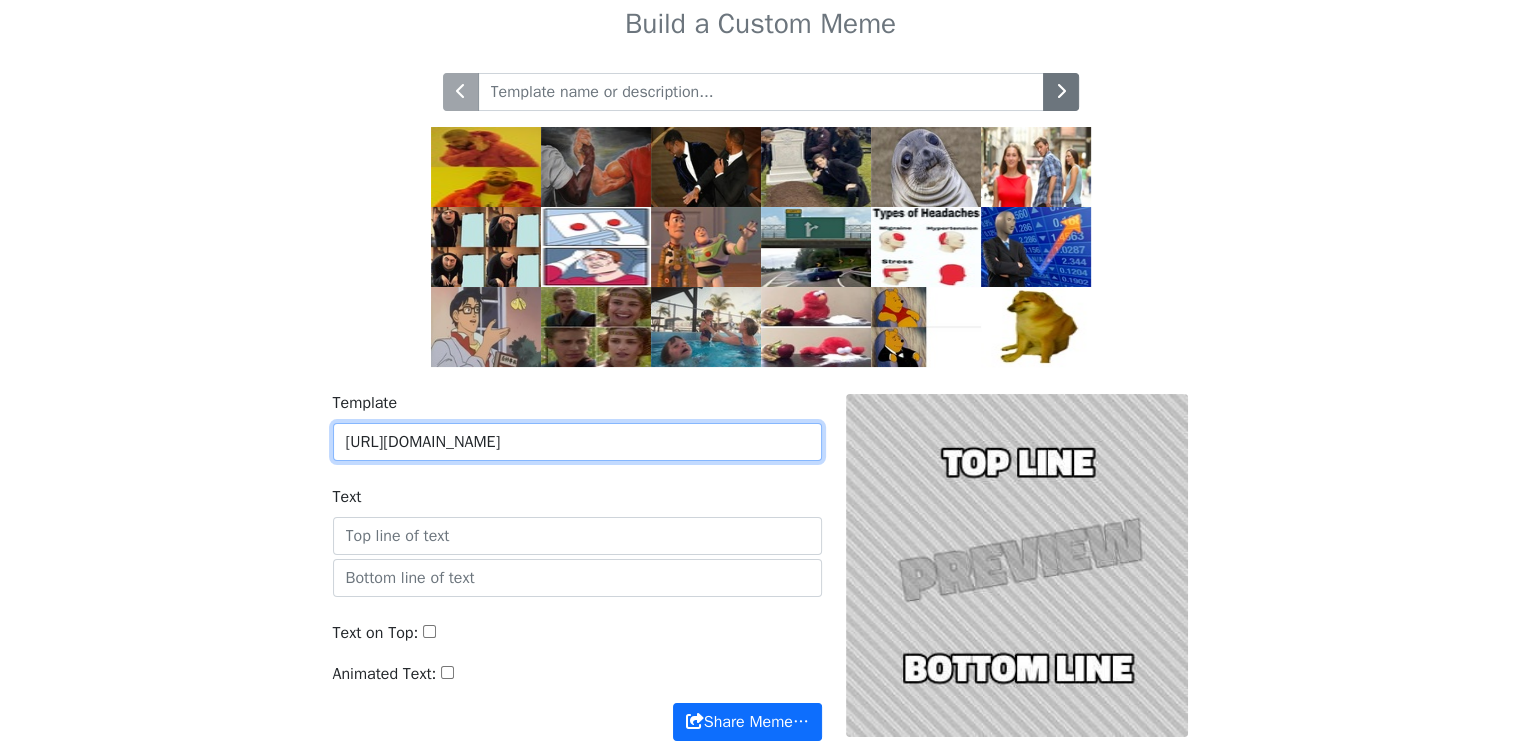 scroll, scrollTop: 0, scrollLeft: 18, axis: horizontal 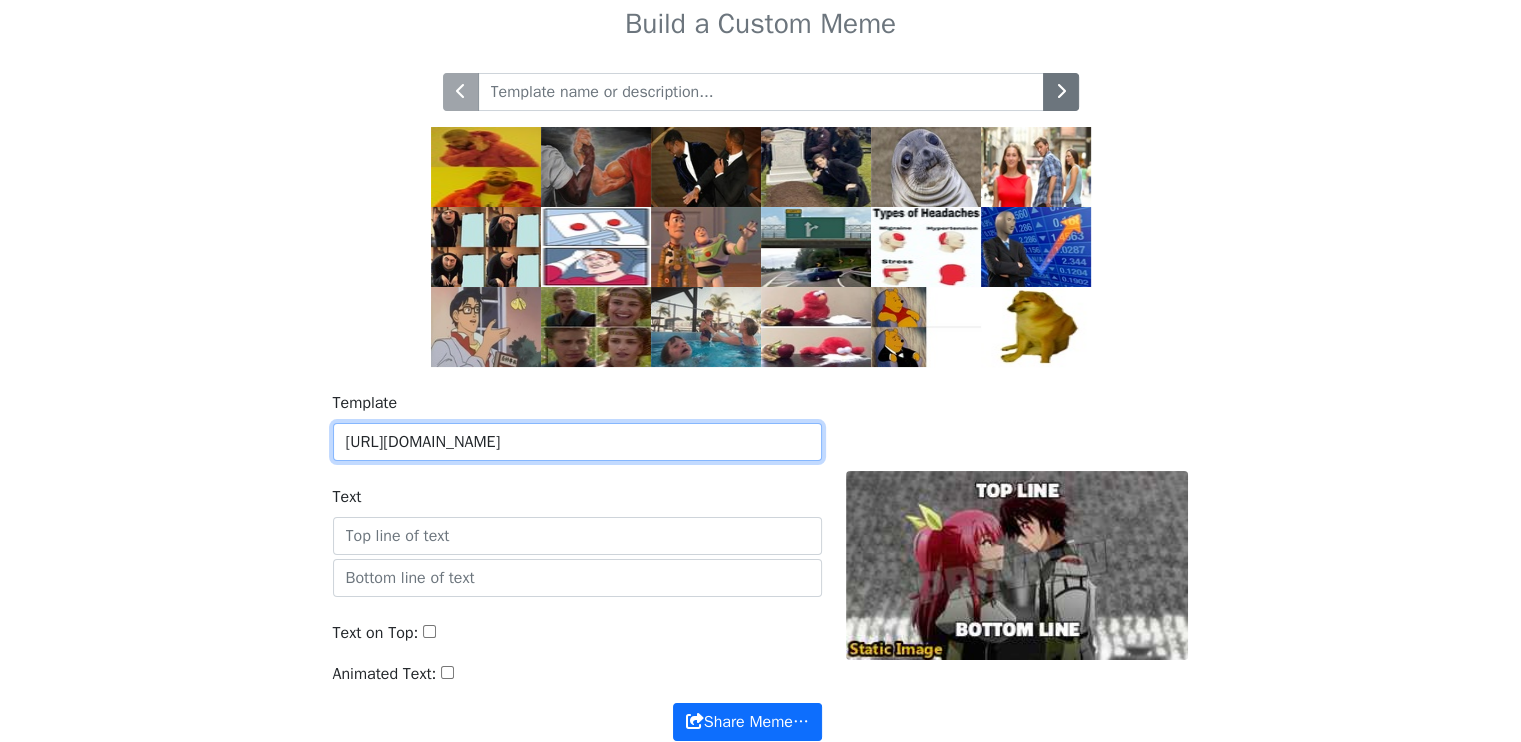 type 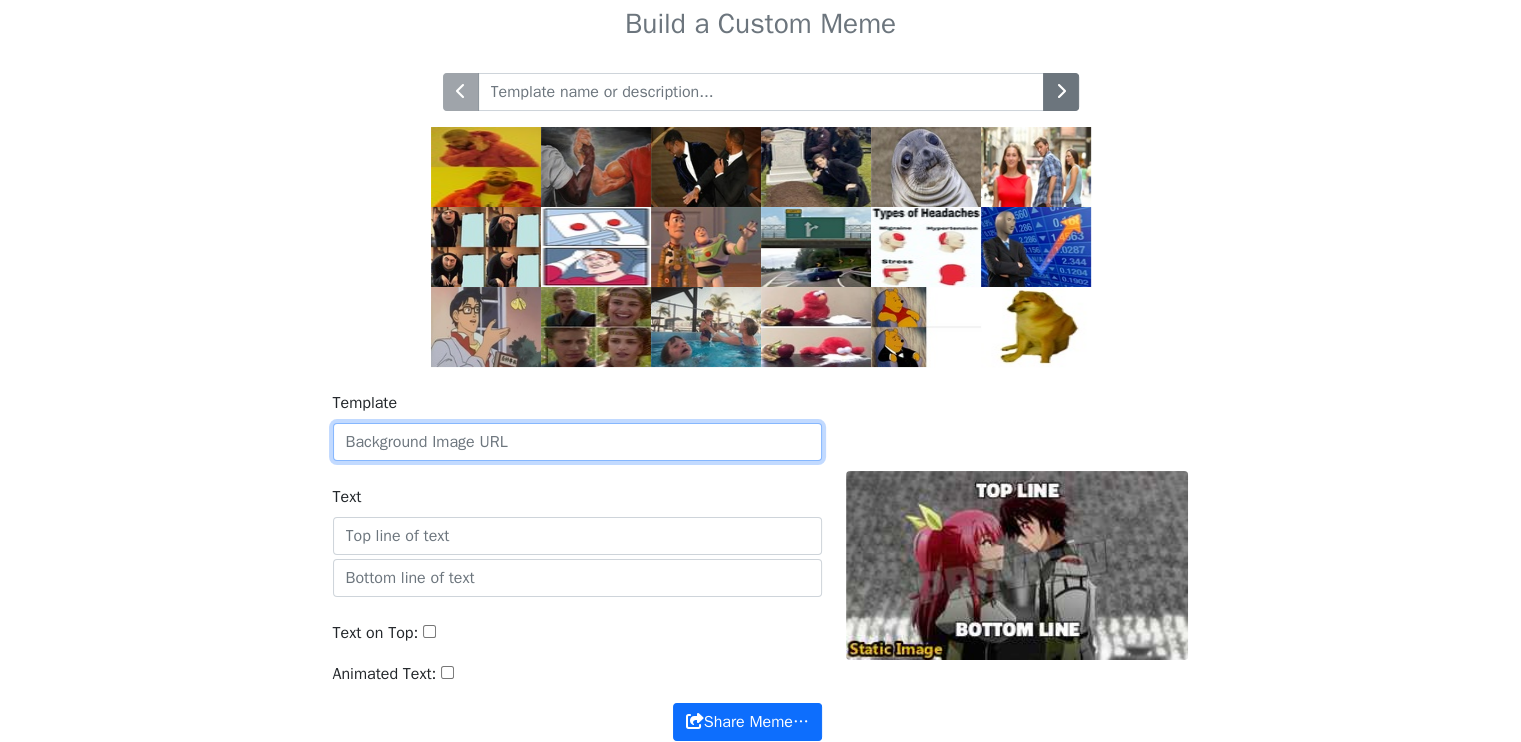 scroll, scrollTop: 0, scrollLeft: 0, axis: both 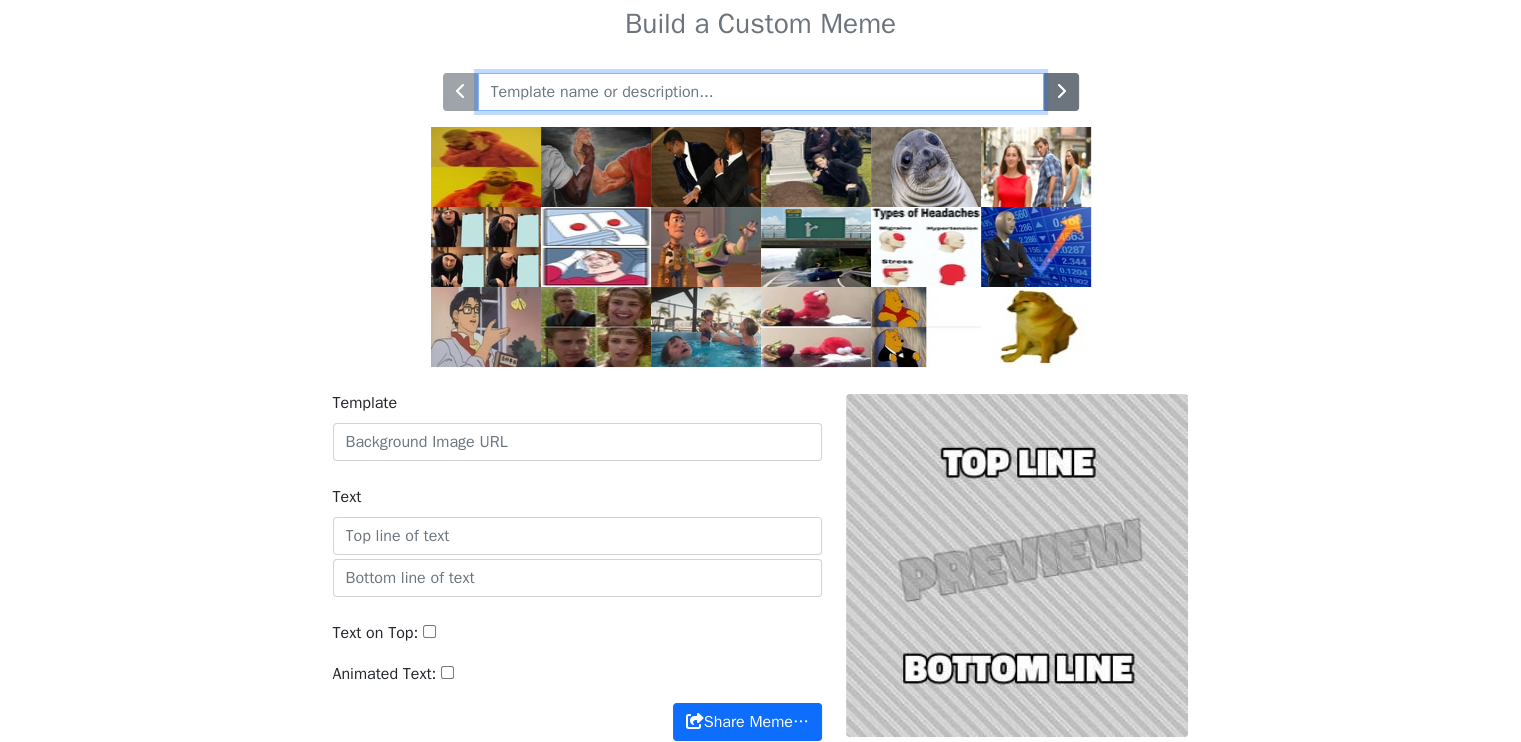 click at bounding box center [761, 92] 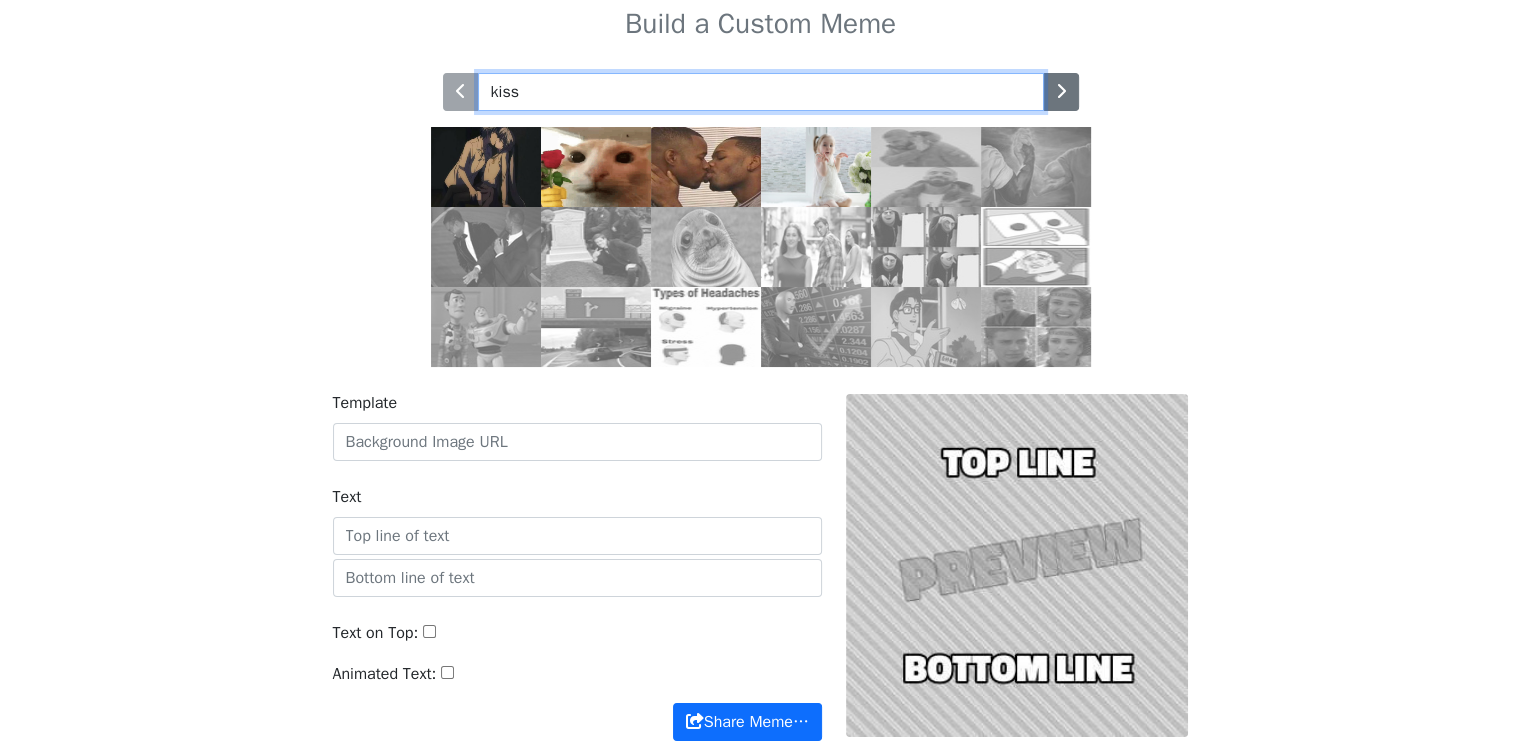 type on "kiss" 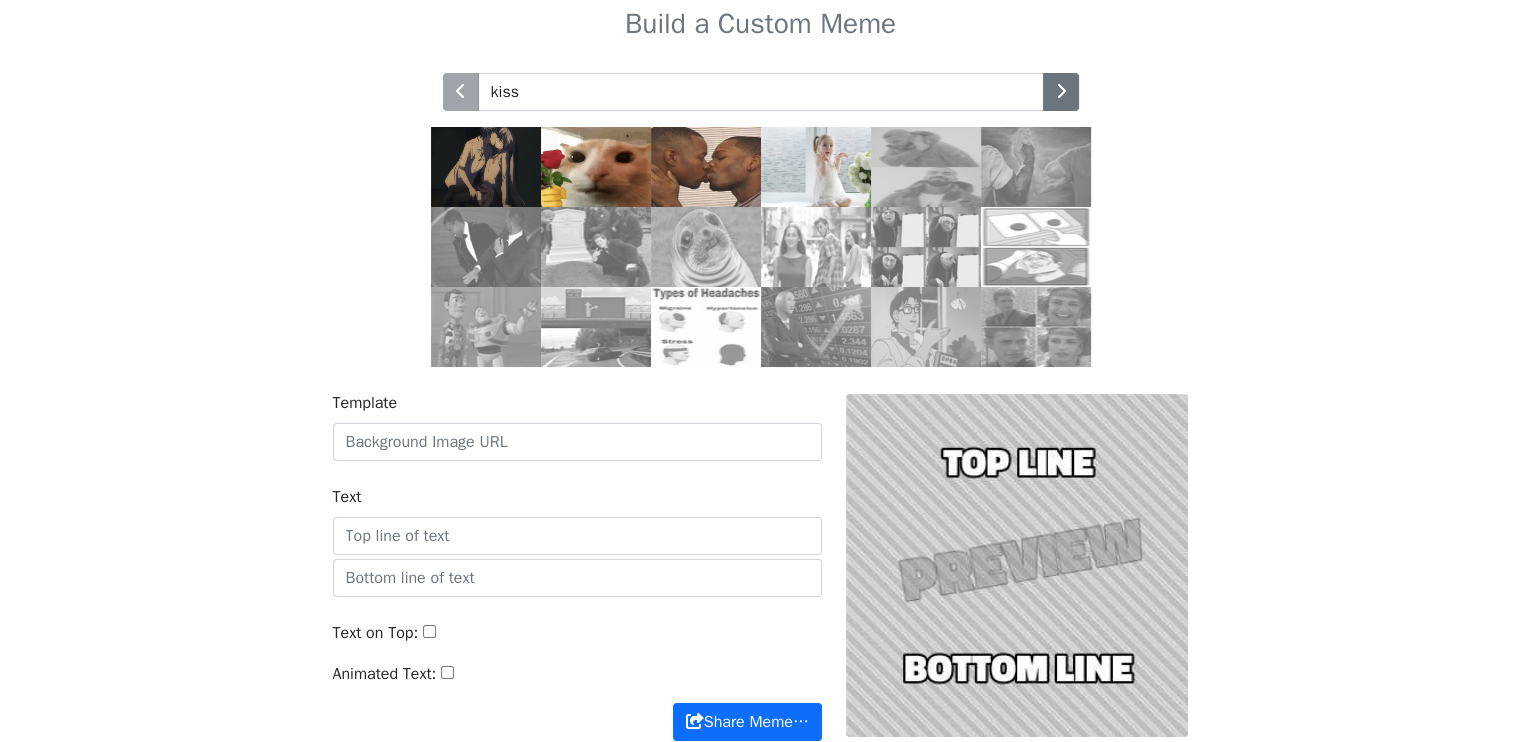 click at bounding box center [486, 167] 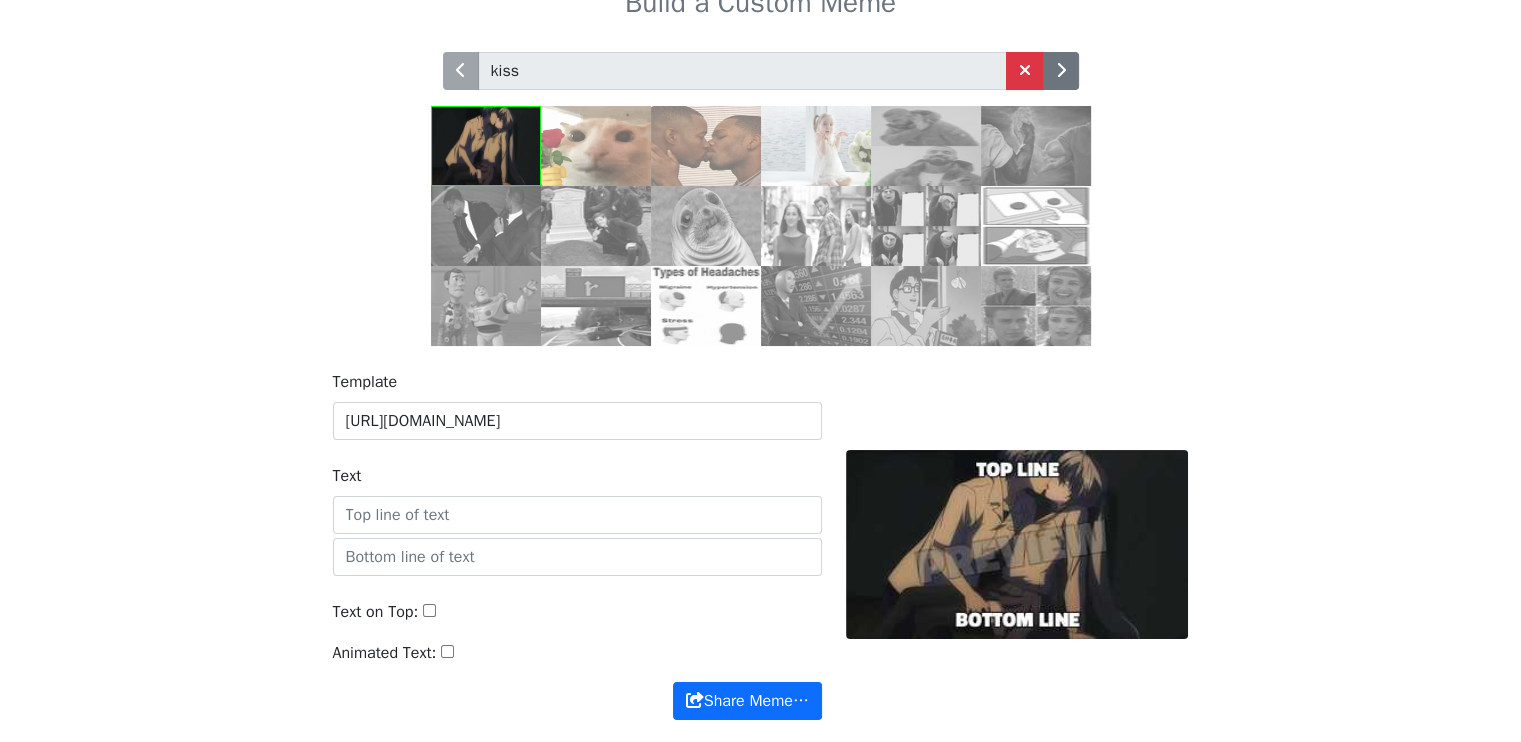 scroll, scrollTop: 0, scrollLeft: 0, axis: both 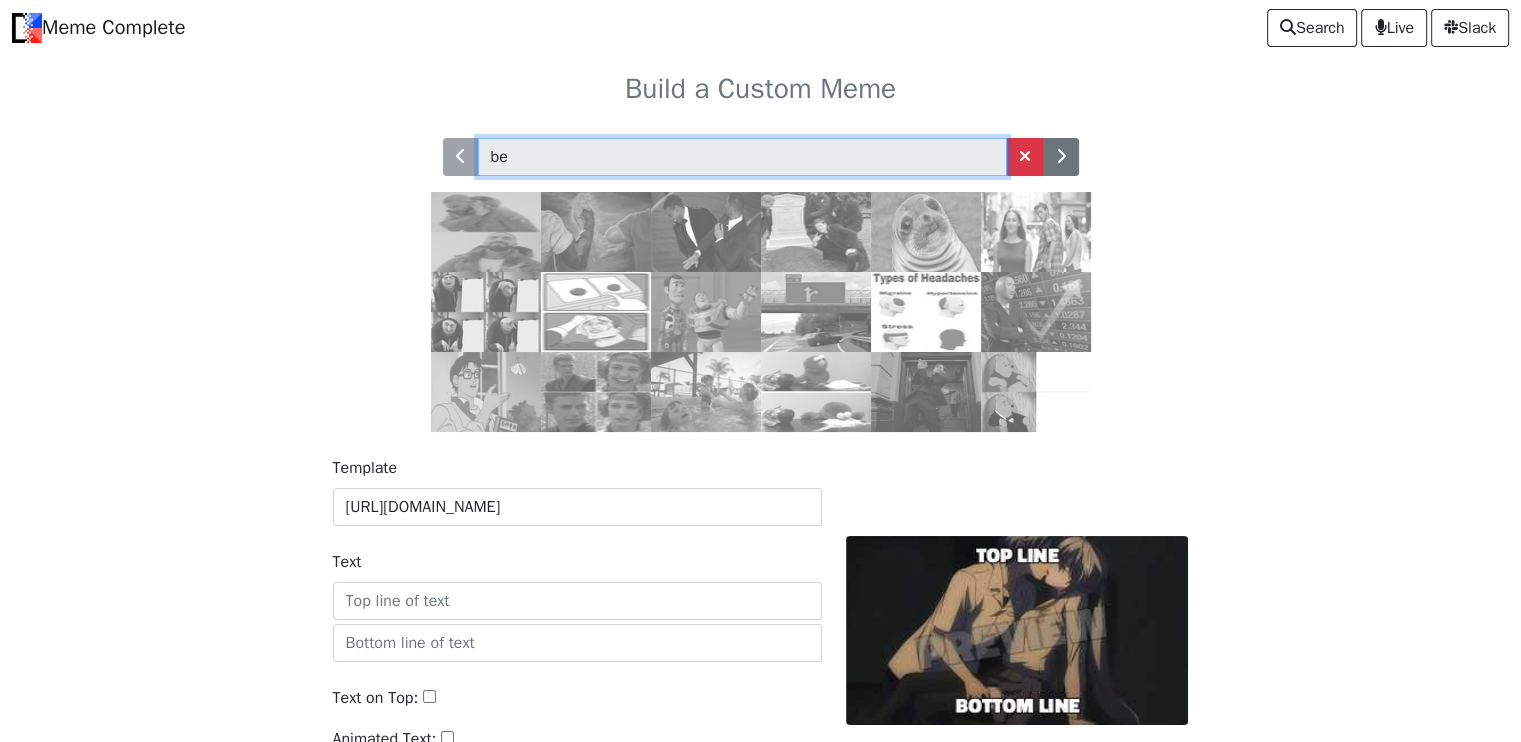 type on "b" 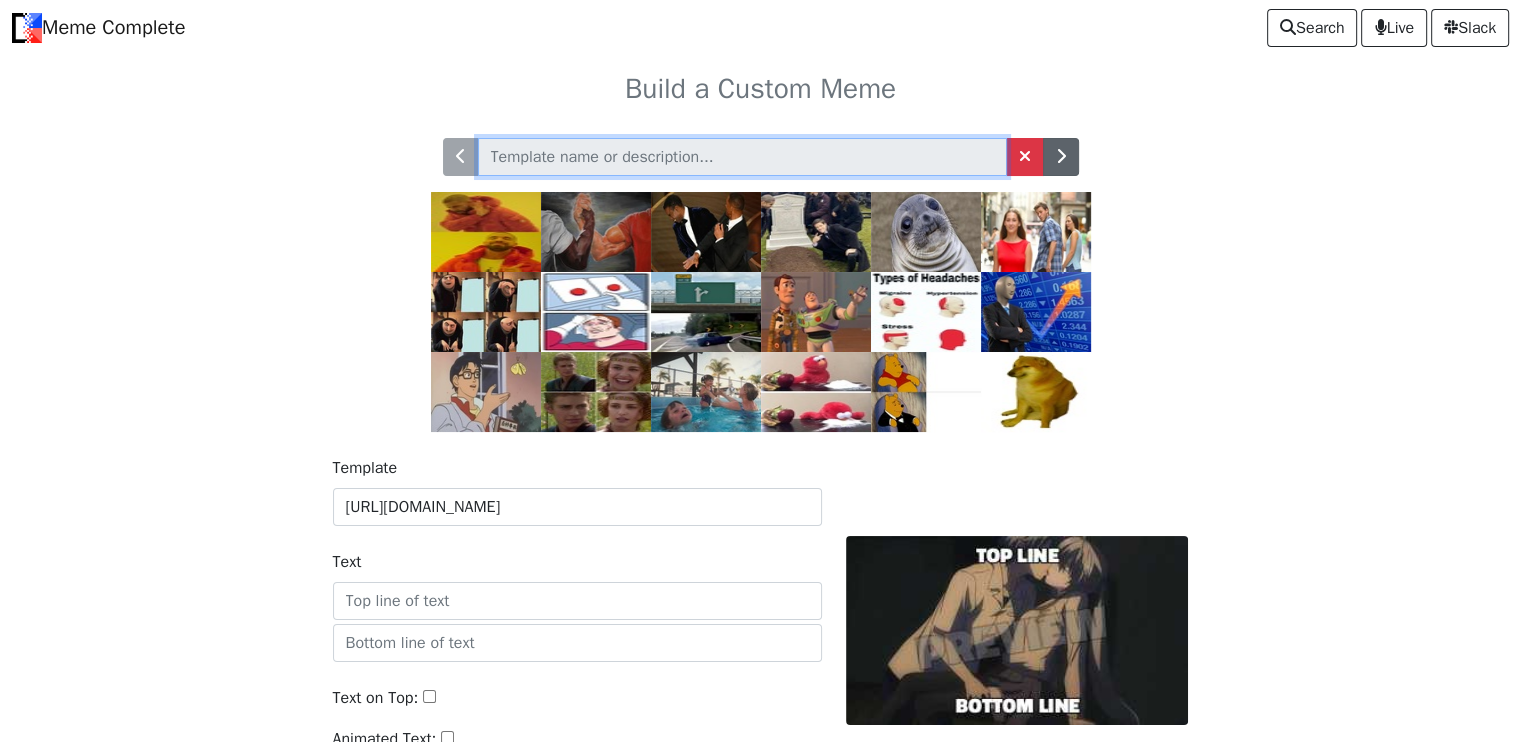 type 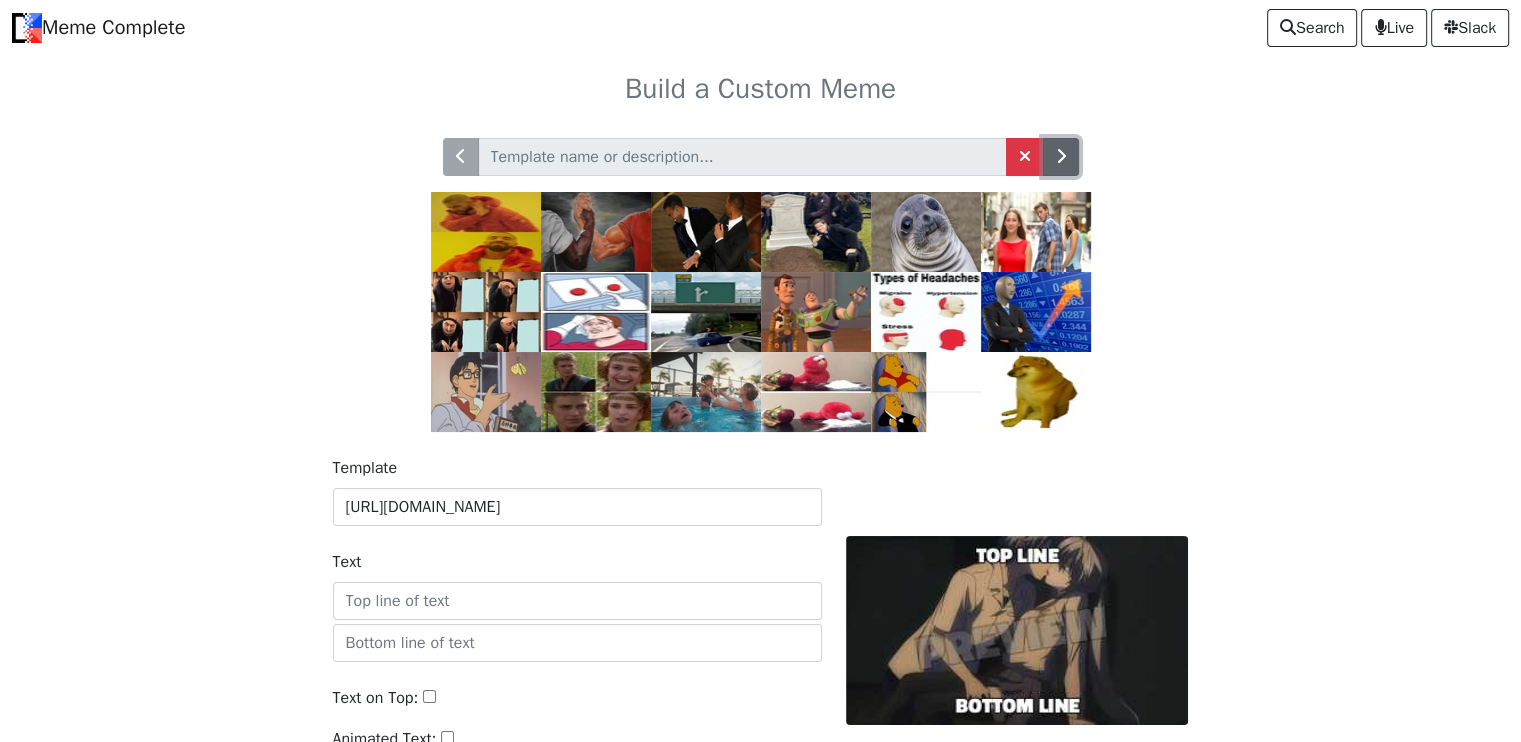 click at bounding box center [1061, 157] 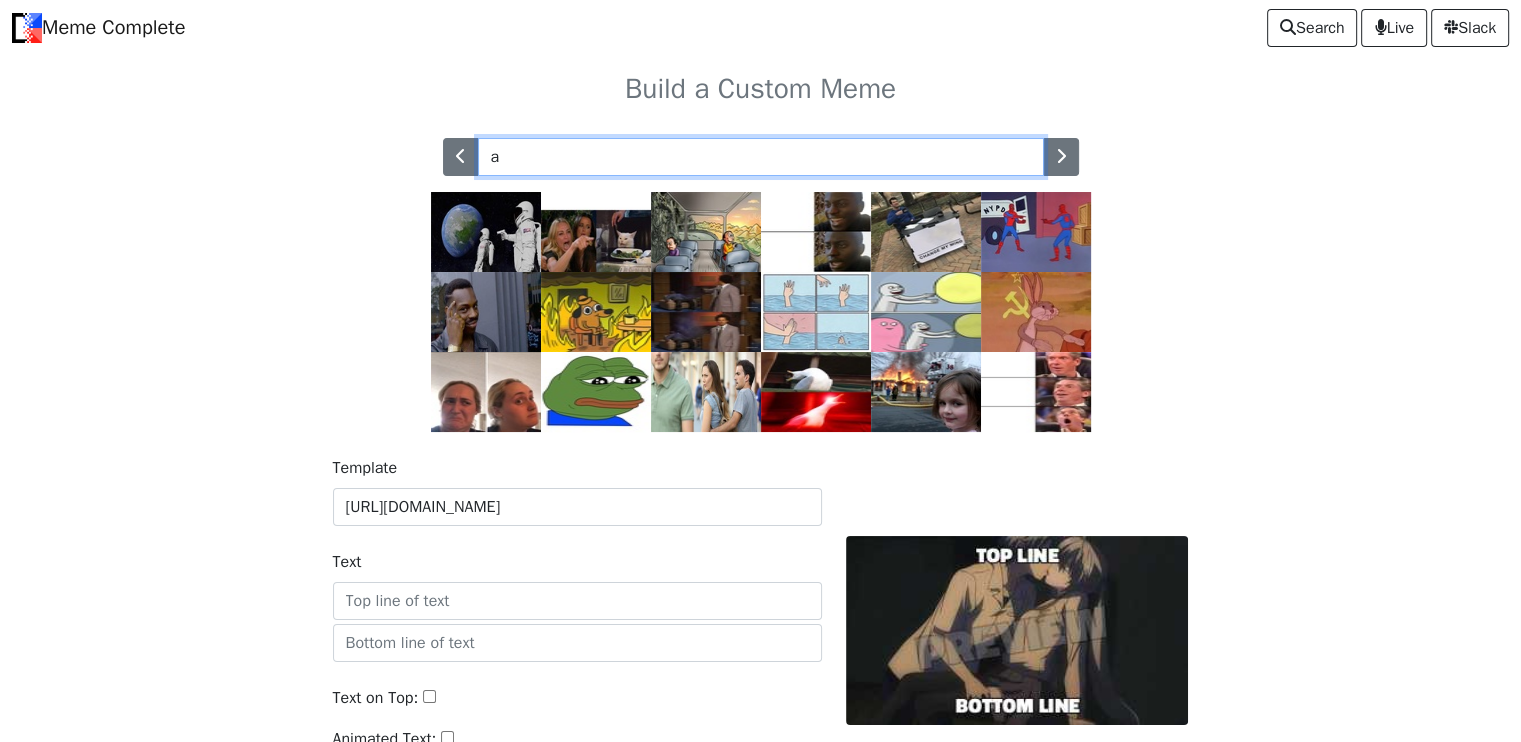 click on "a" at bounding box center [761, 157] 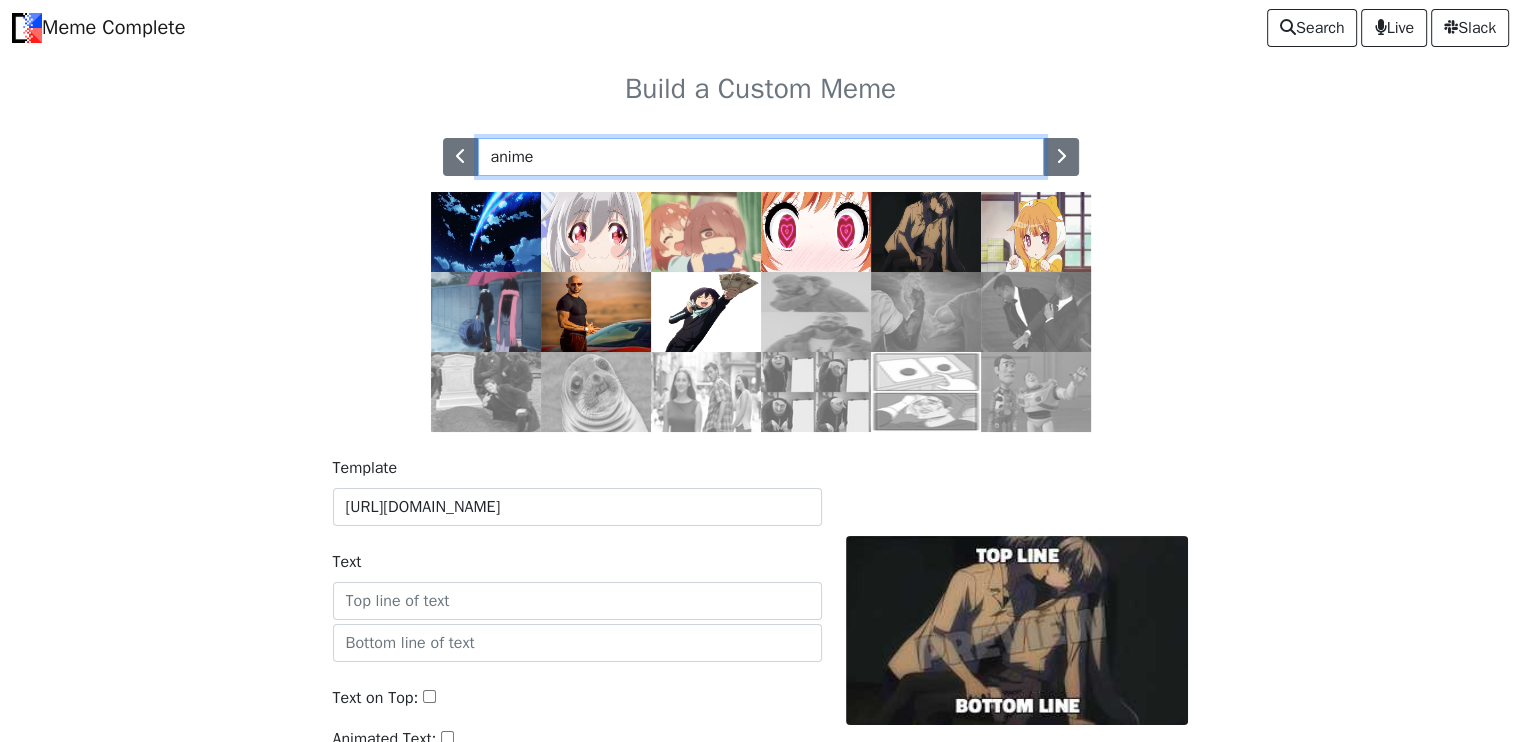 type on "anime" 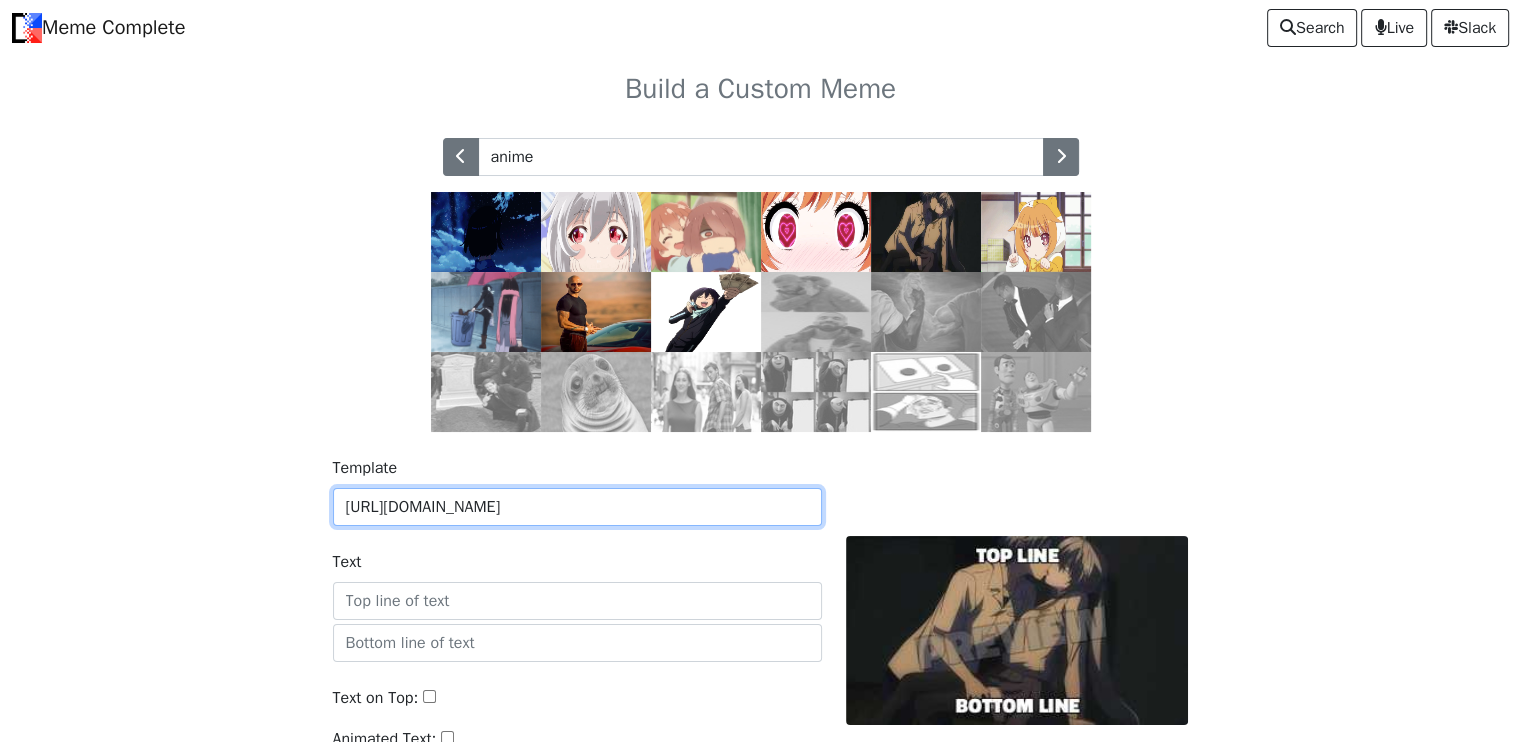 click on "https://i.pinimg.com/564x/37/eb/70/37eb70c25d3d462cf79b18540e54ea59.jpg" at bounding box center (577, 507) 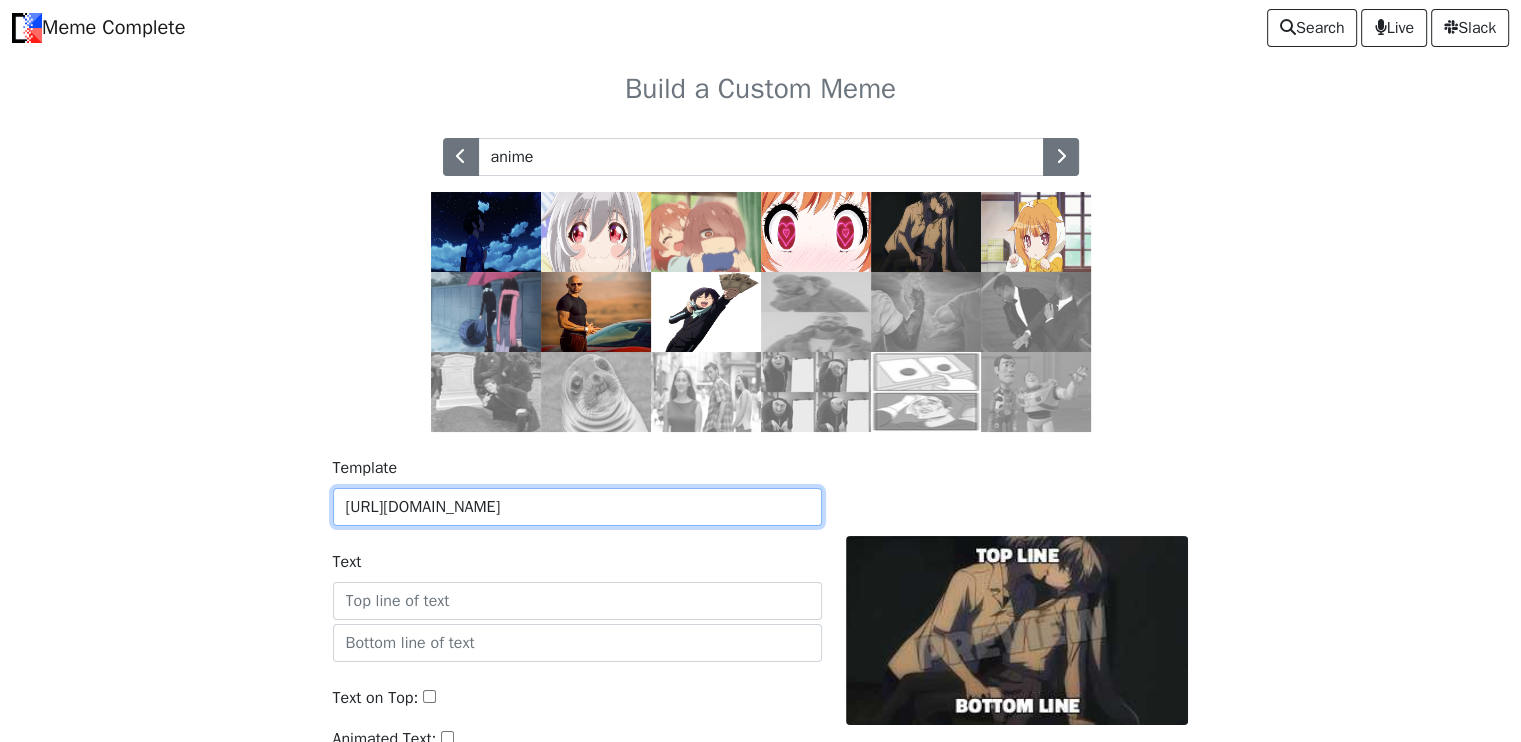 paste on "www.icegif.com/wp-content/uploads/2022/08/icegif-1226.gif" 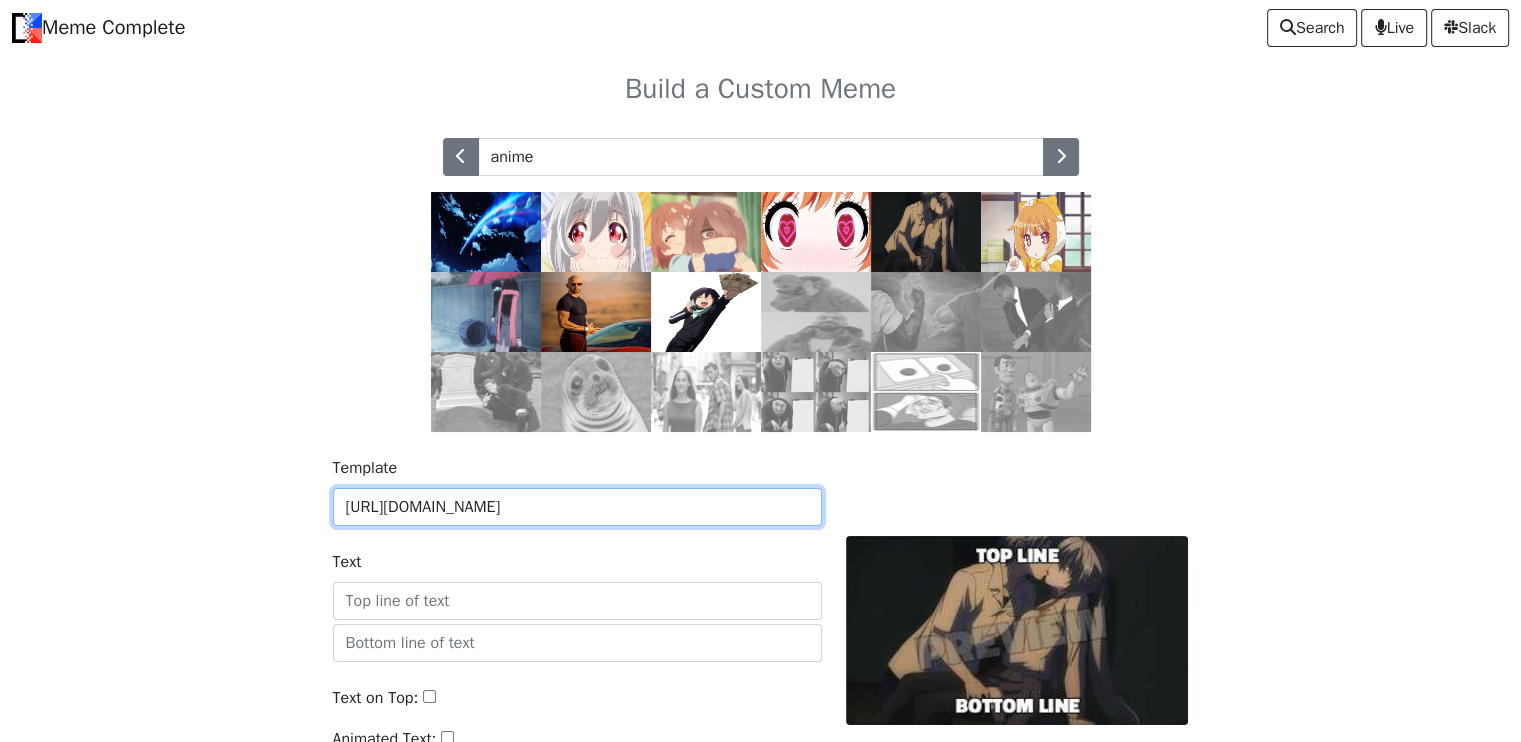 scroll, scrollTop: 0, scrollLeft: 18, axis: horizontal 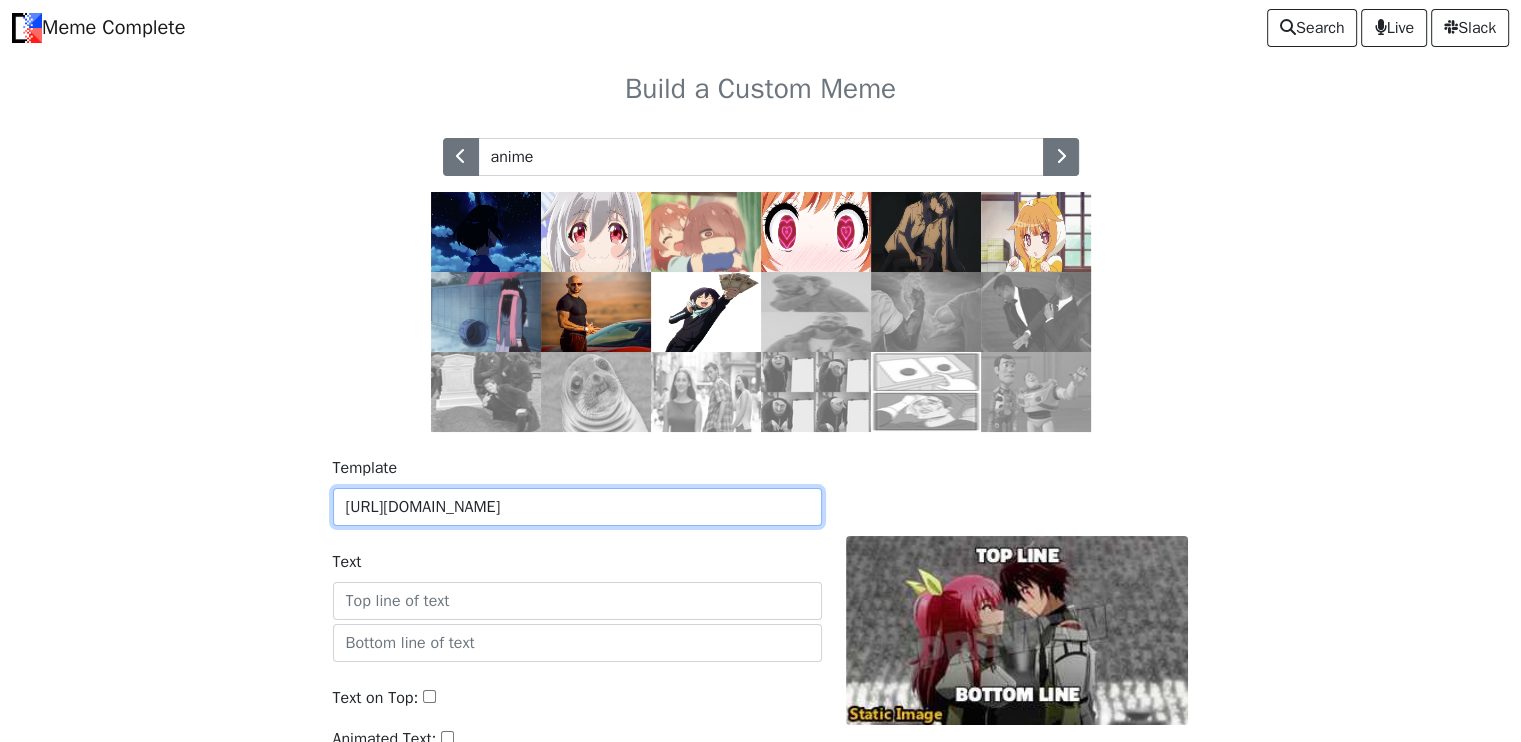 type on "https://www.icegif.com/wp-content/uploads/2022/08/icegif-1226.gif" 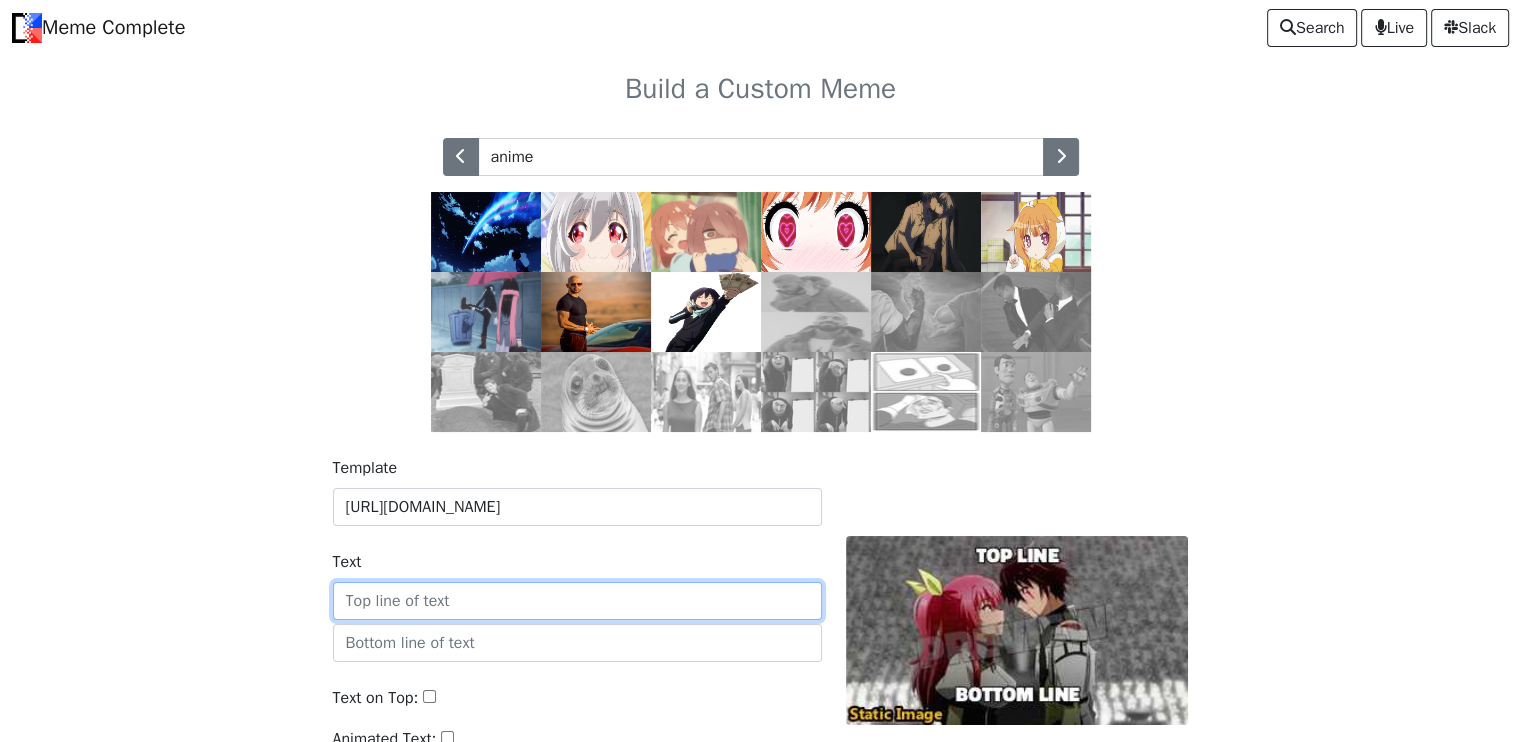 scroll, scrollTop: 0, scrollLeft: 0, axis: both 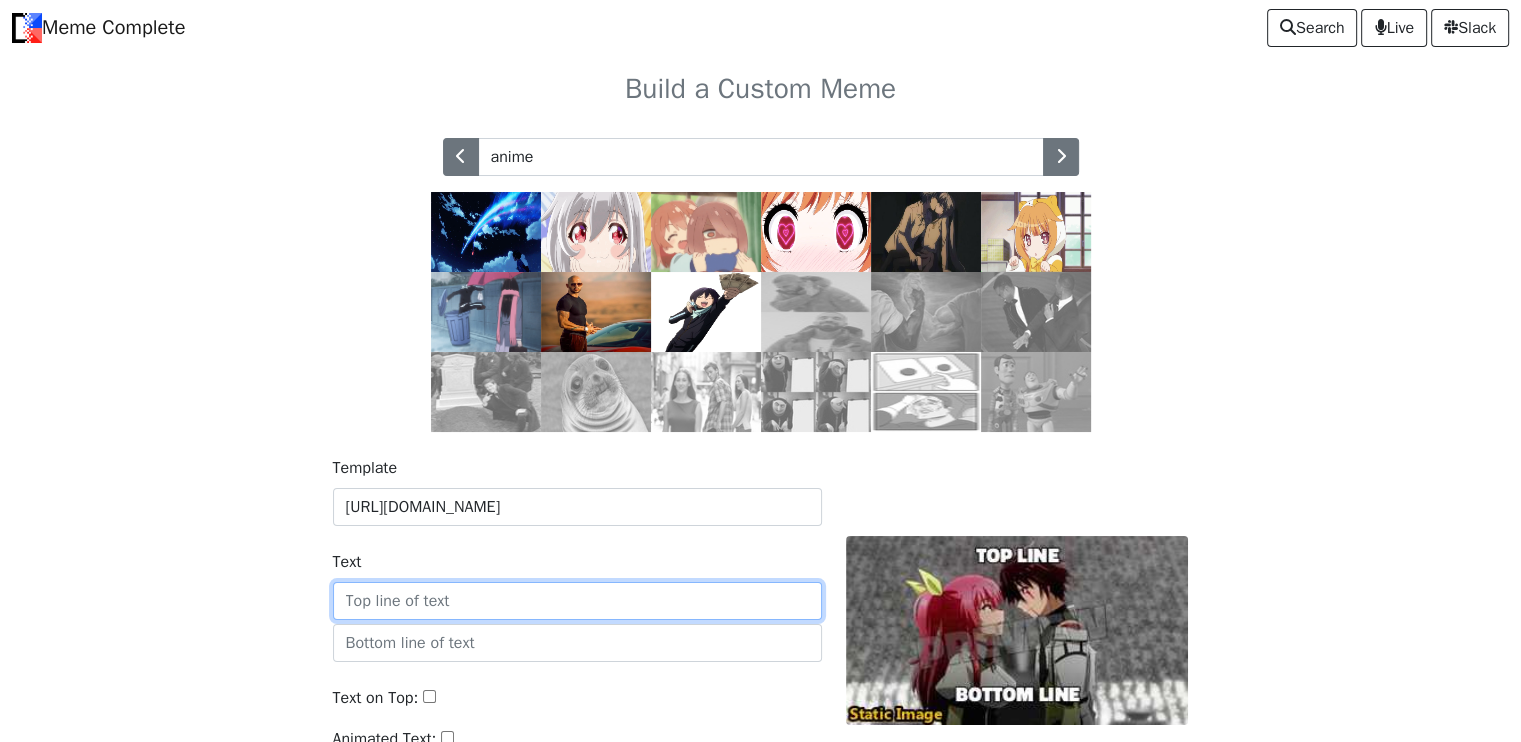 click on "Text" at bounding box center (577, 601) 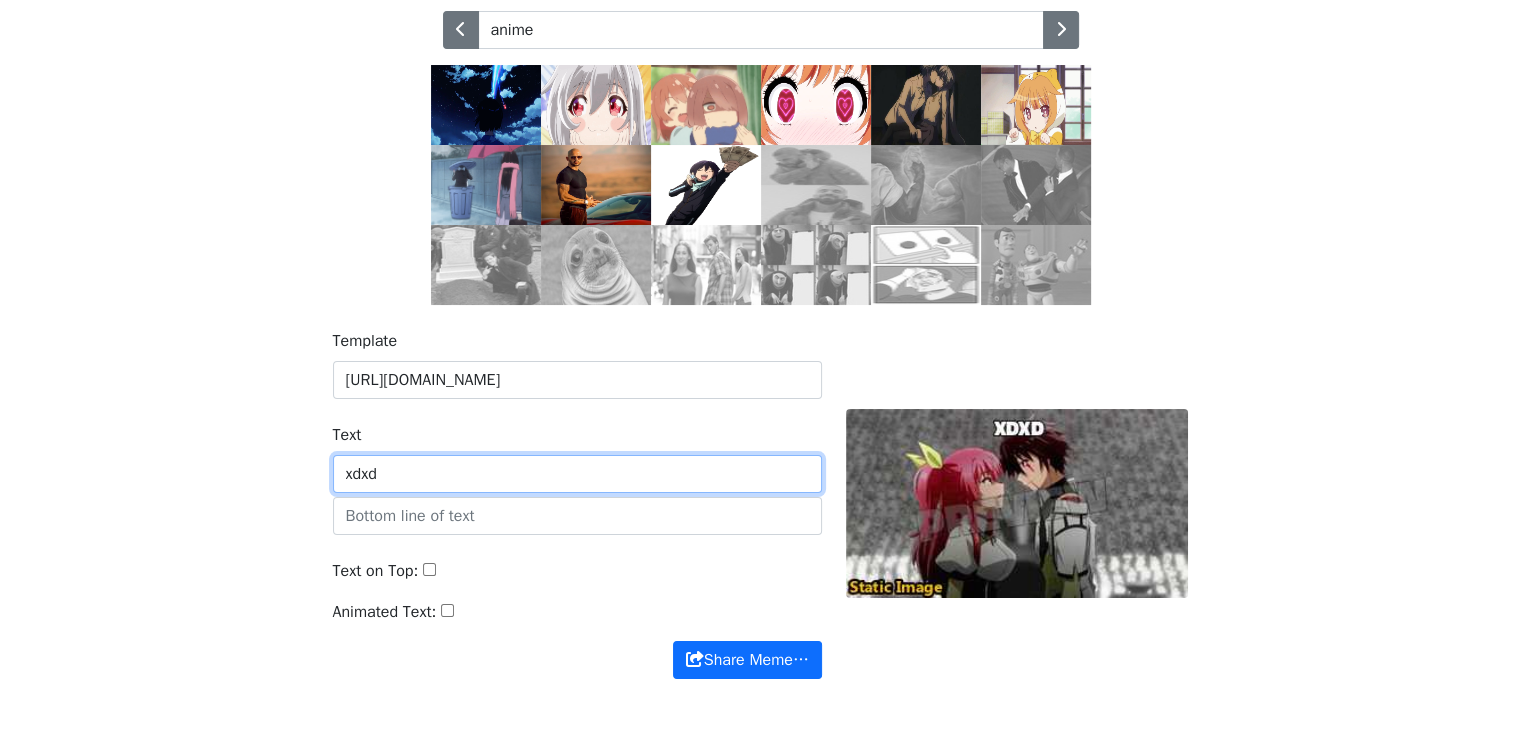 scroll, scrollTop: 128, scrollLeft: 0, axis: vertical 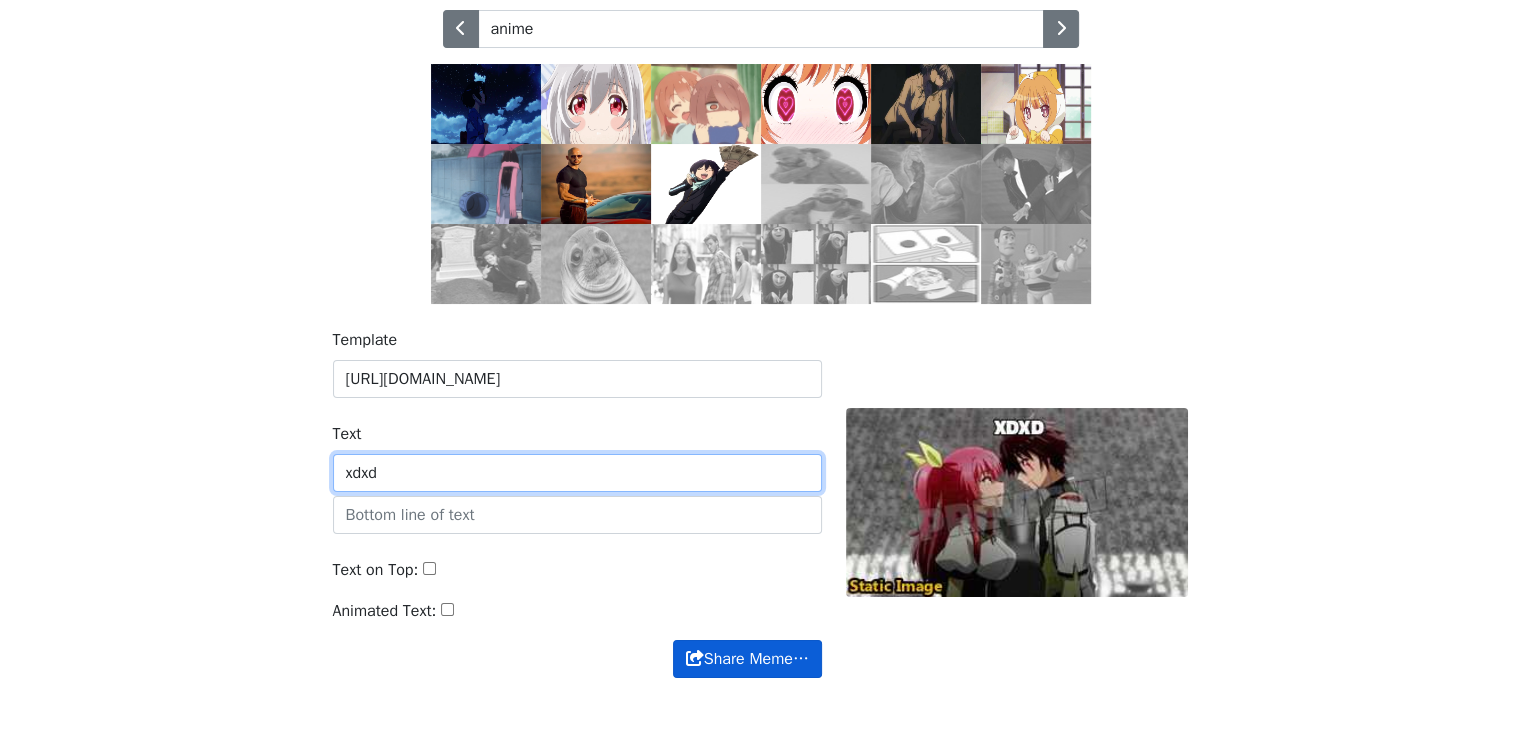 type on "xdxd" 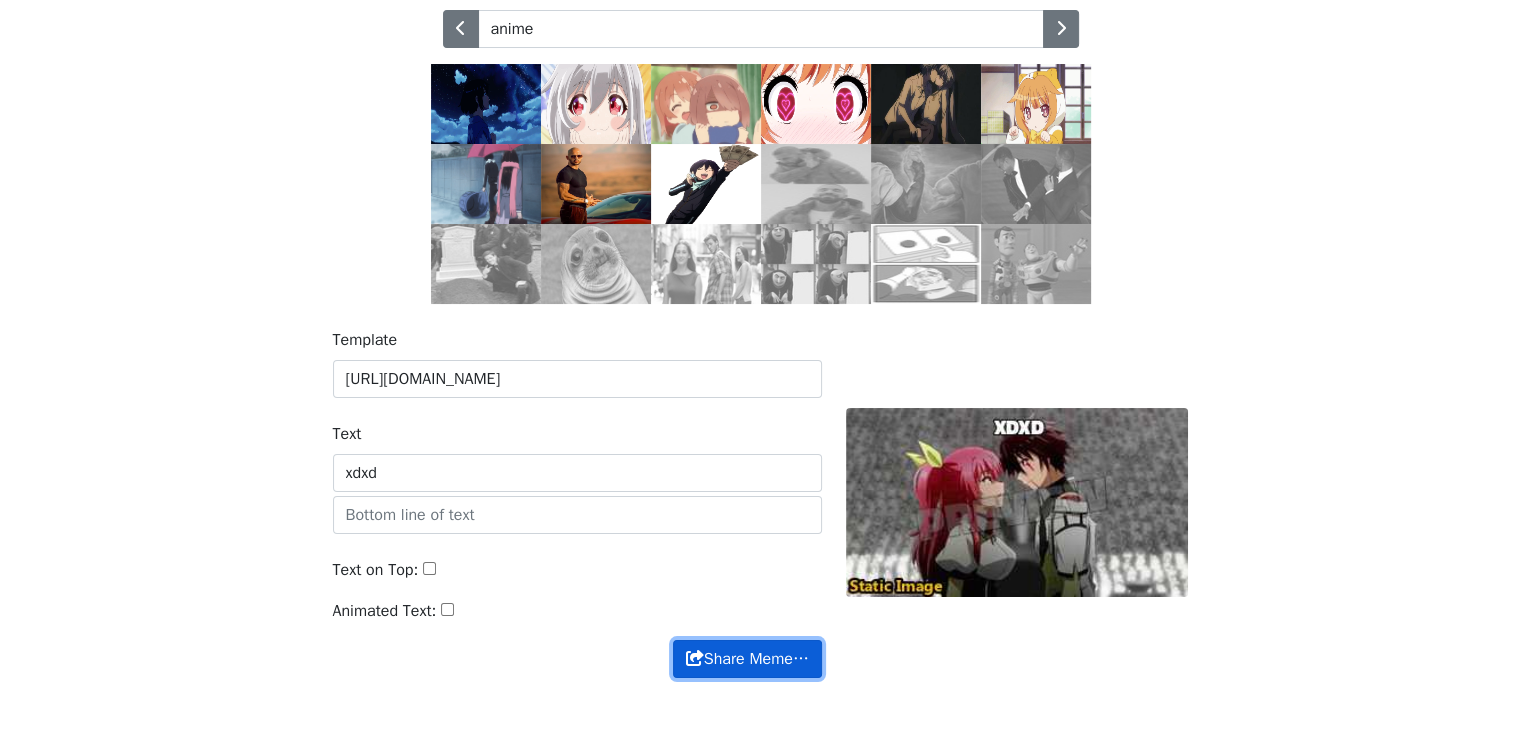 click on "Share Meme…" at bounding box center [747, 659] 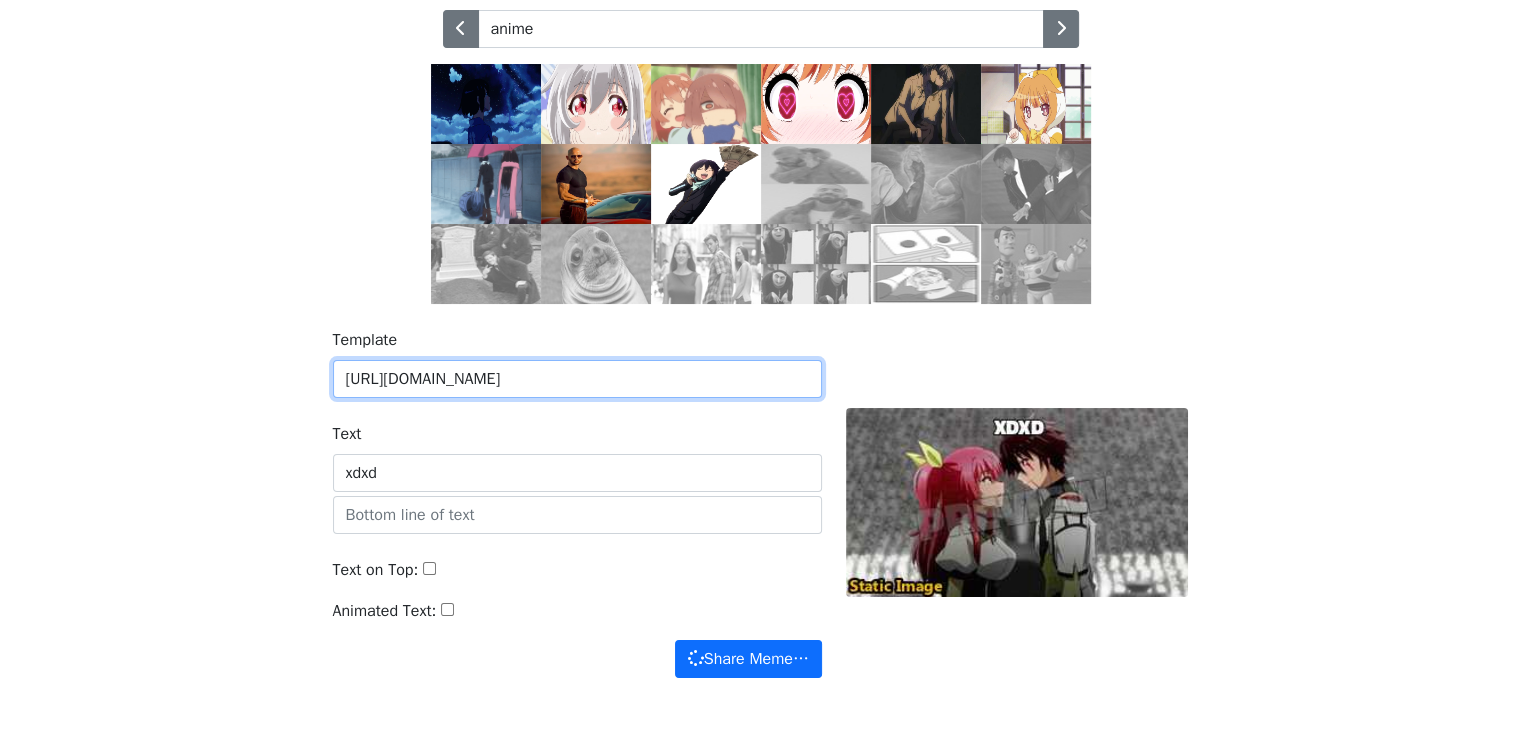 click on "https://www.icegif.com/wp-content/uploads/2022/08/icegif-1226.gif" at bounding box center (577, 379) 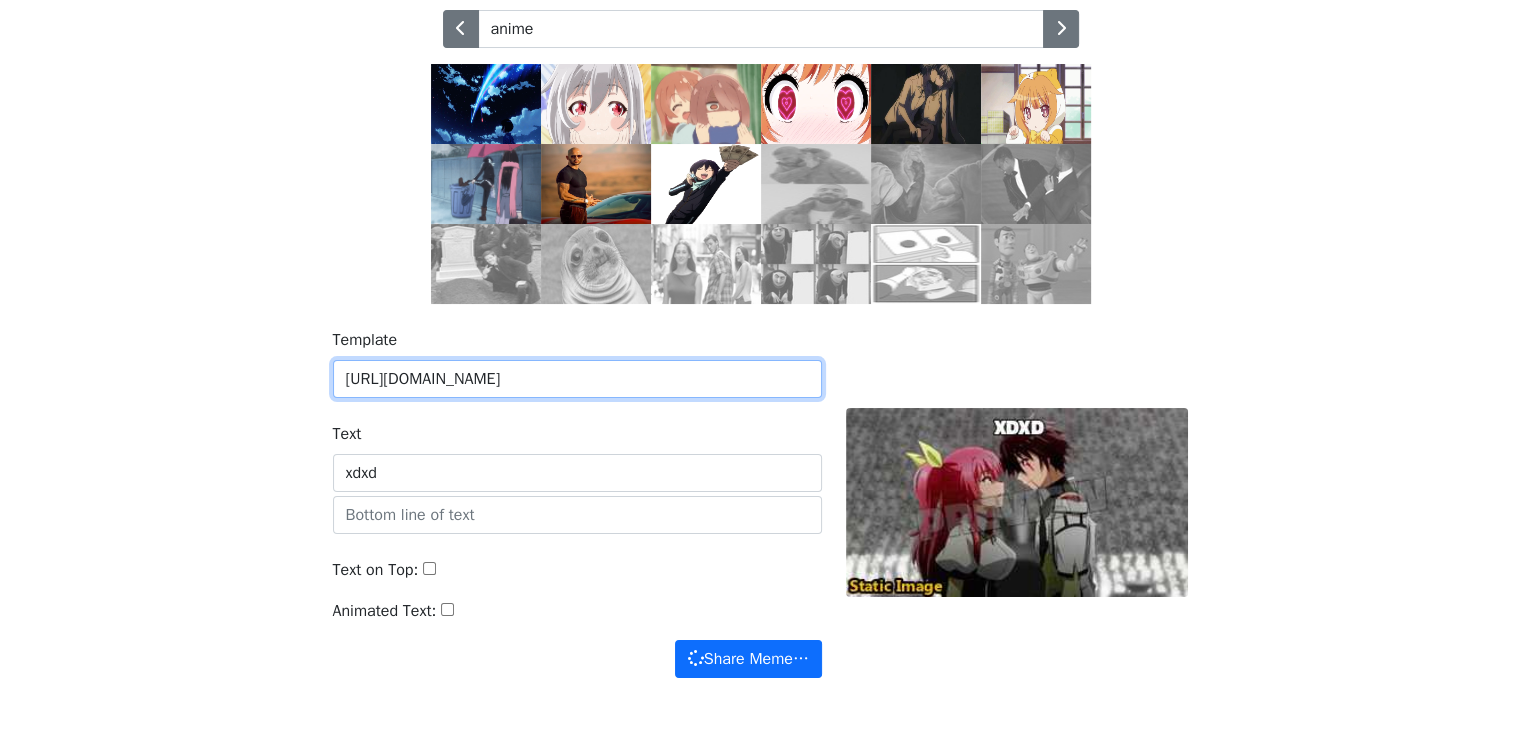 paste on "+" 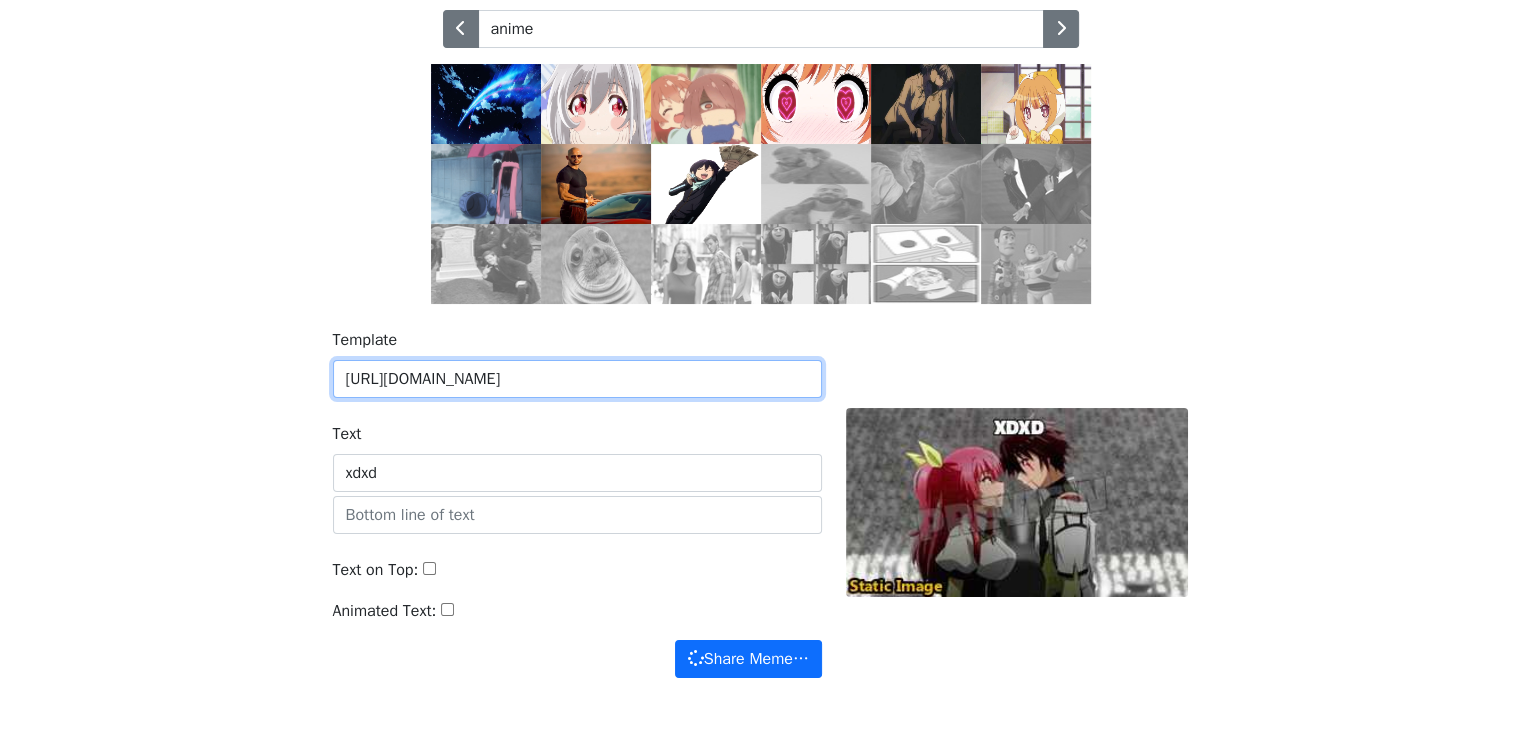 scroll, scrollTop: 0, scrollLeft: 18, axis: horizontal 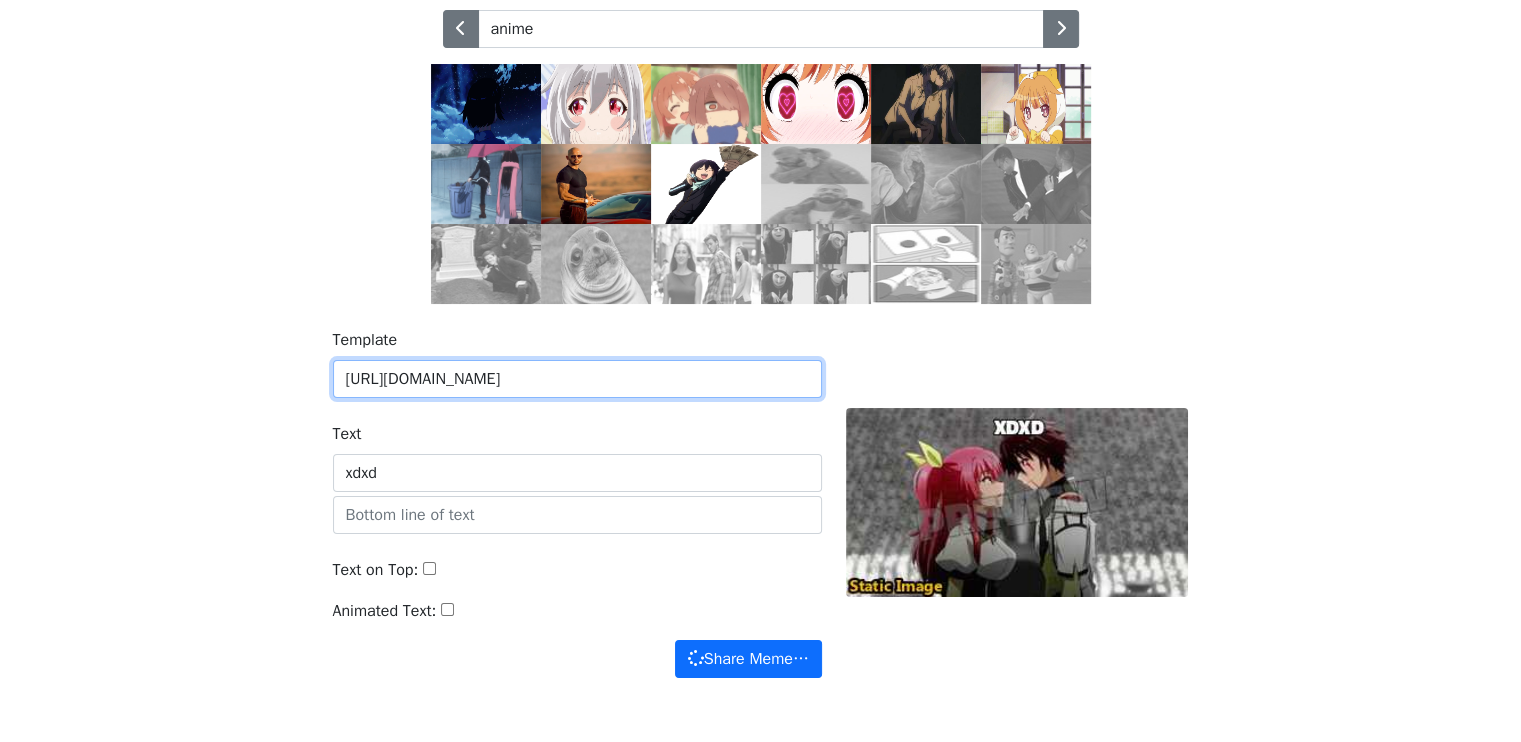 click on "Share Meme…" at bounding box center (748, 659) 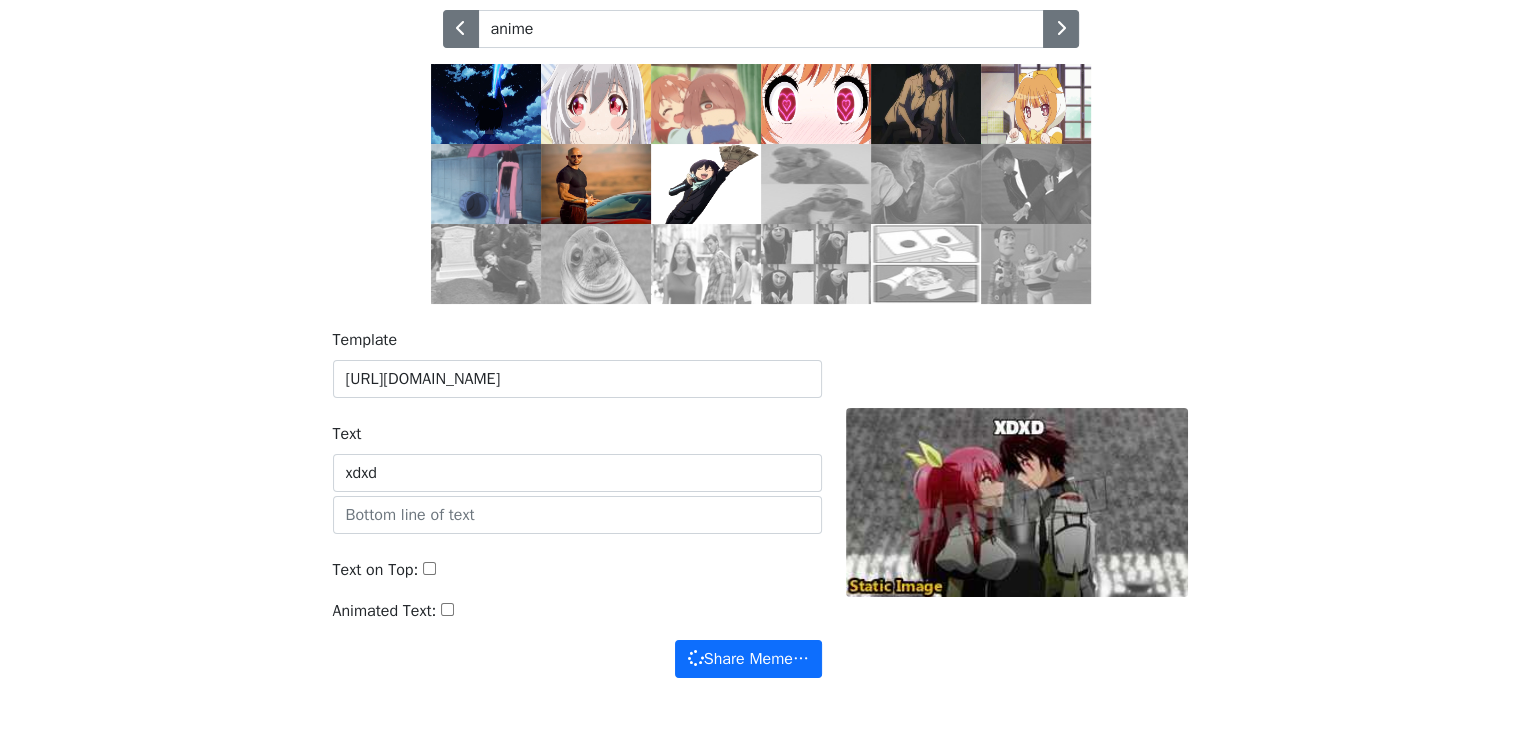 scroll, scrollTop: 0, scrollLeft: 0, axis: both 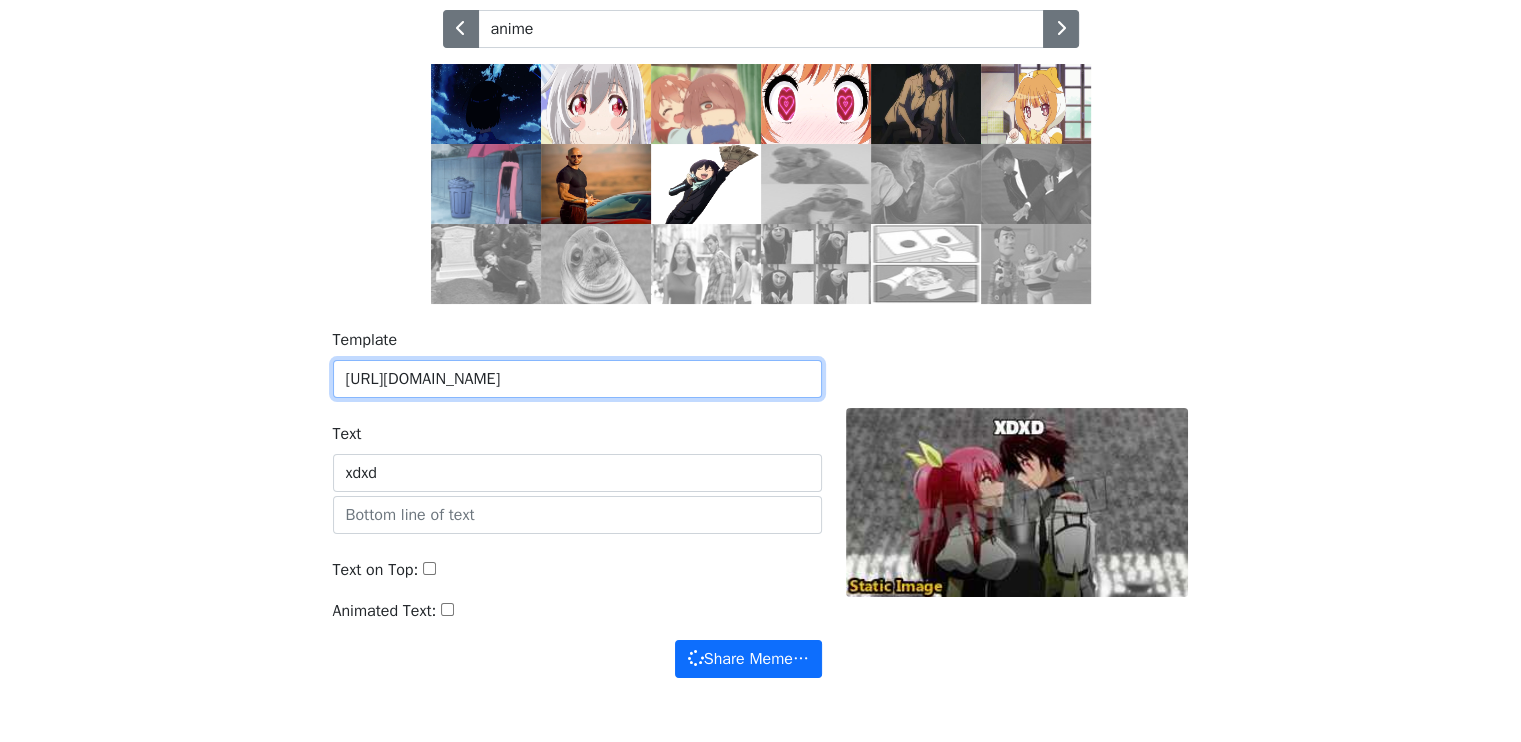 click on "https://www.icegif.com/wp-content/uploads/2022/08/icegif-1226.gif" at bounding box center (577, 379) 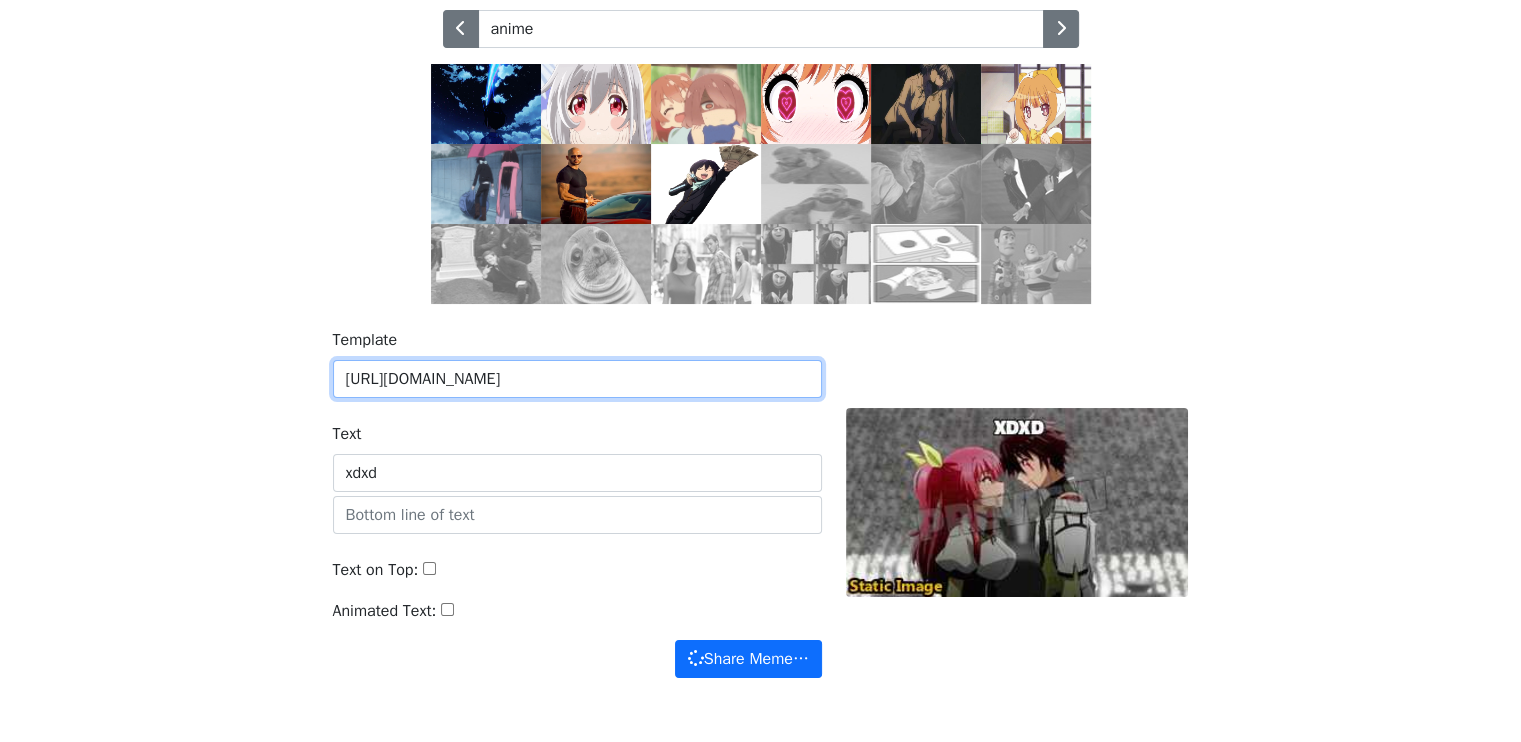paste on "imgur.com/a/UXmMDhG" 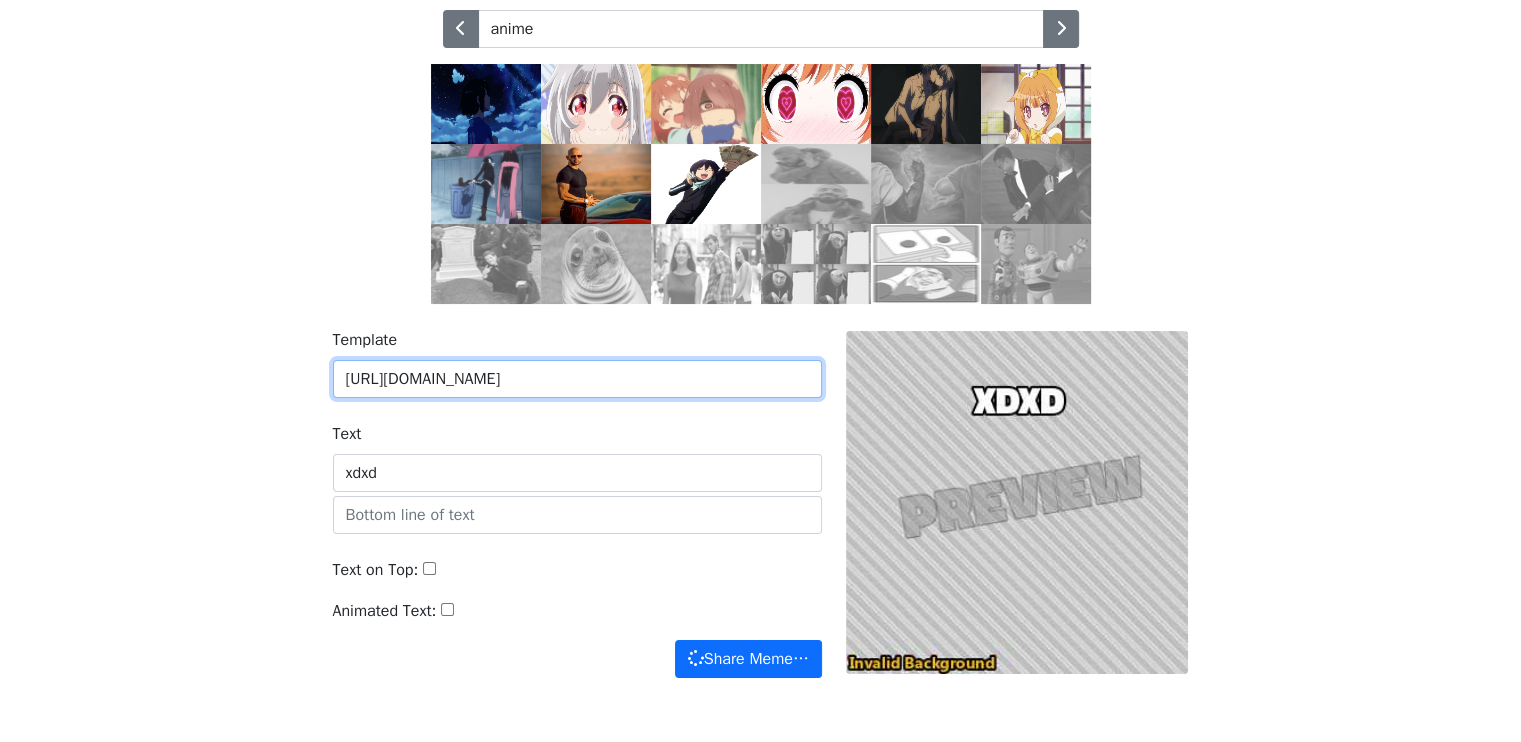 paste on "L4qbsq0" 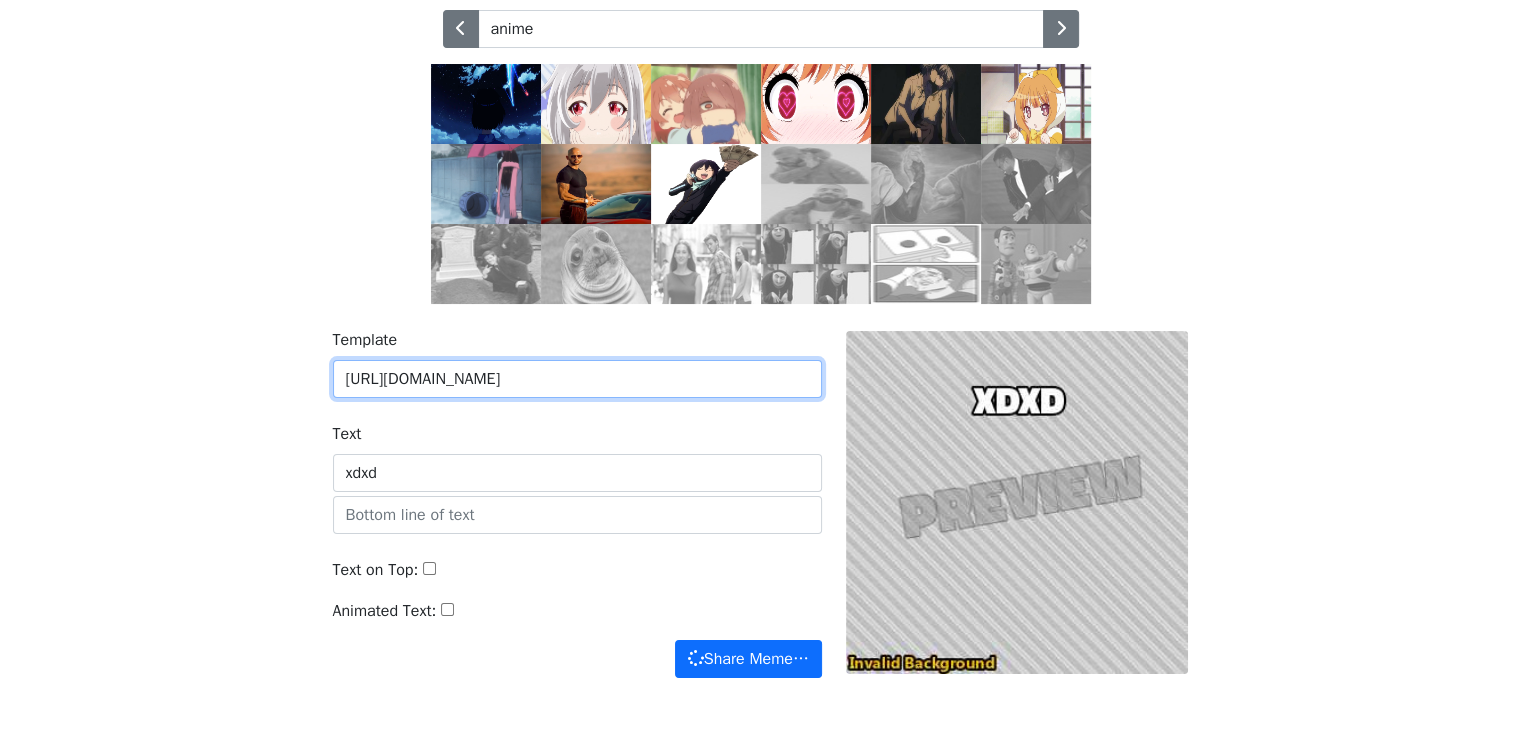 click on "Share Meme…" at bounding box center (748, 659) 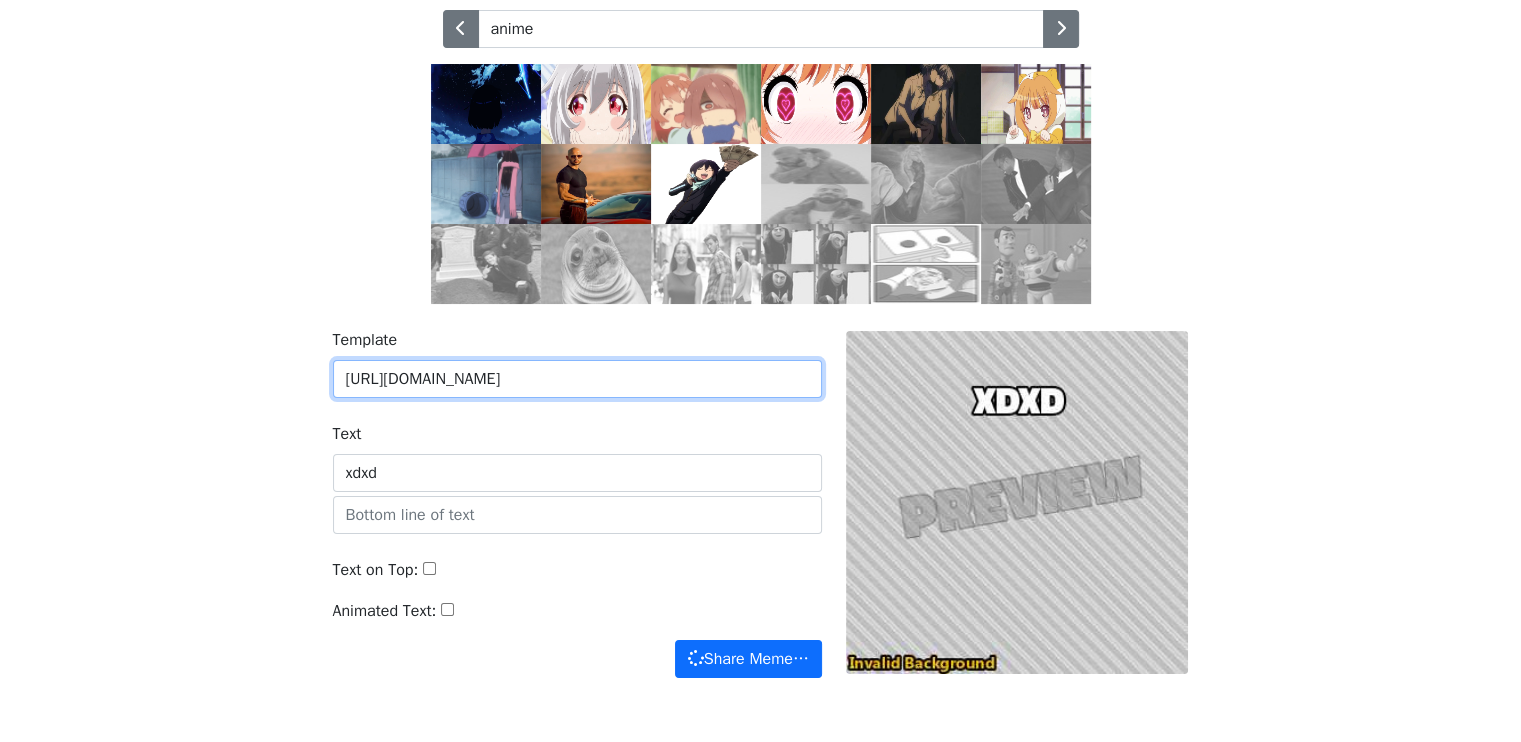 click on "https://imgur.com/L4qbsq0" at bounding box center [577, 379] 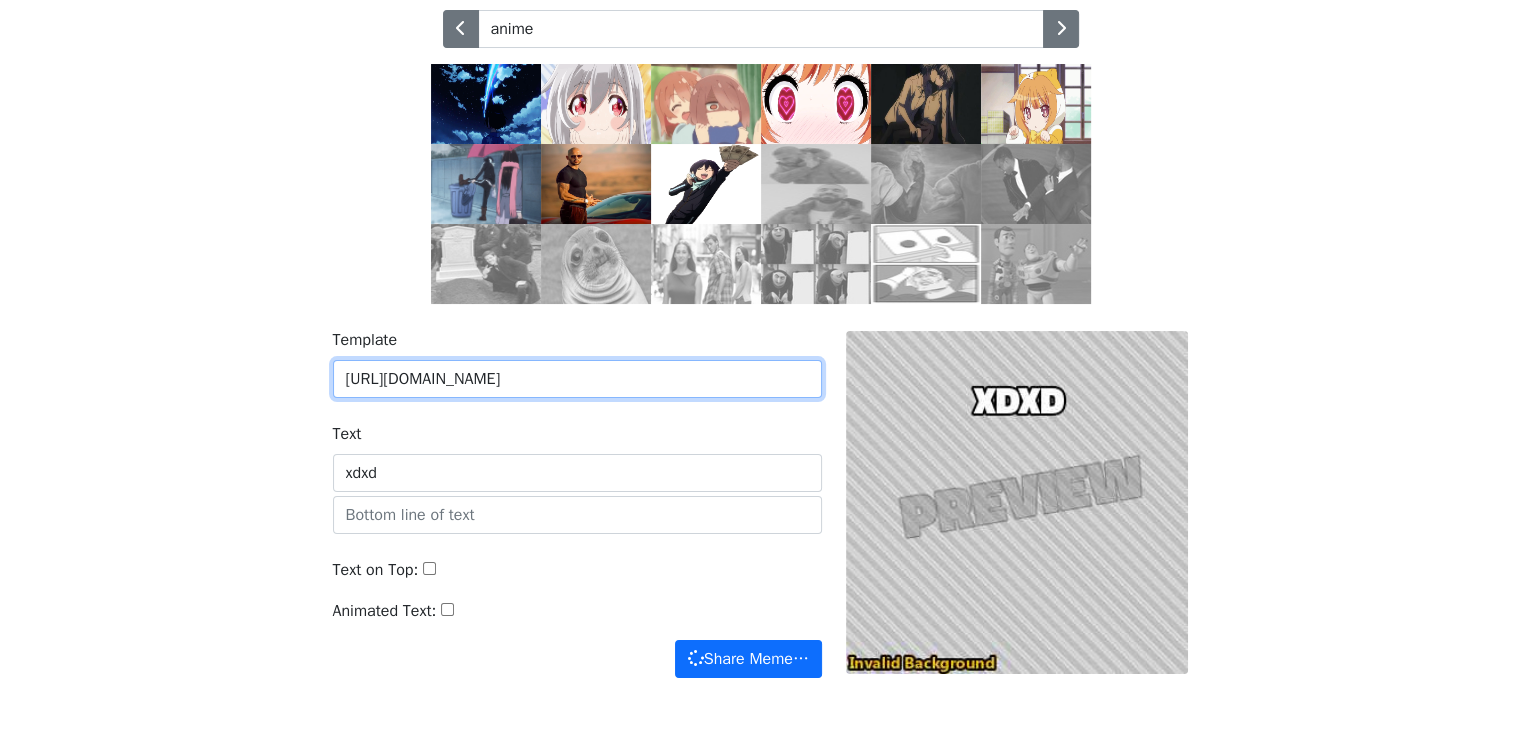 paste on "<blockquote class="imgur-embed-pub" lang="en" data-id="L4qbsq0"><a href="https://imgur.com/L4qbsq0">View post on imgur.com</a></blockquote><script async src="//s.imgur.com/min/embed.js" charset="utf-8"></script>" 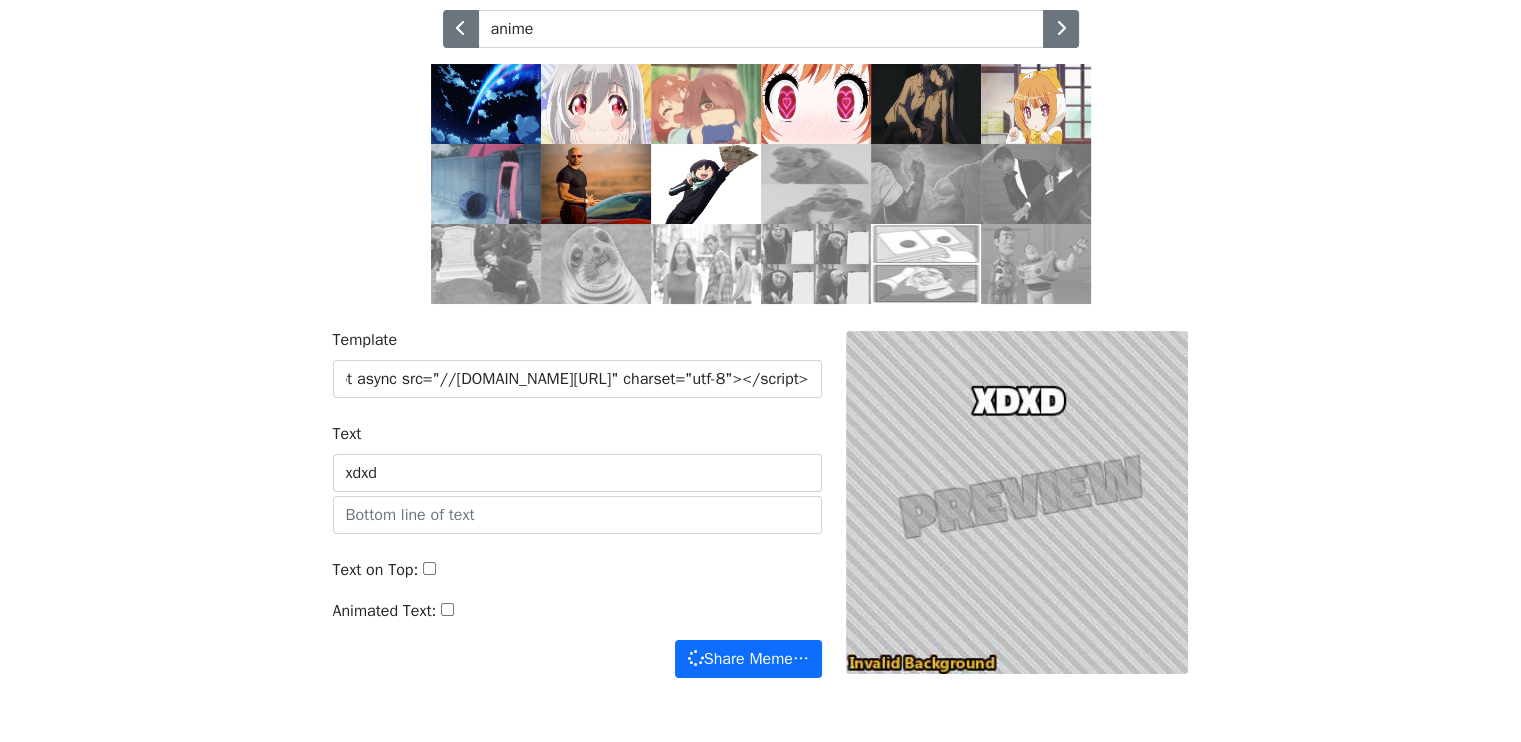 scroll, scrollTop: 0, scrollLeft: 0, axis: both 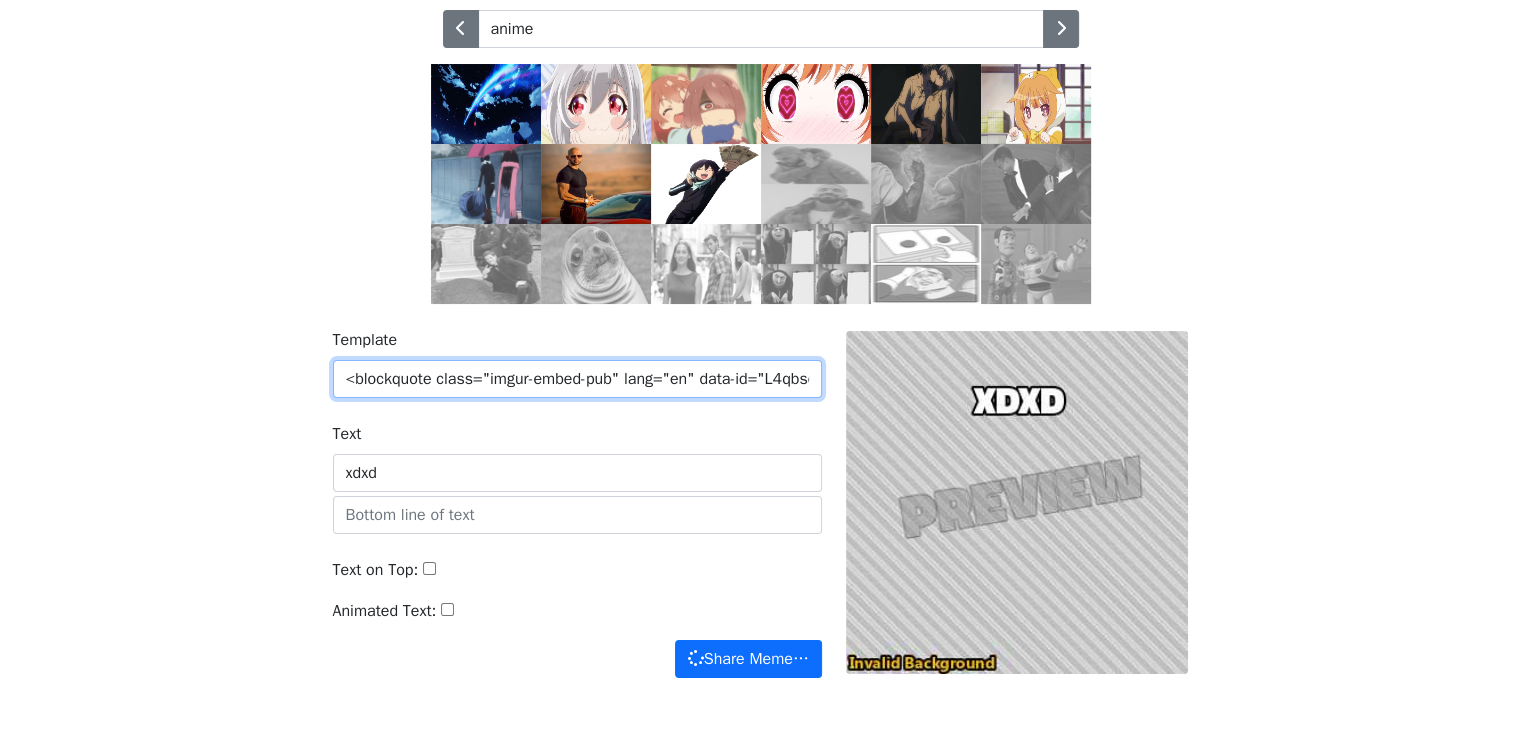 click on "<blockquote class="imgur-embed-pub" lang="en" data-id="L4qbsq0"><a href="https://imgur.com/L4qbsq0">View post on imgur.com</a></blockquote><script async src="//s.imgur.com/min/embed.js" charset="utf-8"></script>" at bounding box center [577, 379] 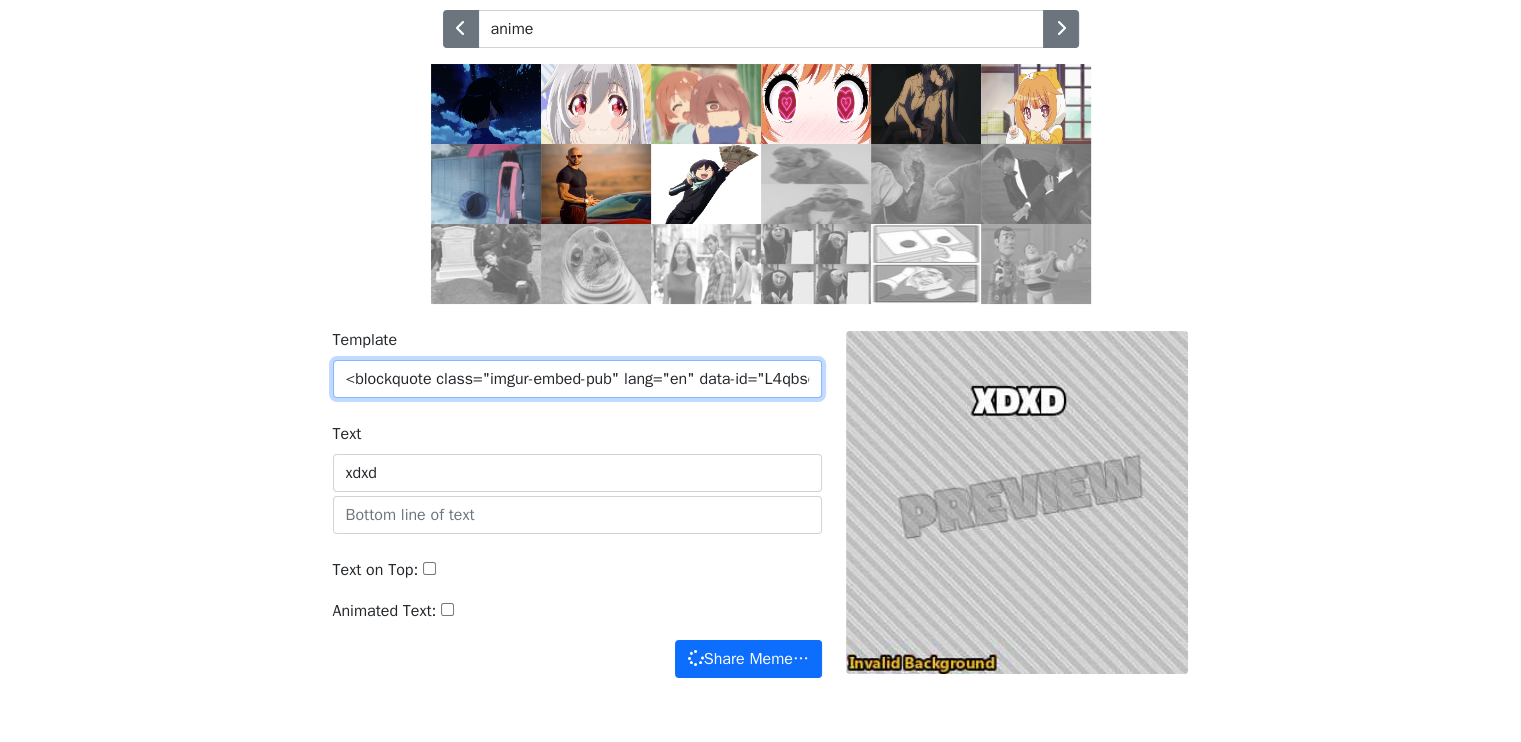 paste on "https://i.imgur.com/L4qbsq0.gif" 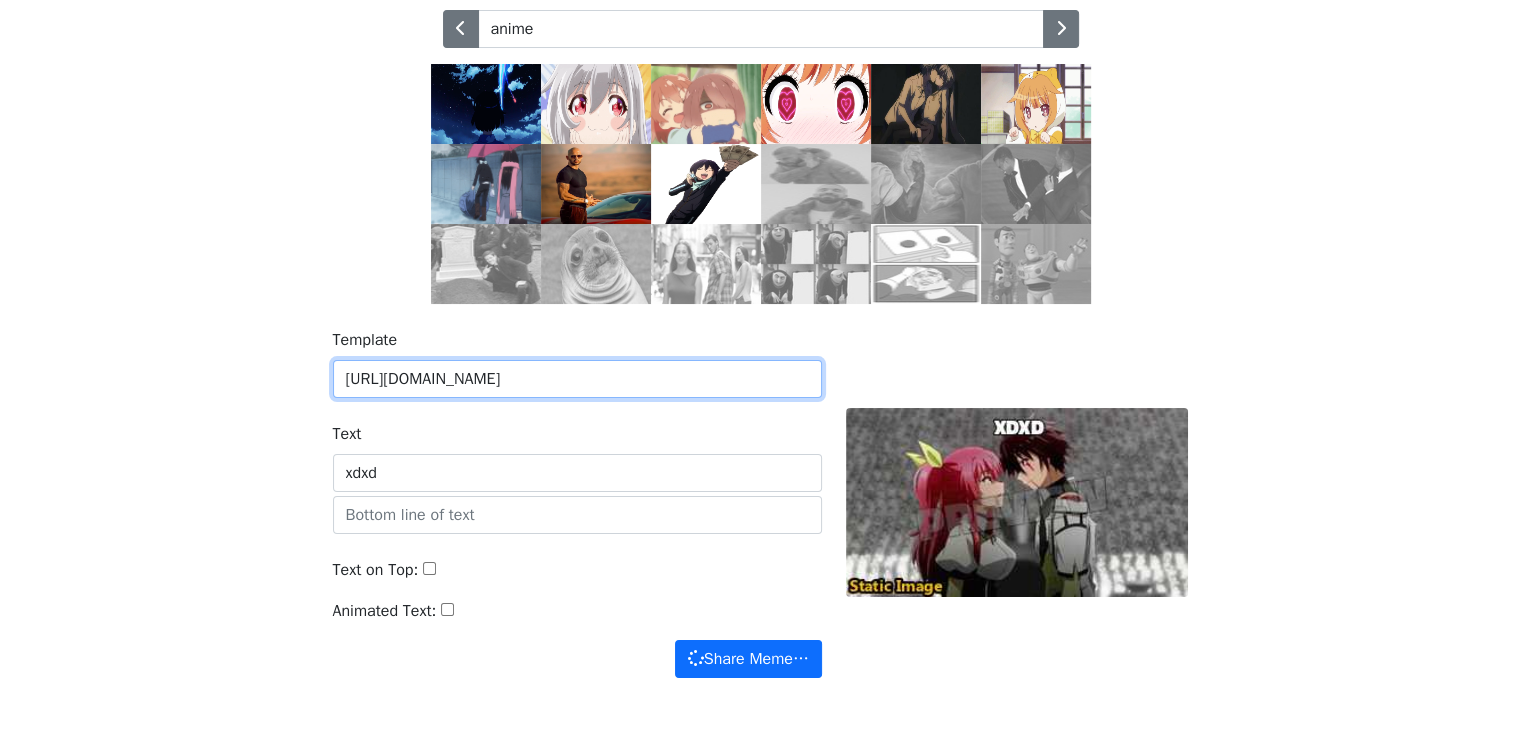 type on "https://i.imgur.com/L4qbsq0.gif" 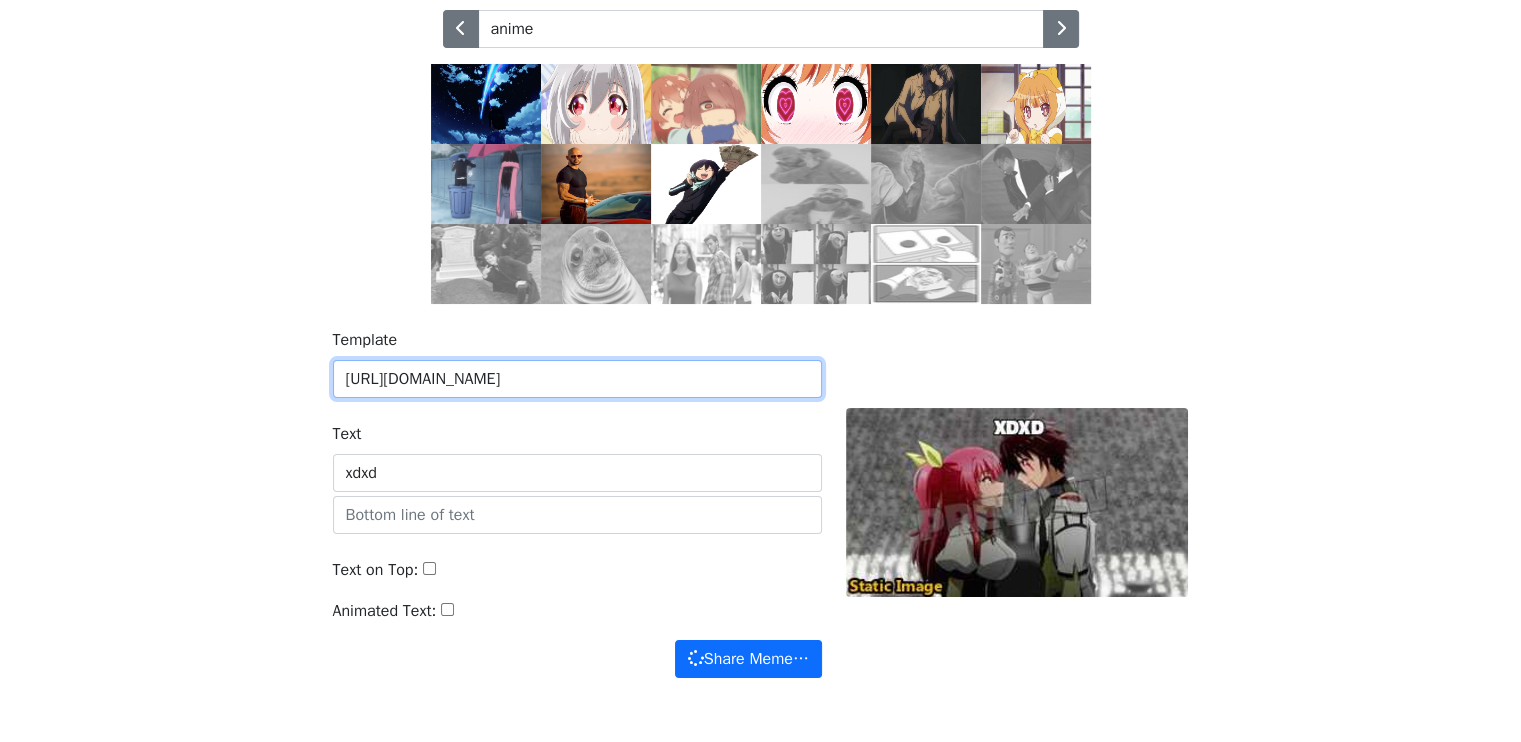 click on "Share Meme…" at bounding box center [748, 659] 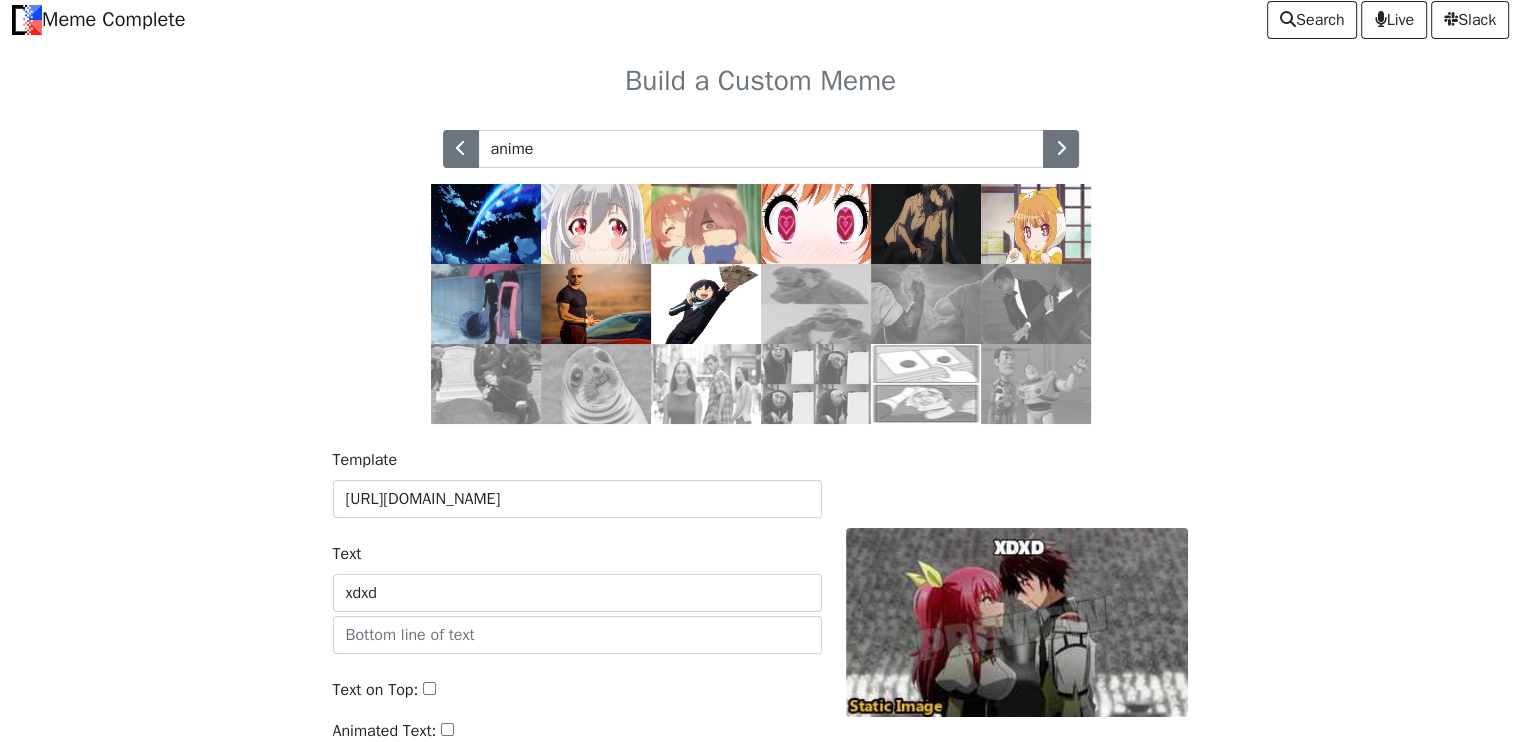 scroll, scrollTop: 4, scrollLeft: 0, axis: vertical 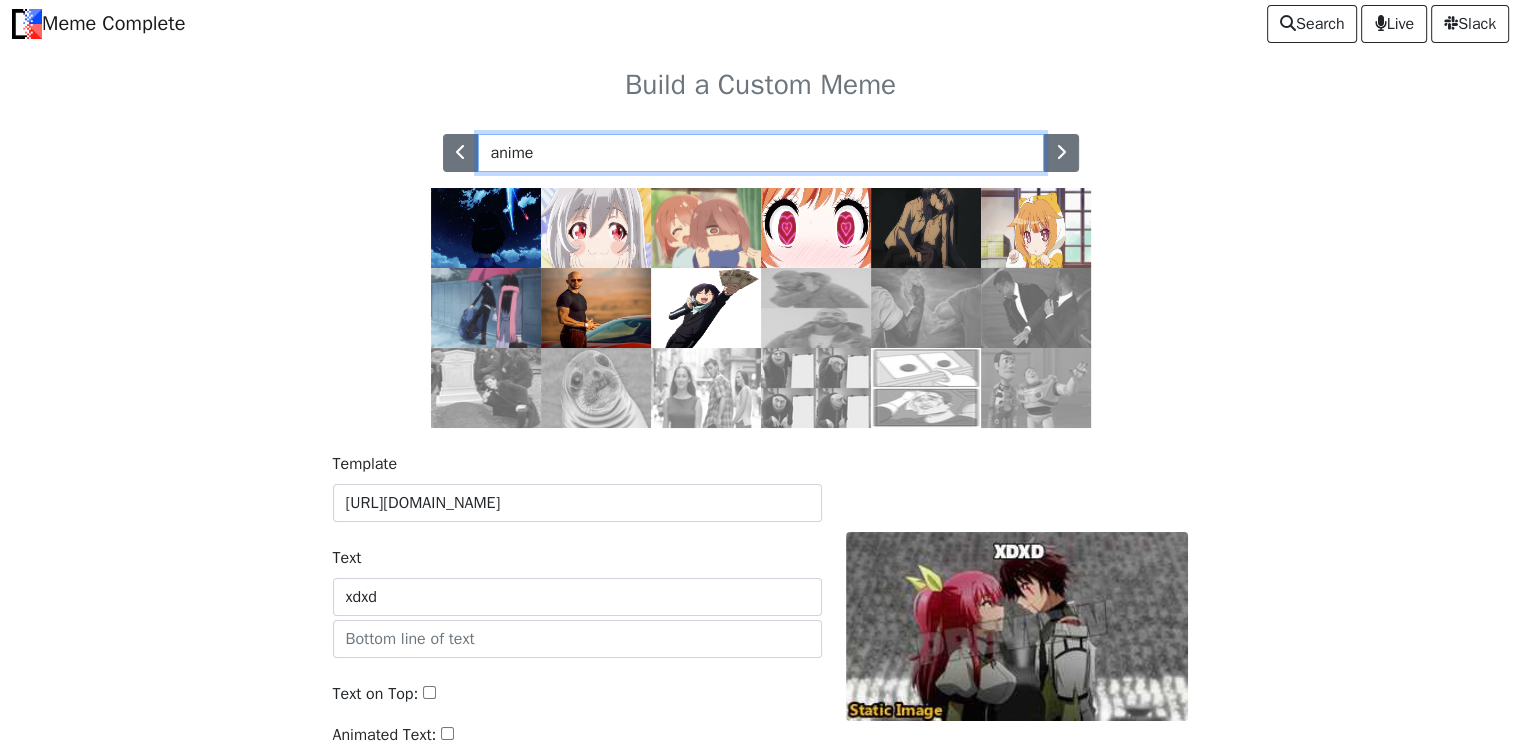 click on "anime" at bounding box center (761, 153) 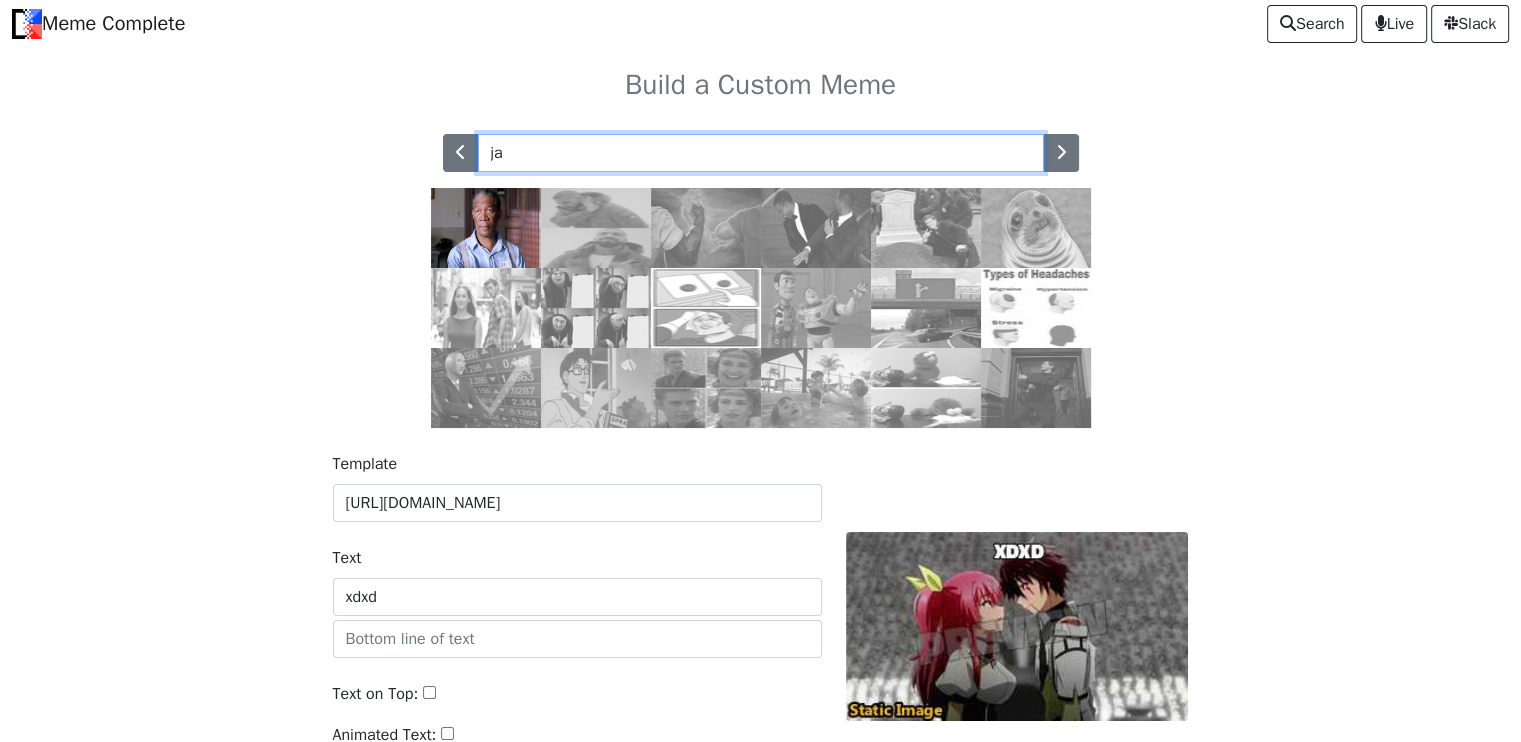 type on "j" 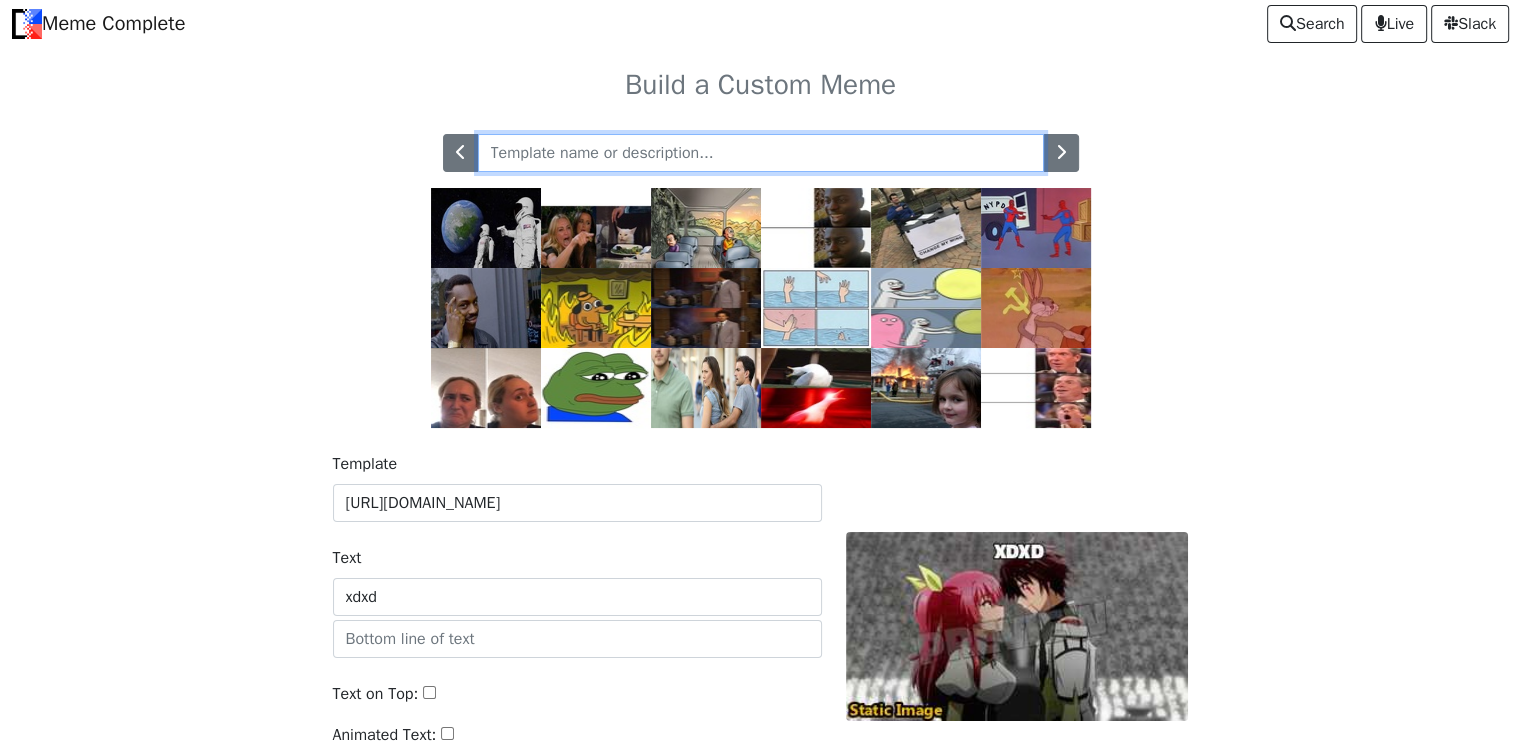 type 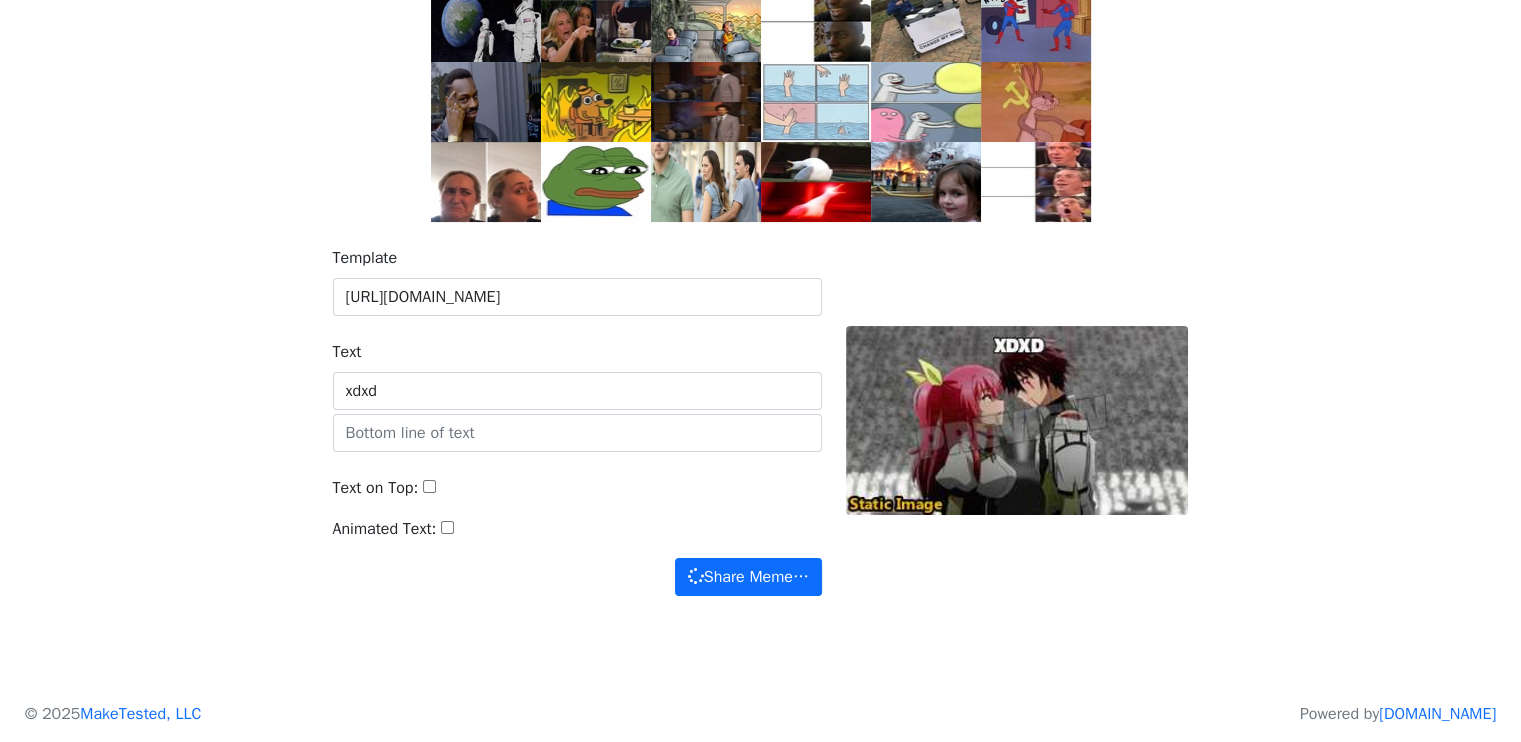 scroll, scrollTop: 0, scrollLeft: 0, axis: both 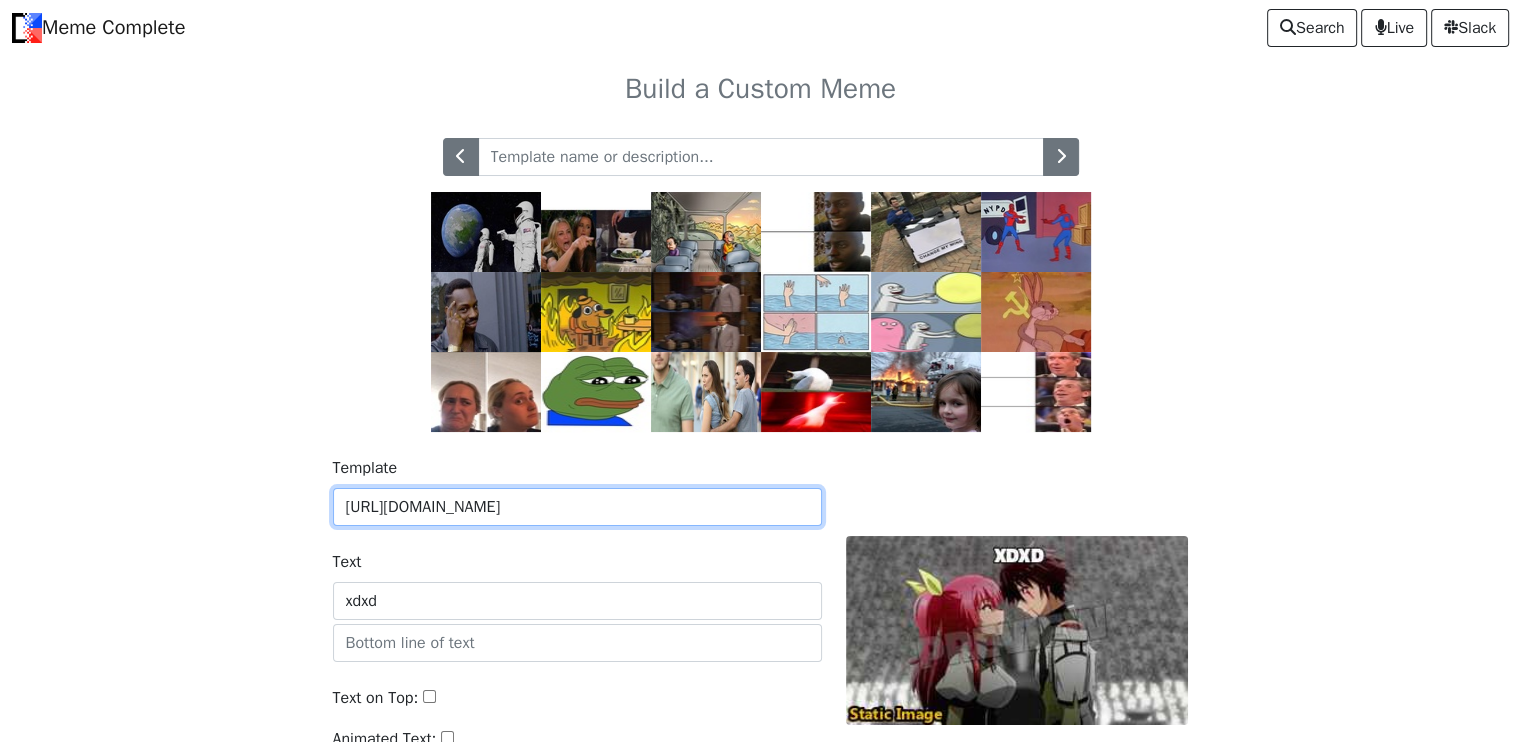 drag, startPoint x: 631, startPoint y: 514, endPoint x: 326, endPoint y: 546, distance: 306.6741 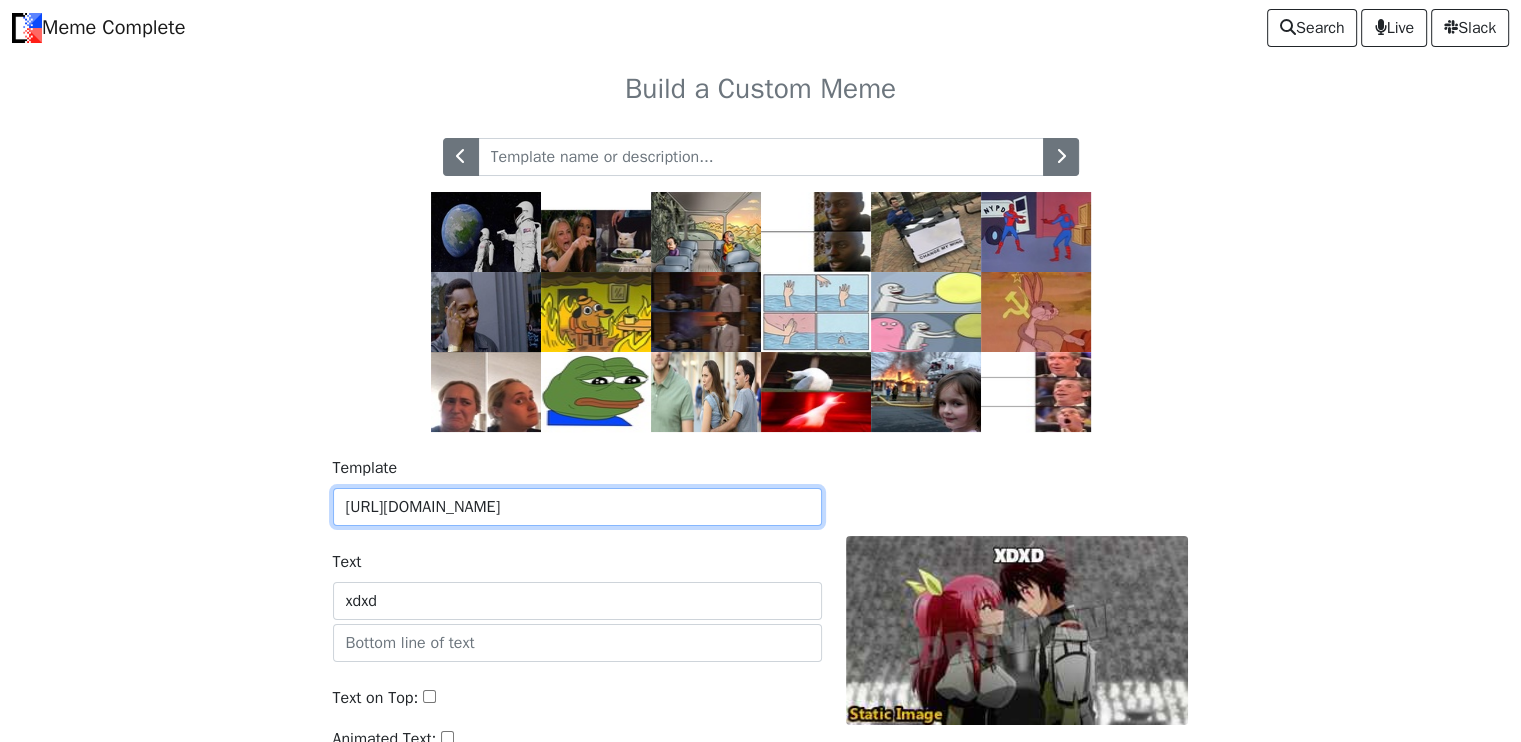 click on "Template
https://i.imgur.com/L4qbsq0.gif
Text
xdxd
Text on Top:
Animated Text:
Share Meme…" at bounding box center [577, 631] 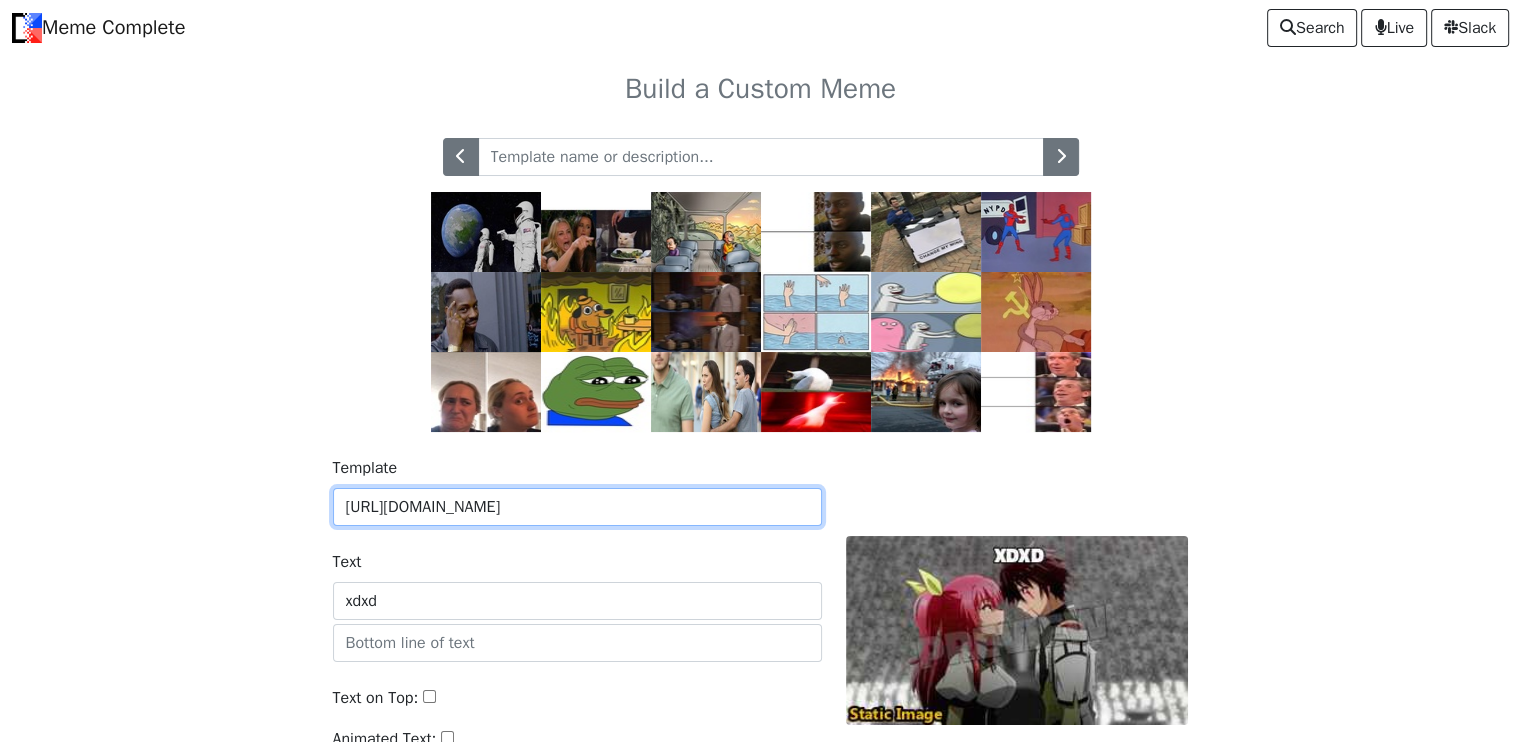 paste on "memecomplete.com/custom/?standard=true&offset=18" 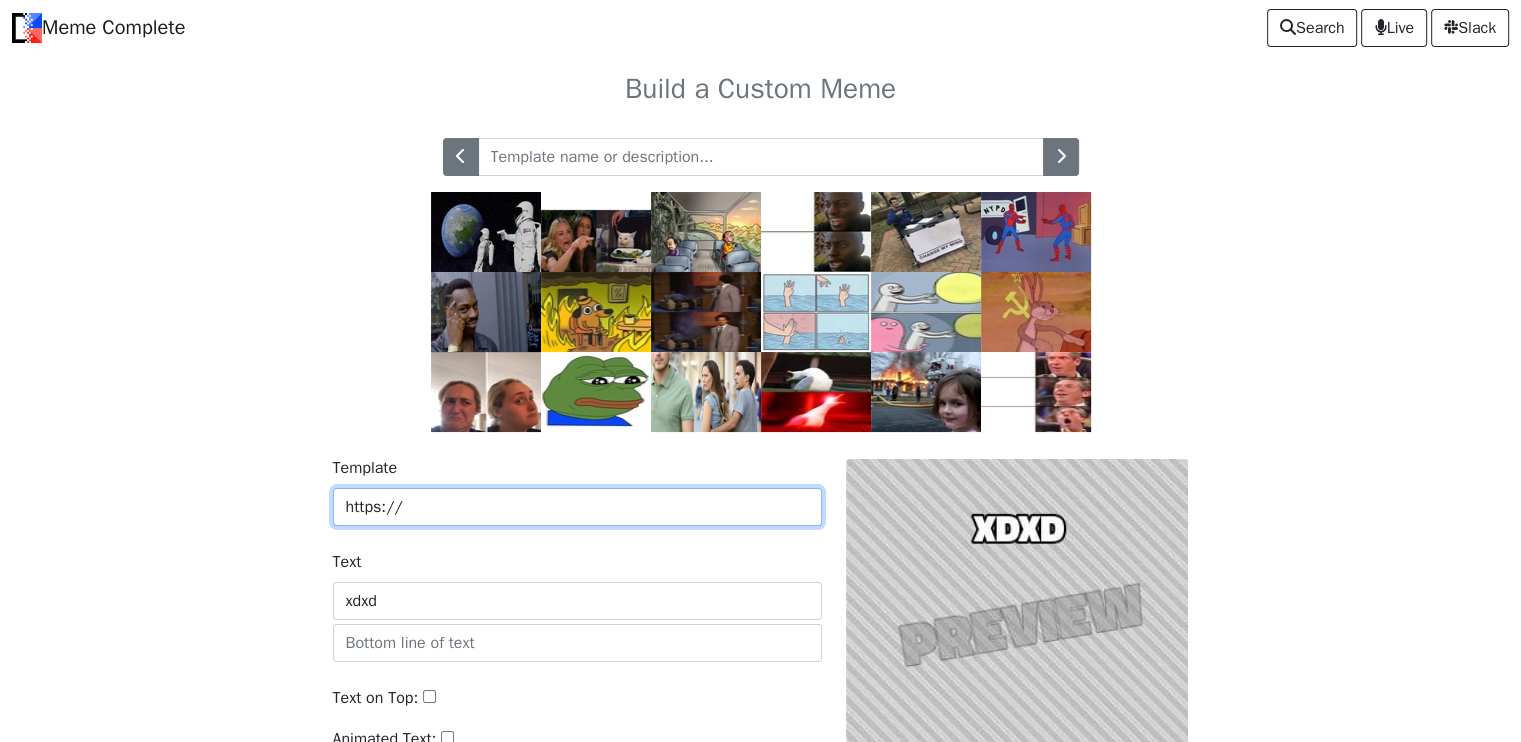 type on "https" 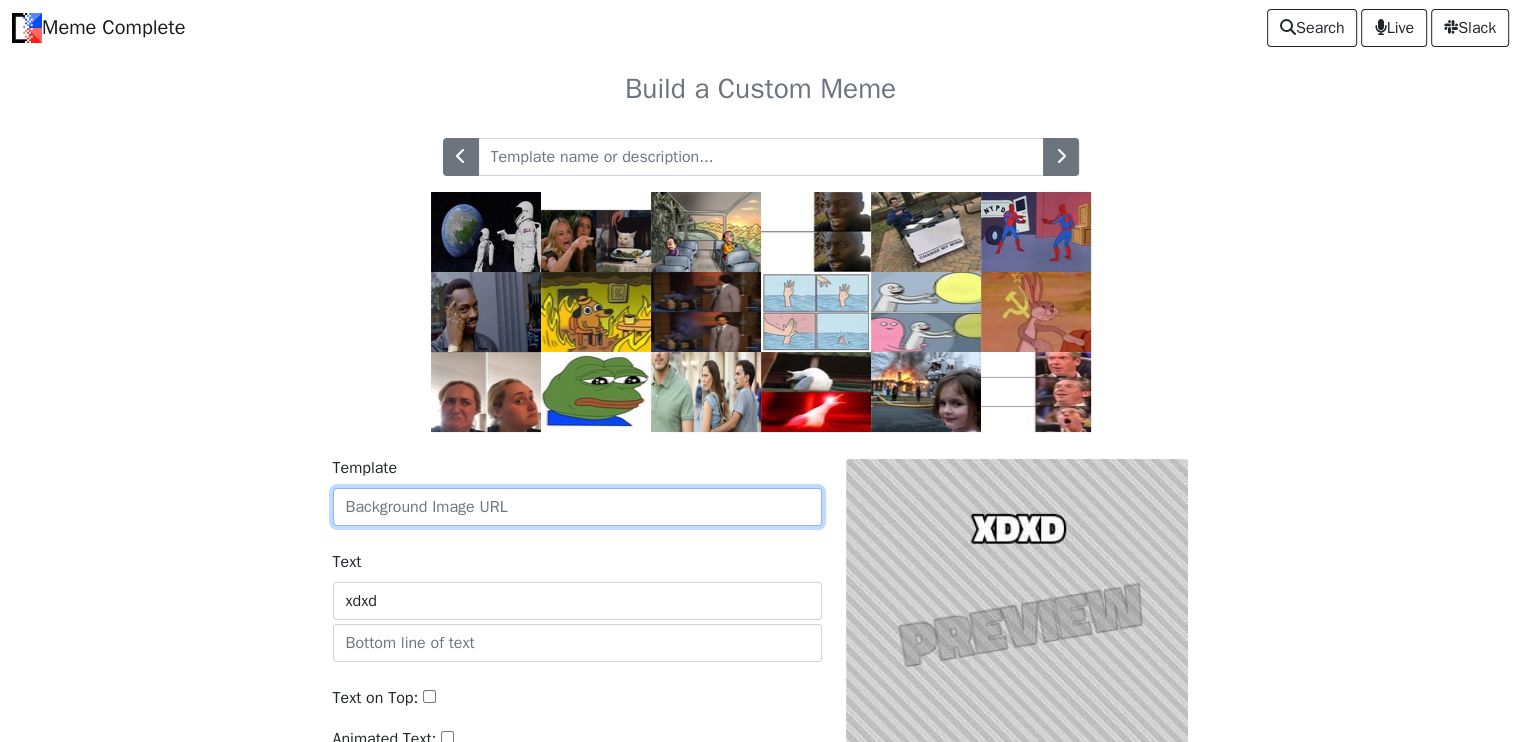 type 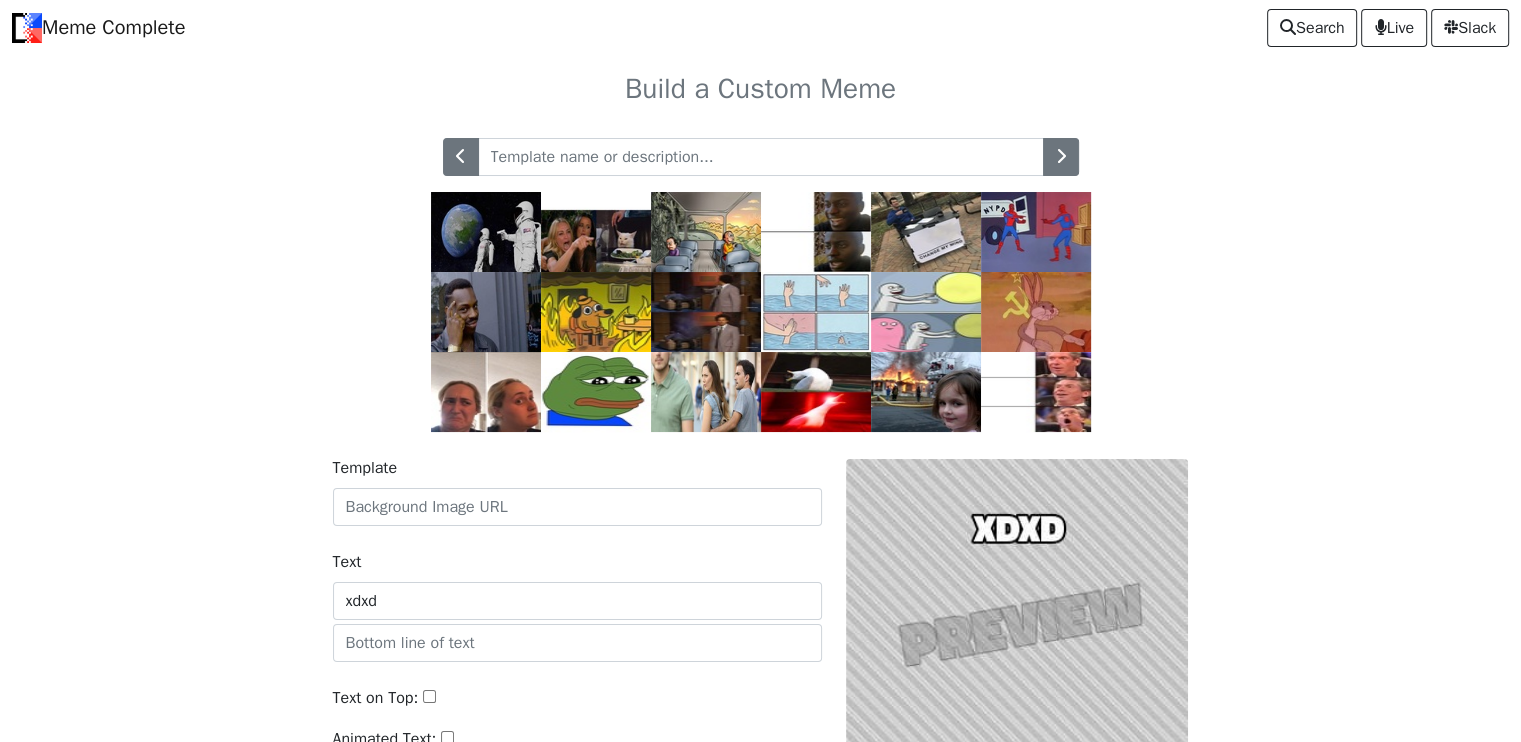 click at bounding box center (486, 232) 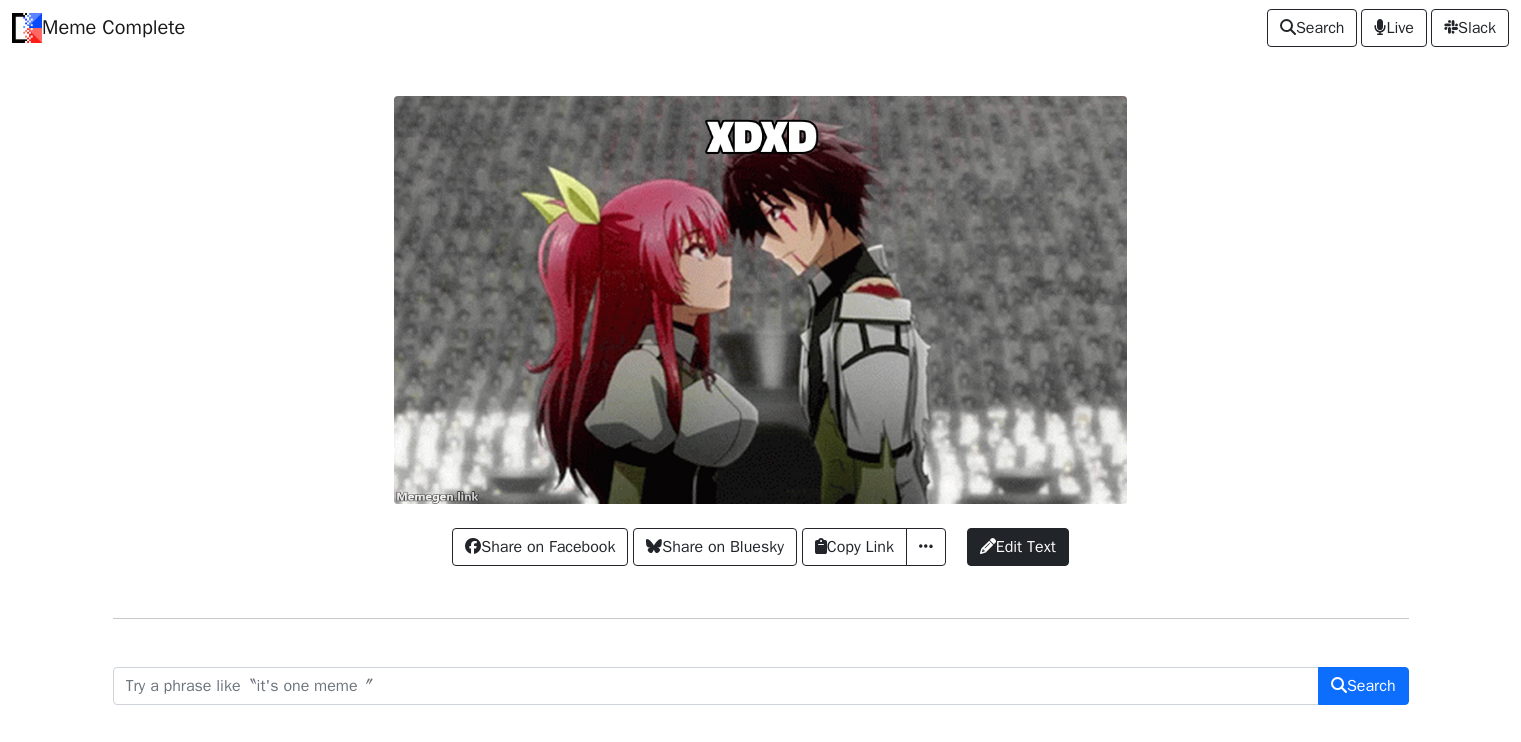 scroll, scrollTop: 0, scrollLeft: 0, axis: both 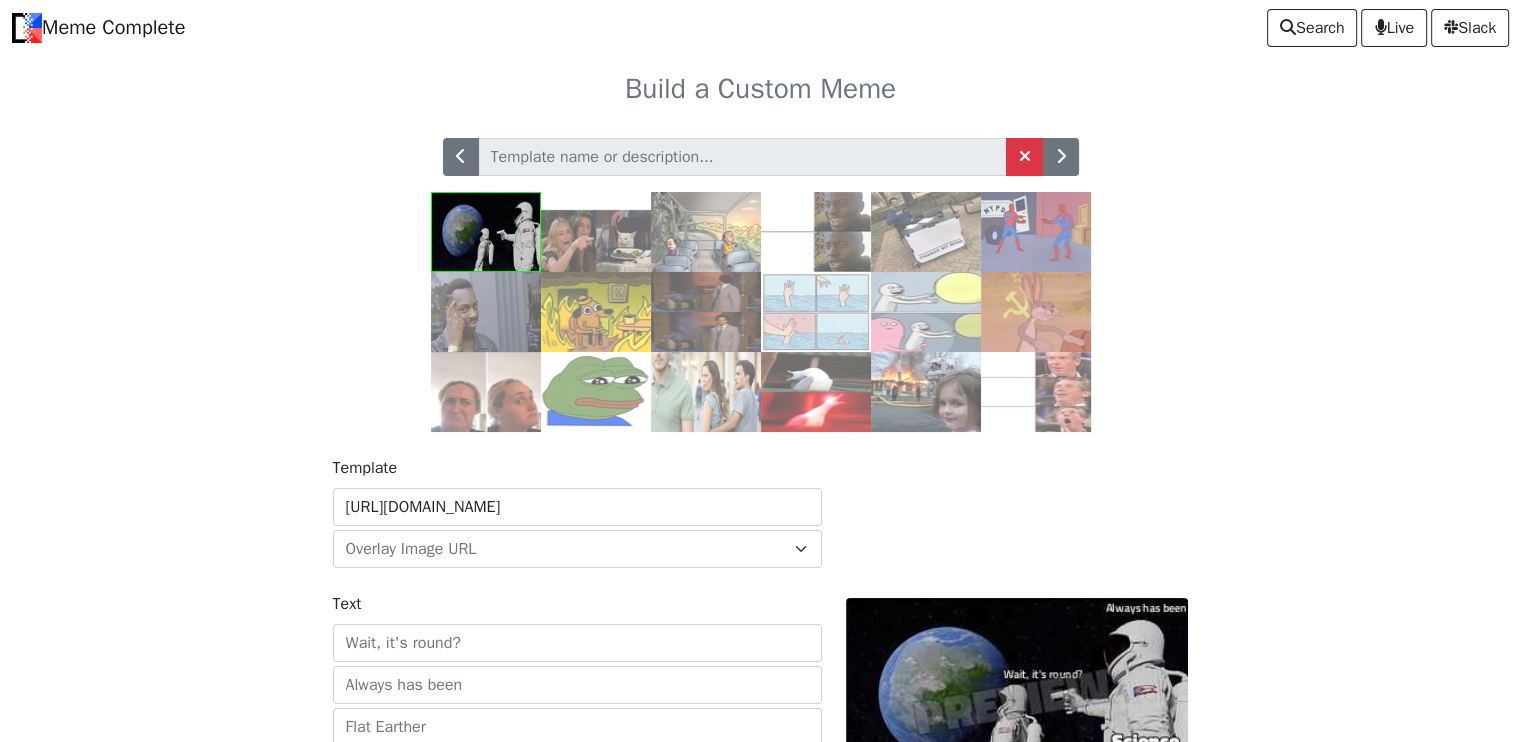 click on "Meme Complete" at bounding box center [98, 28] 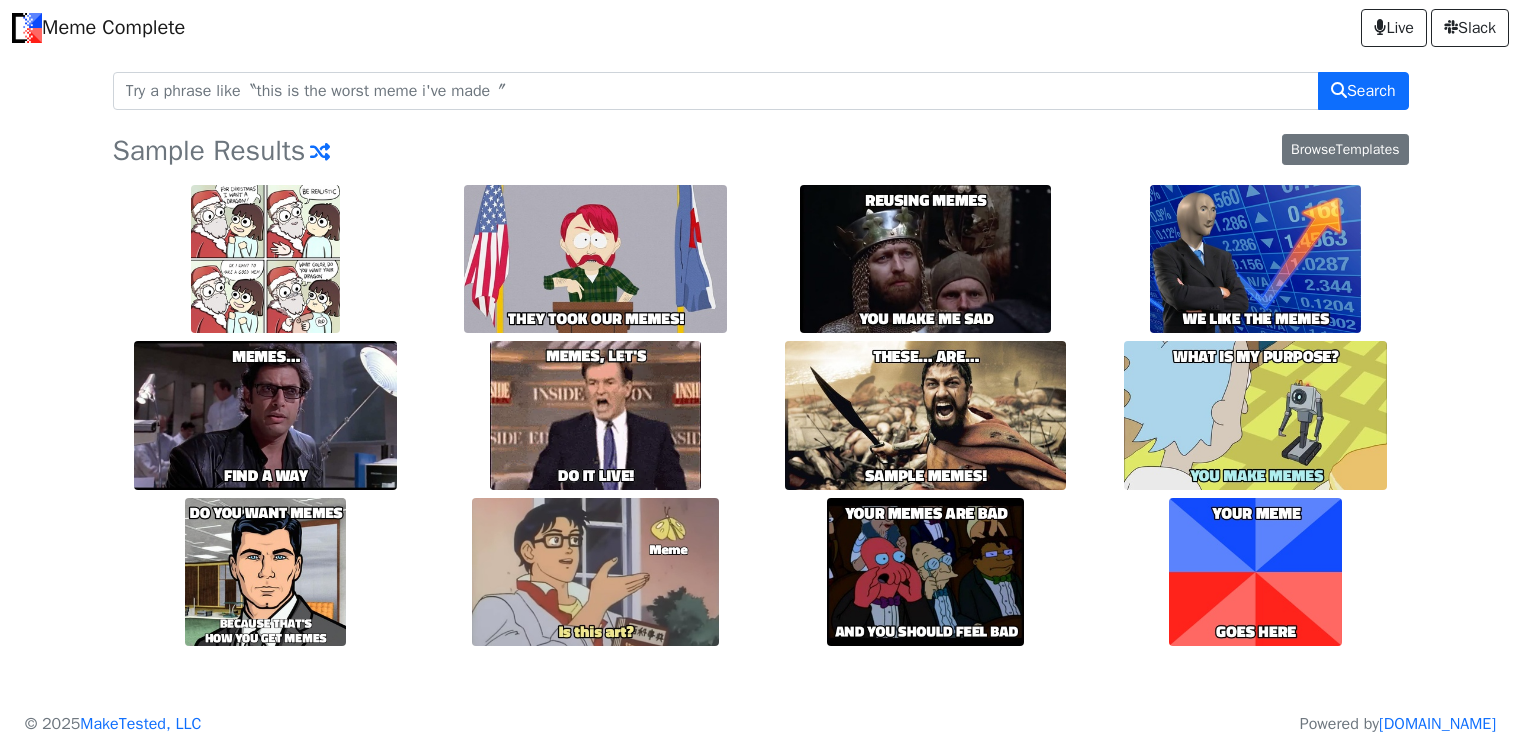 scroll, scrollTop: 0, scrollLeft: 0, axis: both 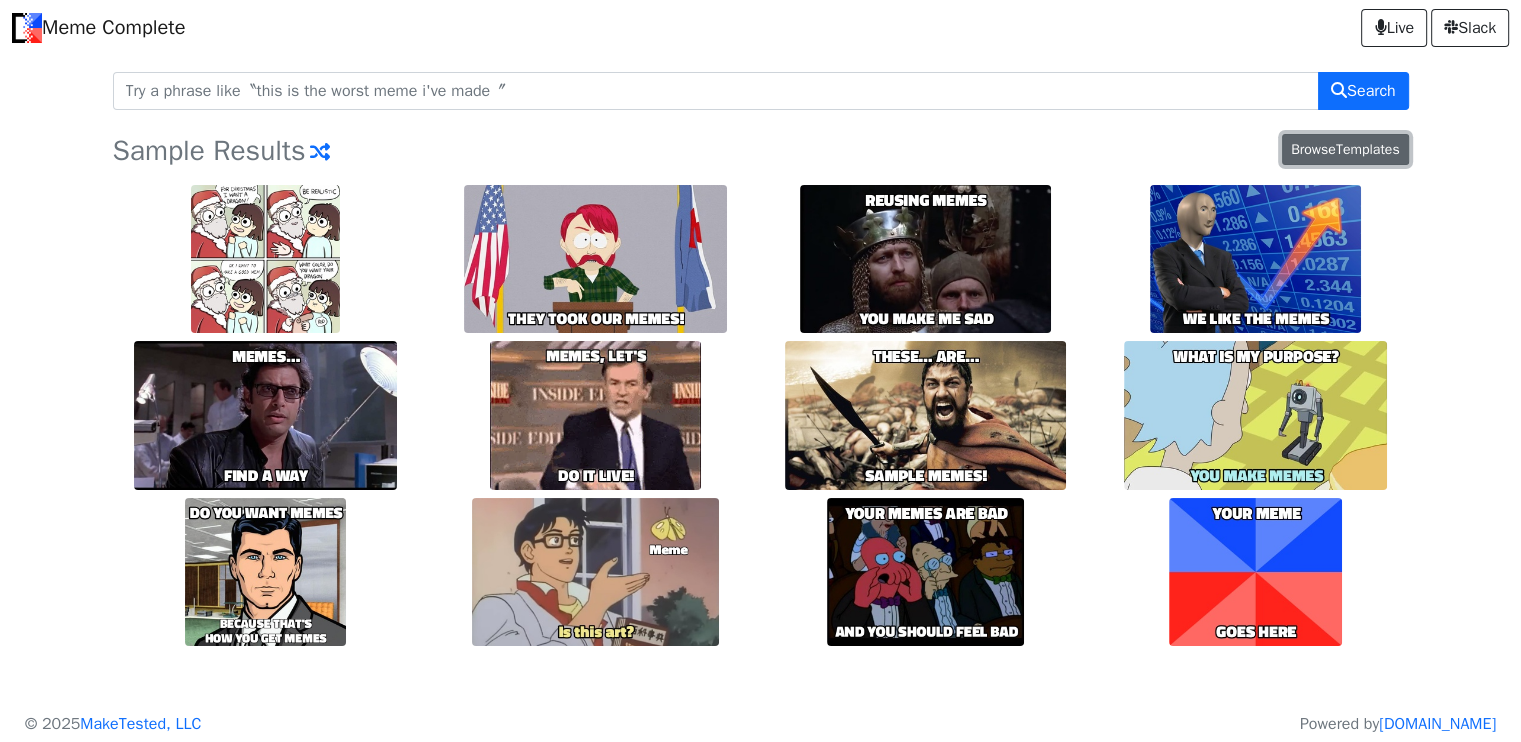 click on "Browse  Templates" at bounding box center (1345, 149) 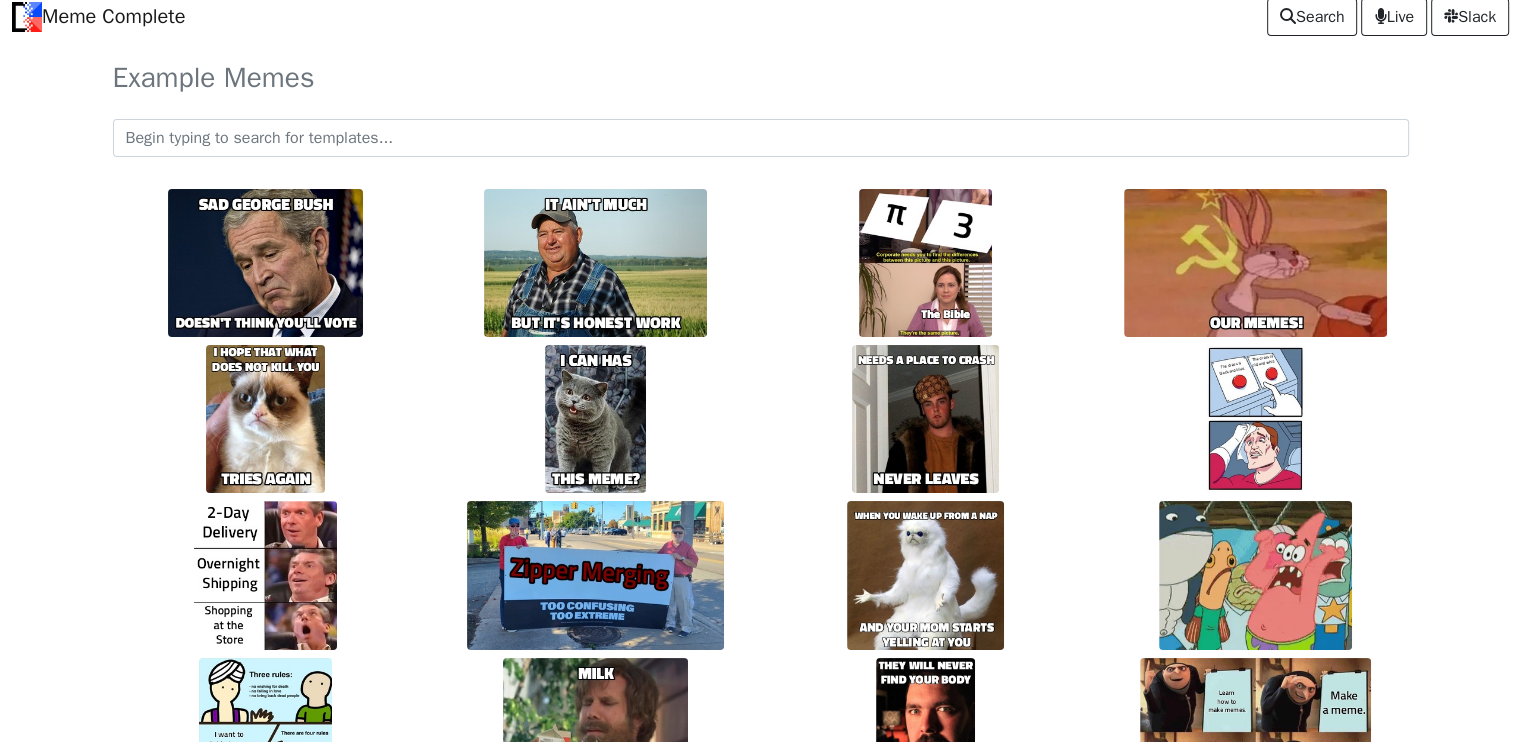 scroll, scrollTop: 12, scrollLeft: 0, axis: vertical 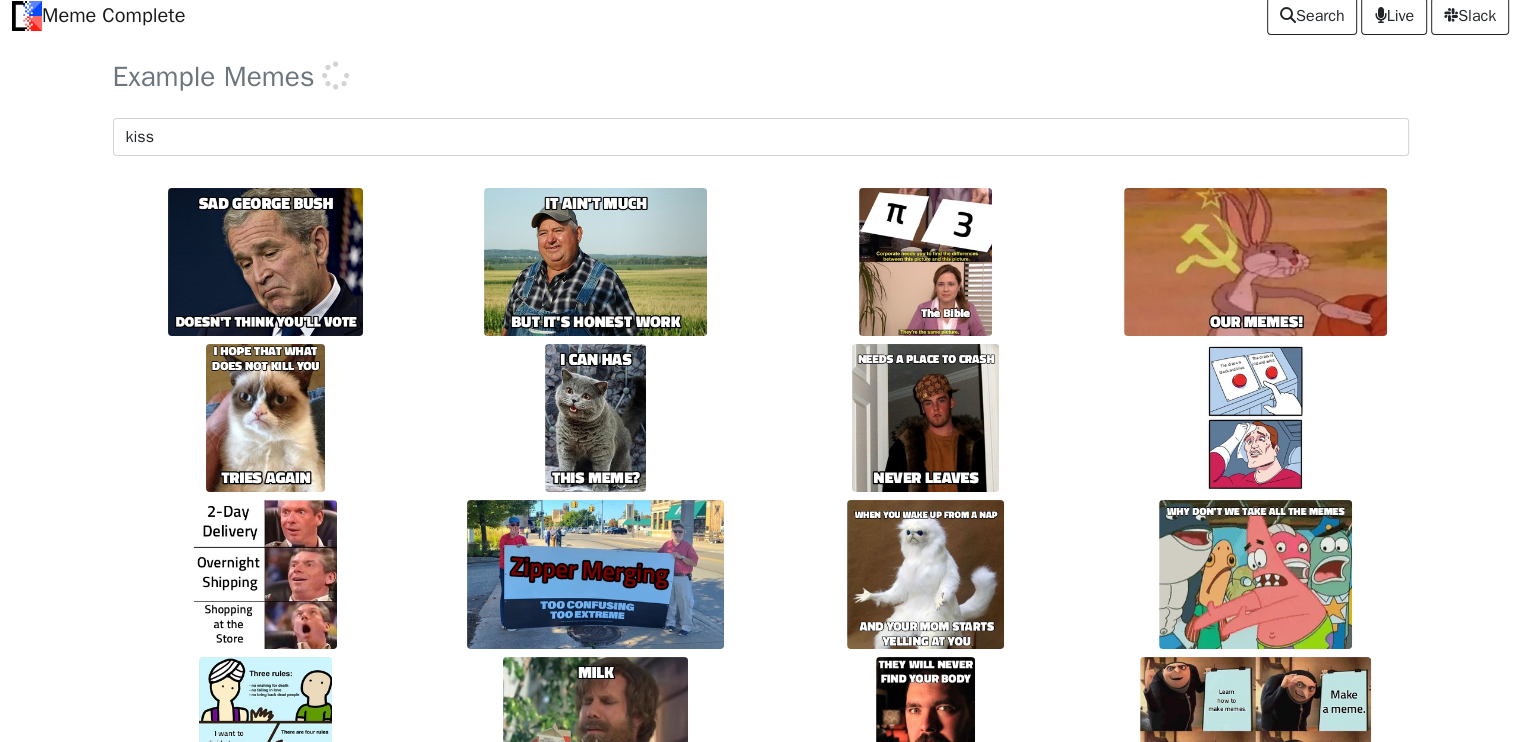 type on "kiss" 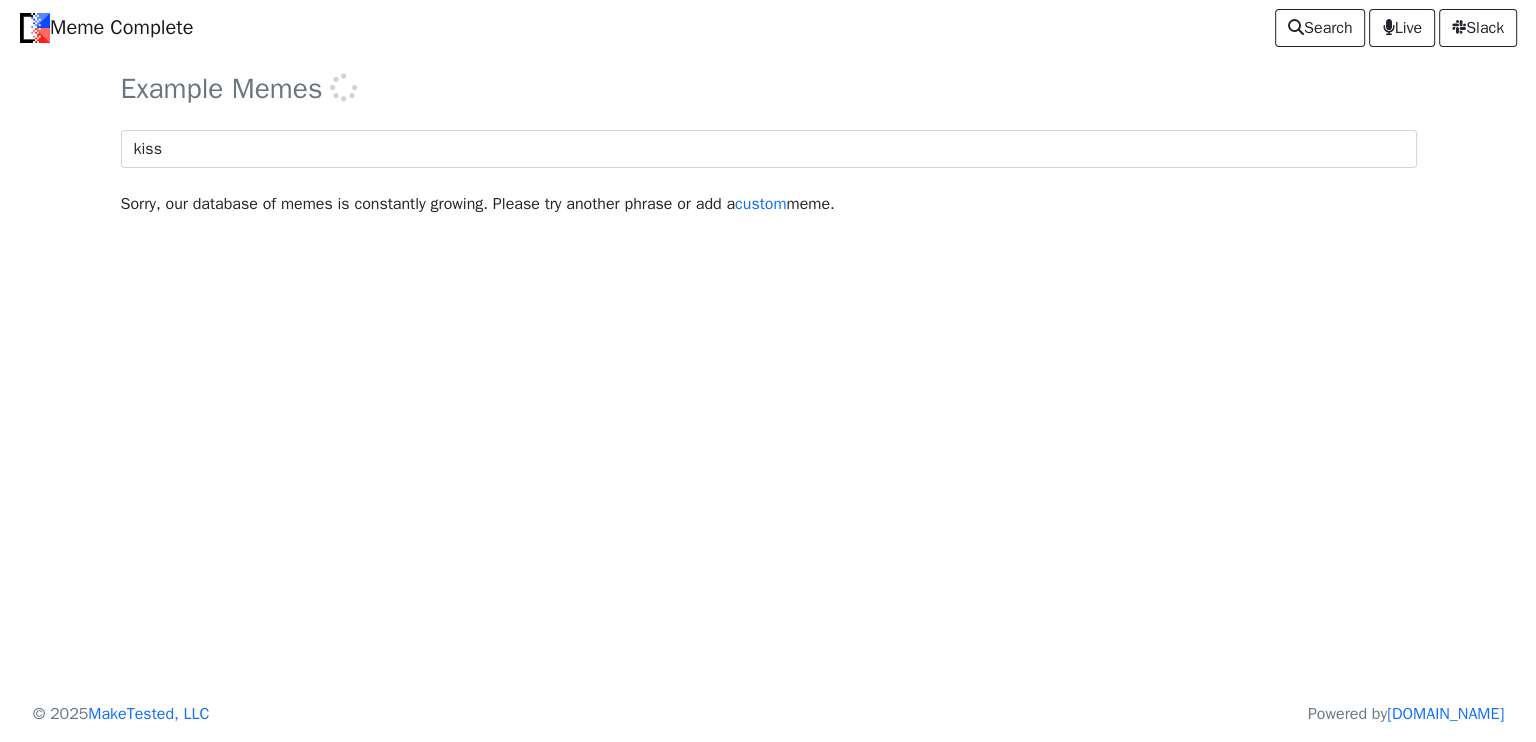scroll, scrollTop: 0, scrollLeft: 0, axis: both 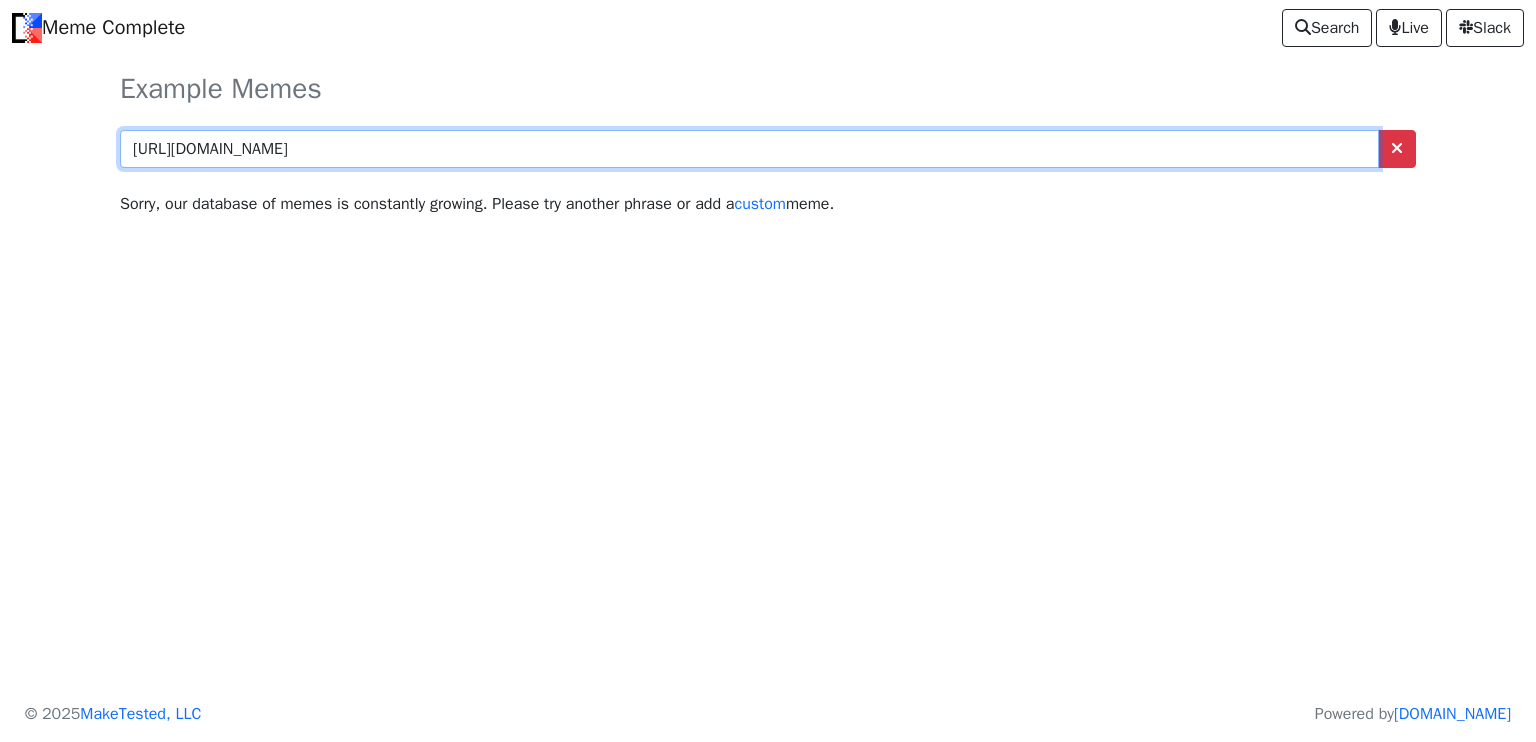click on "https://memecomplete.com/custom/?name=kiss" at bounding box center (749, 149) 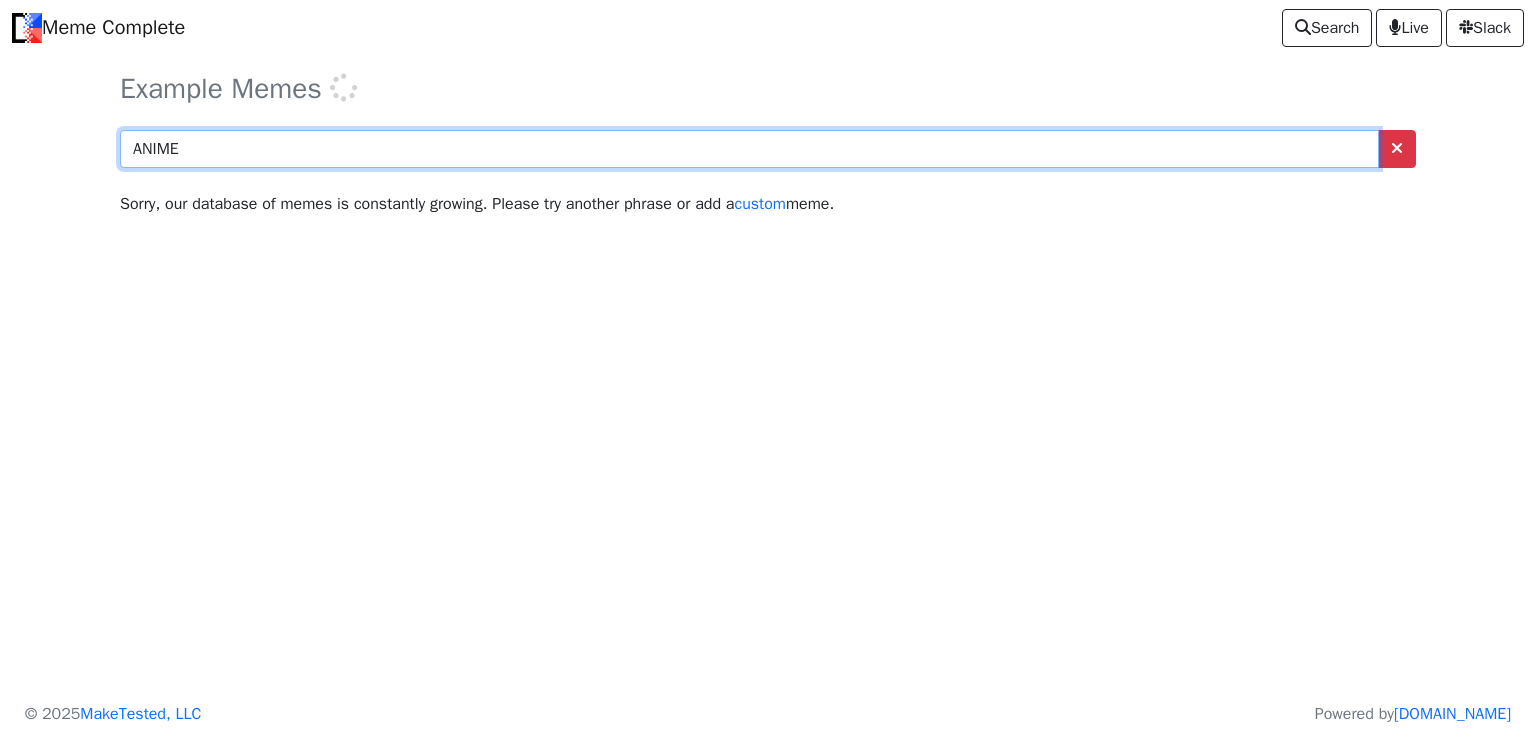 type on "ANIME" 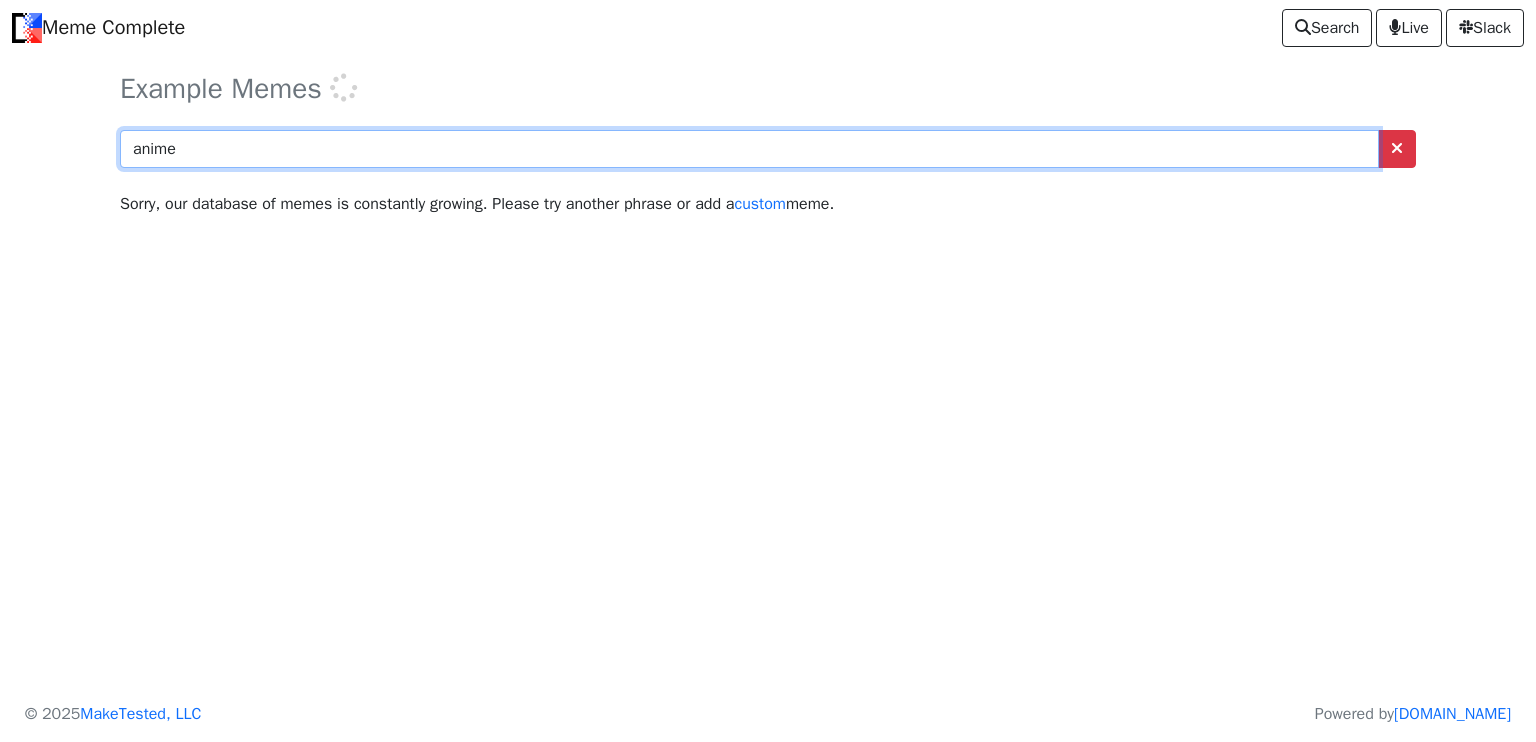 type on "anime" 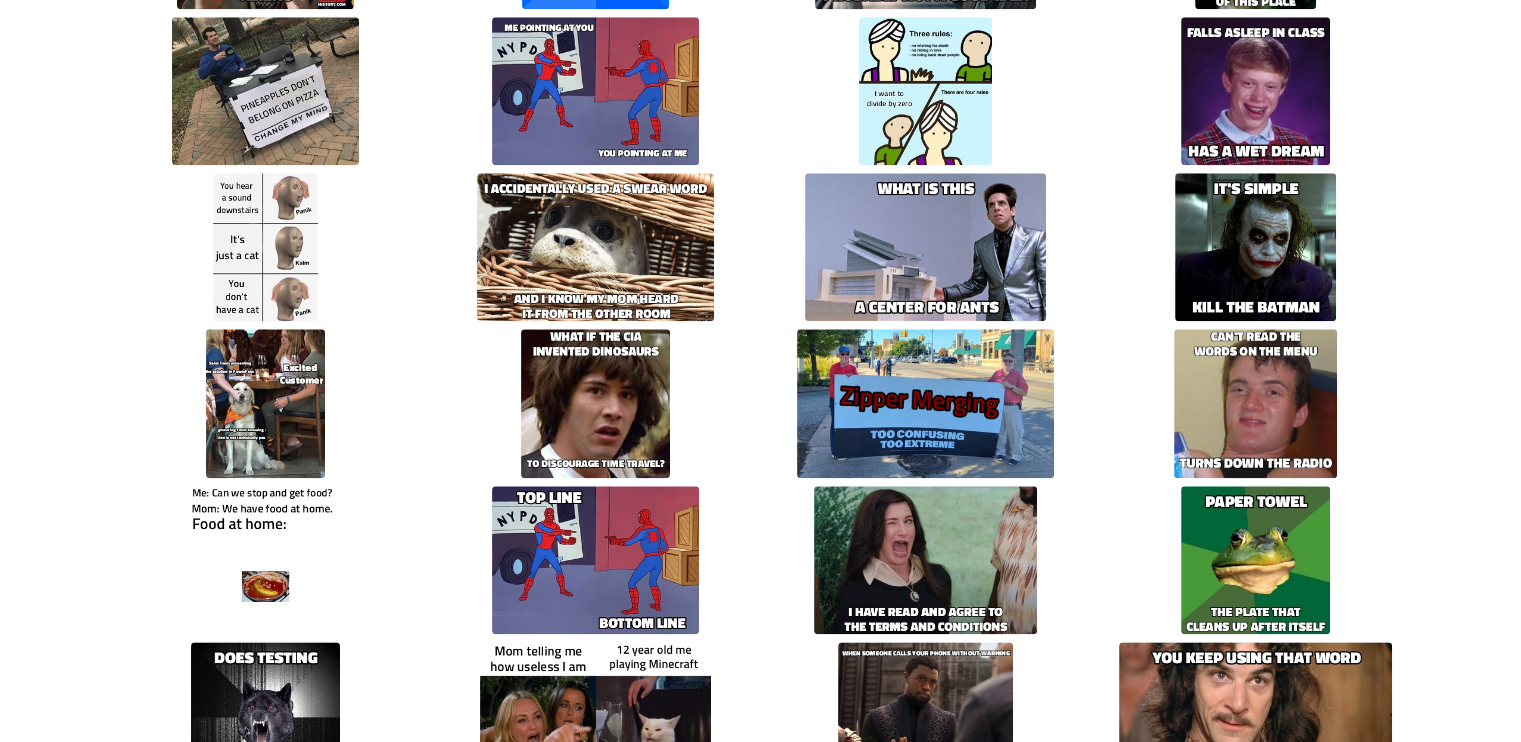 scroll, scrollTop: 2525, scrollLeft: 0, axis: vertical 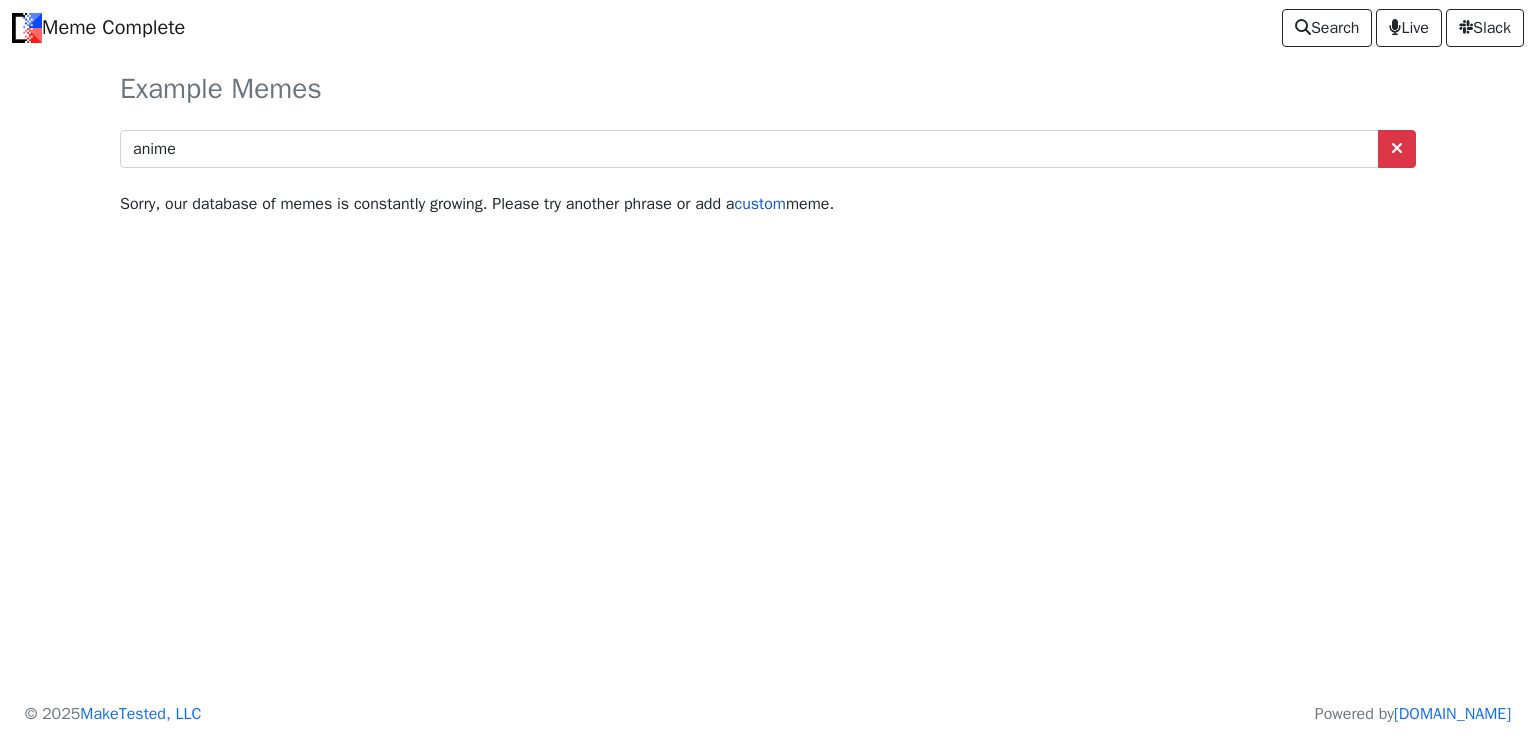 click on "custom" at bounding box center (759, 204) 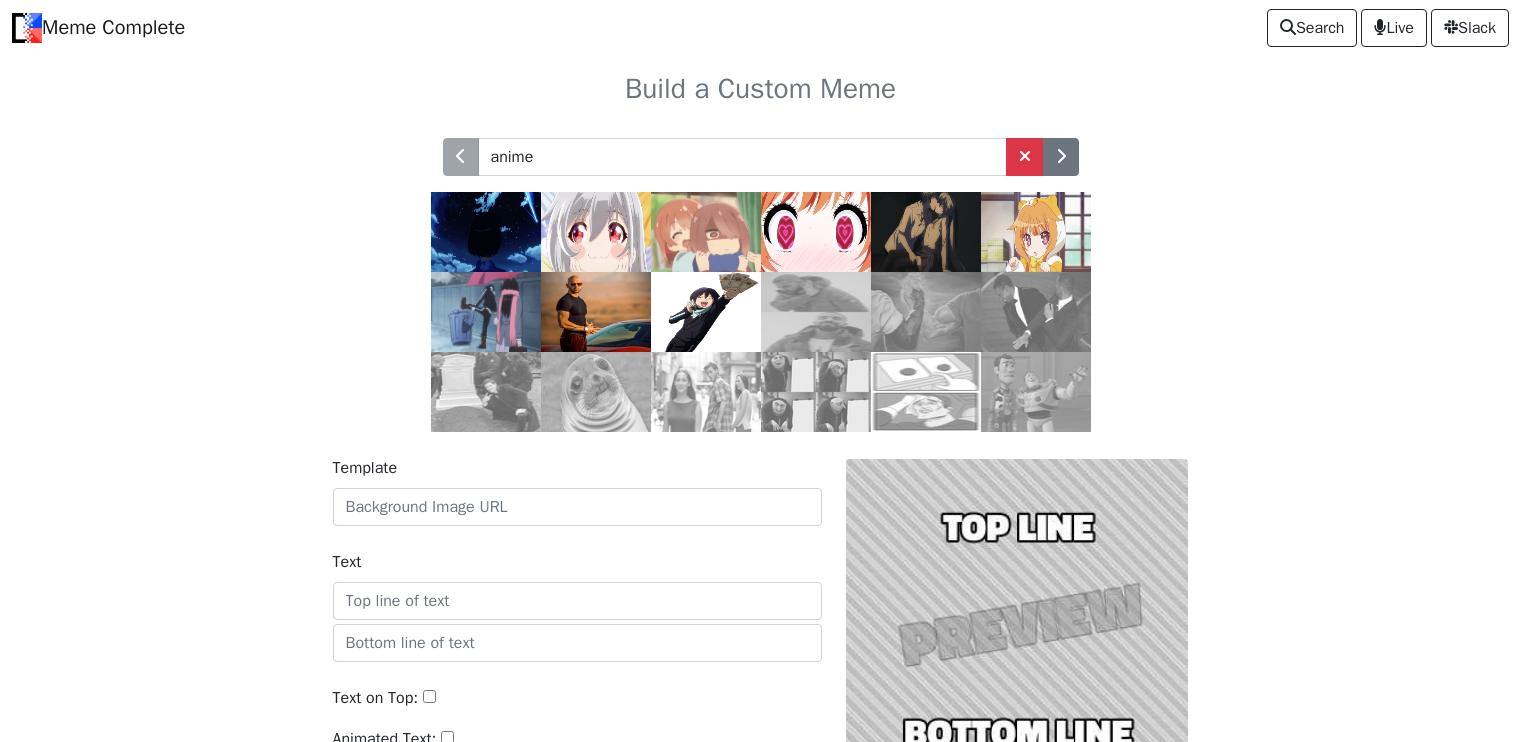 scroll, scrollTop: 0, scrollLeft: 0, axis: both 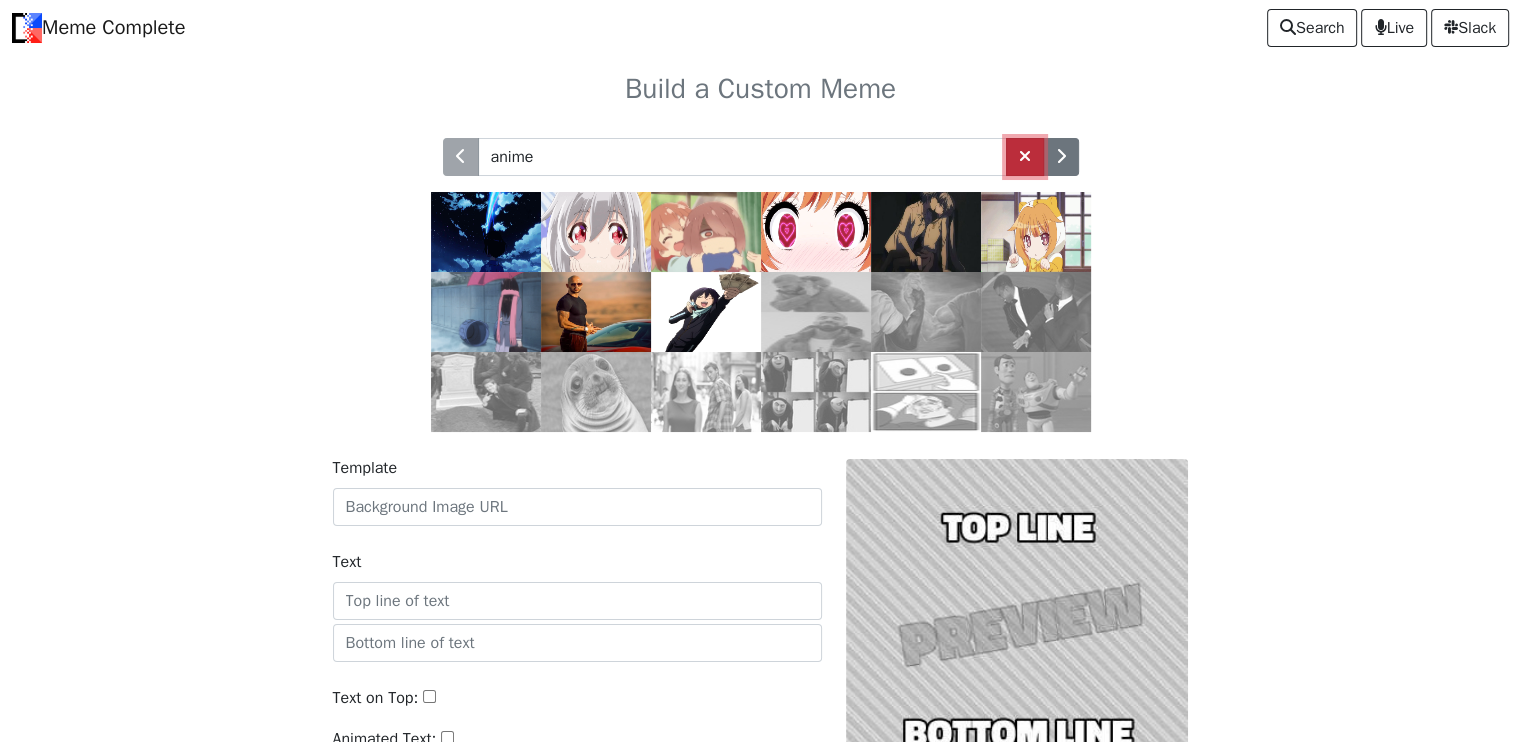 click at bounding box center [1025, 157] 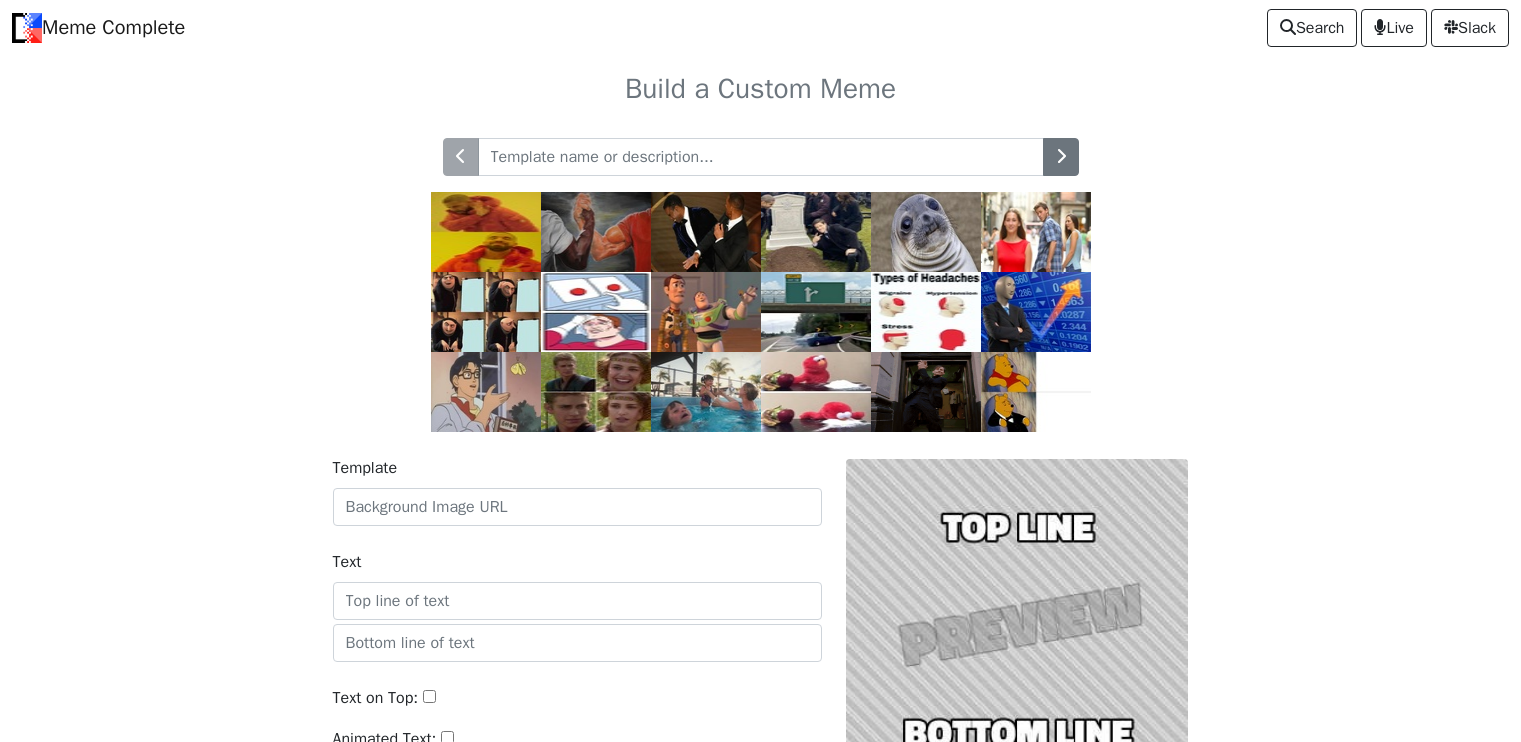 scroll, scrollTop: 0, scrollLeft: 0, axis: both 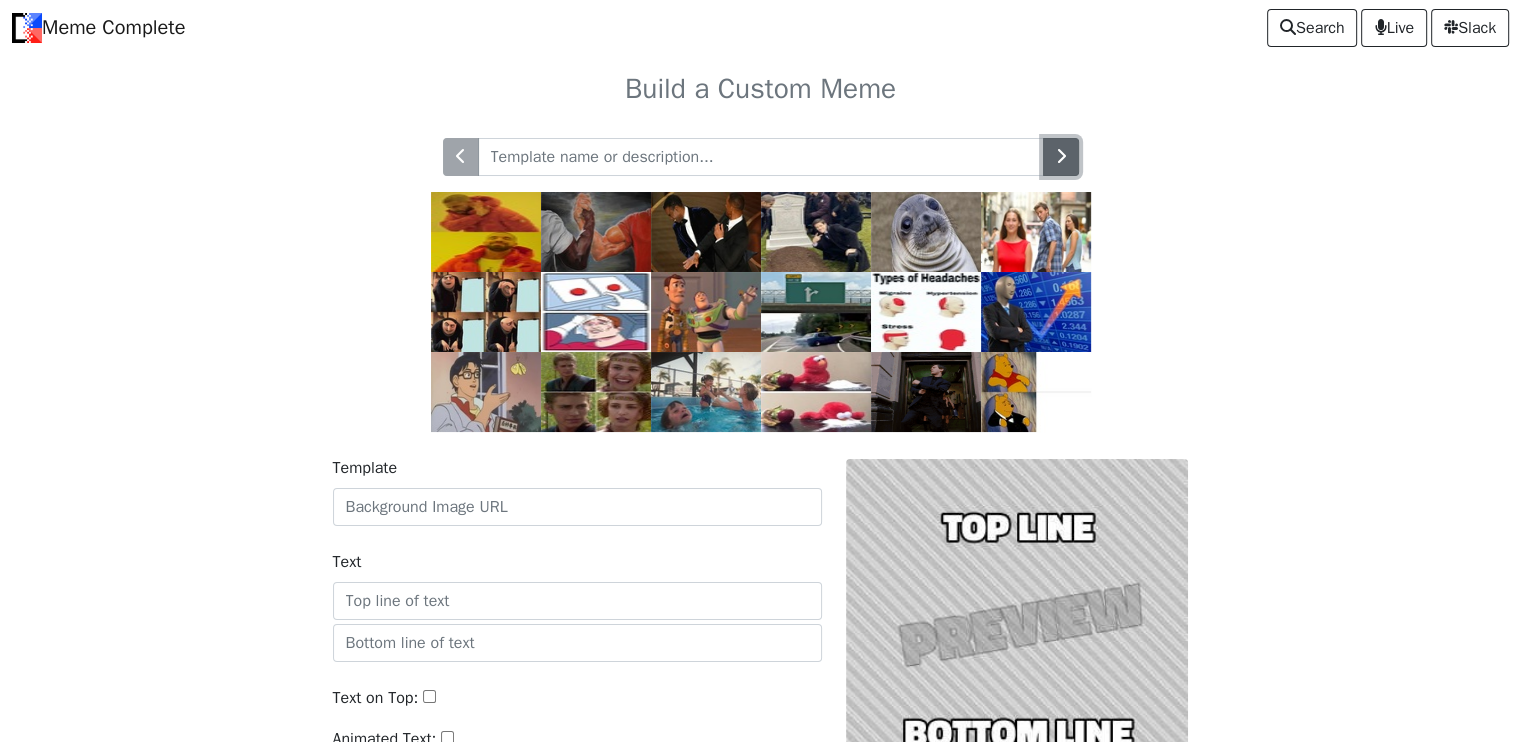 click at bounding box center [1061, 156] 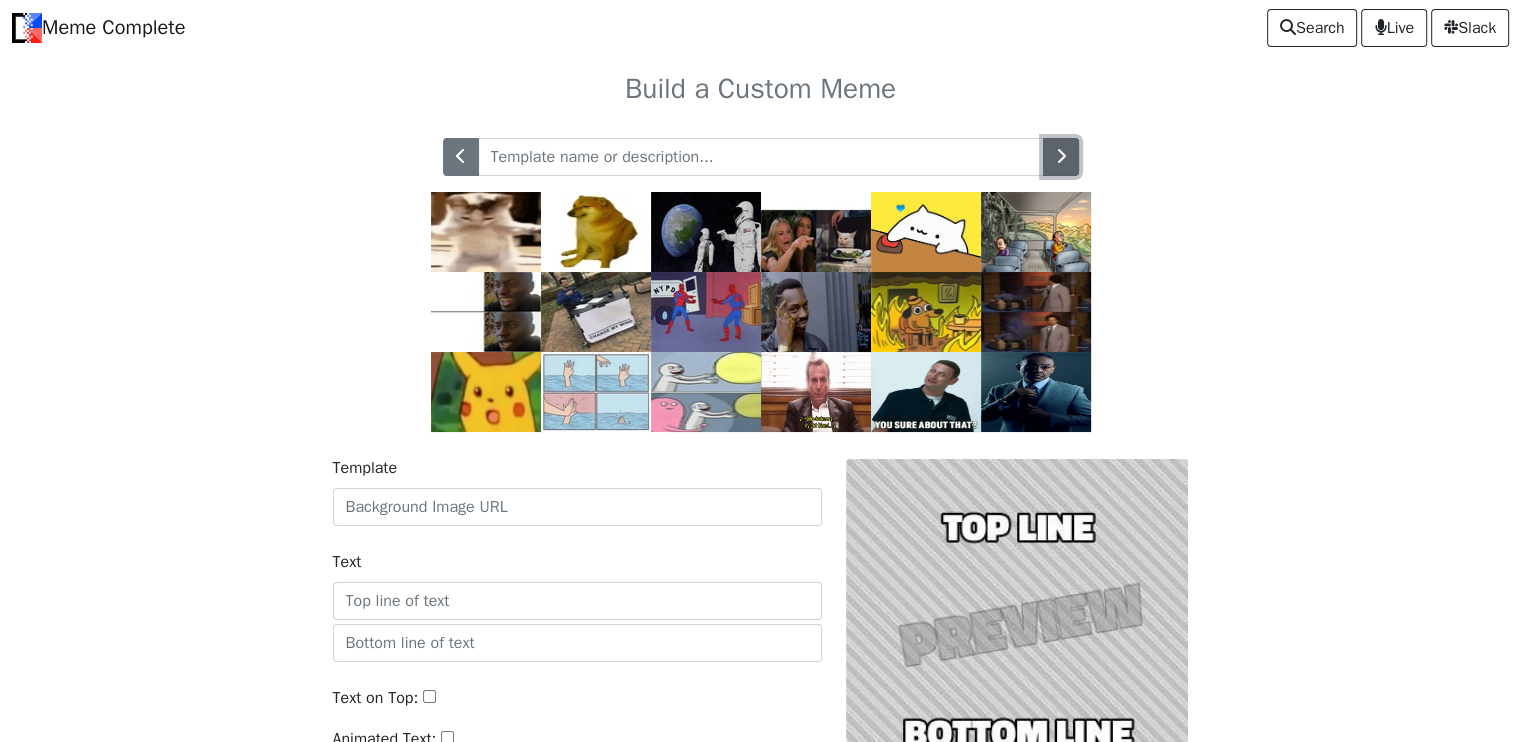 click at bounding box center (1061, 156) 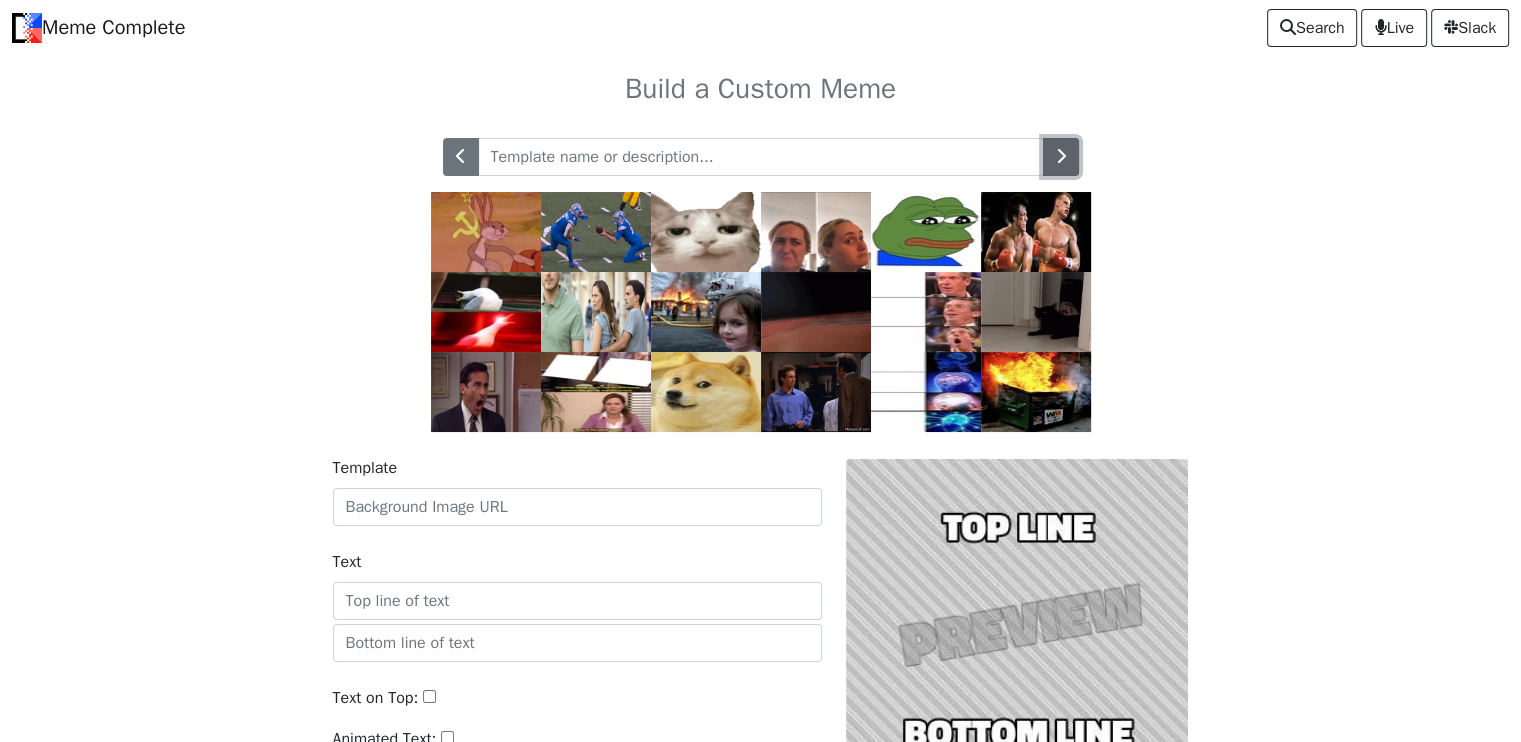 click at bounding box center [1061, 156] 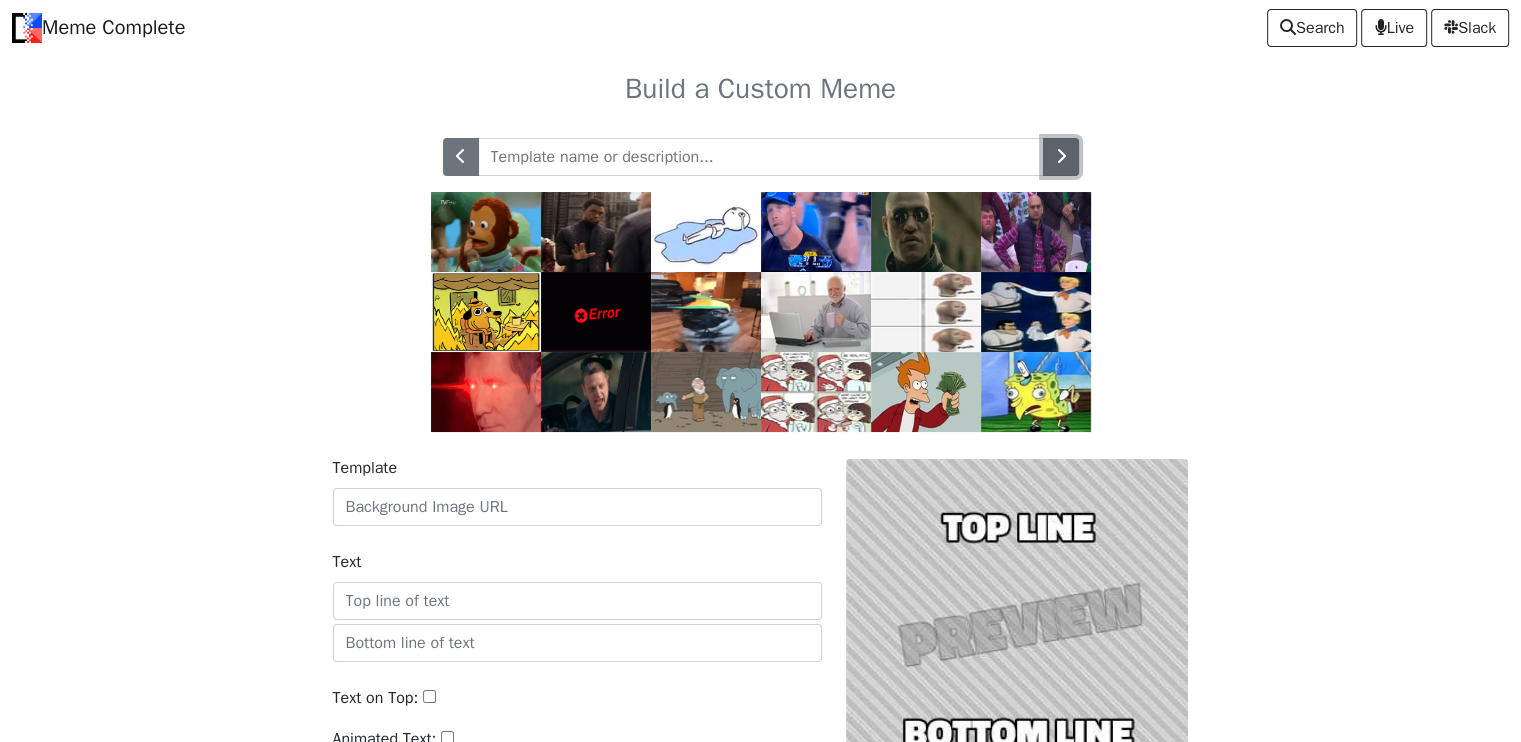 click at bounding box center (1061, 156) 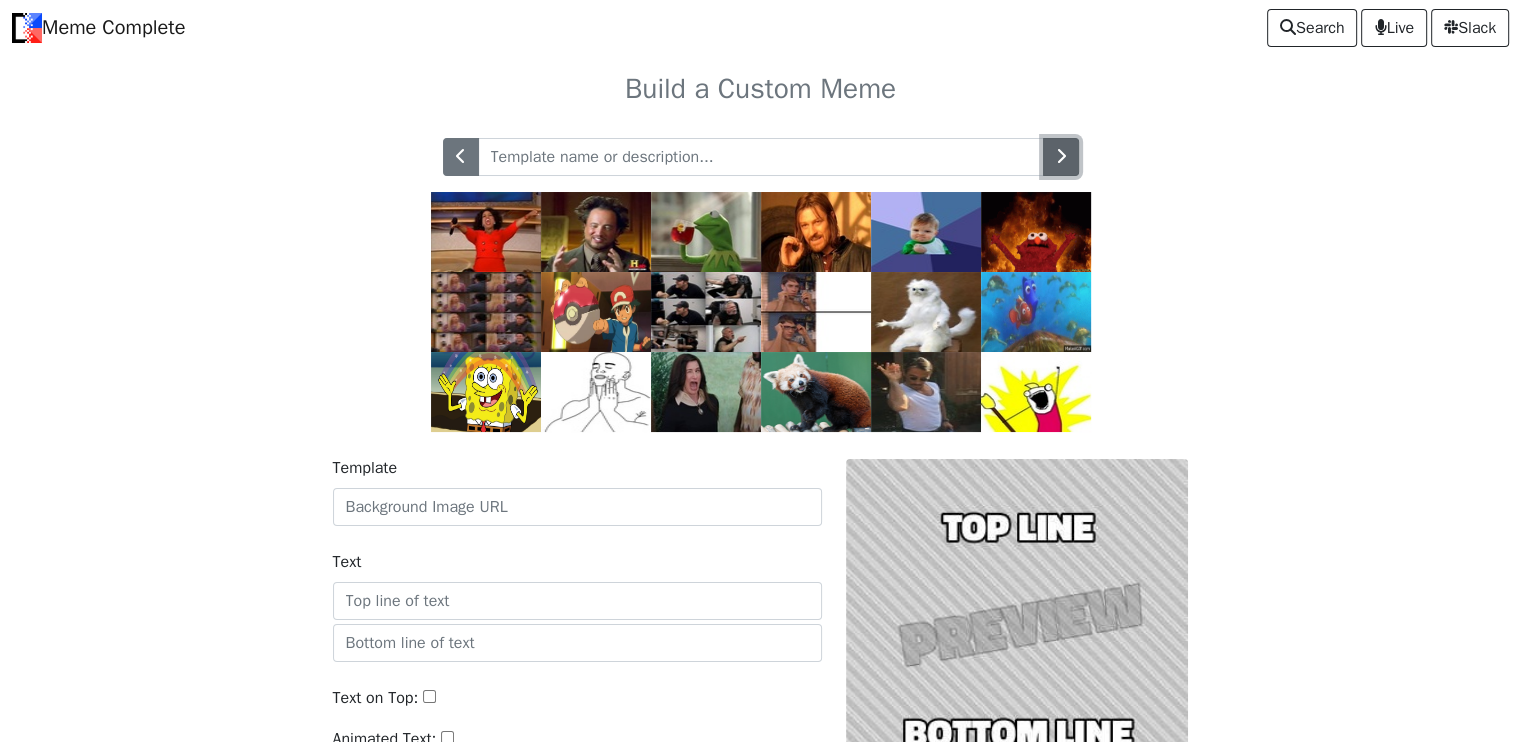 click at bounding box center [1061, 156] 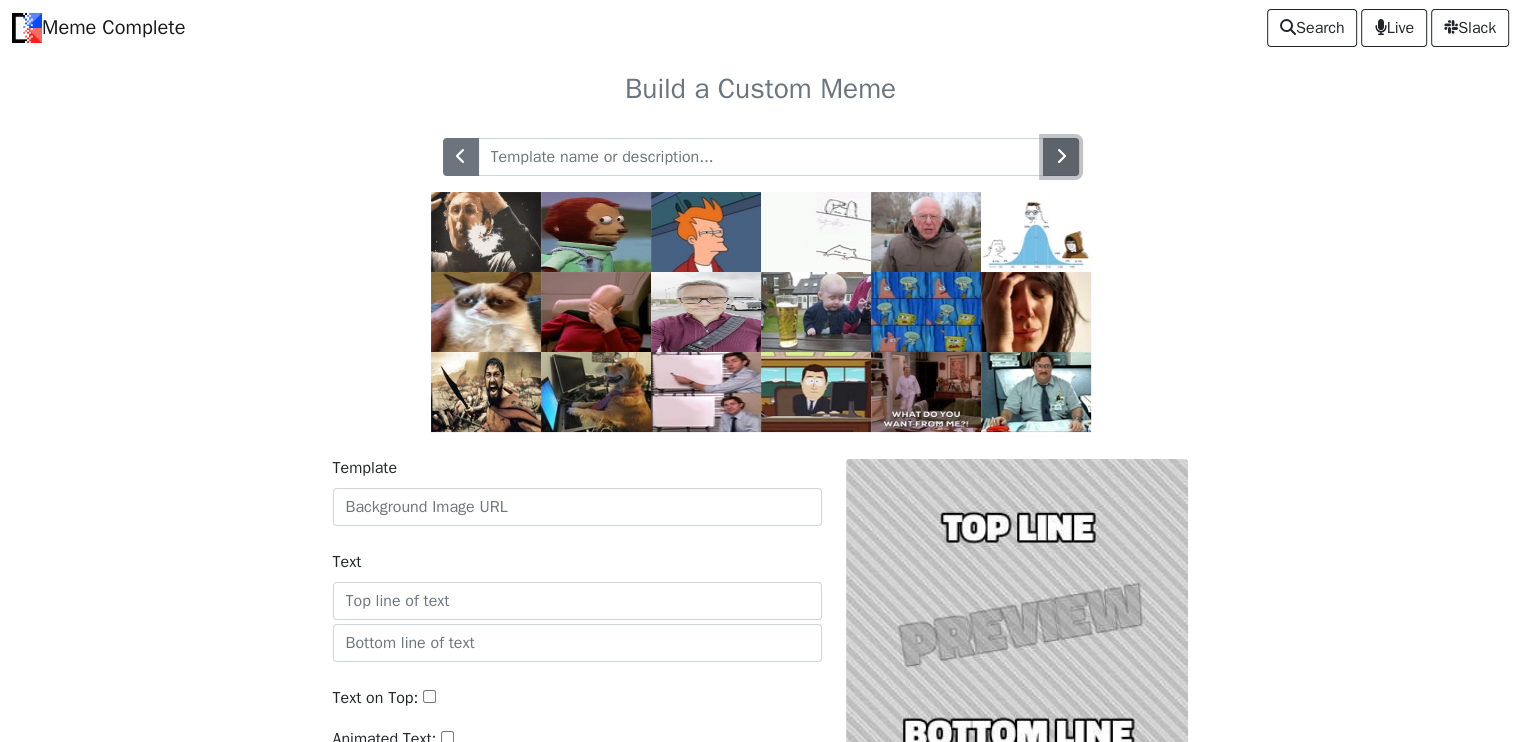 click at bounding box center [1061, 156] 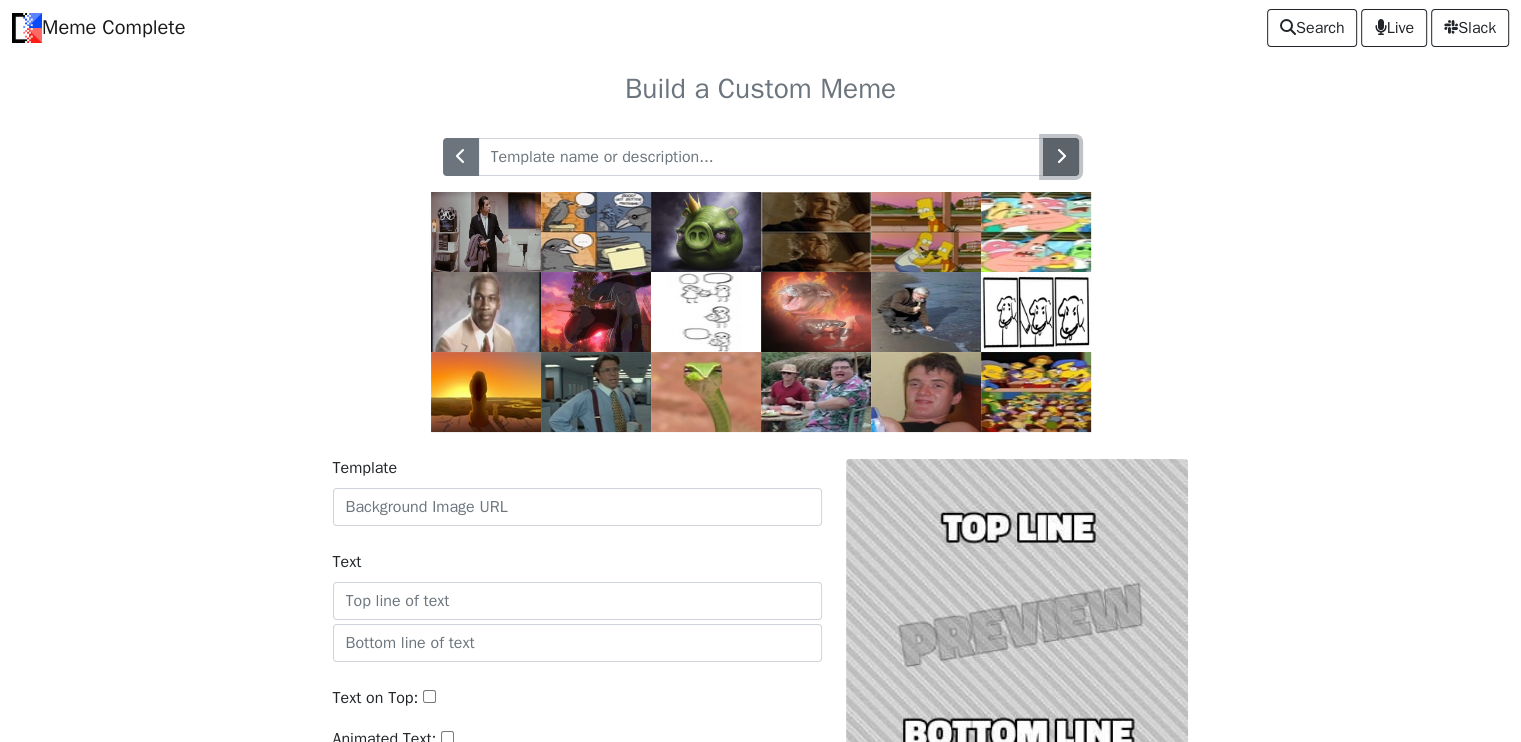 click at bounding box center (1061, 156) 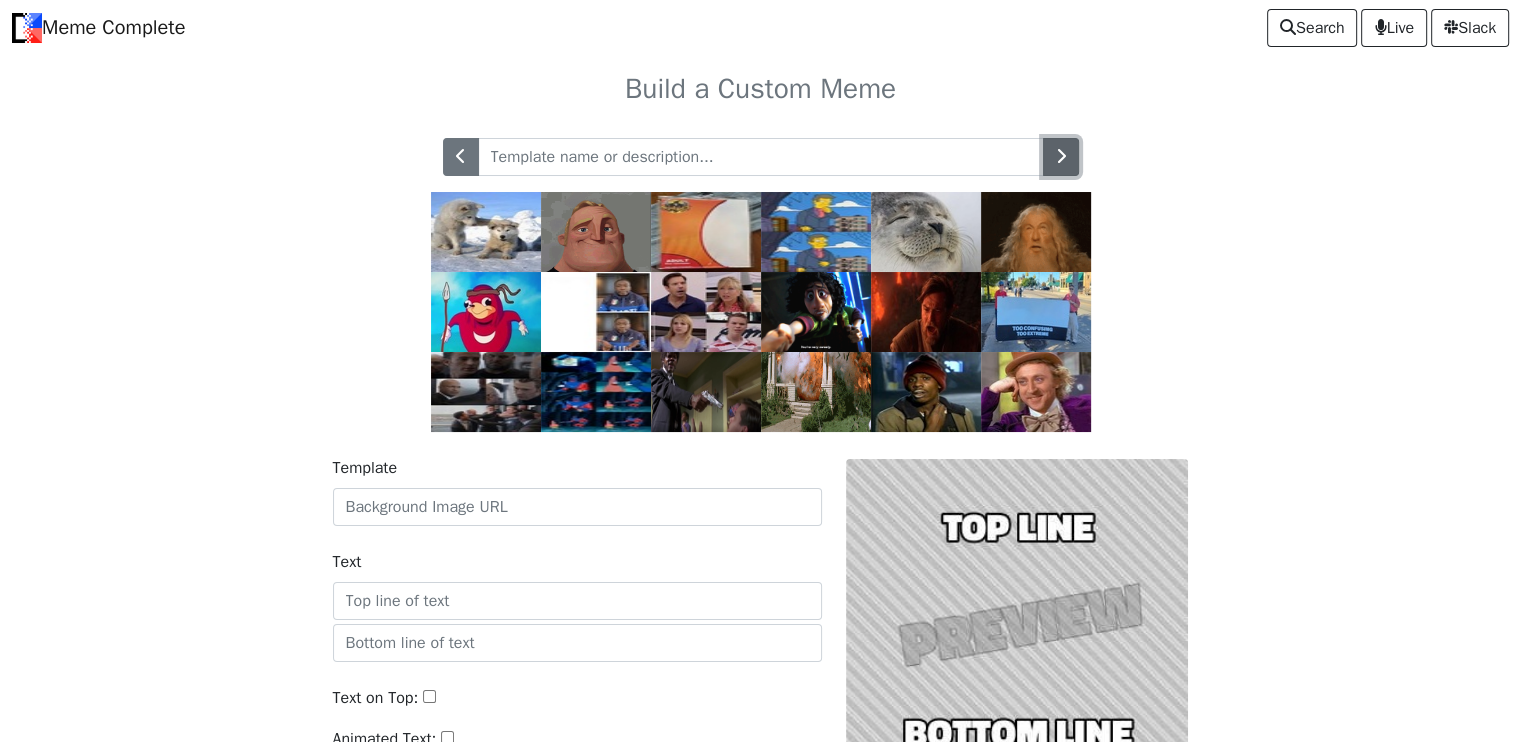 click at bounding box center (1061, 156) 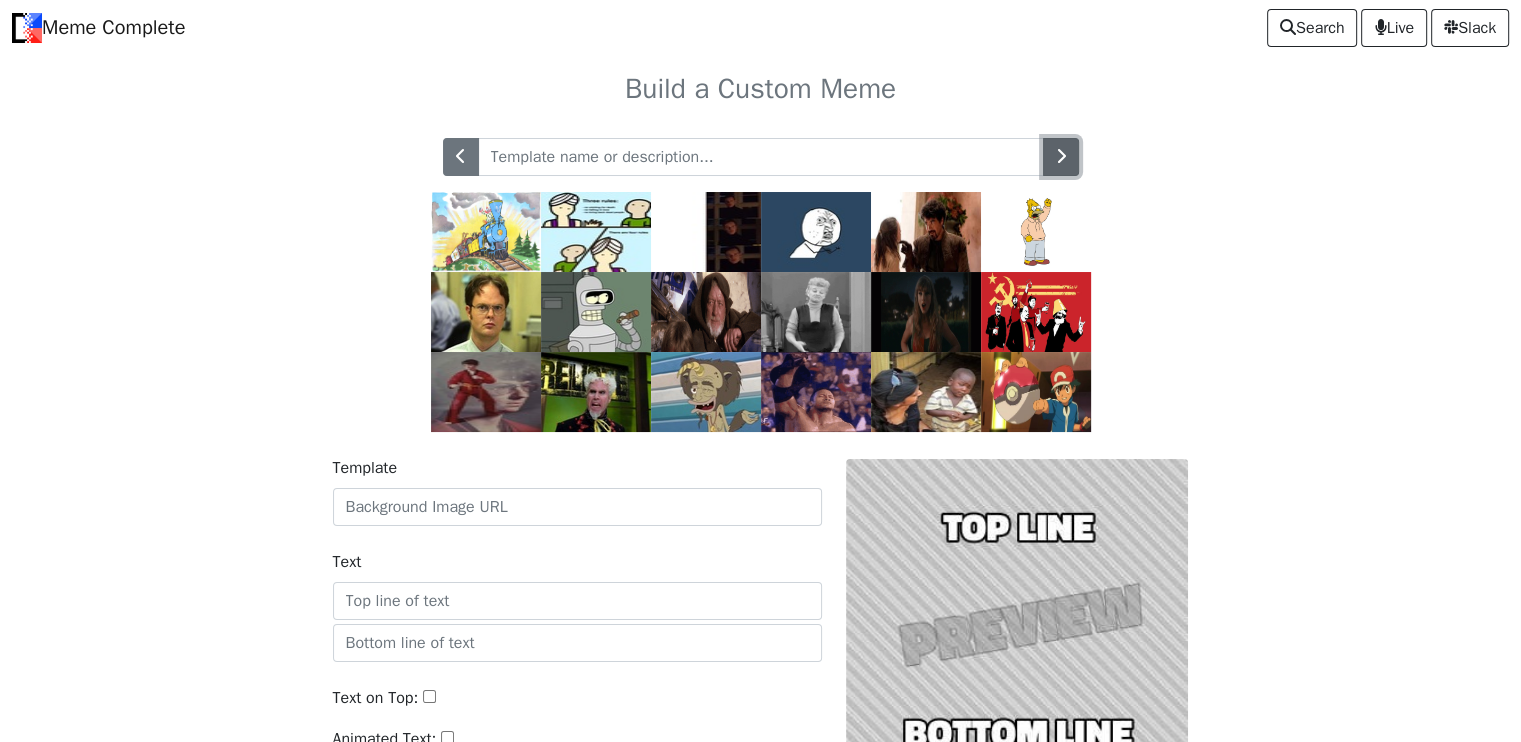 click at bounding box center (1061, 156) 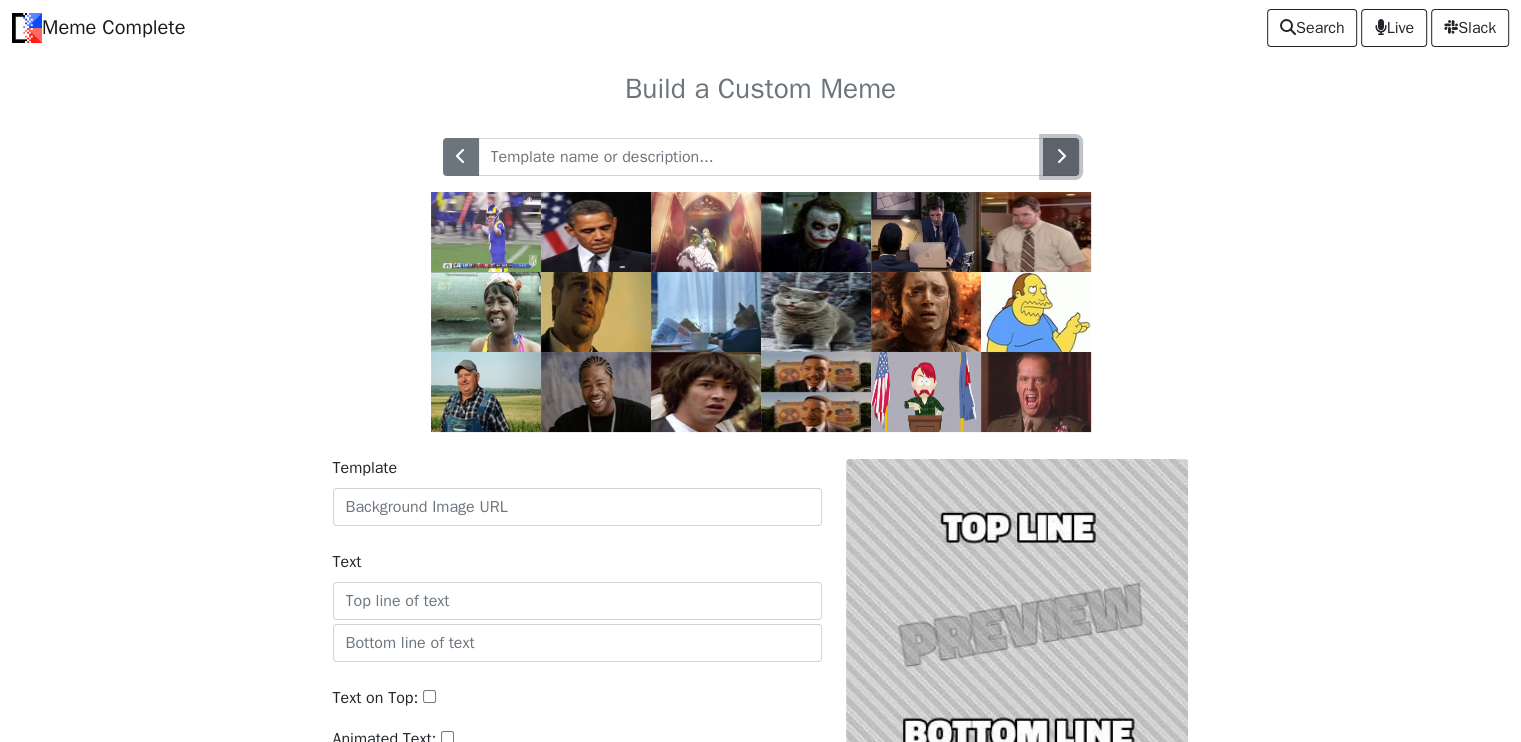 click at bounding box center (1061, 156) 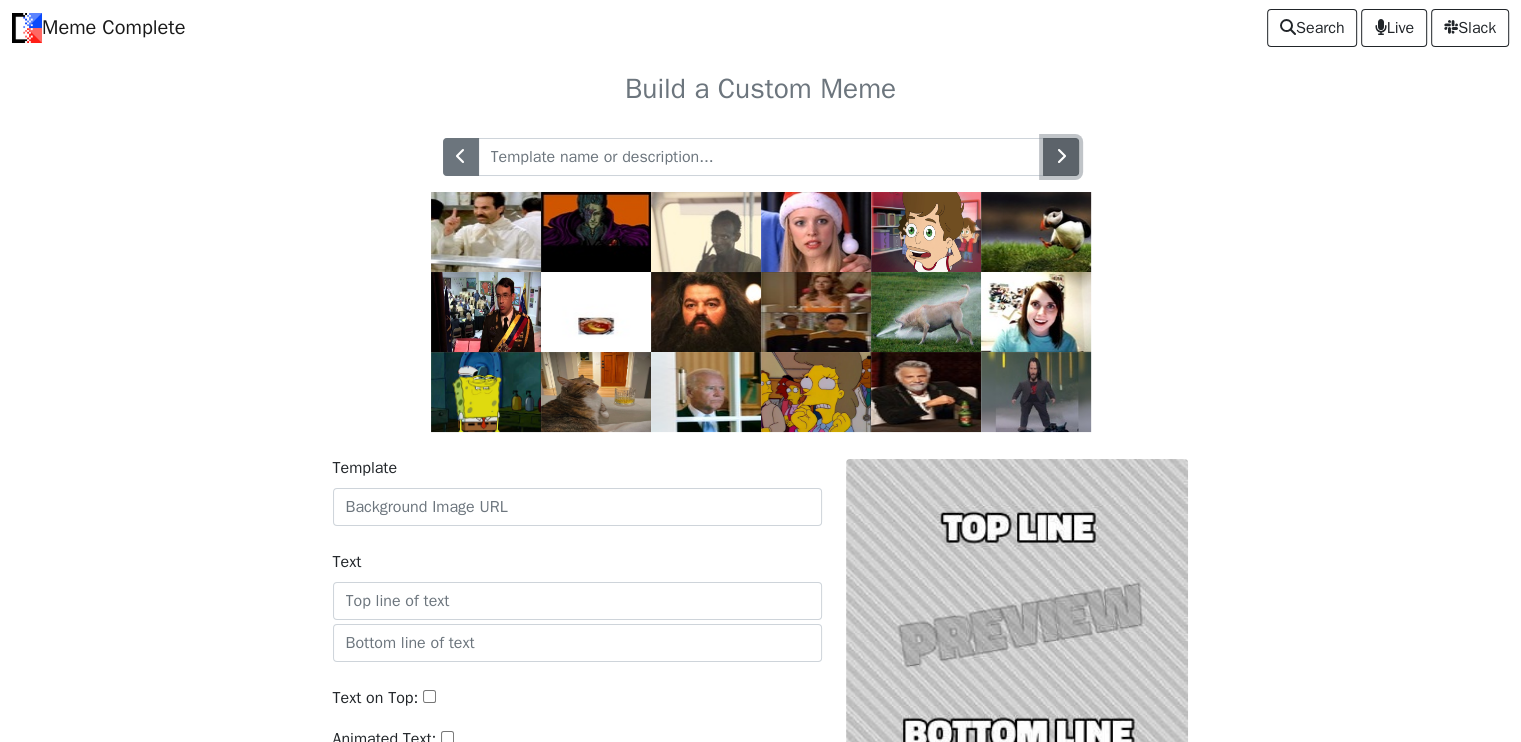 click at bounding box center [1061, 156] 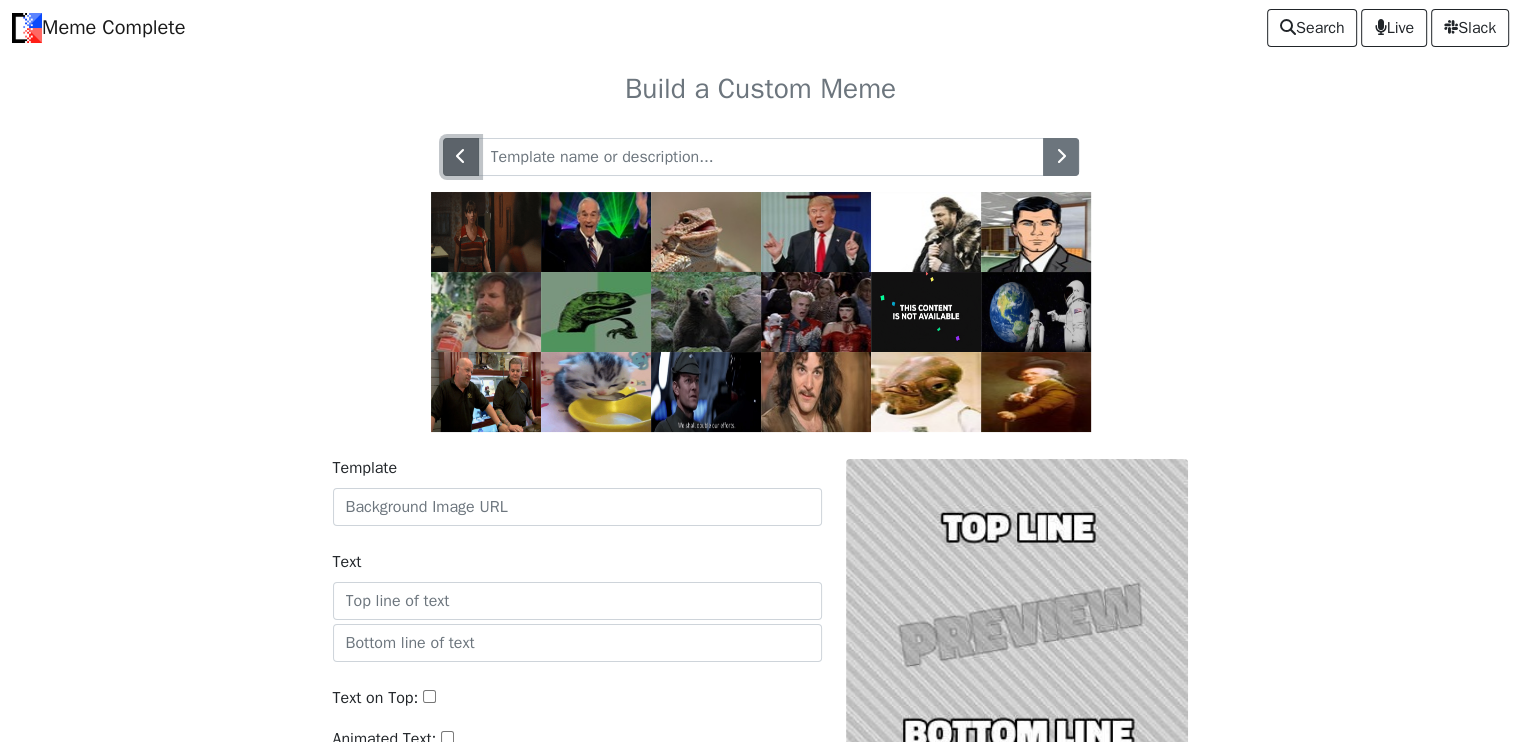 click at bounding box center [461, 157] 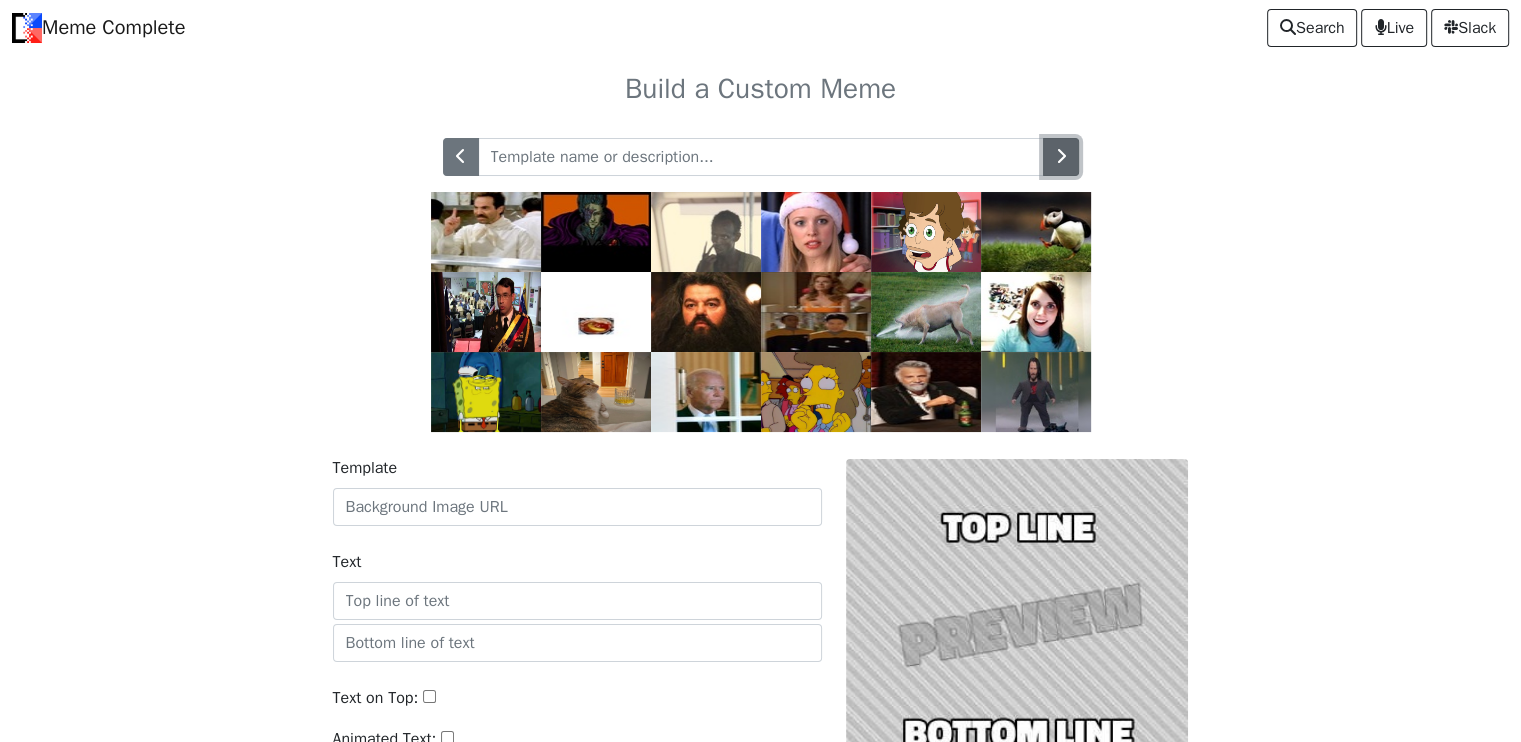 click at bounding box center [1061, 157] 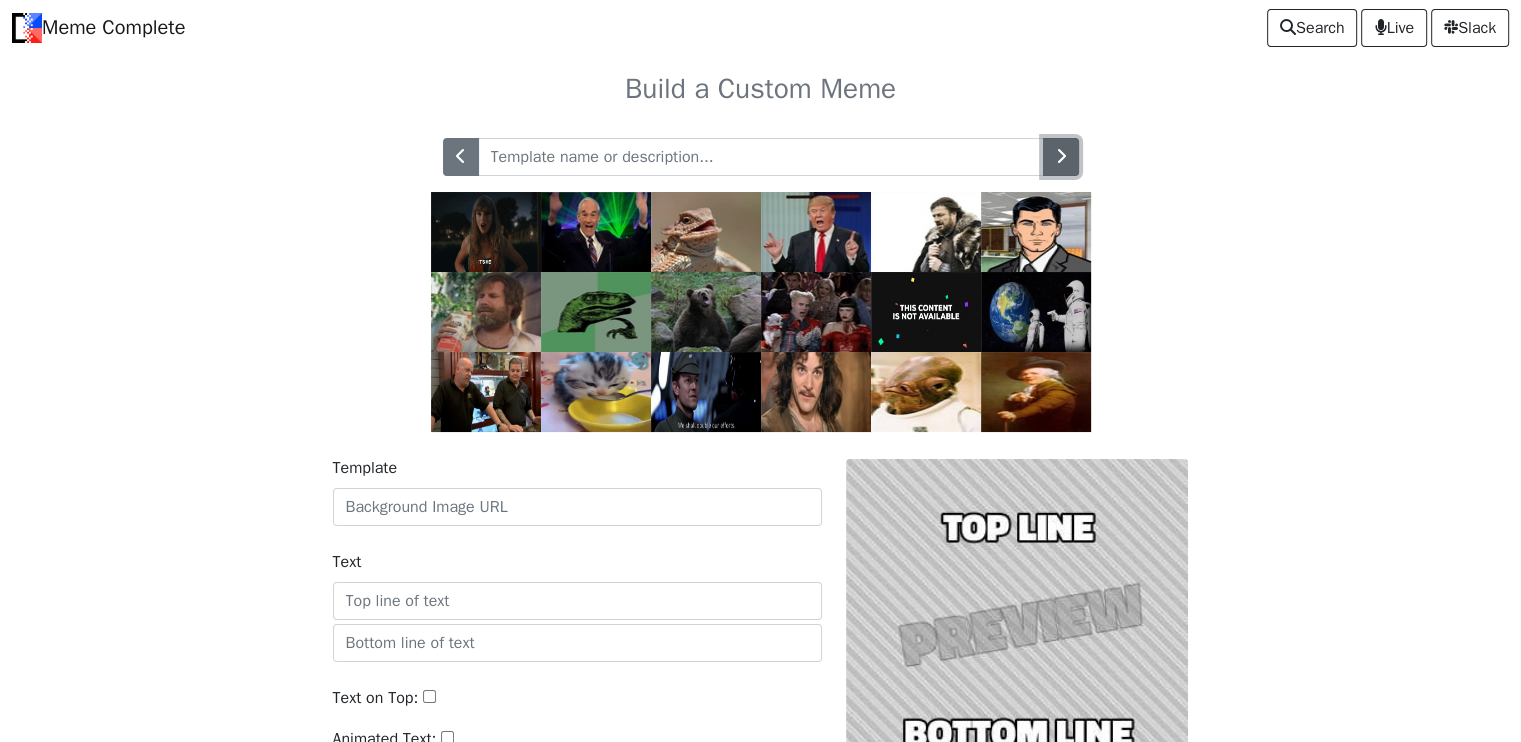click at bounding box center (1061, 157) 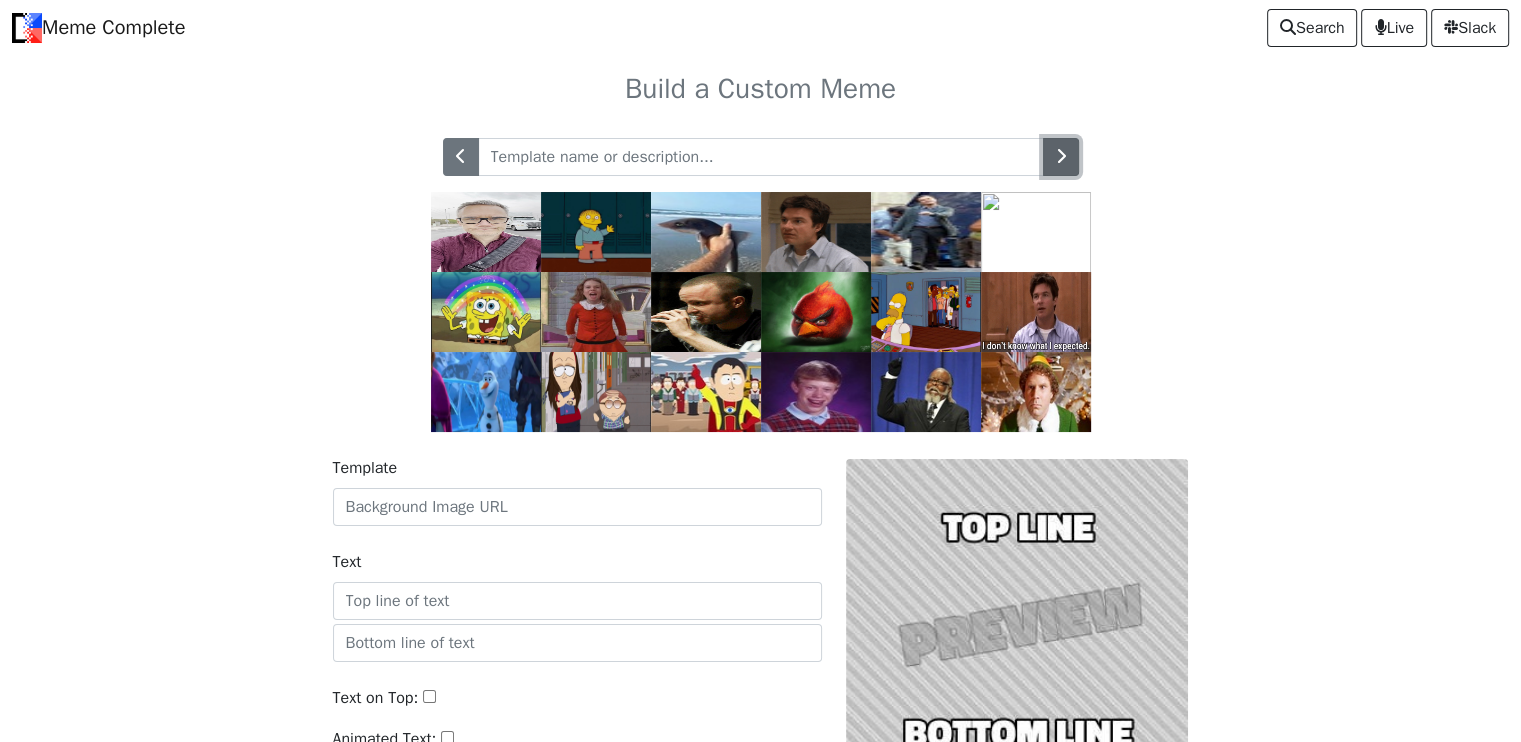click at bounding box center (1061, 157) 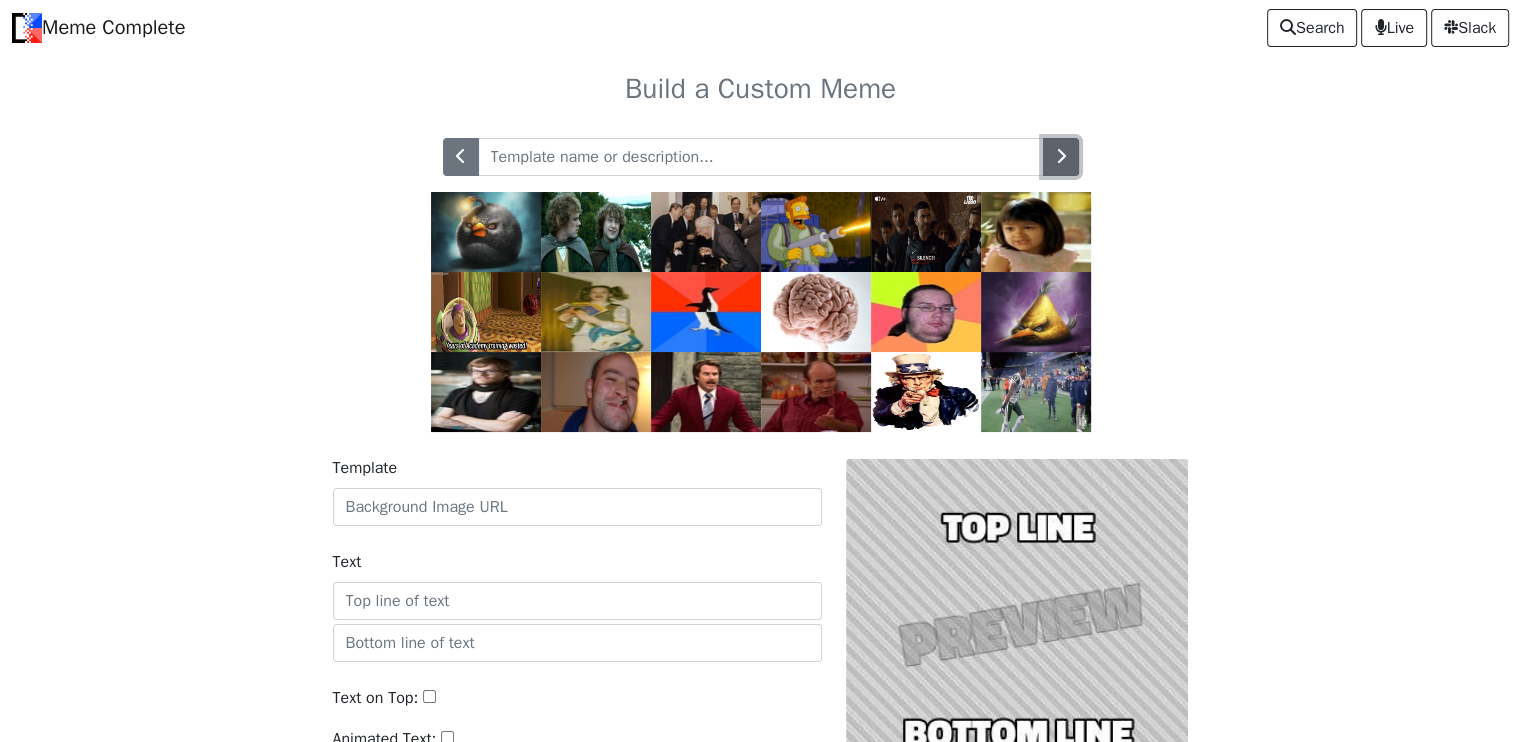 click at bounding box center [1061, 157] 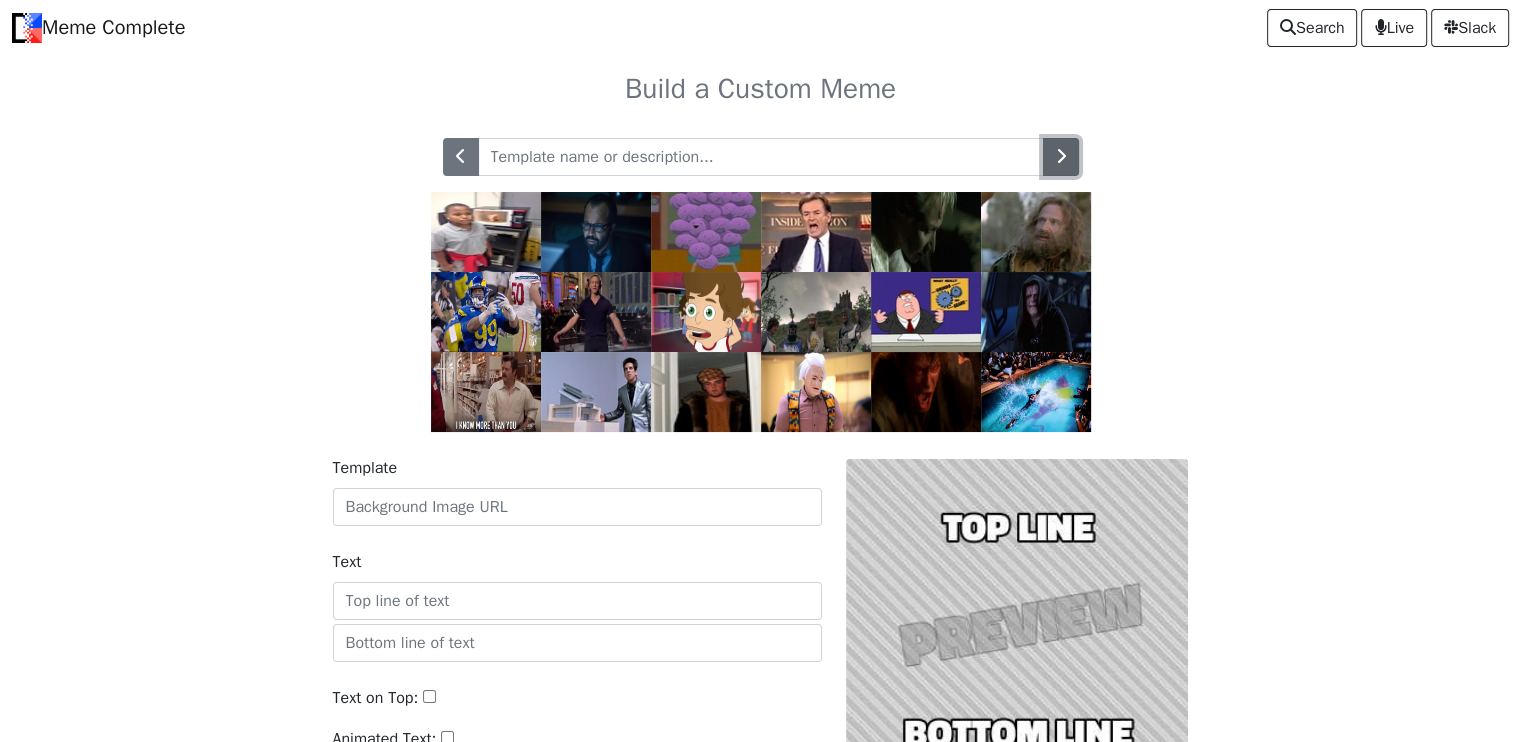 click at bounding box center (1061, 157) 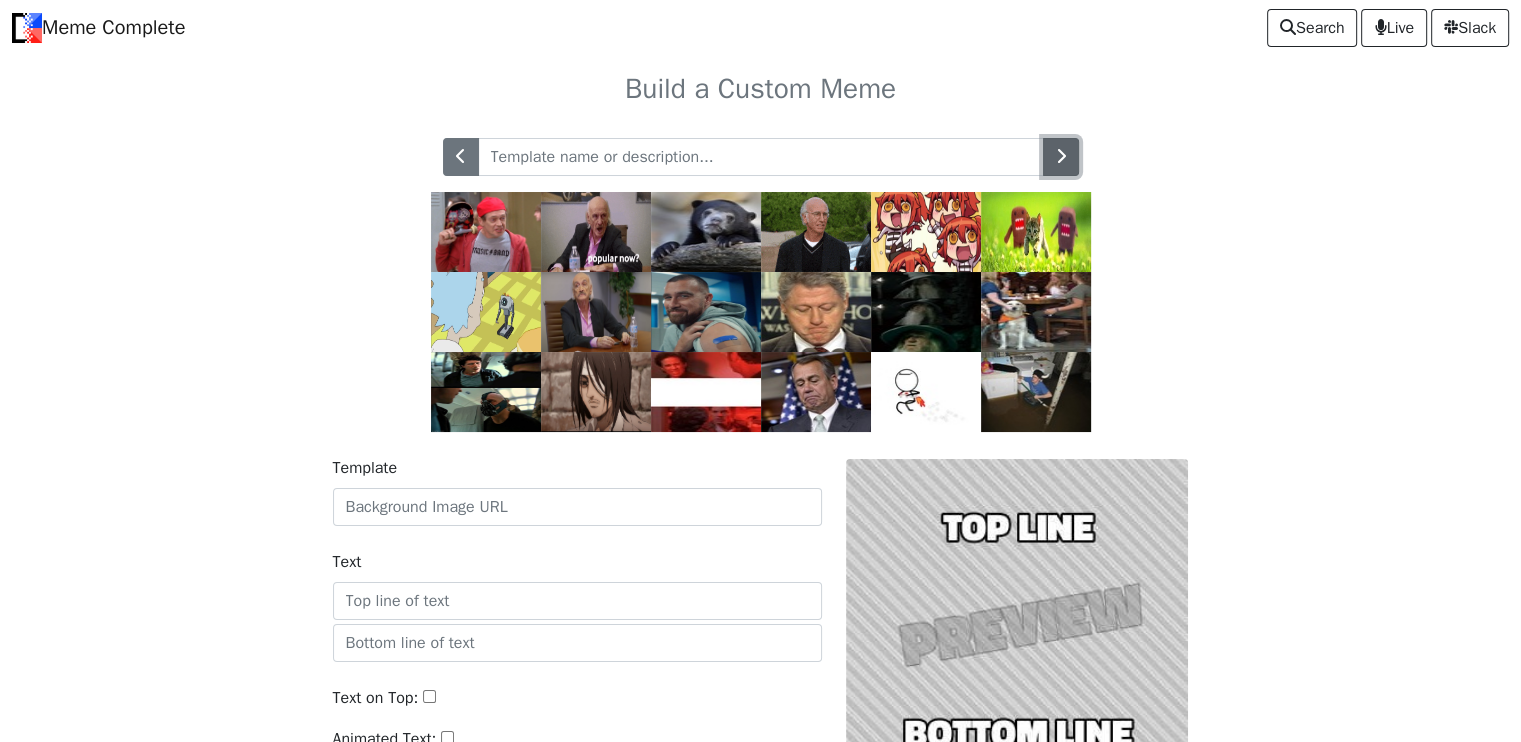 click at bounding box center [1061, 157] 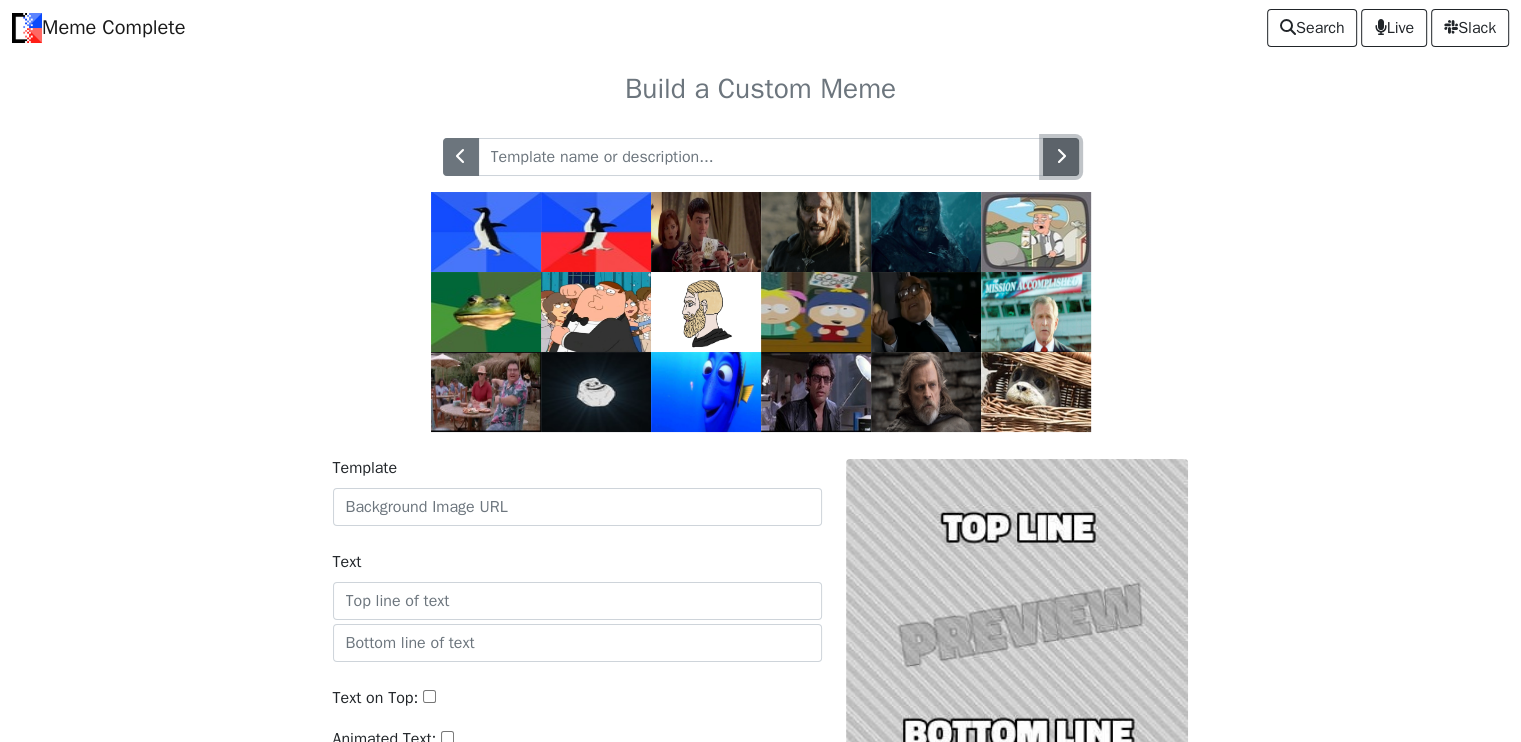 click at bounding box center [1061, 157] 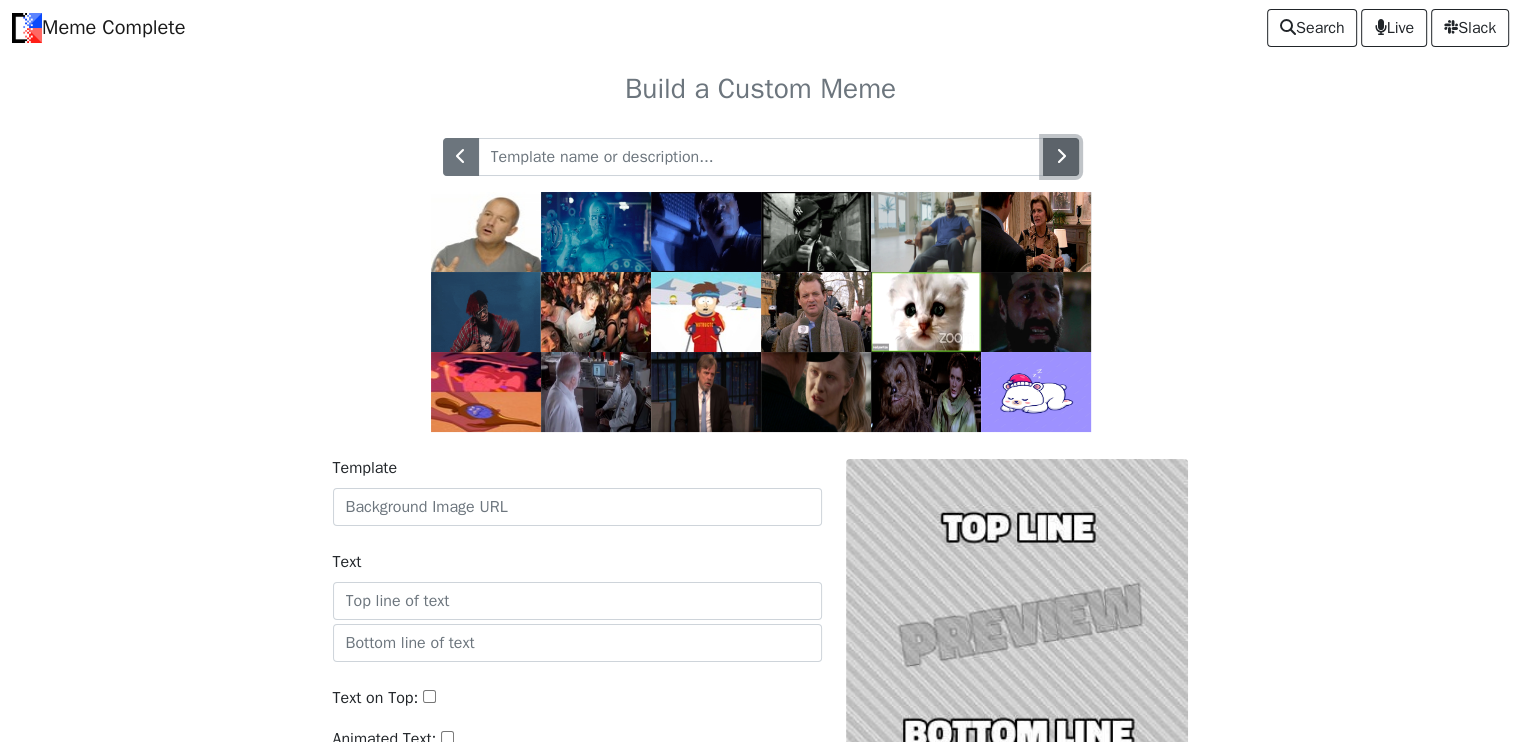click at bounding box center [1061, 157] 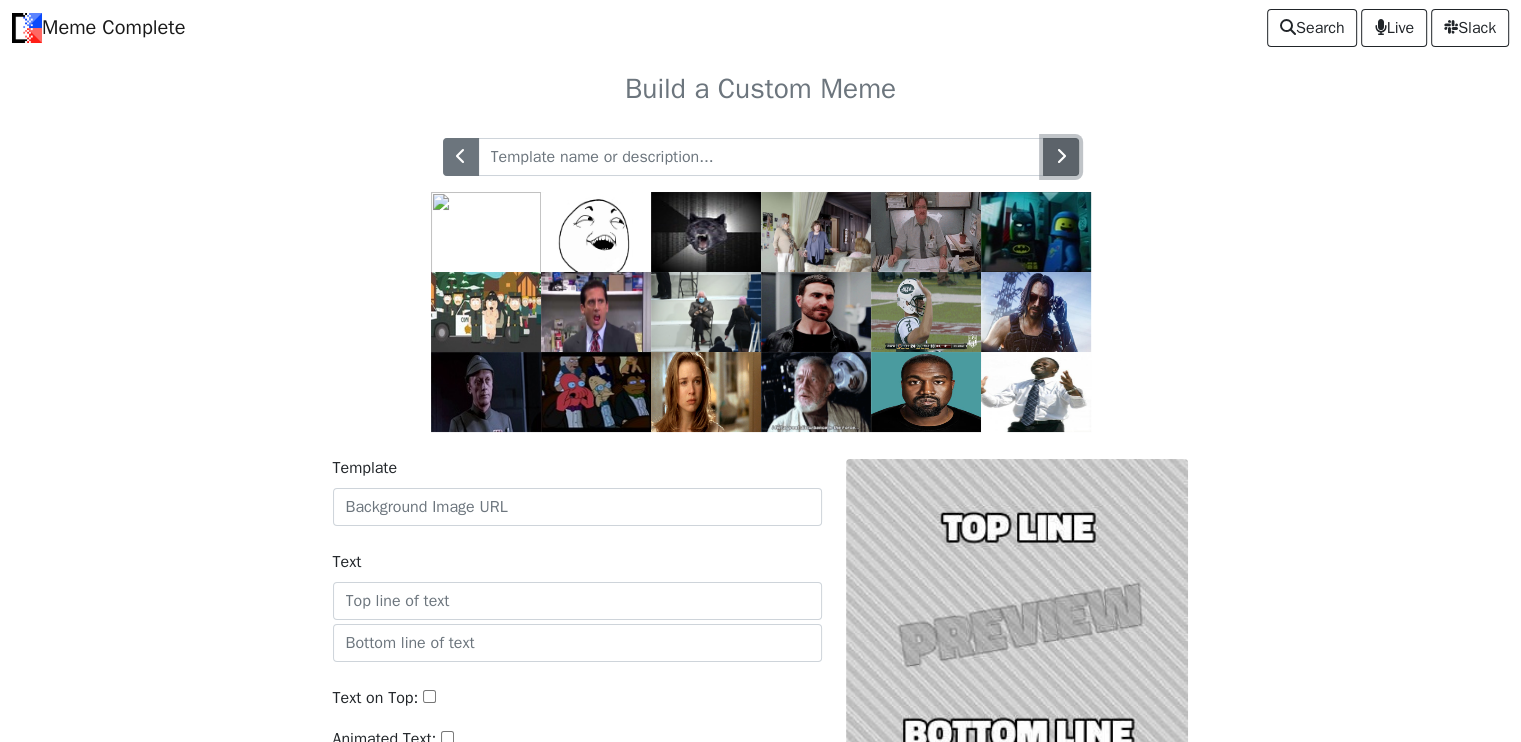 click at bounding box center [1061, 157] 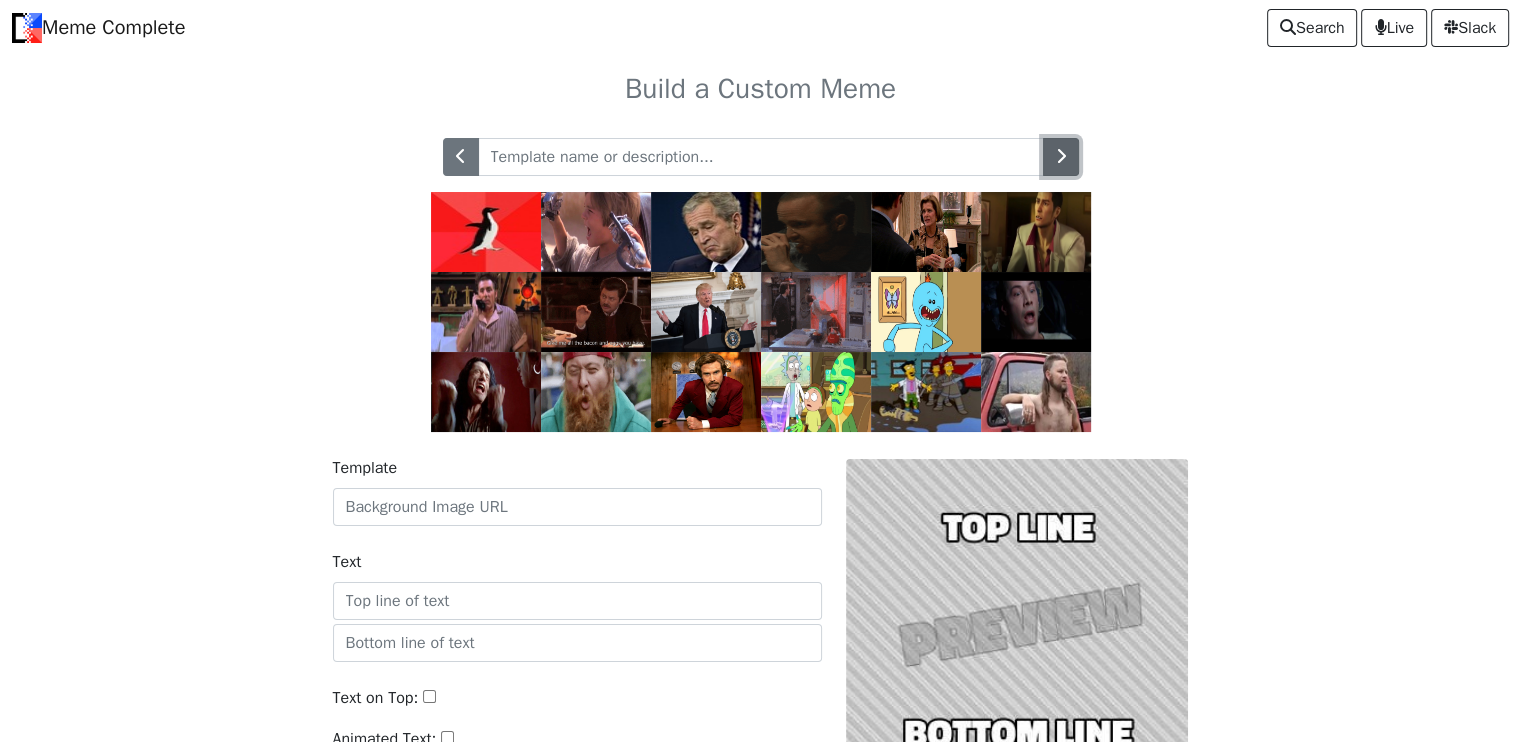 click at bounding box center (1061, 157) 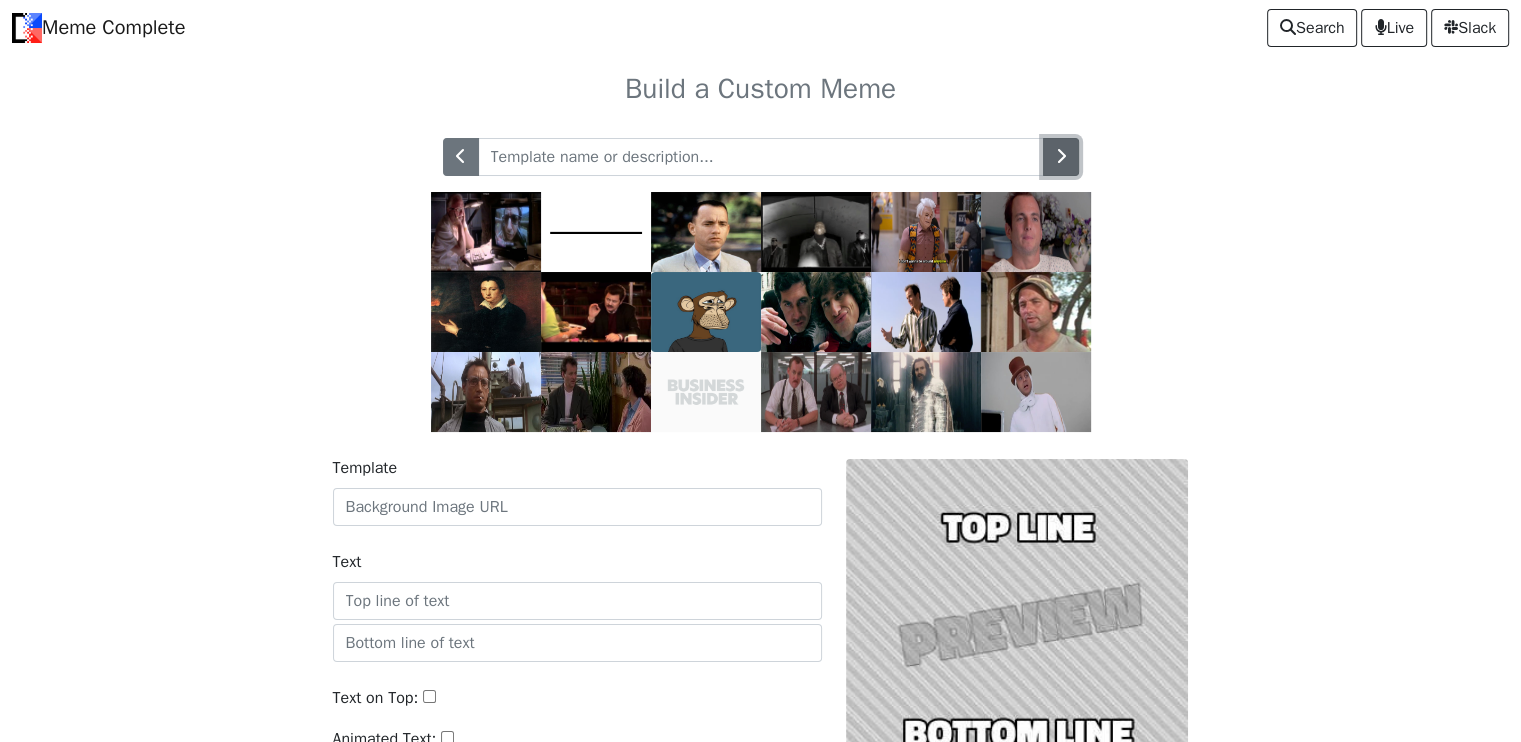 click at bounding box center [1061, 157] 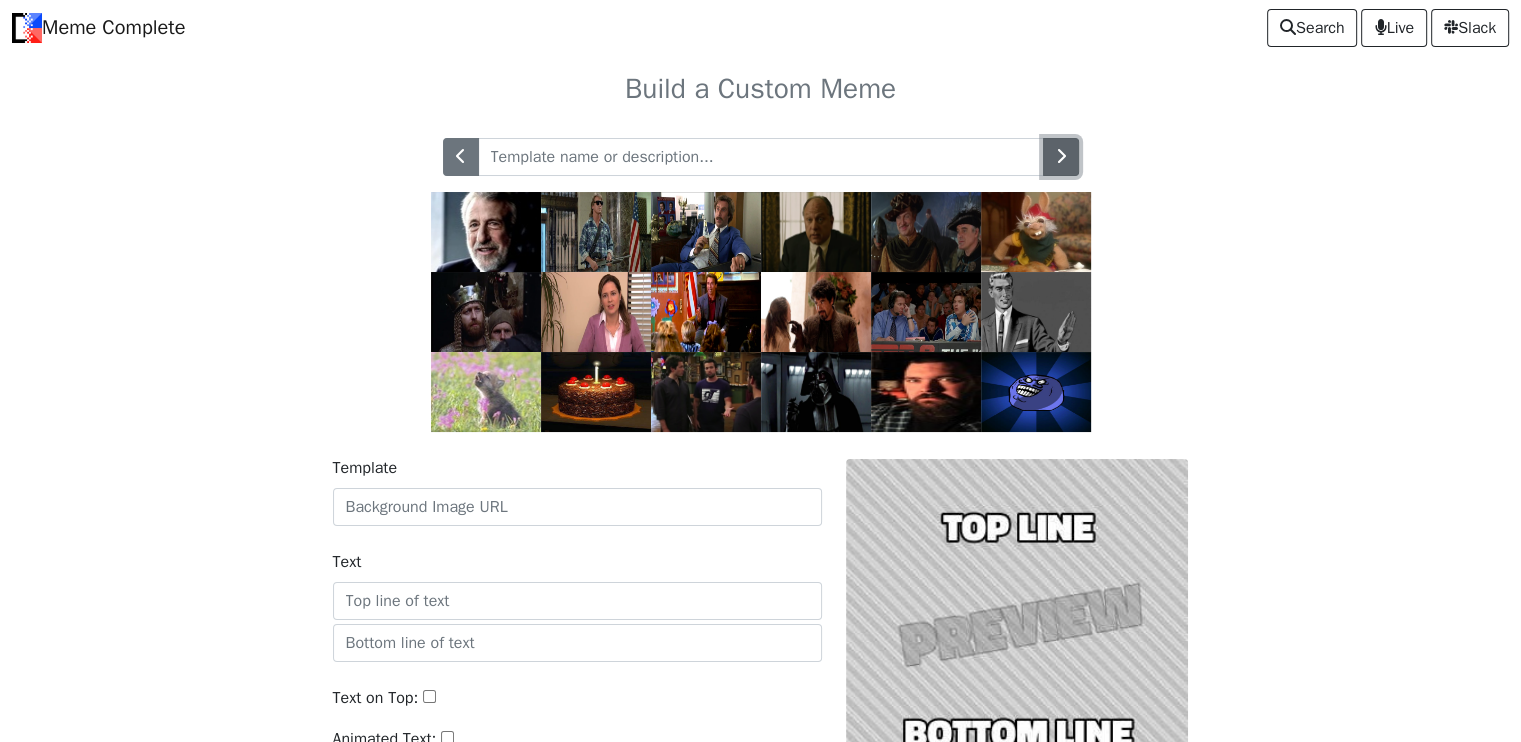 click at bounding box center [1061, 157] 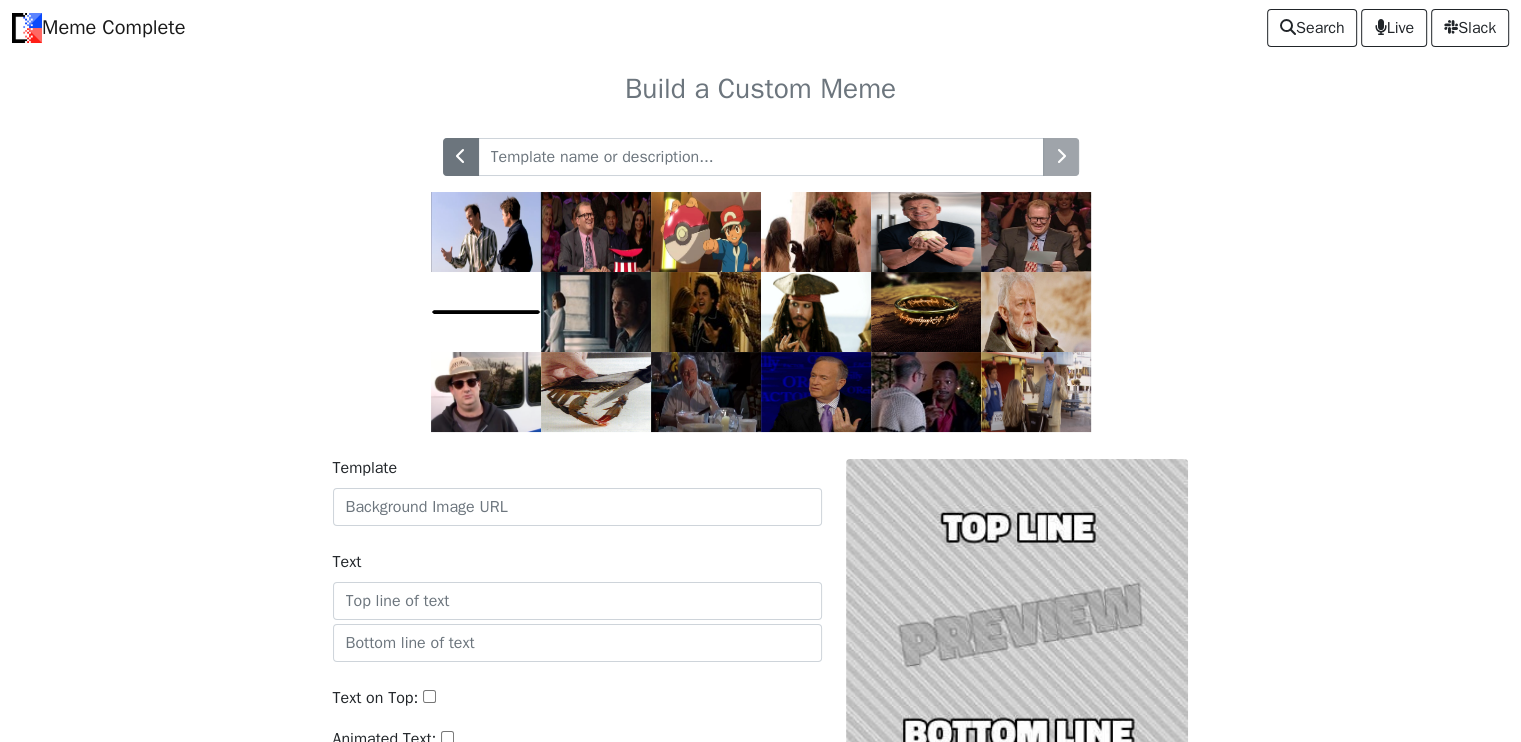 click at bounding box center [761, 157] 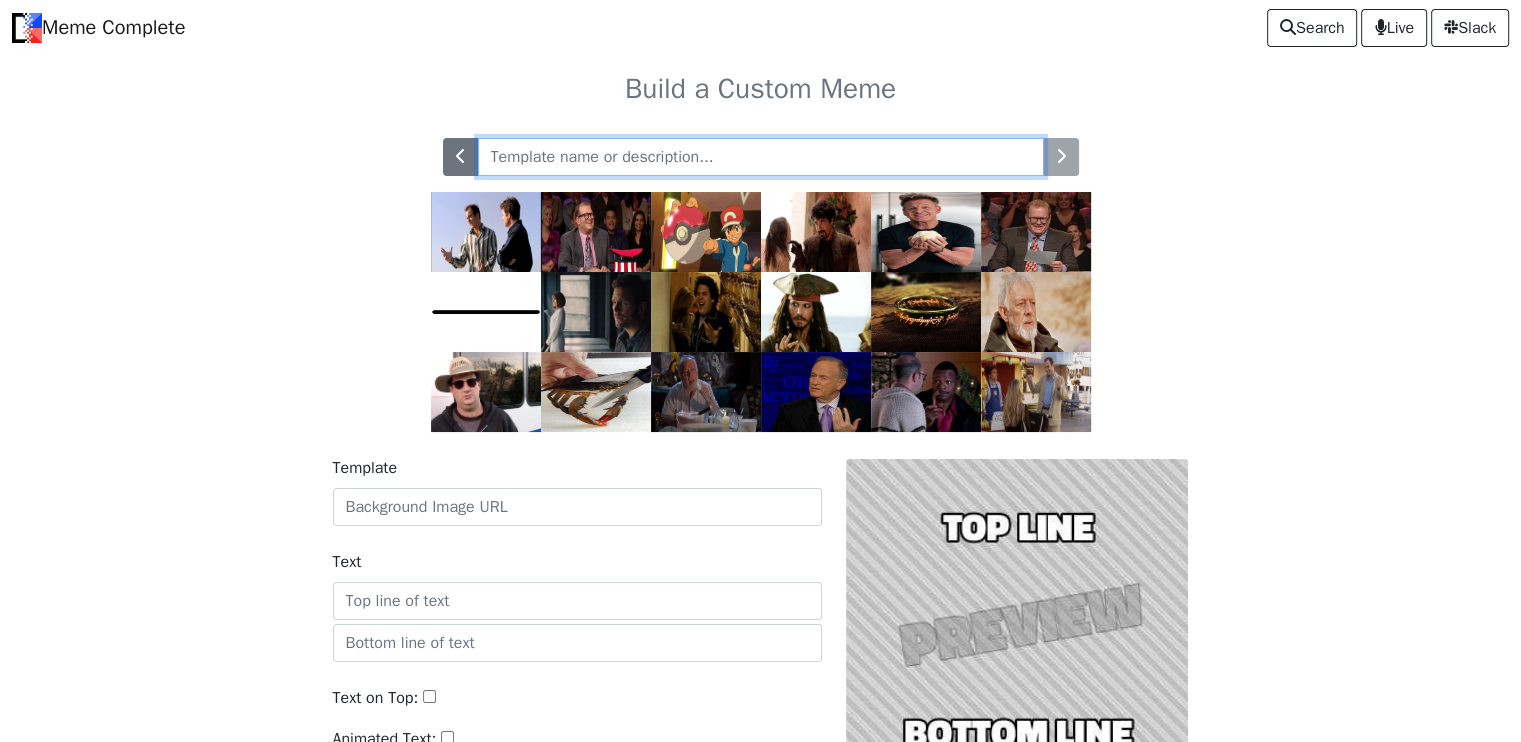 click at bounding box center [761, 157] 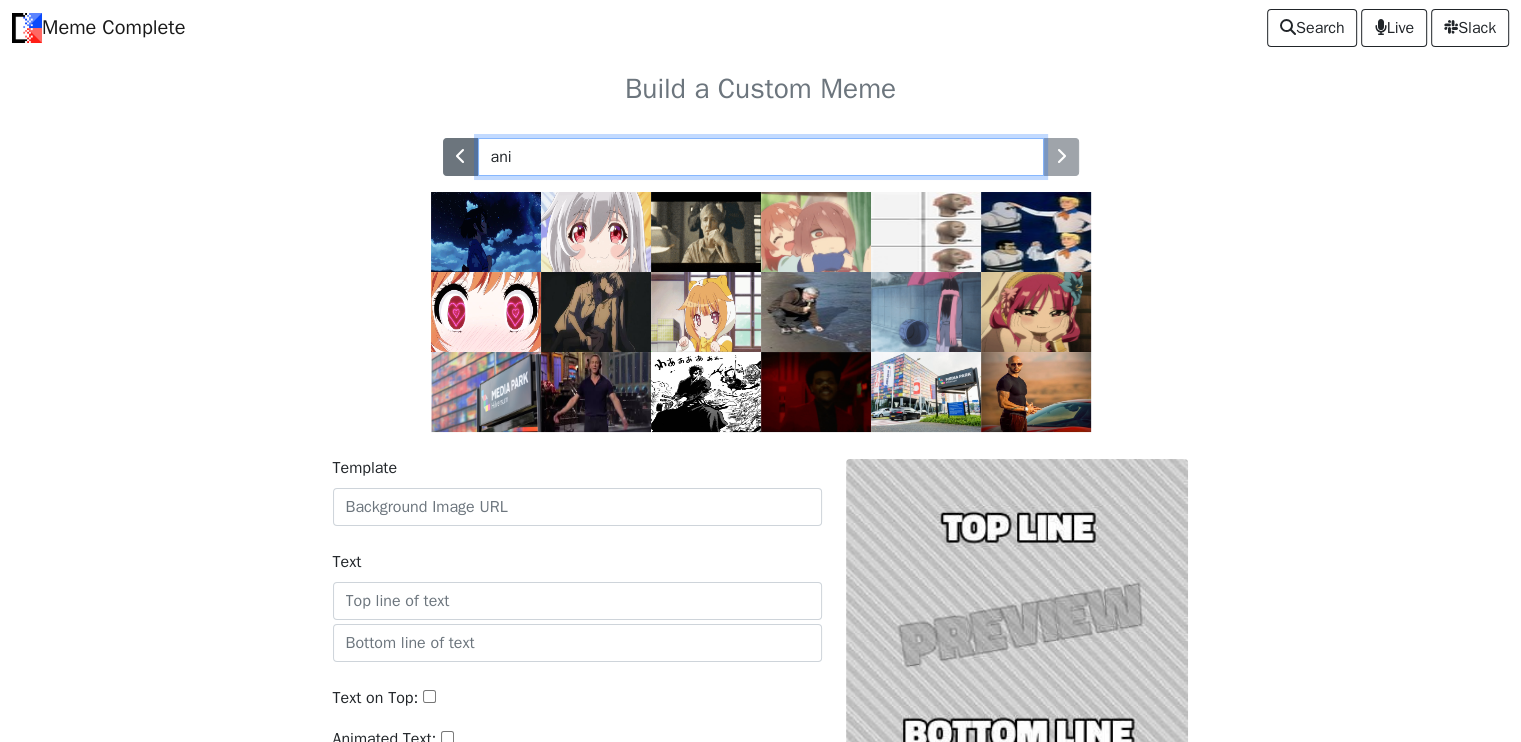 type on "ani" 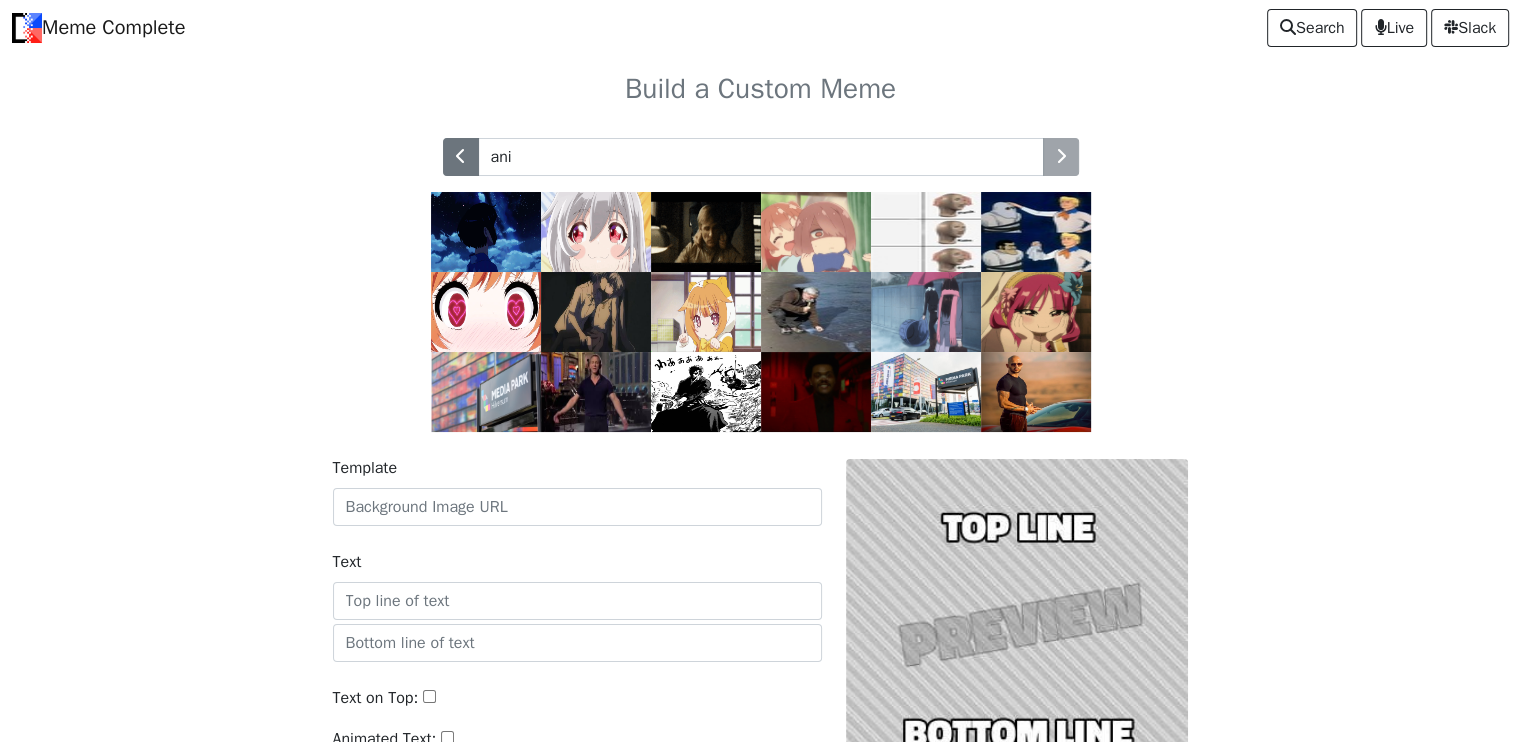 click on "ani" at bounding box center (761, 157) 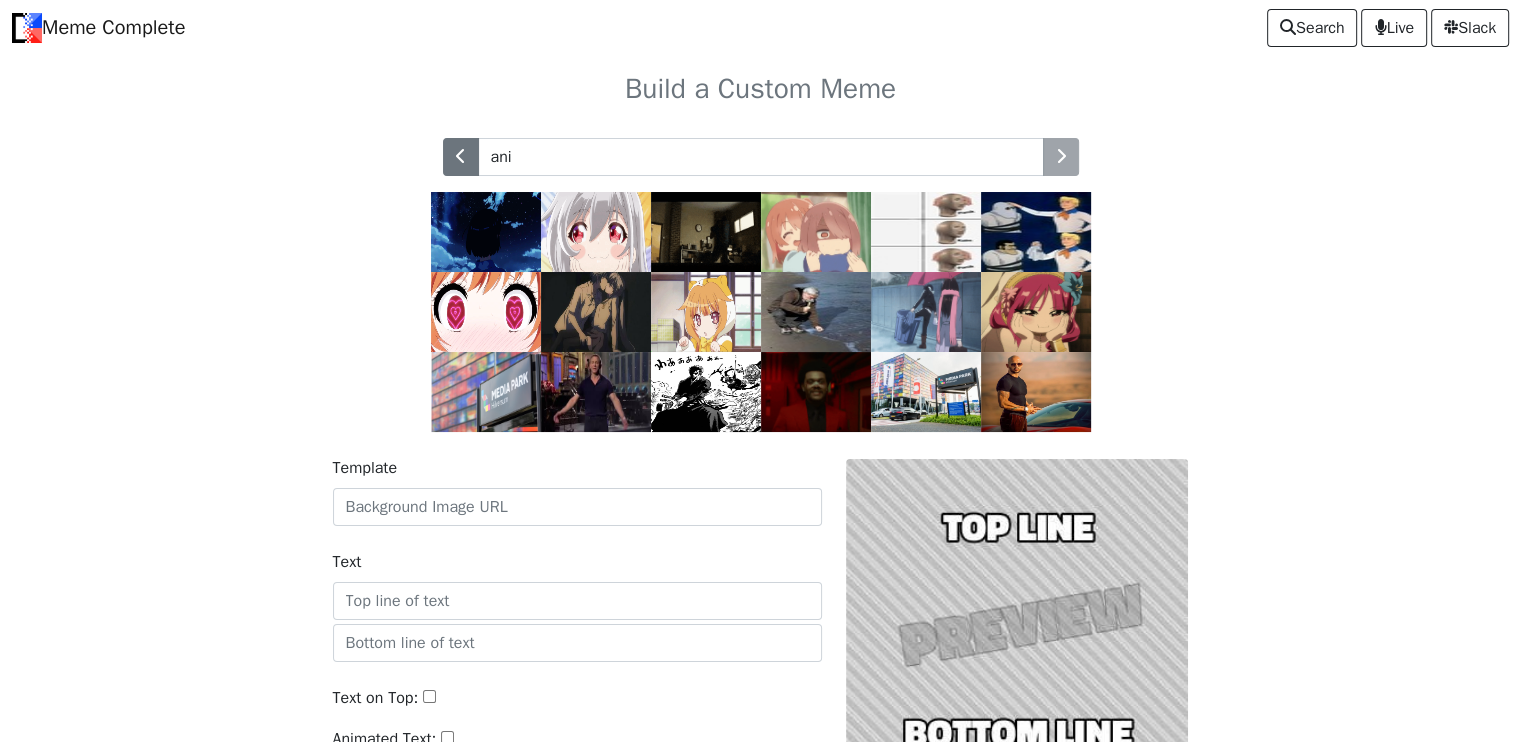 click on "ani" at bounding box center [761, 157] 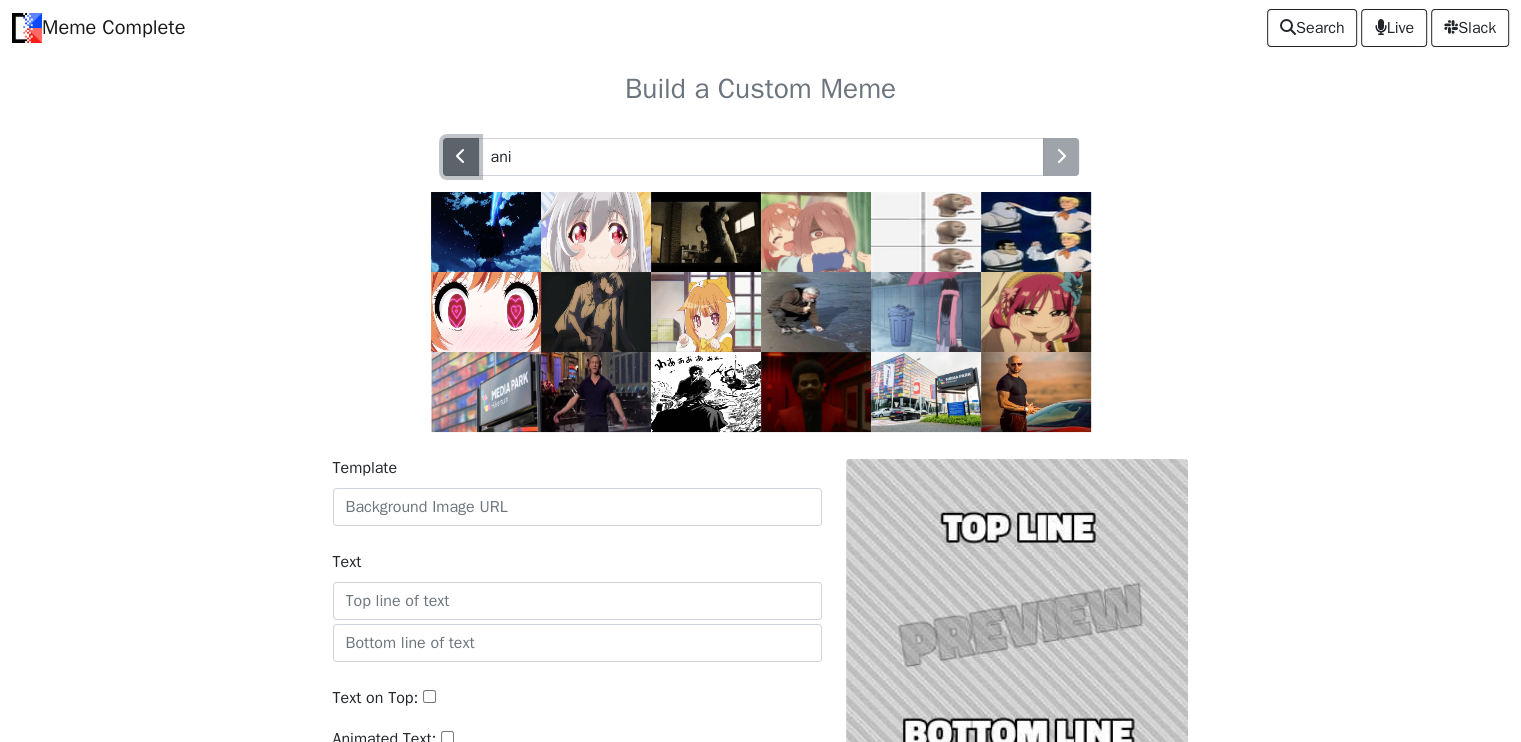 click at bounding box center [461, 157] 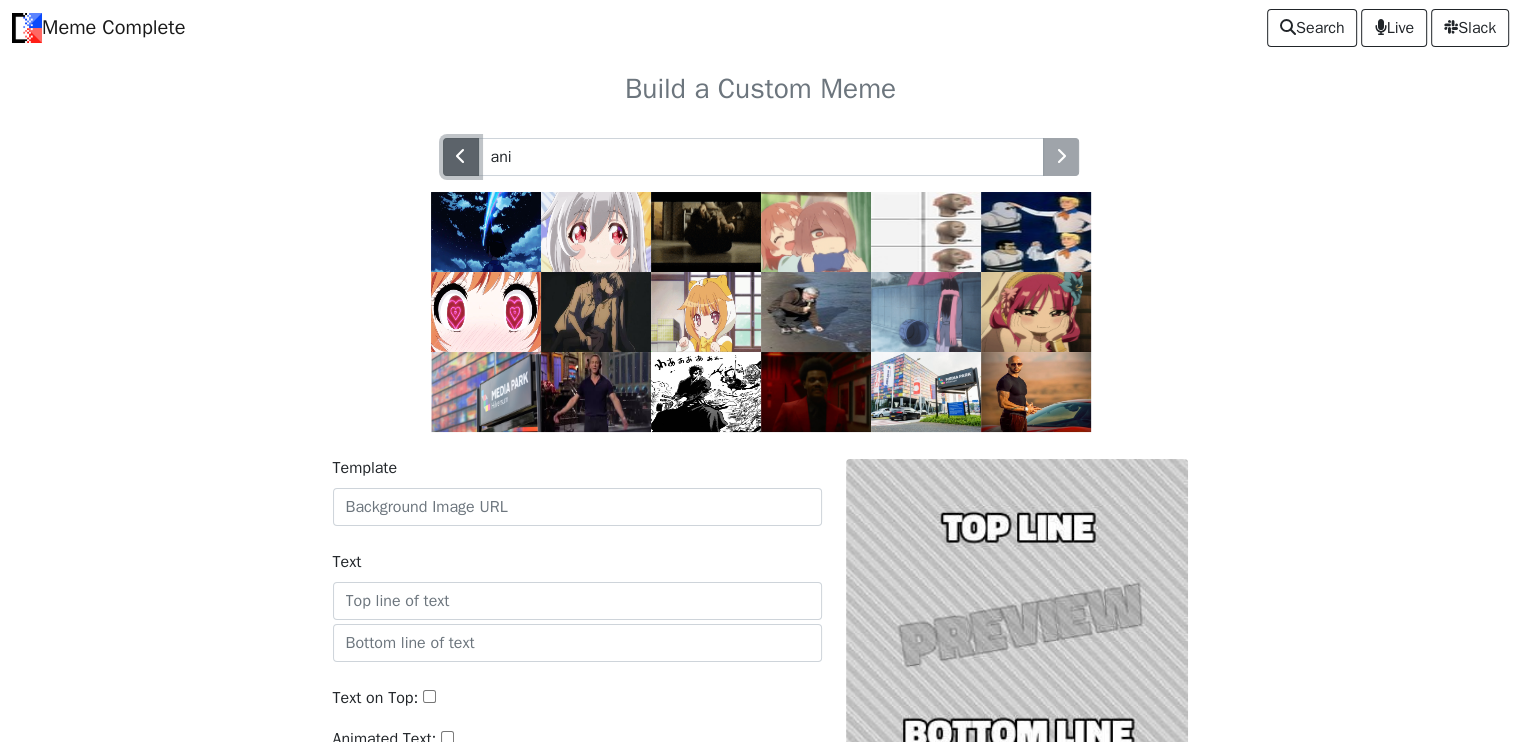 click at bounding box center [461, 157] 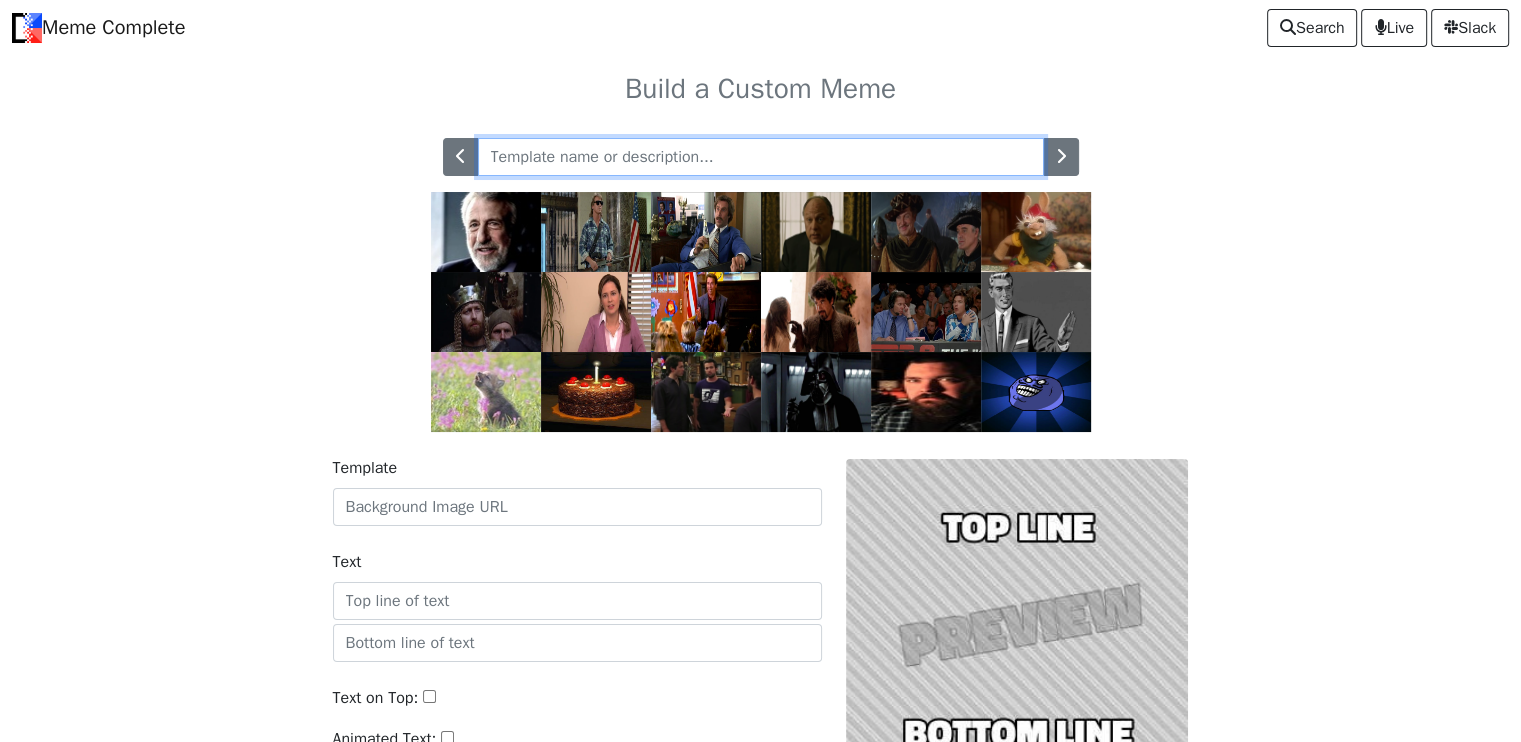 click at bounding box center (761, 157) 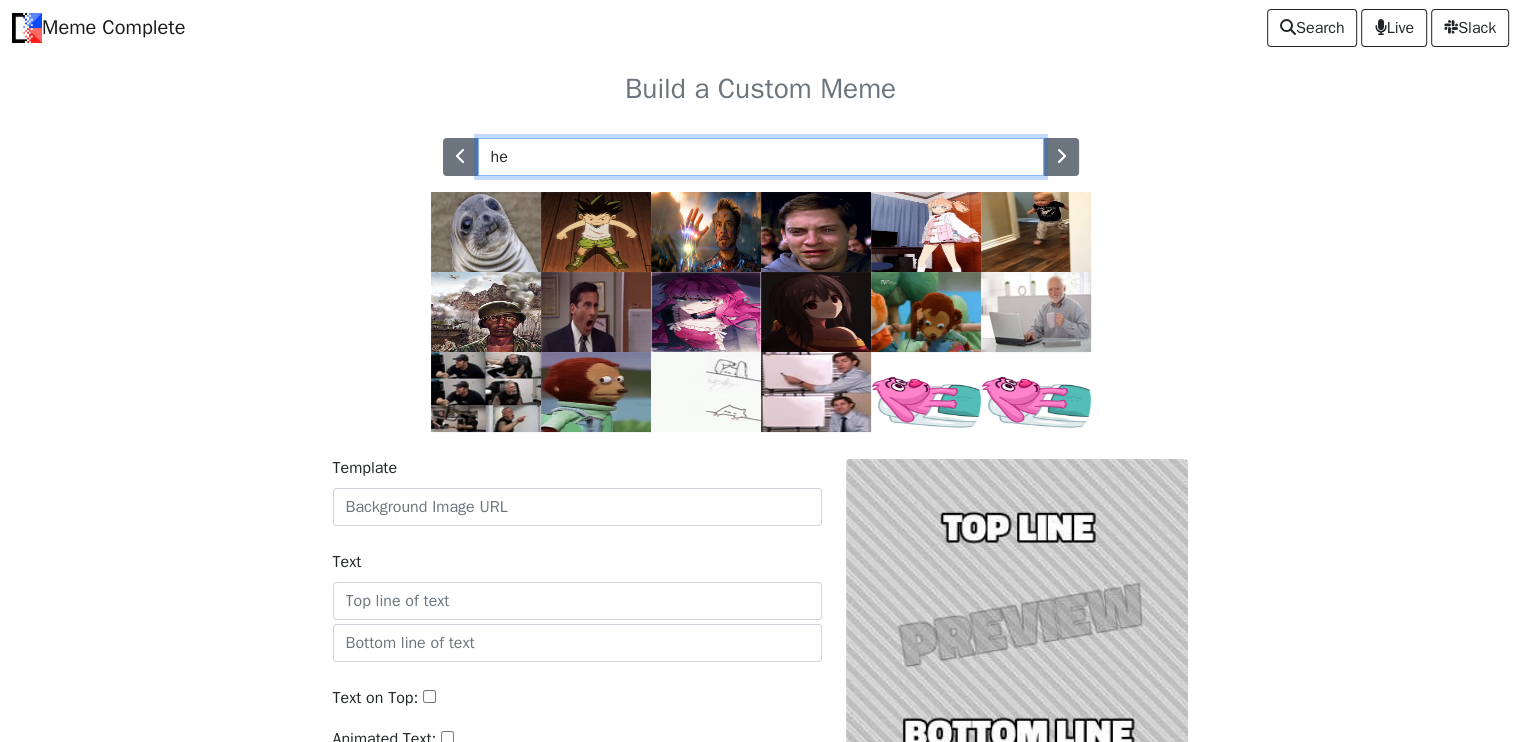 type on "h" 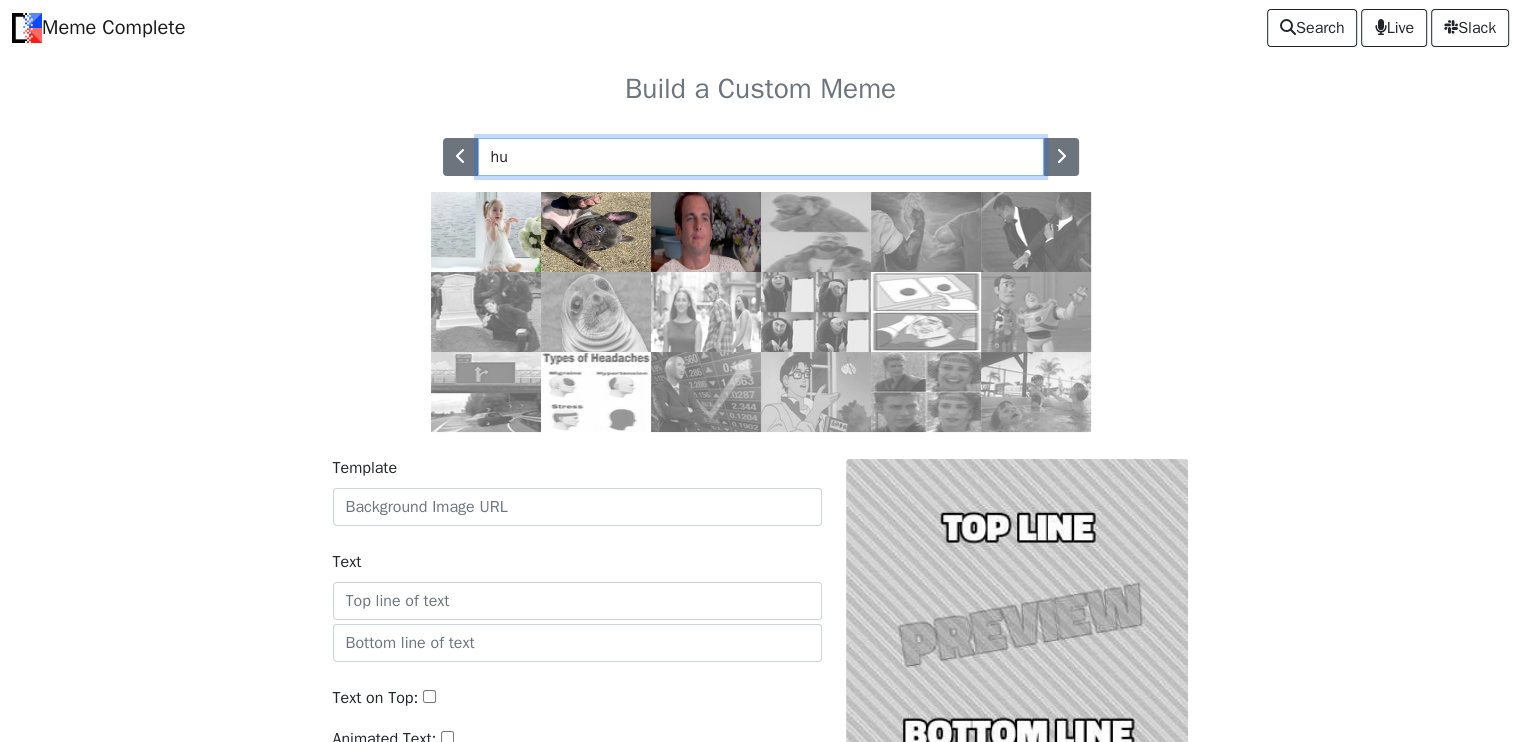 type on "h" 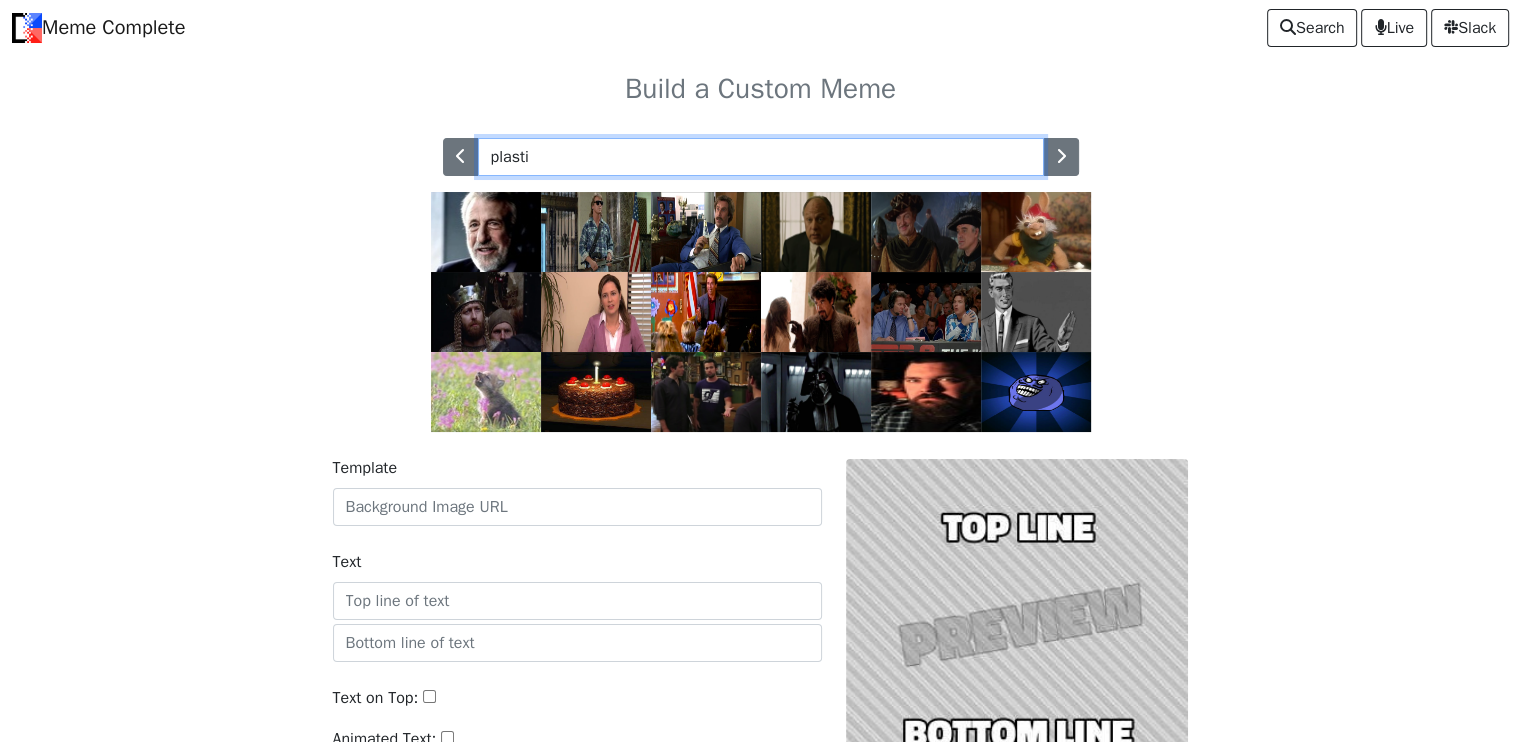 type on "plastic" 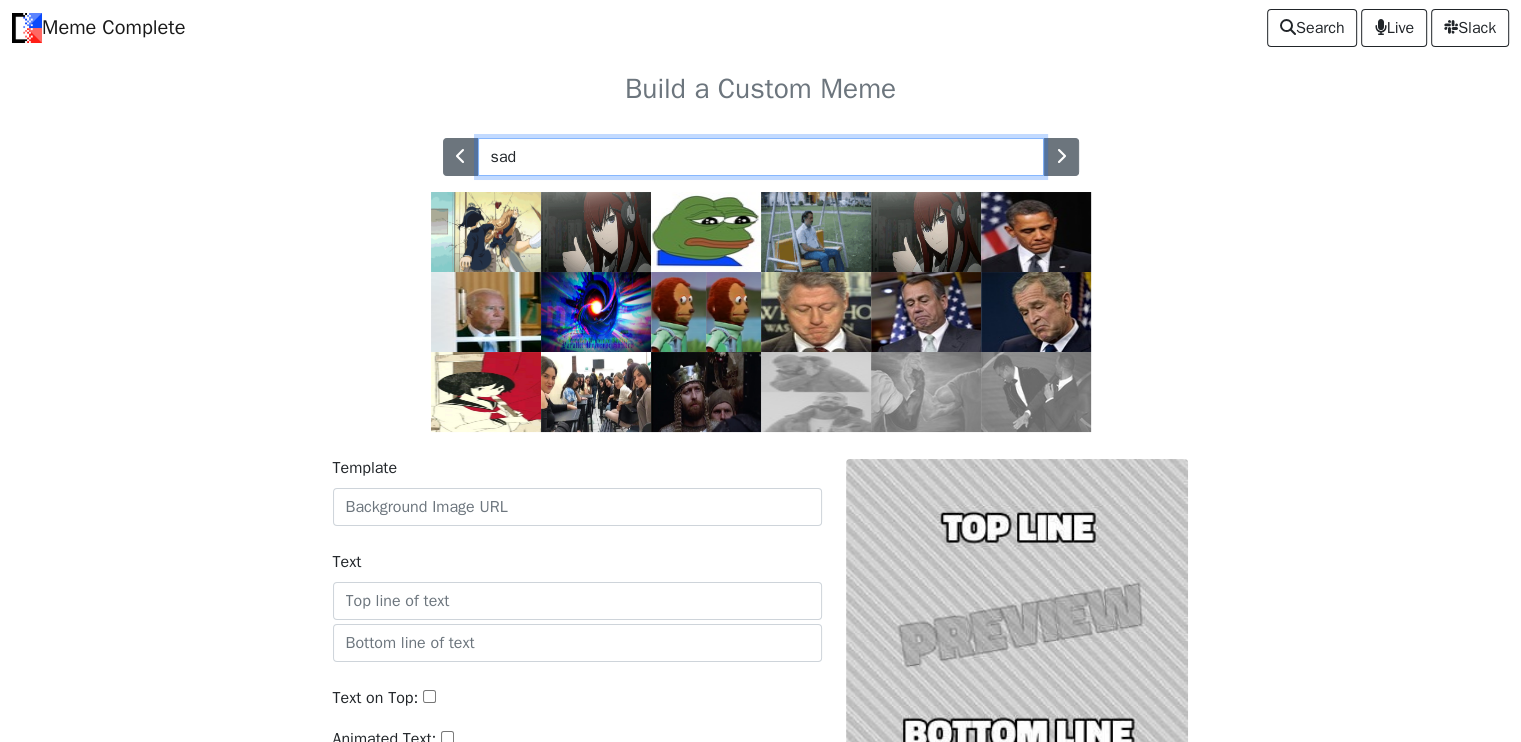 type on "sad" 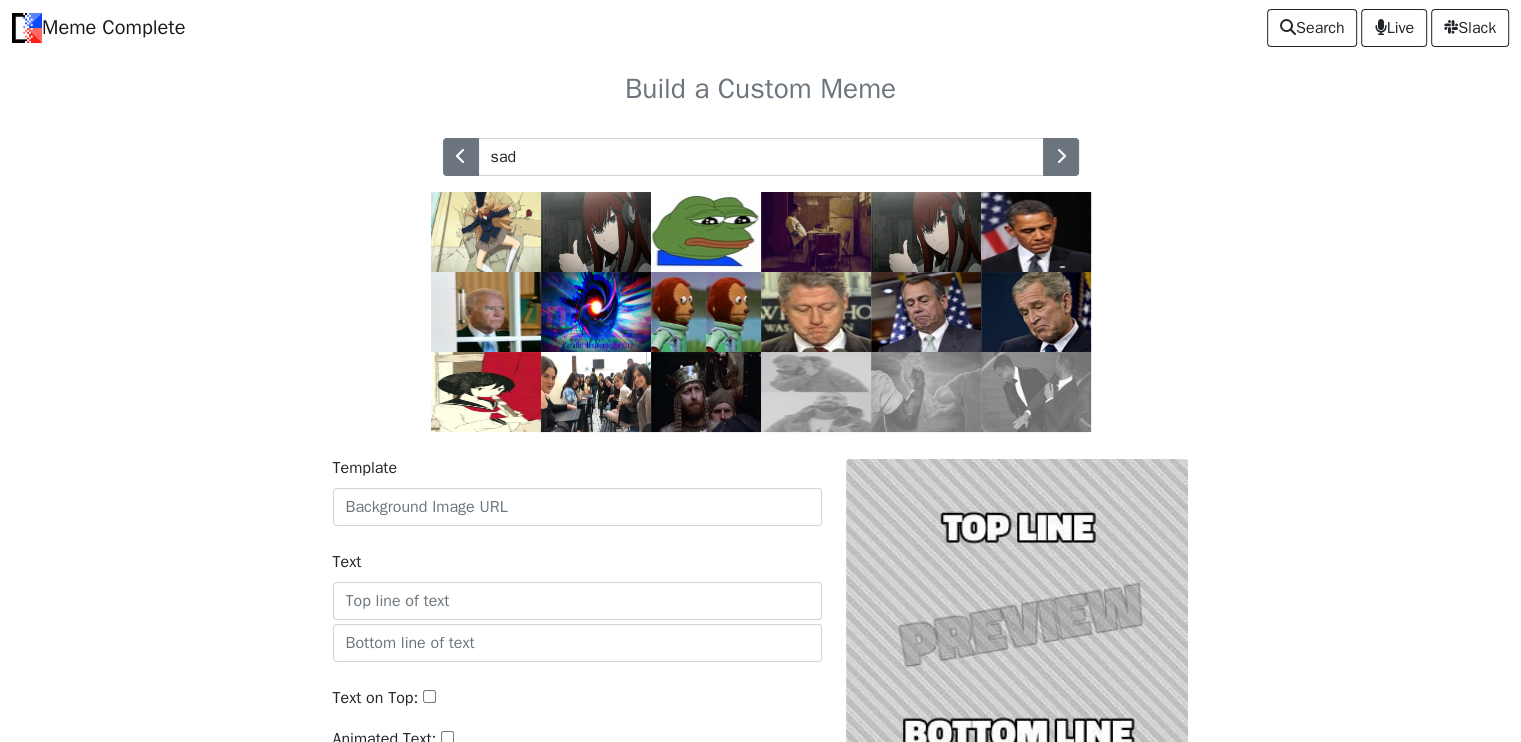 click at bounding box center [596, 232] 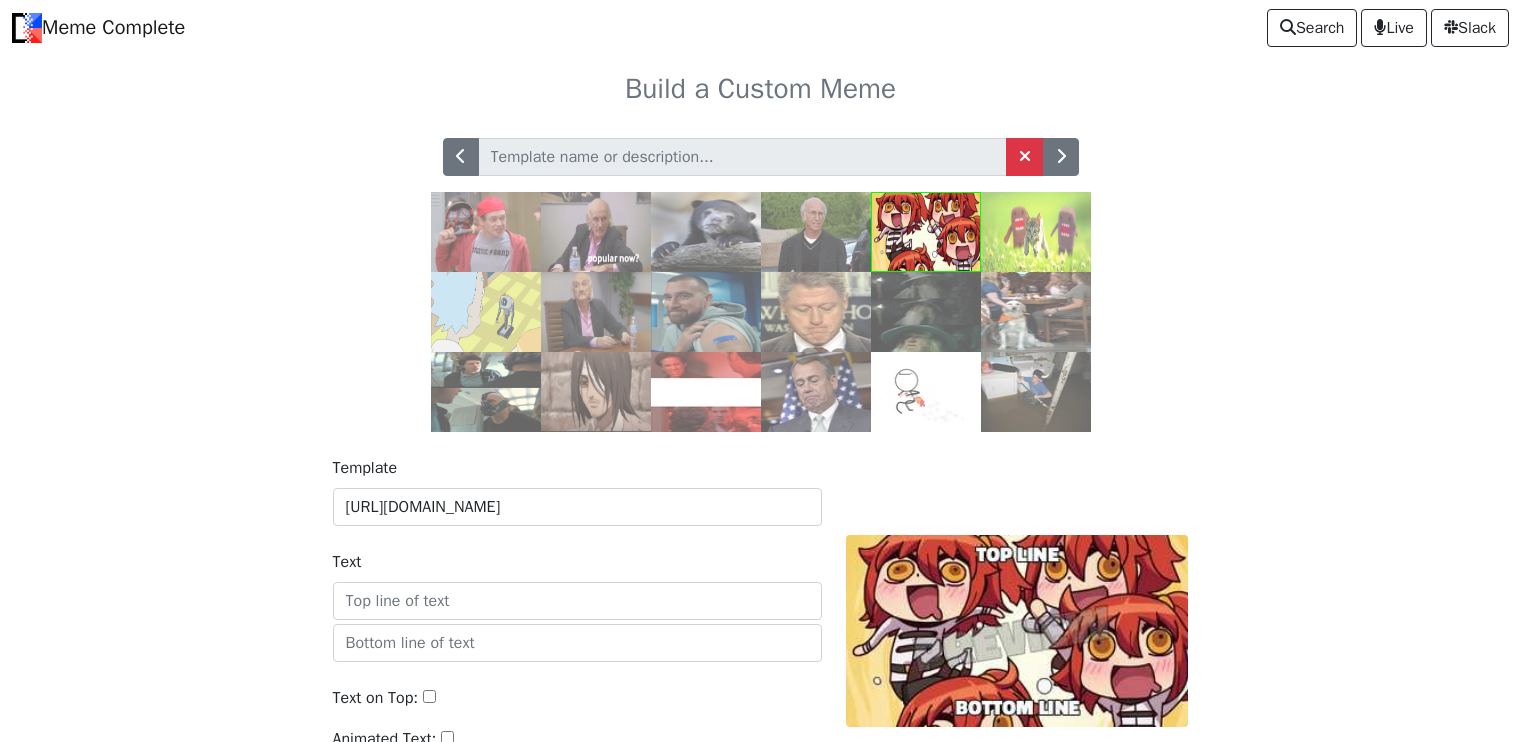 scroll, scrollTop: 0, scrollLeft: 0, axis: both 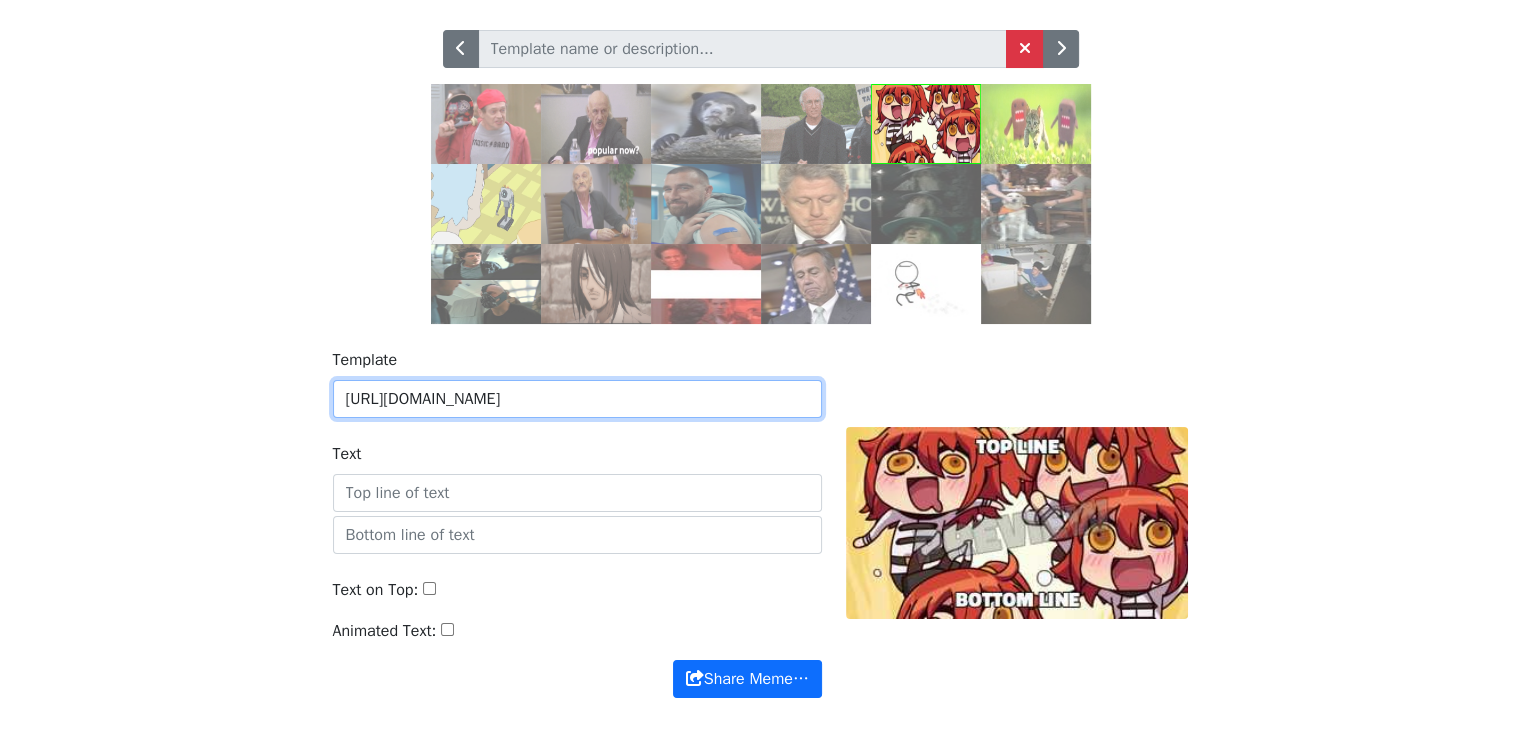 drag, startPoint x: 473, startPoint y: 397, endPoint x: 276, endPoint y: 417, distance: 198.01262 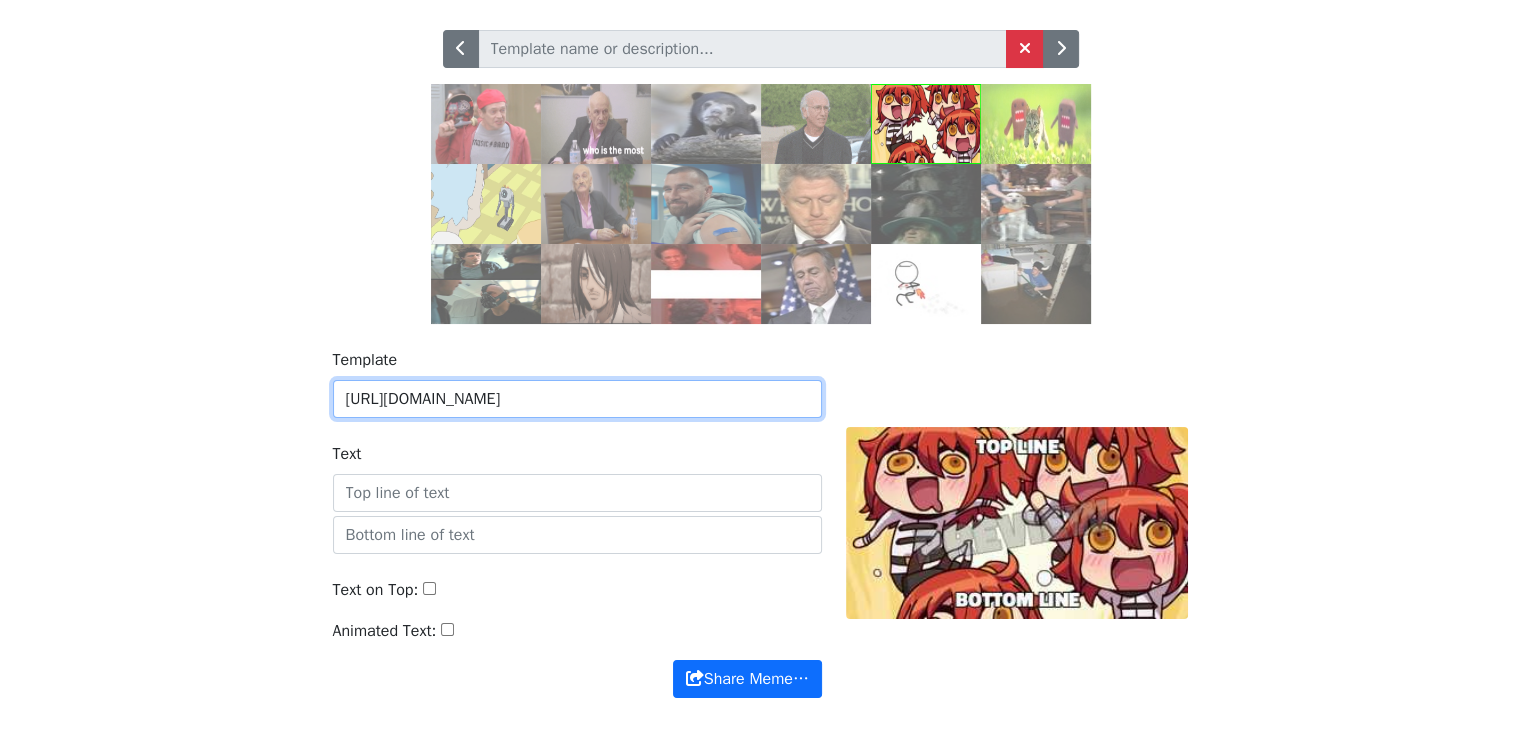 click on "Template
[URL][DOMAIN_NAME]
Text
Text on Top:
Animated Text:
Share Meme…
Share Meme…" at bounding box center [761, 535] 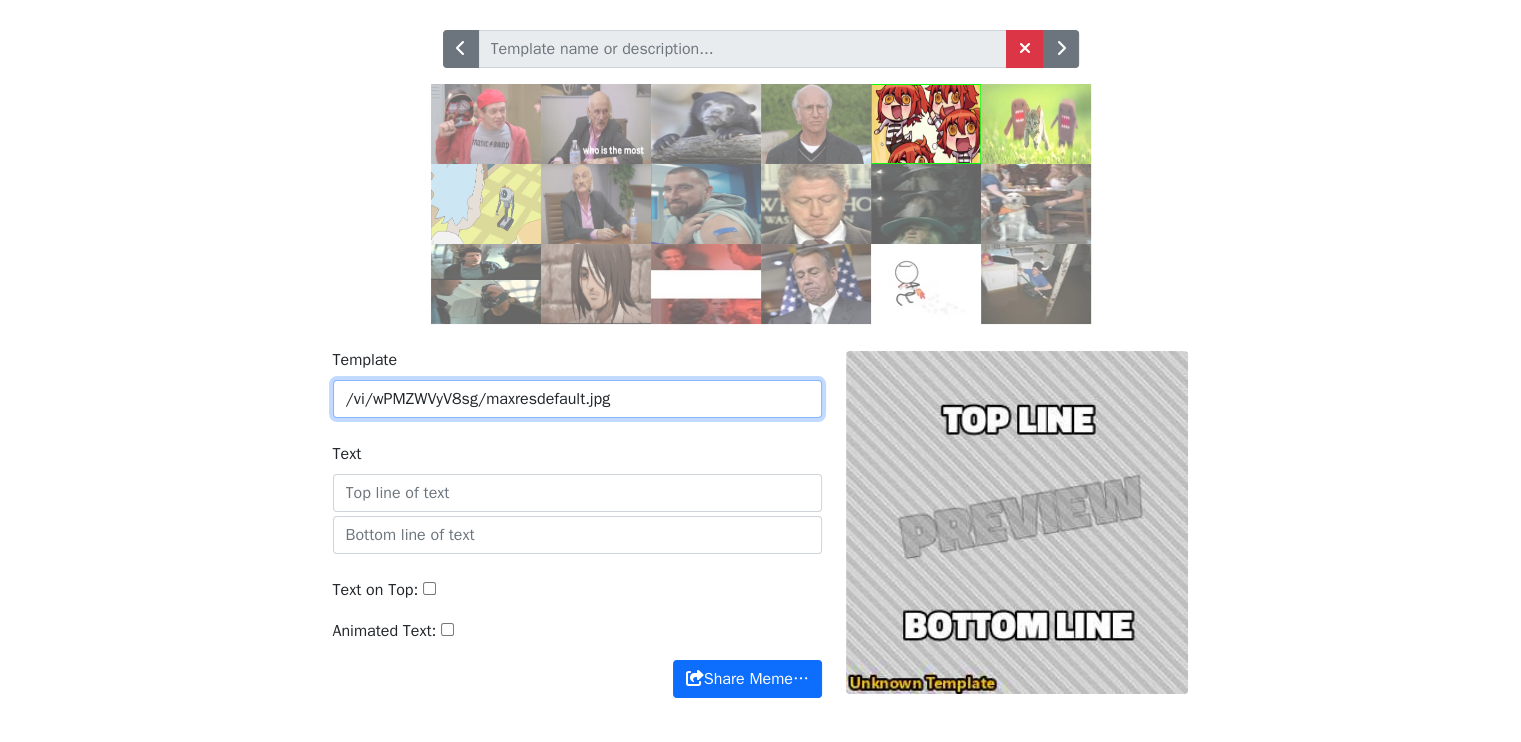 paste on "https://i.ytimg.com" 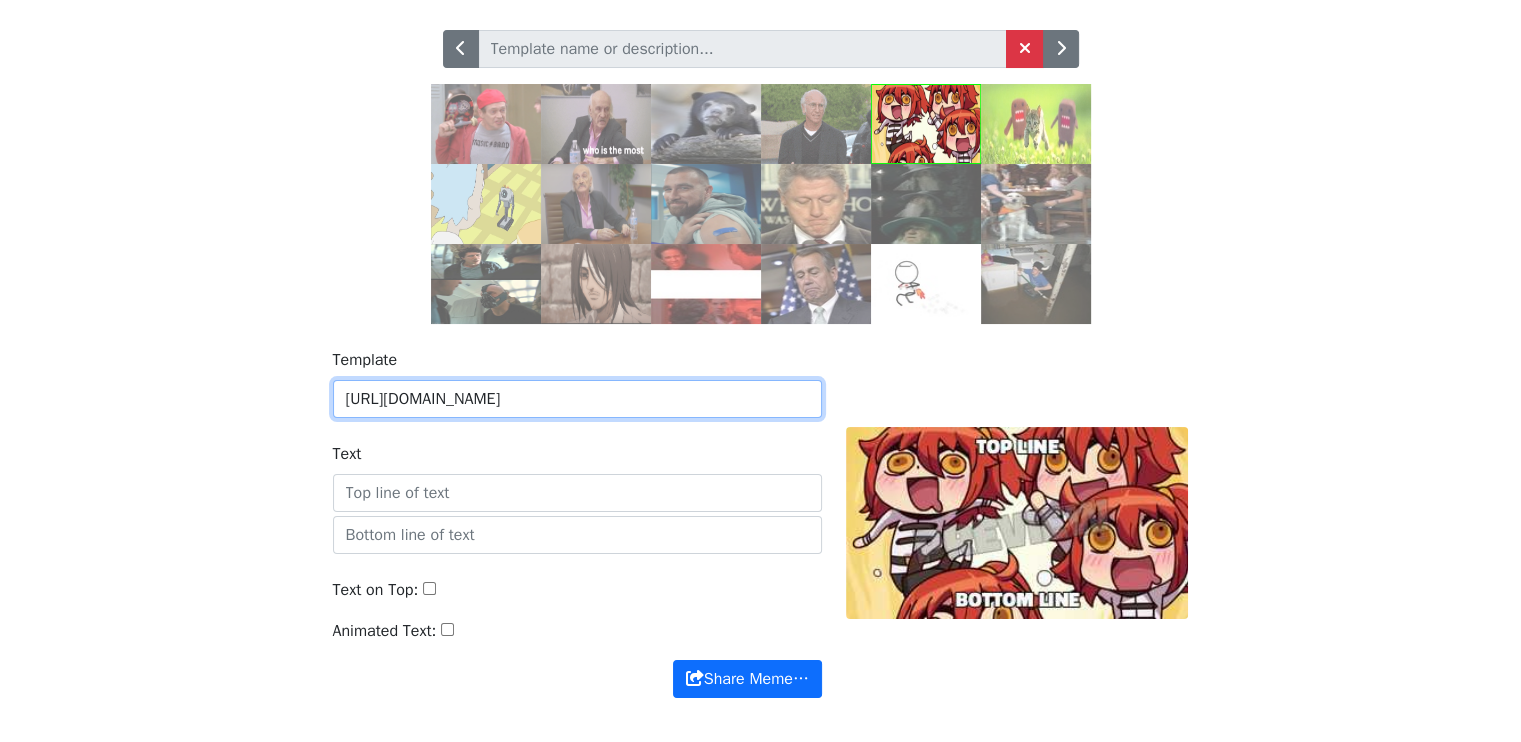 type on "https://i.ytimg.com/vi/wPMZWVyV8sg/maxresdefault.jpg" 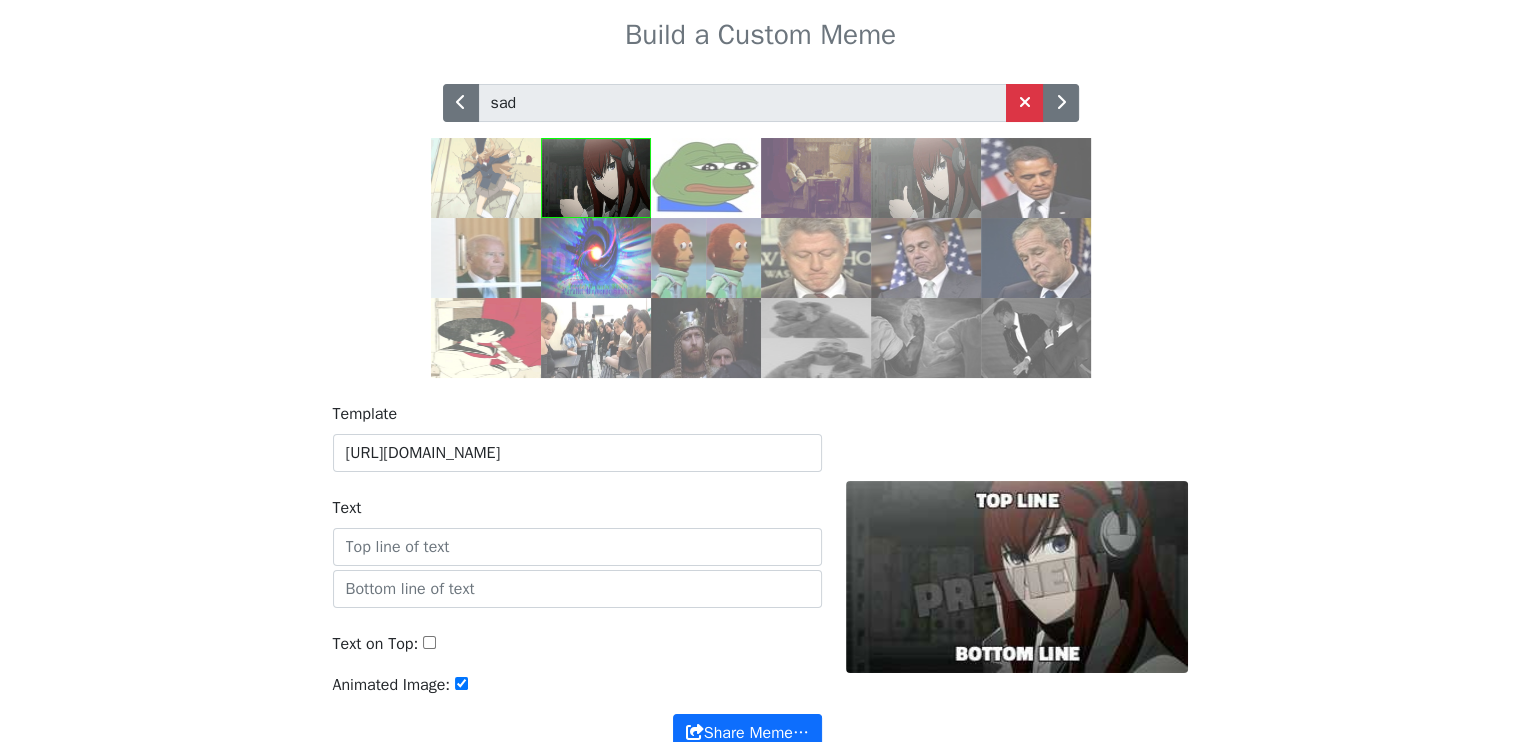 scroll, scrollTop: 55, scrollLeft: 0, axis: vertical 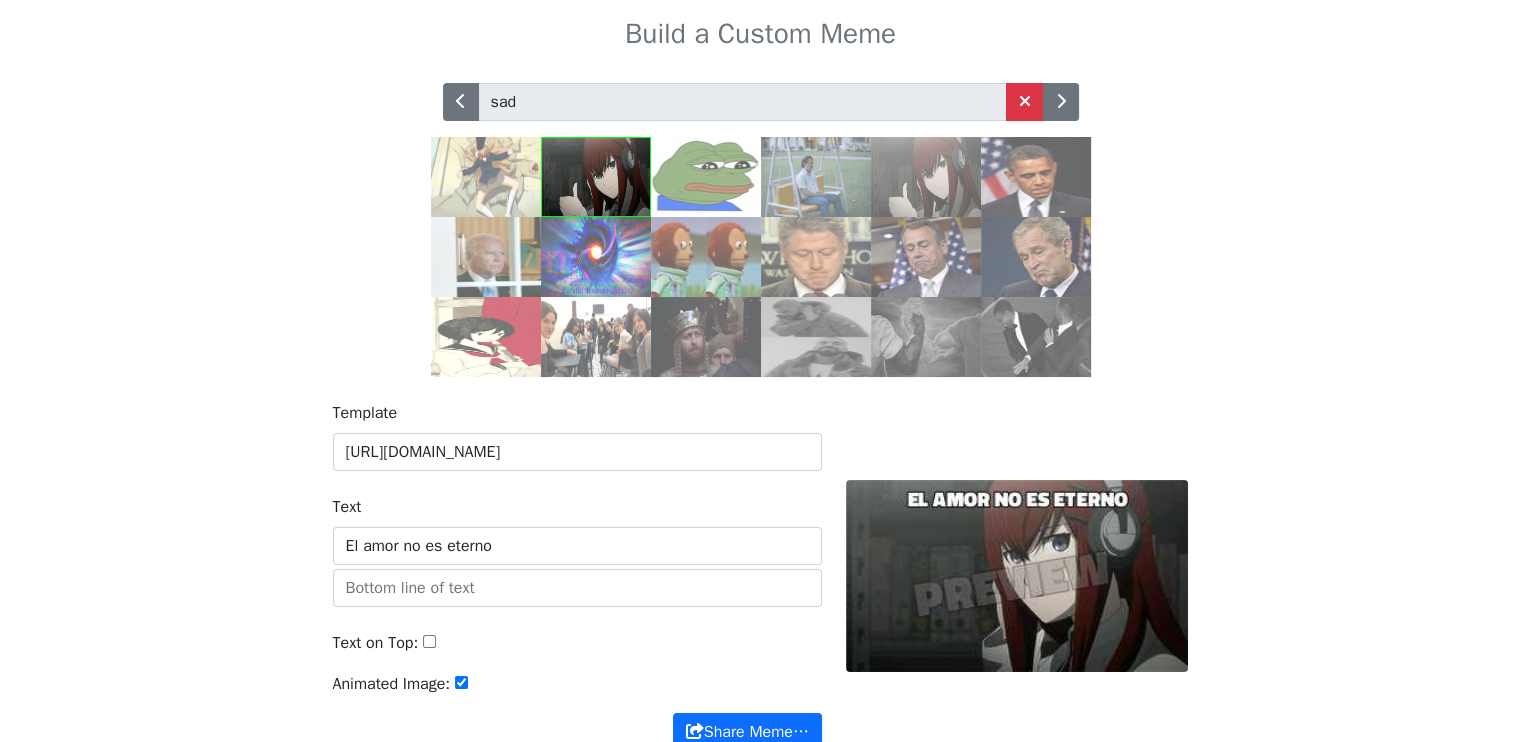 type on "El amor no es eterno" 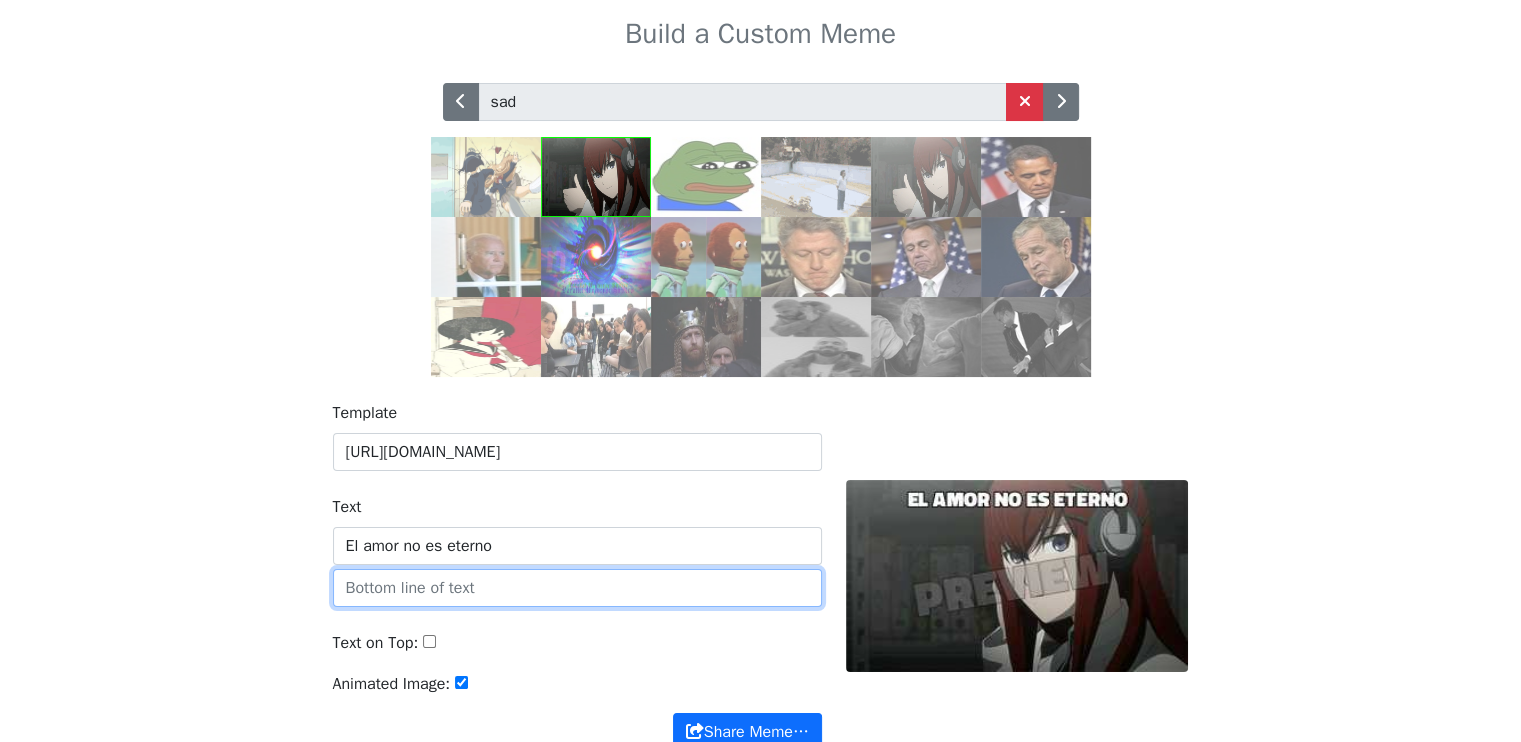 click at bounding box center (577, 588) 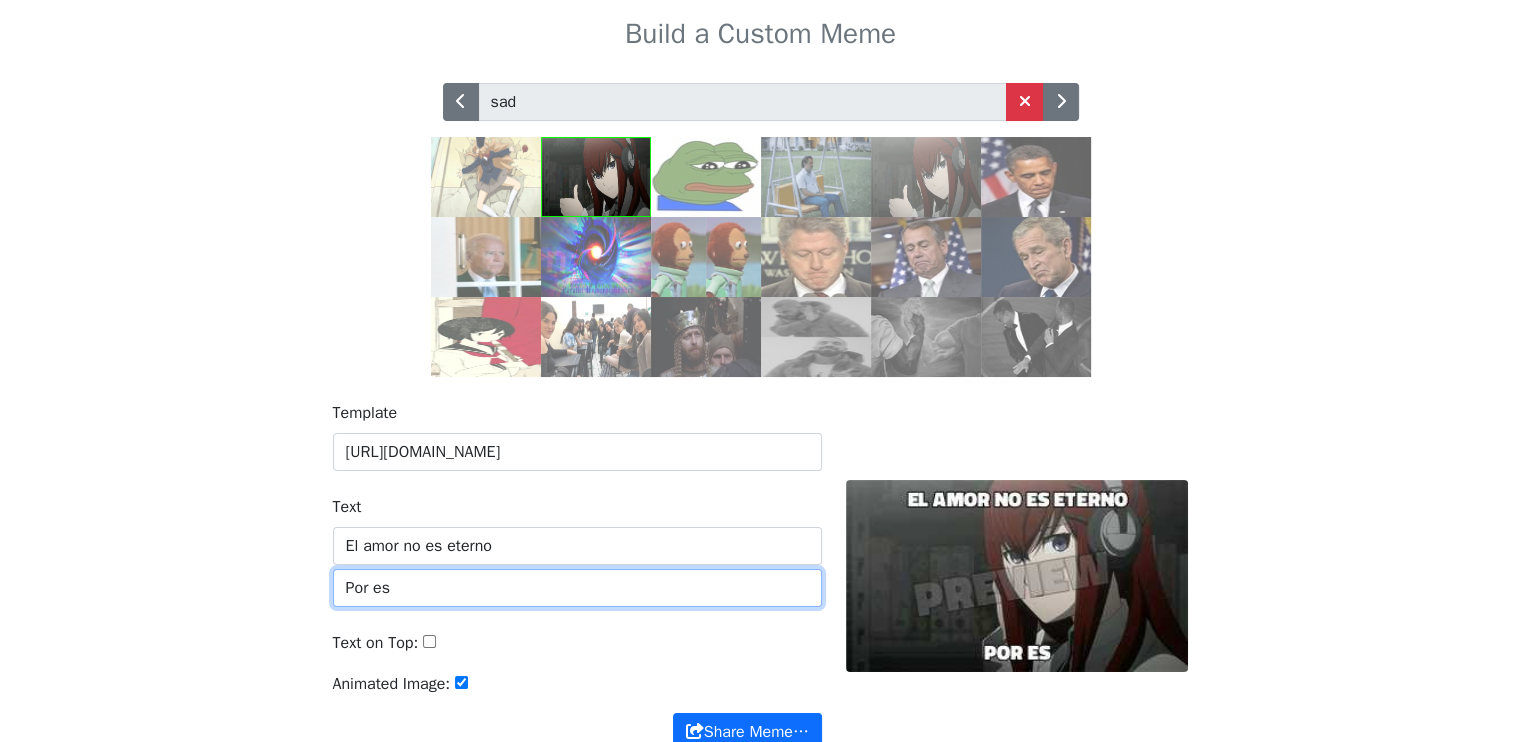 type on "Por es" 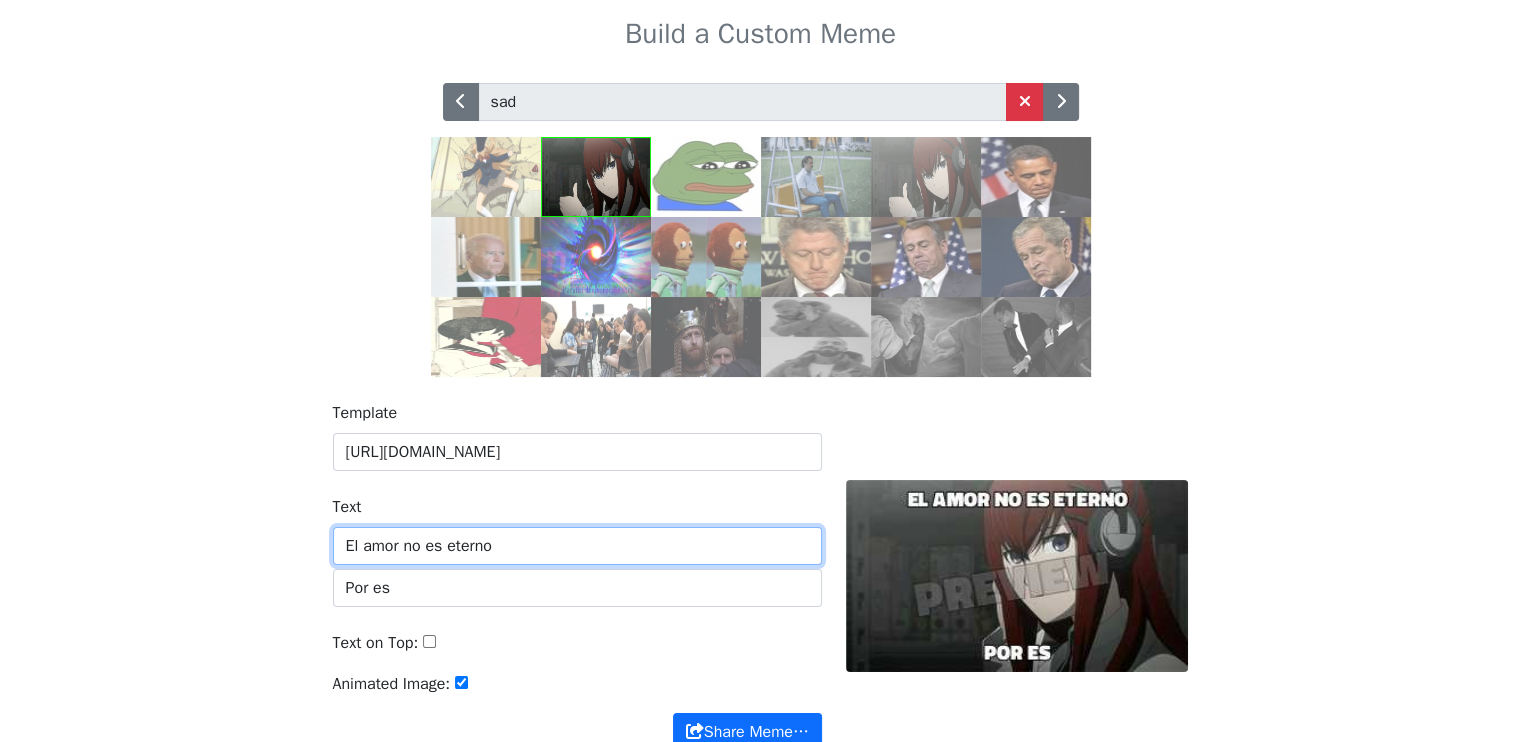click on "El amor no es eterno" at bounding box center (577, 546) 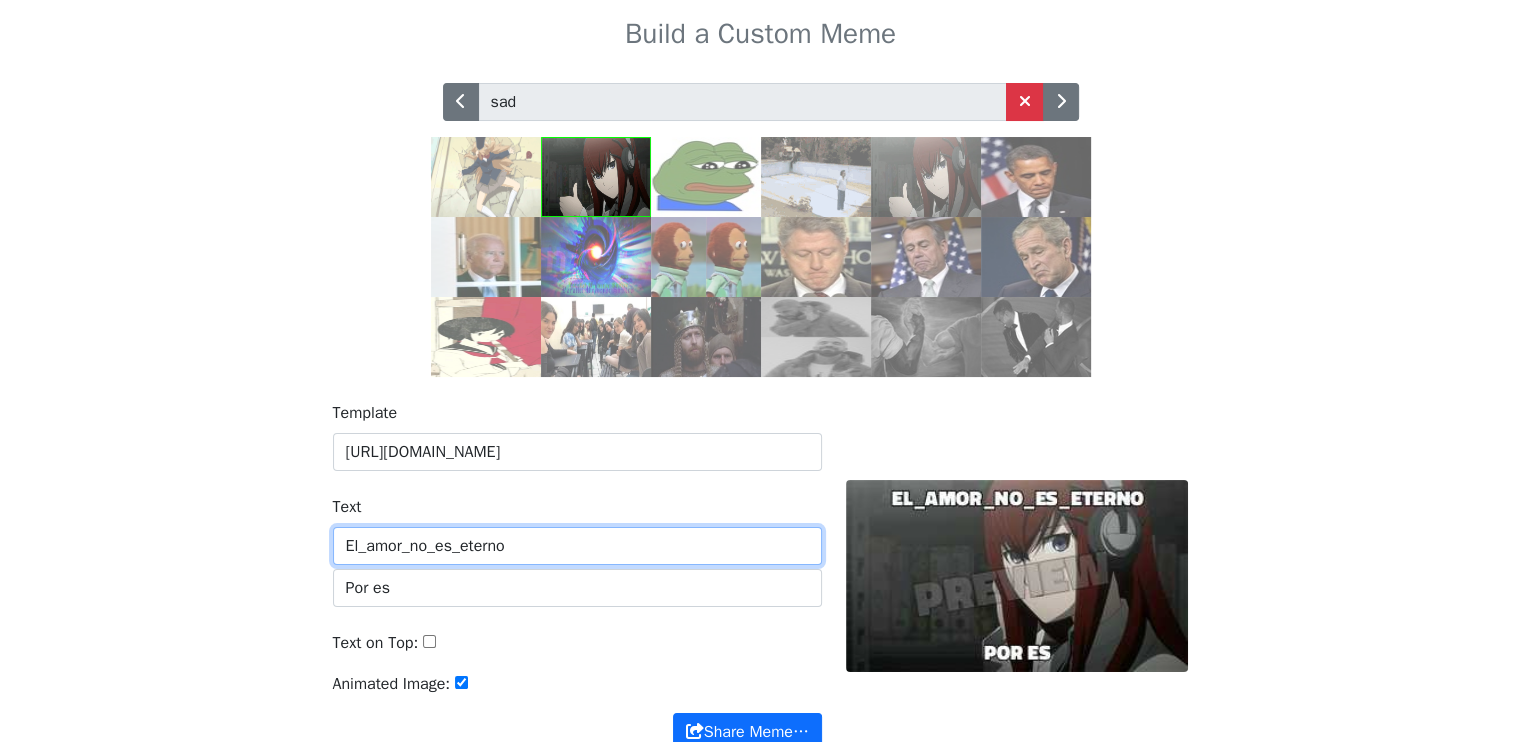 type on "El_amor_no_es_eterno" 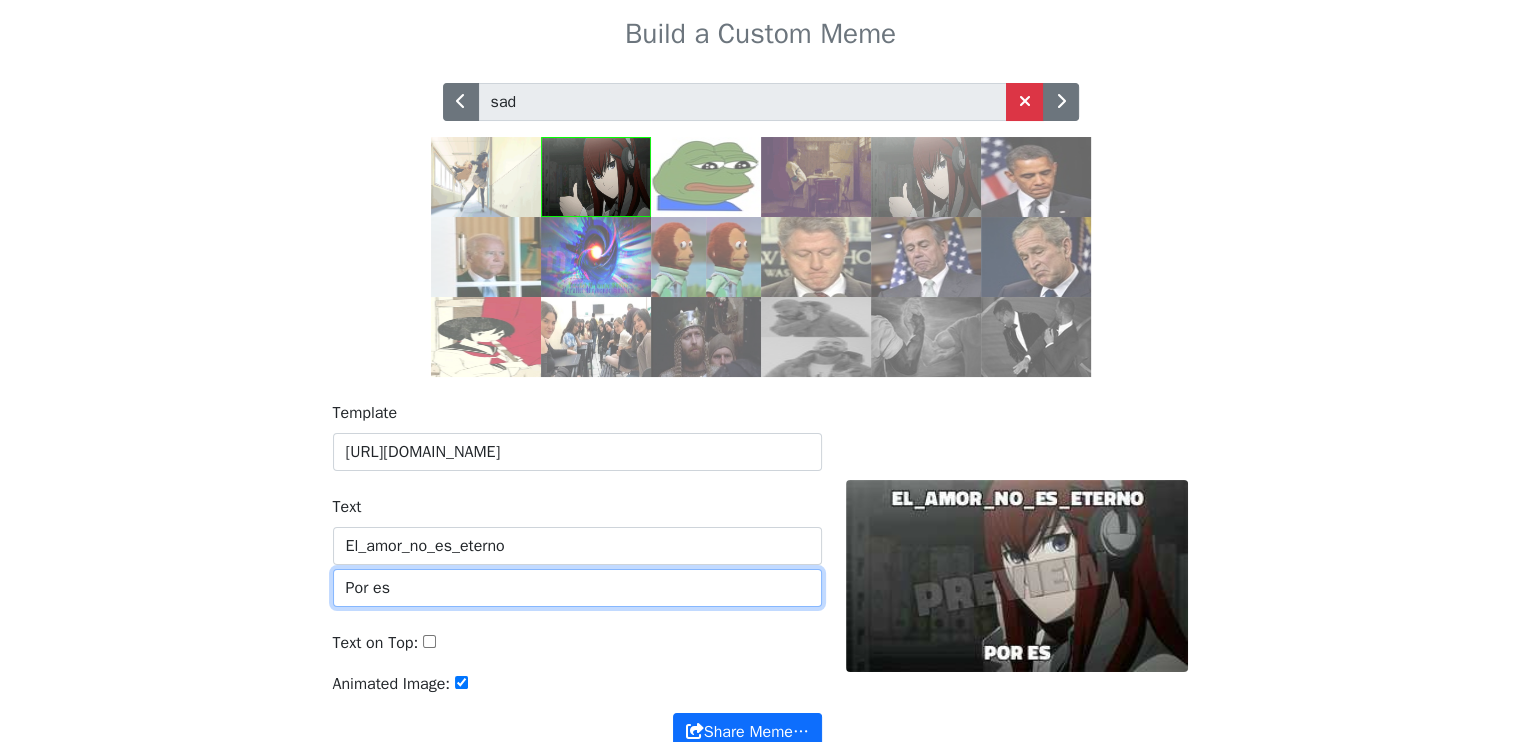click on "Por es" at bounding box center (577, 588) 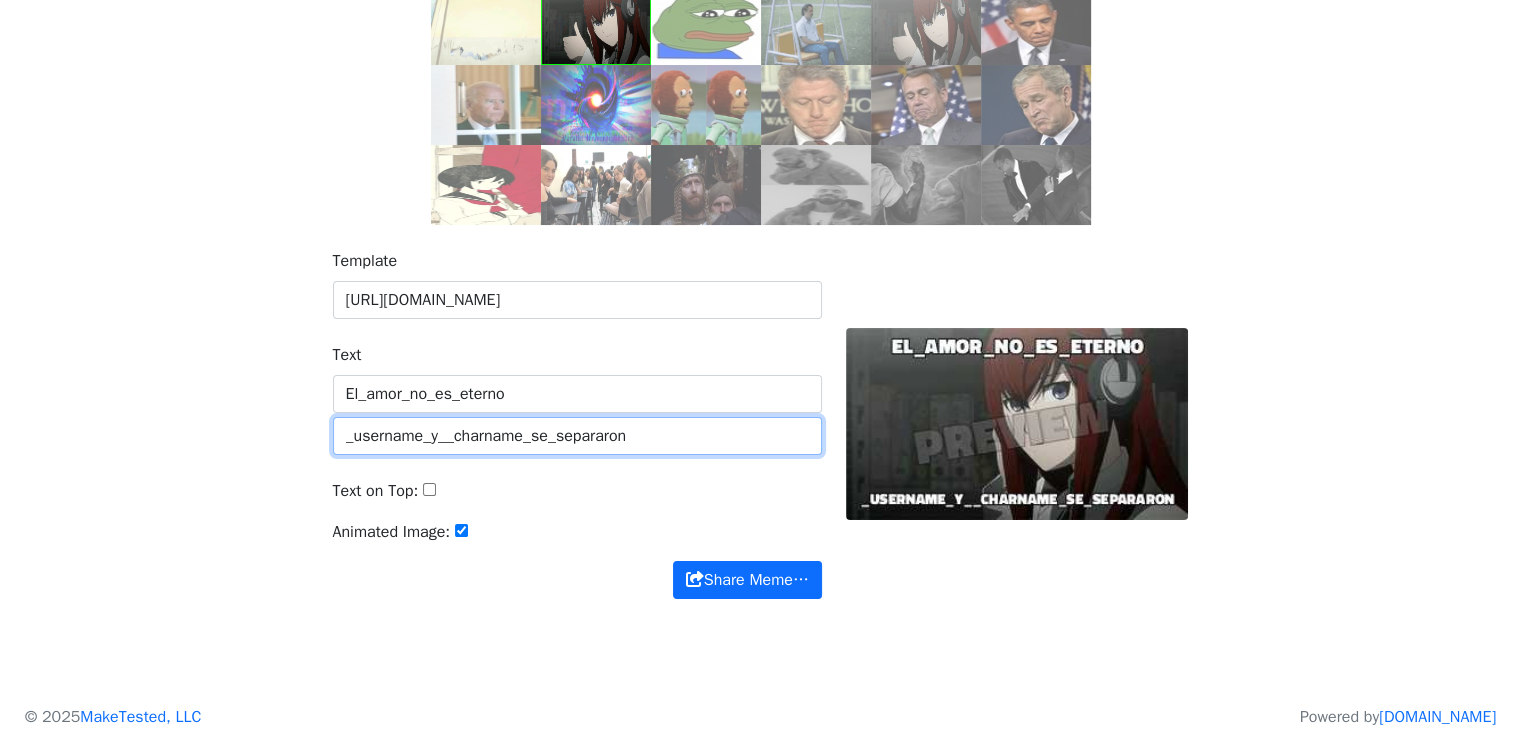 scroll, scrollTop: 208, scrollLeft: 0, axis: vertical 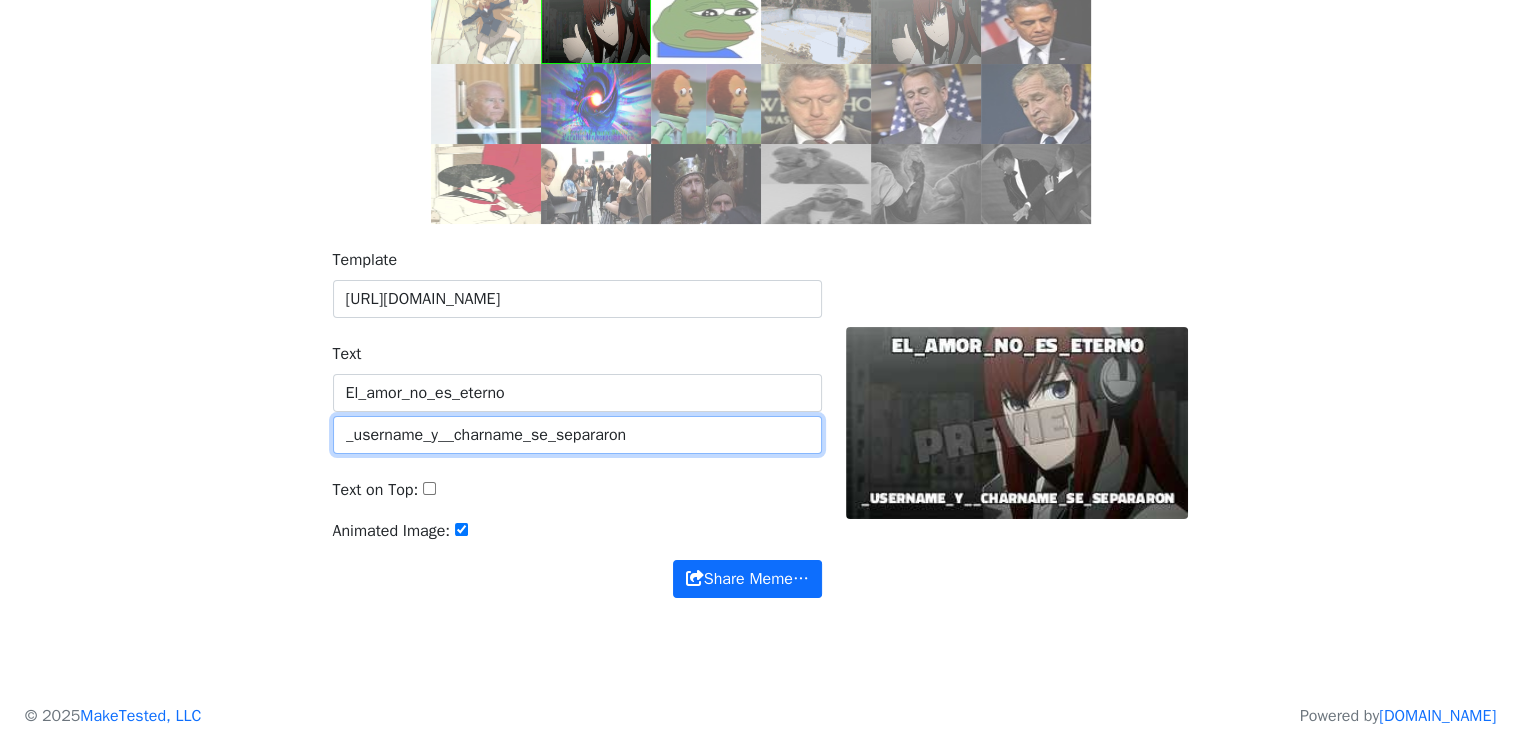 type on "_username_y__charname_se_separaron" 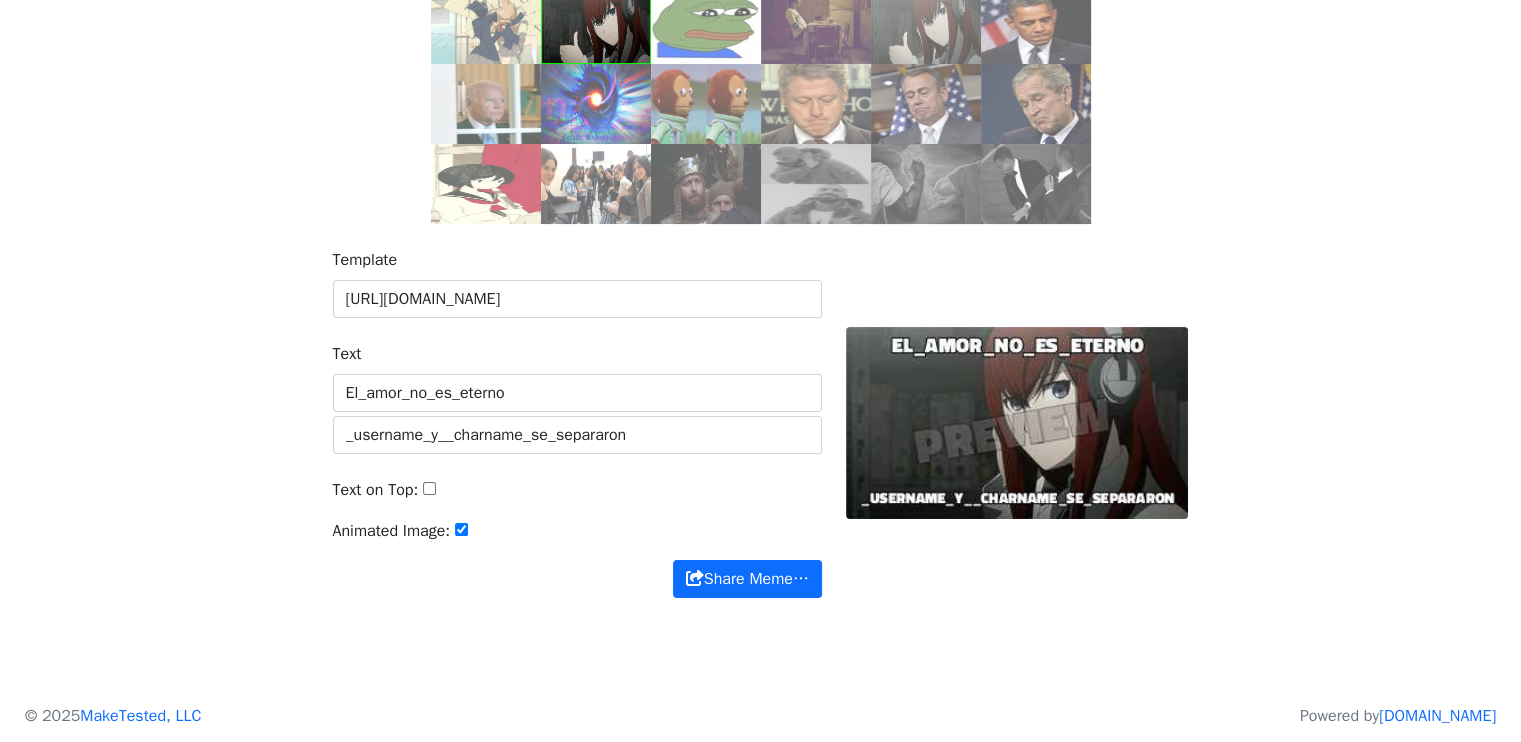 click on "Text on Top:" at bounding box center [429, 488] 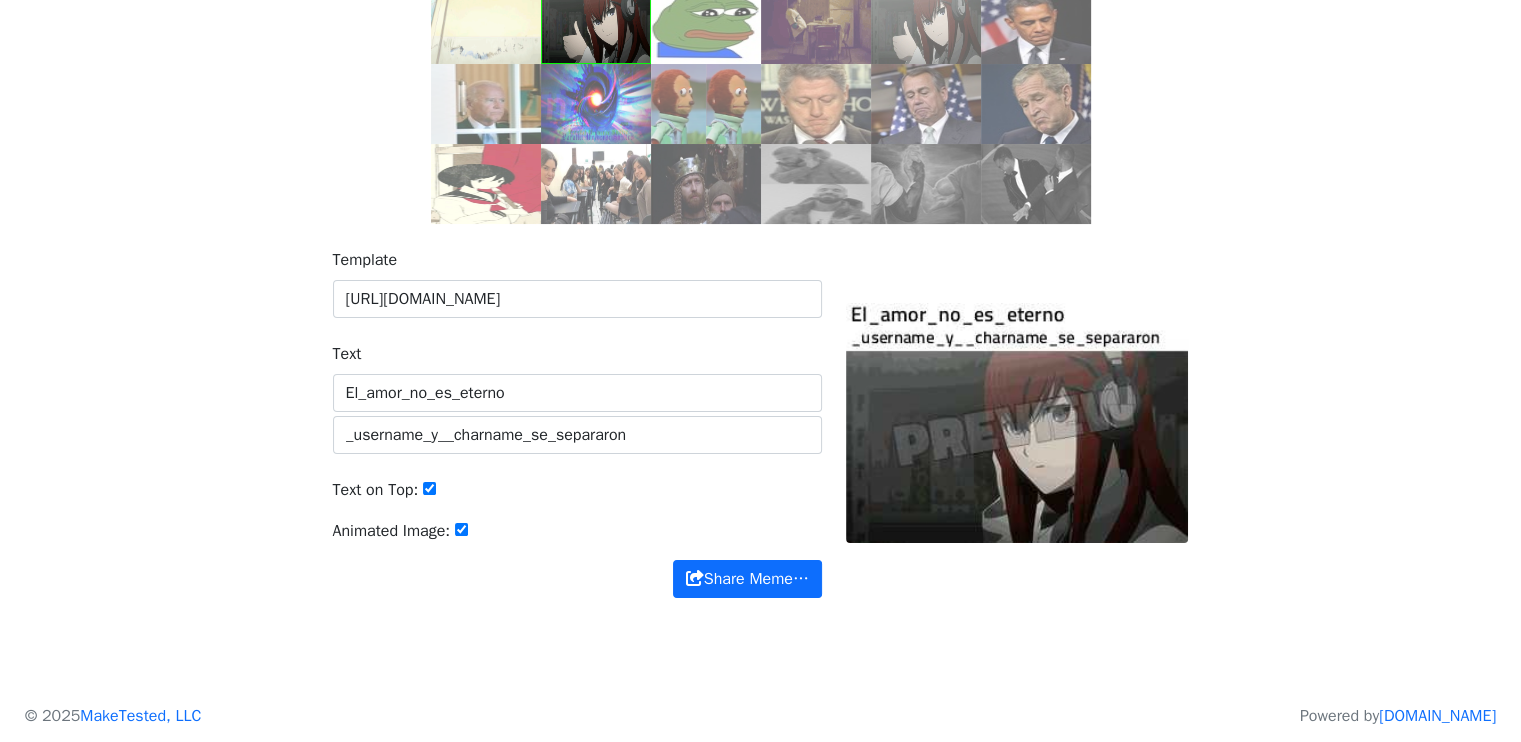 click on "Text on Top:" at bounding box center [429, 488] 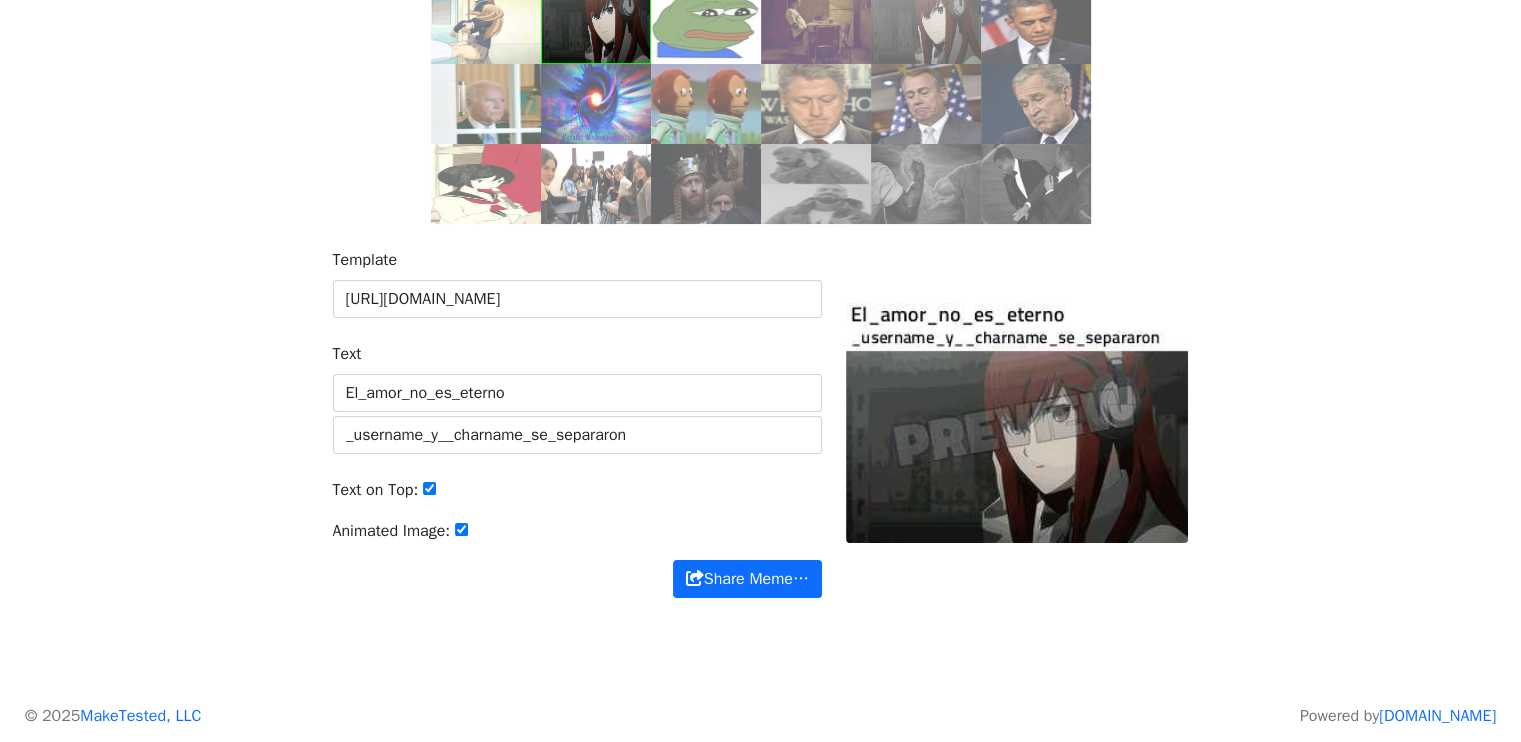checkbox on "false" 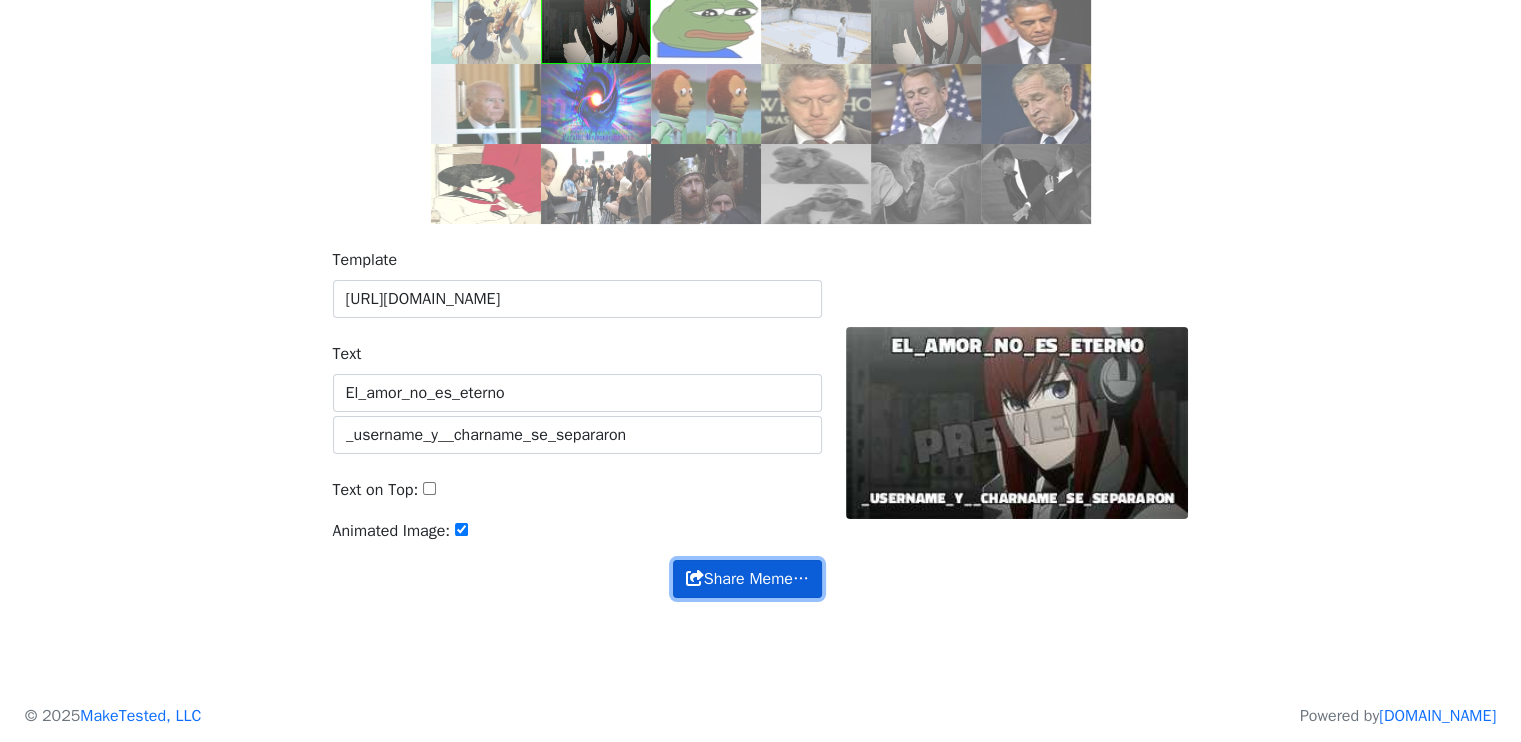 click on "Share Meme…" at bounding box center [747, 579] 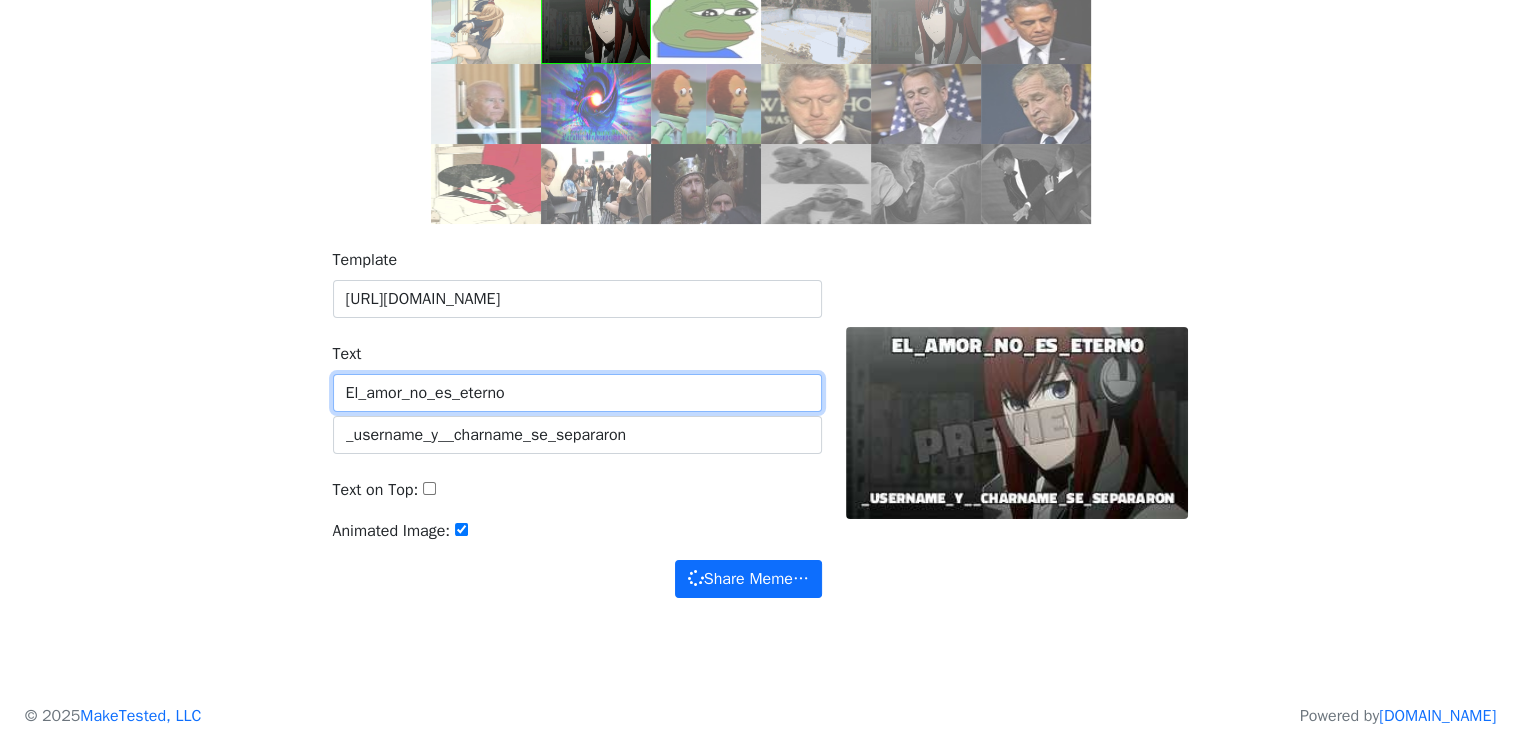 click on "El_amor_no_es_eterno" at bounding box center [577, 393] 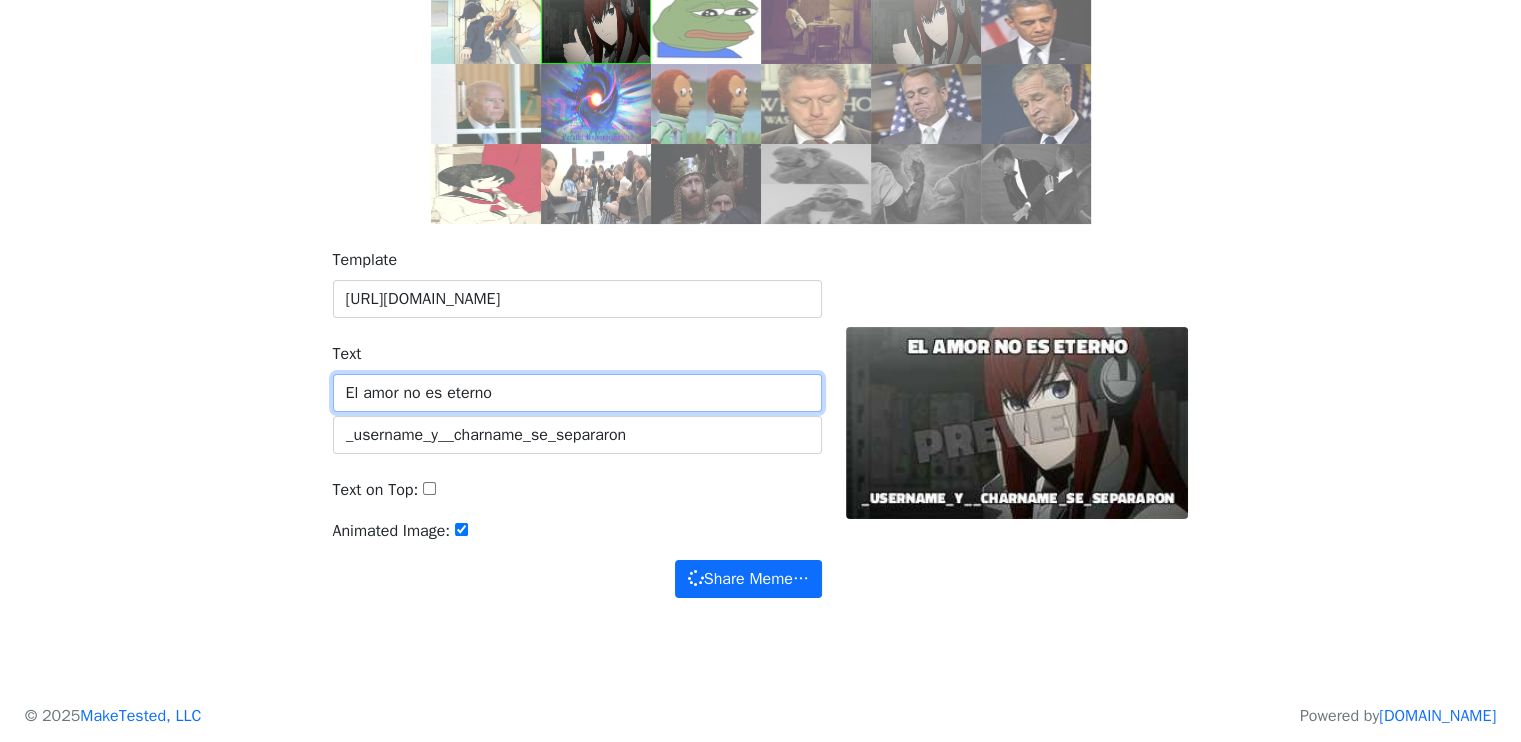 type on "El amor no es eterno" 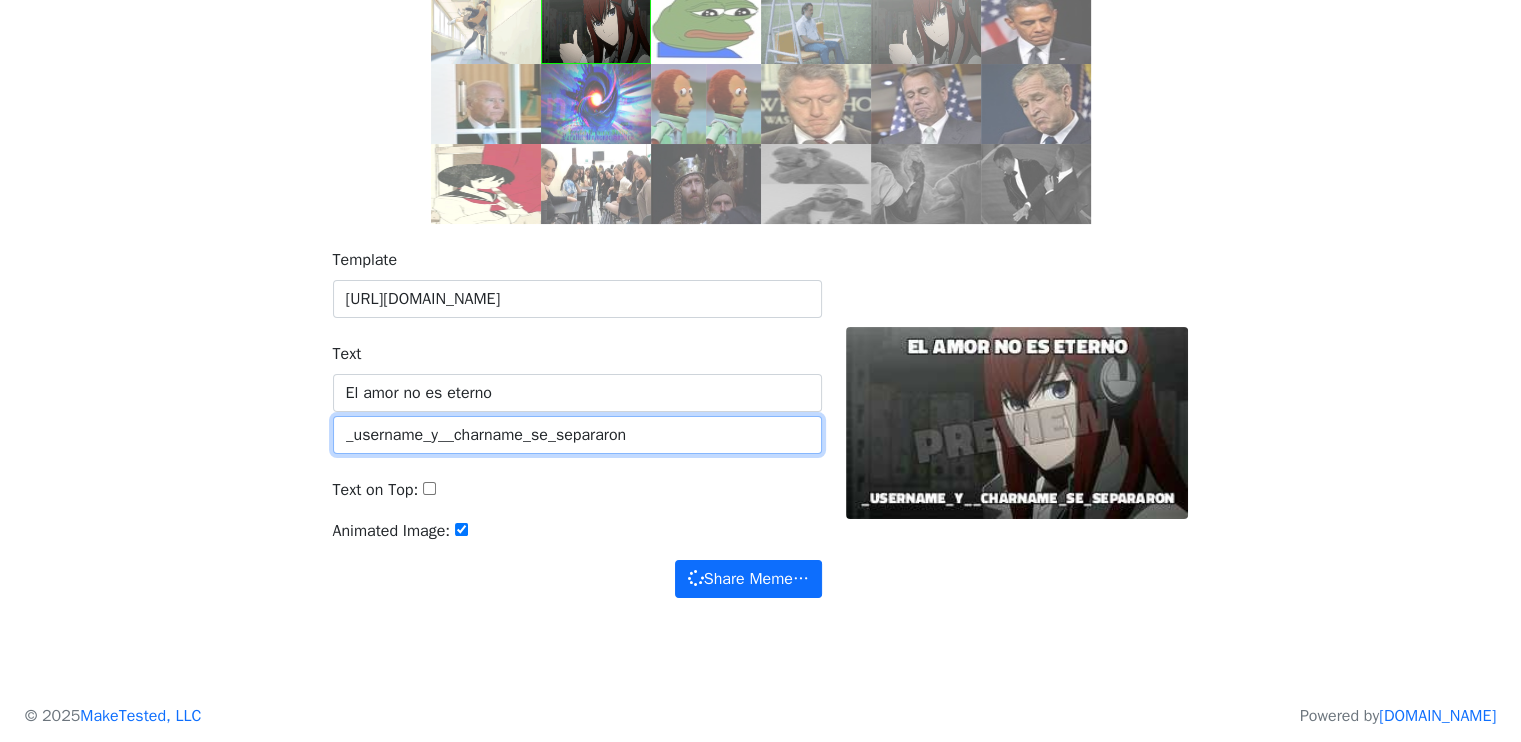 click on "_username_y__charname_se_separaron" at bounding box center (577, 435) 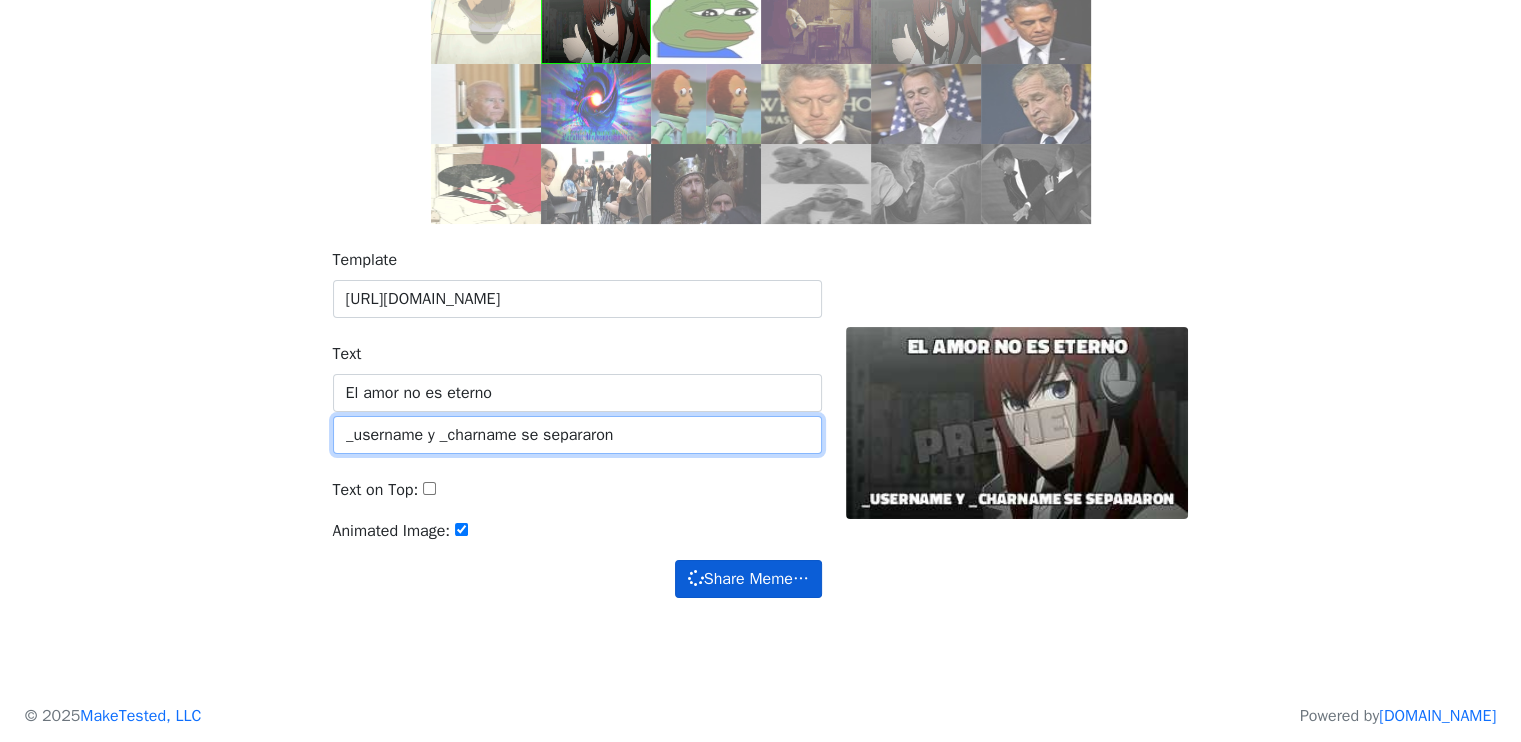 type on "_username y _charname se separaron" 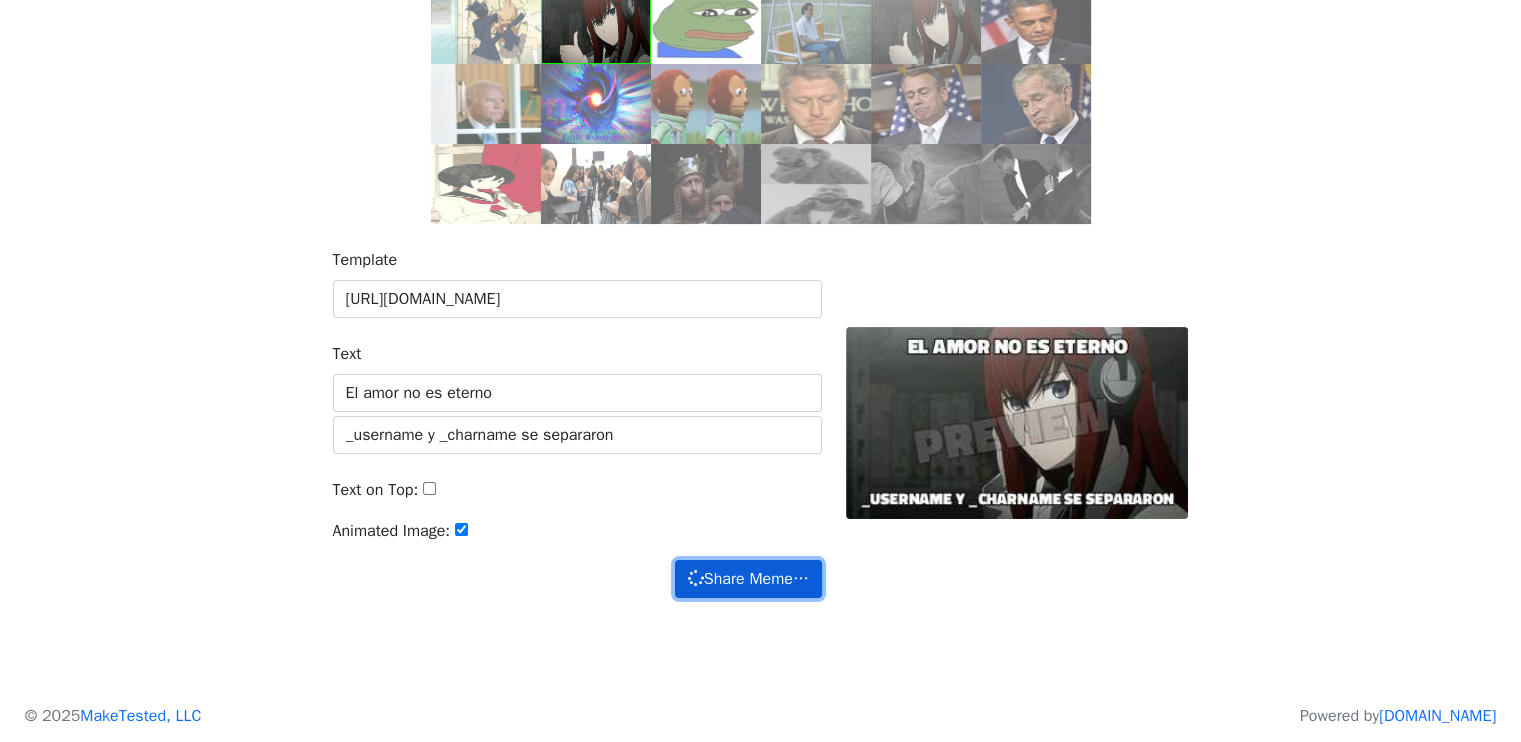 click on "Share Meme…" at bounding box center (748, 579) 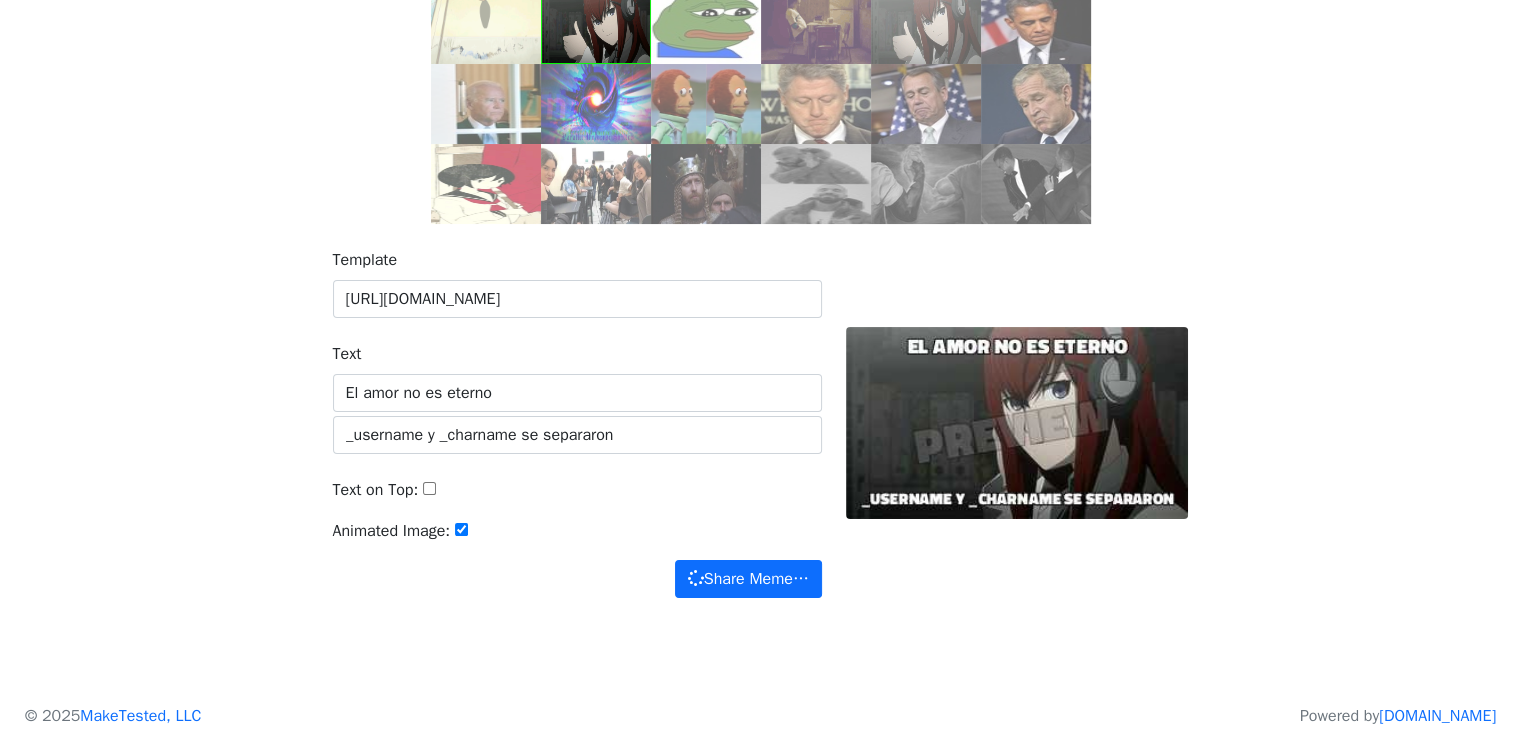 scroll, scrollTop: 0, scrollLeft: 0, axis: both 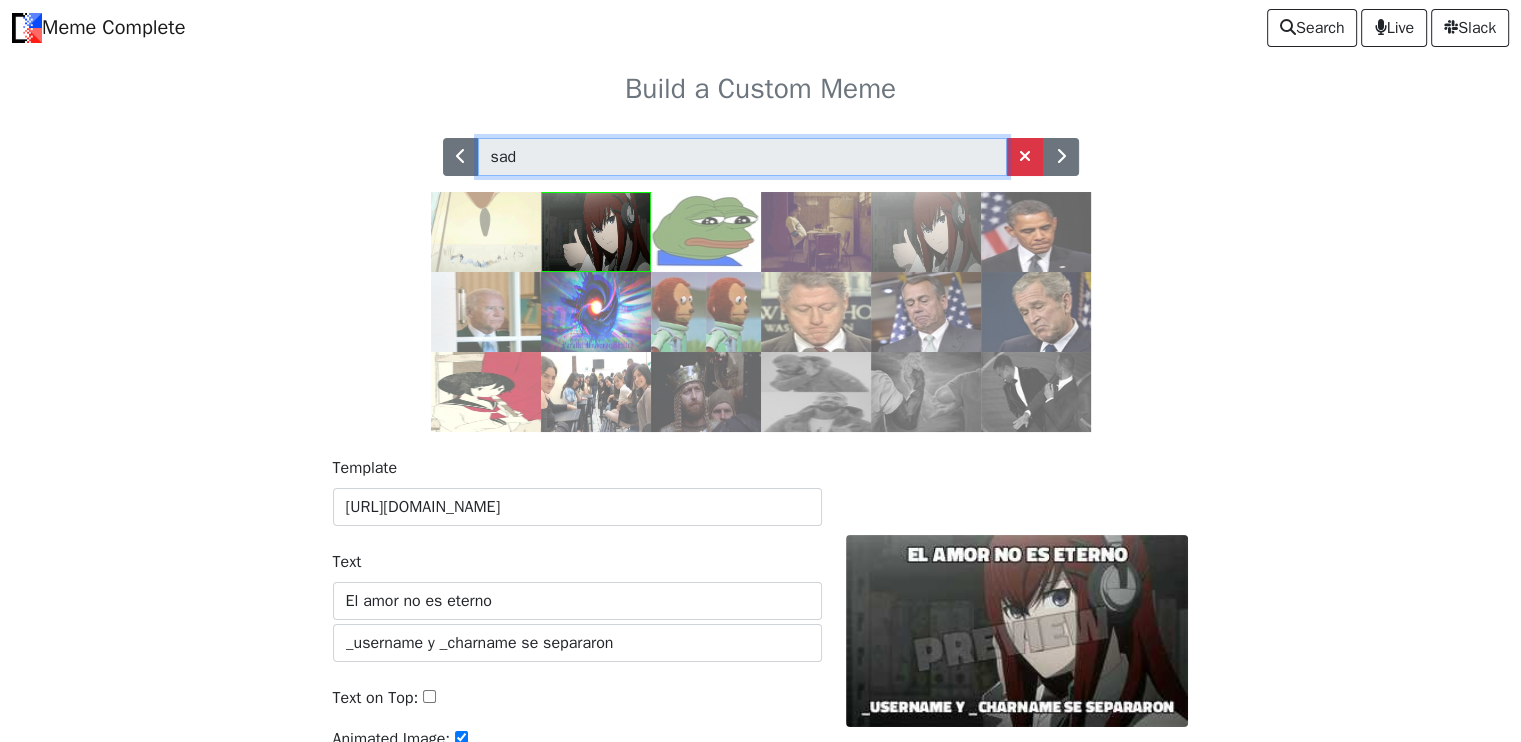 click on "sad" at bounding box center [742, 157] 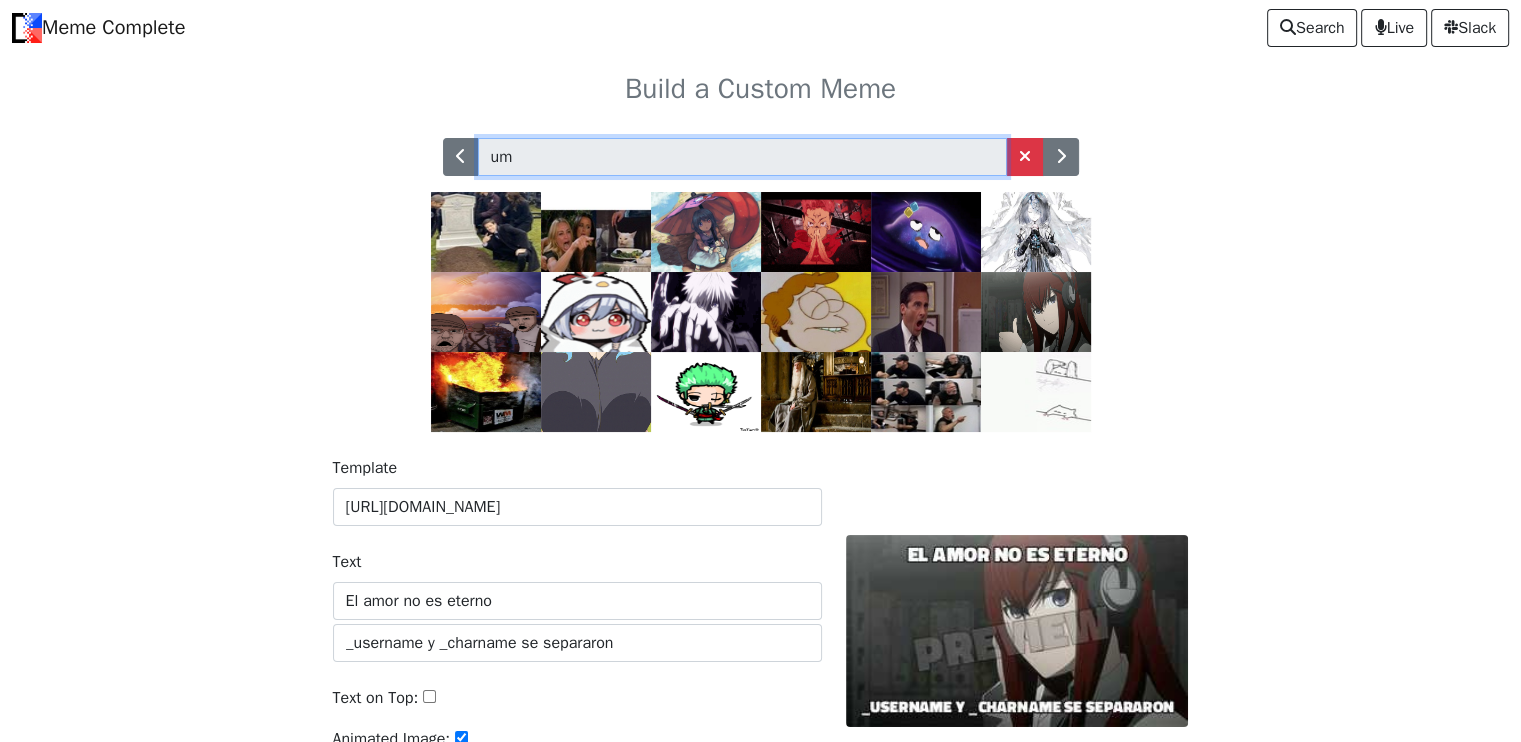 type on "u" 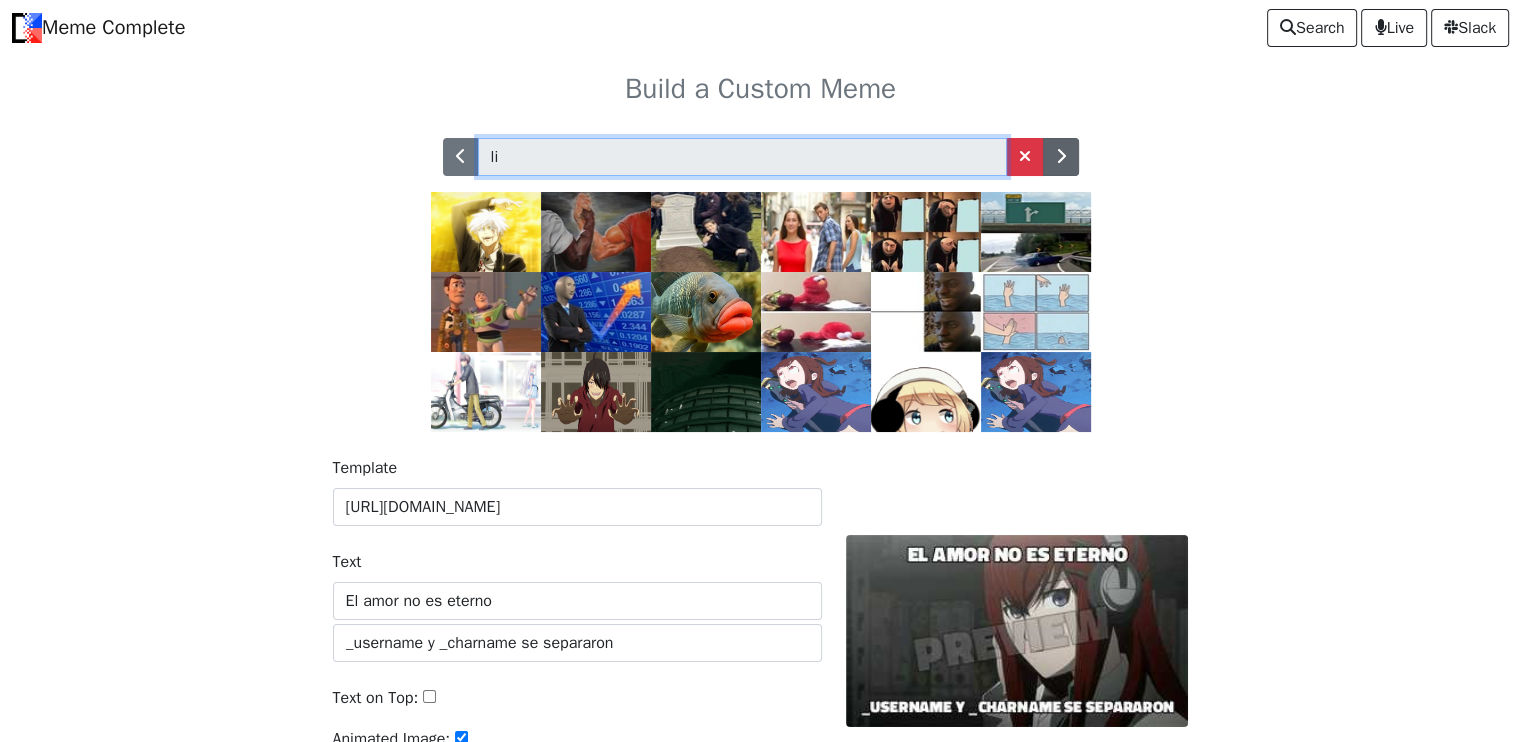 type on "li" 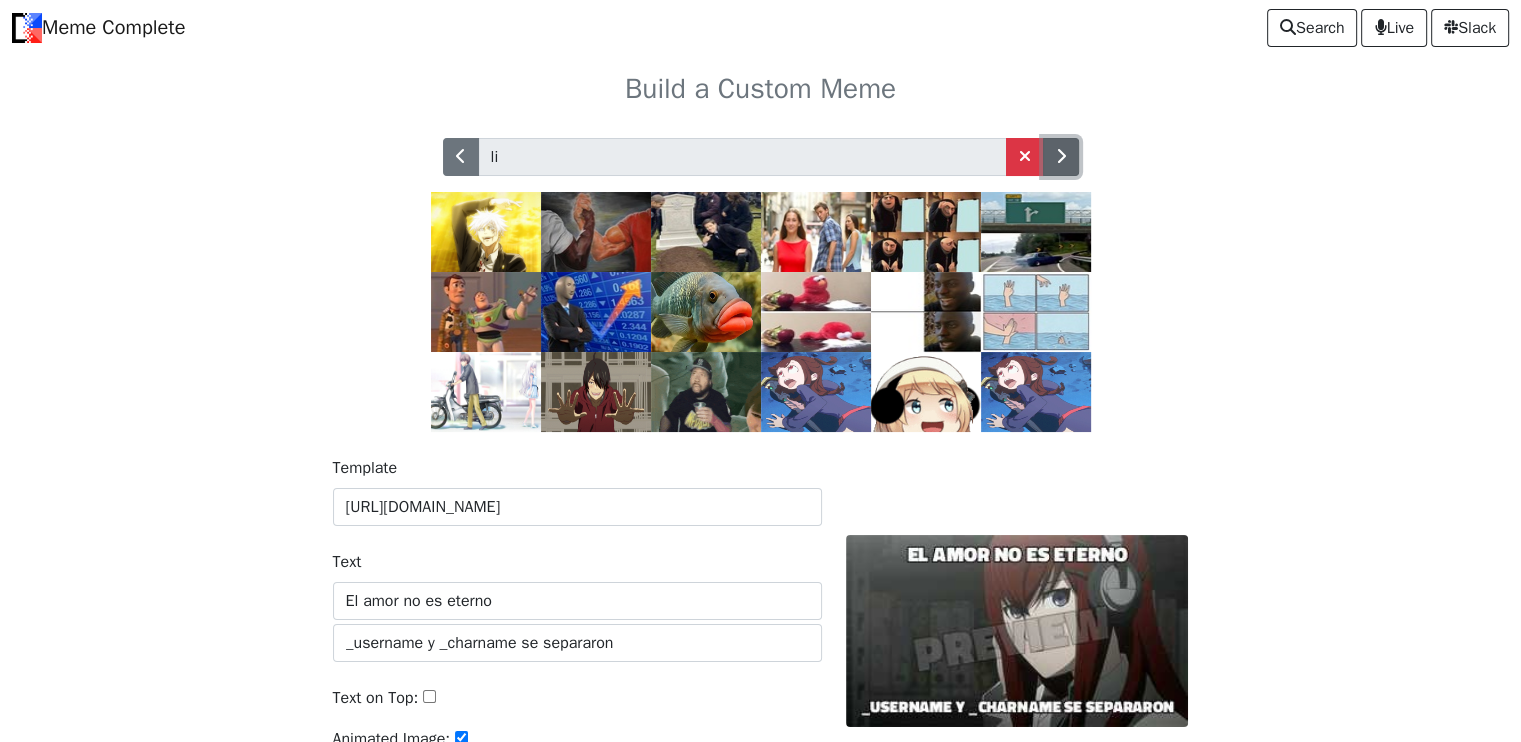 click at bounding box center [1061, 157] 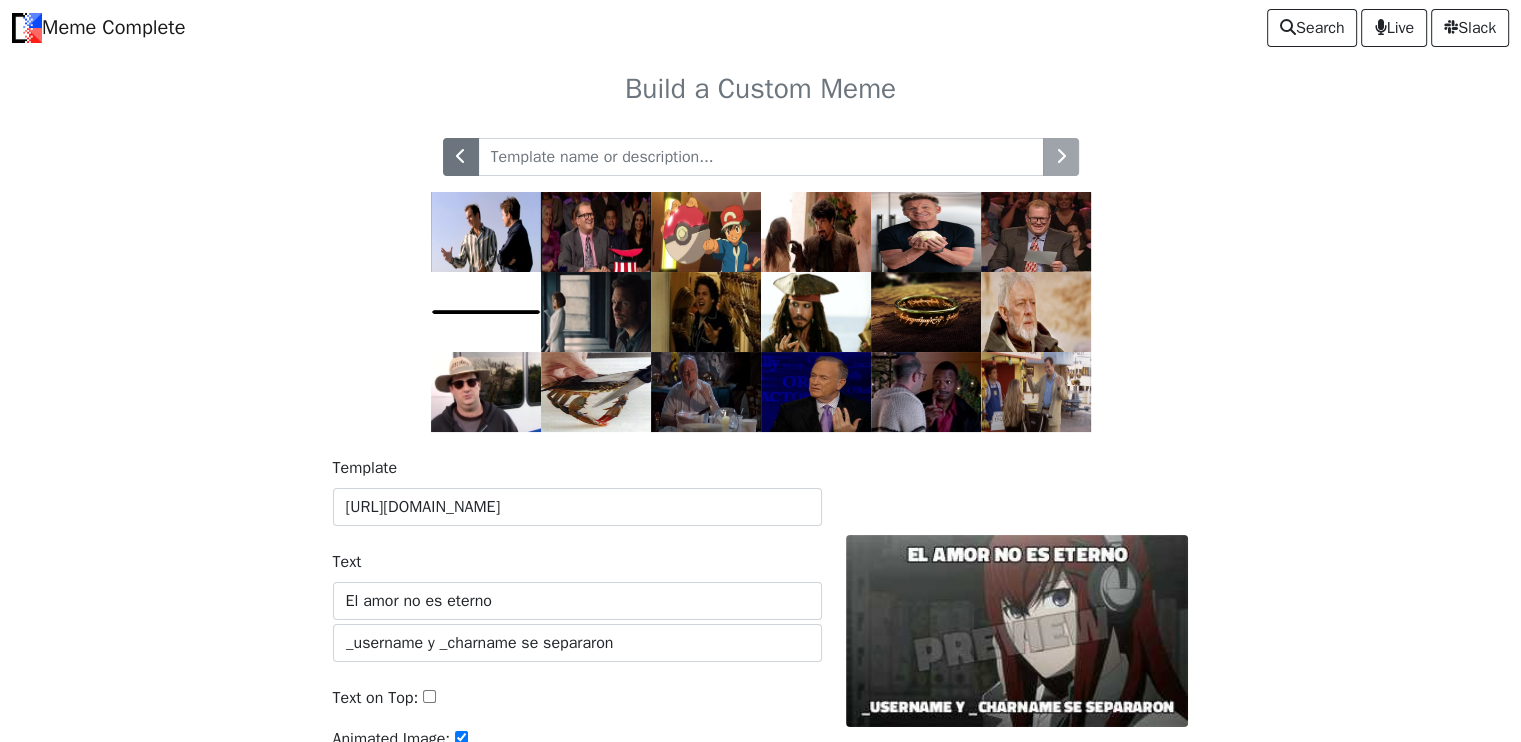 click at bounding box center [761, 157] 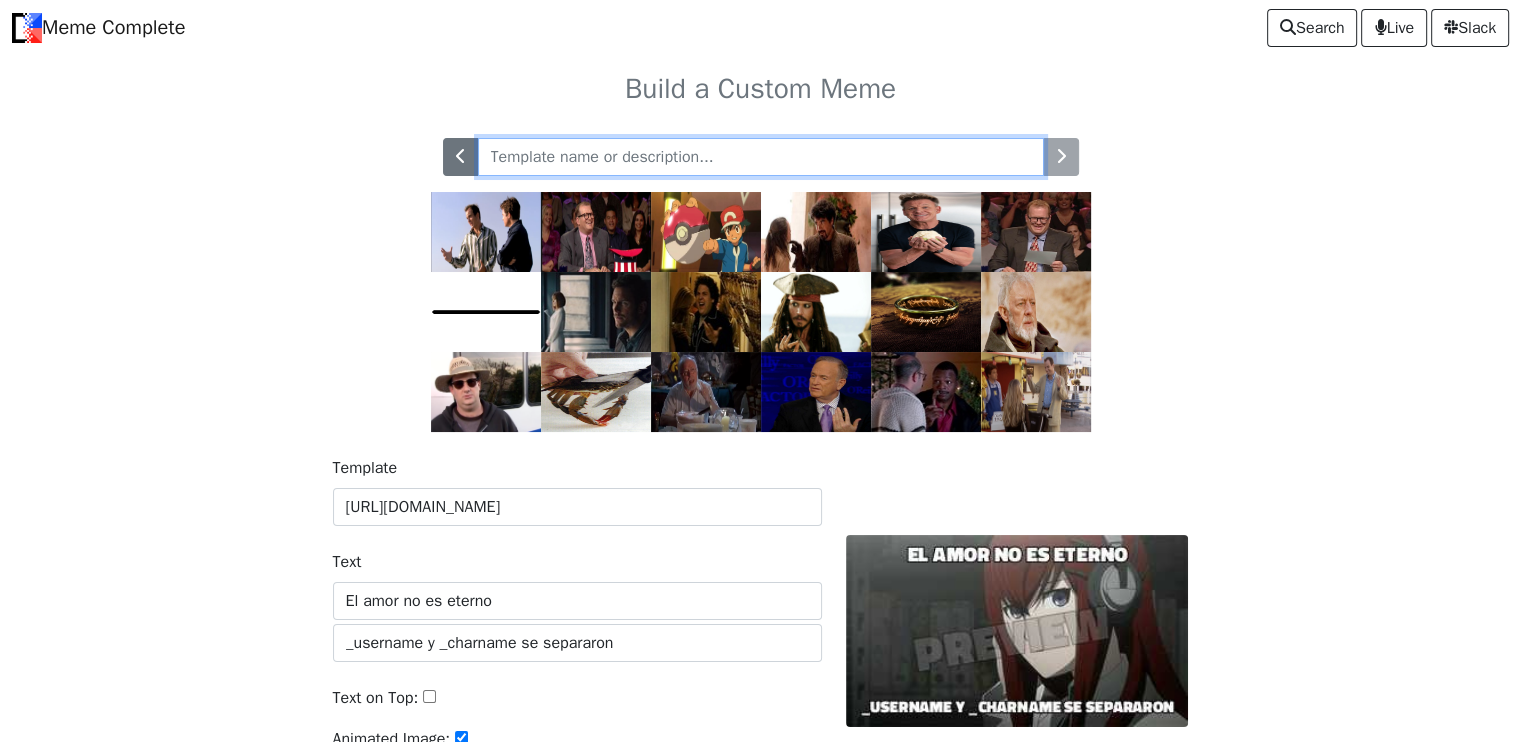 click at bounding box center [761, 157] 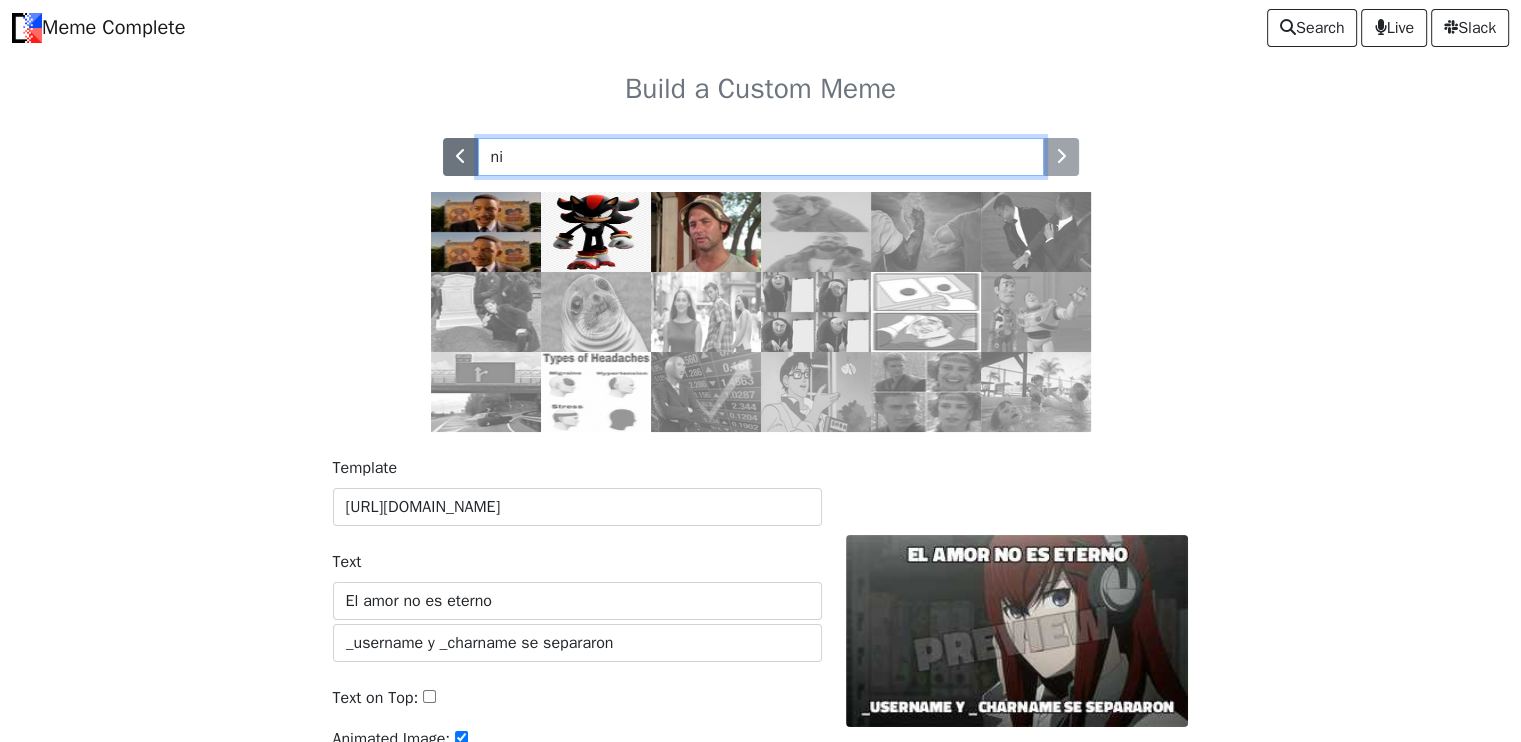 type on "n" 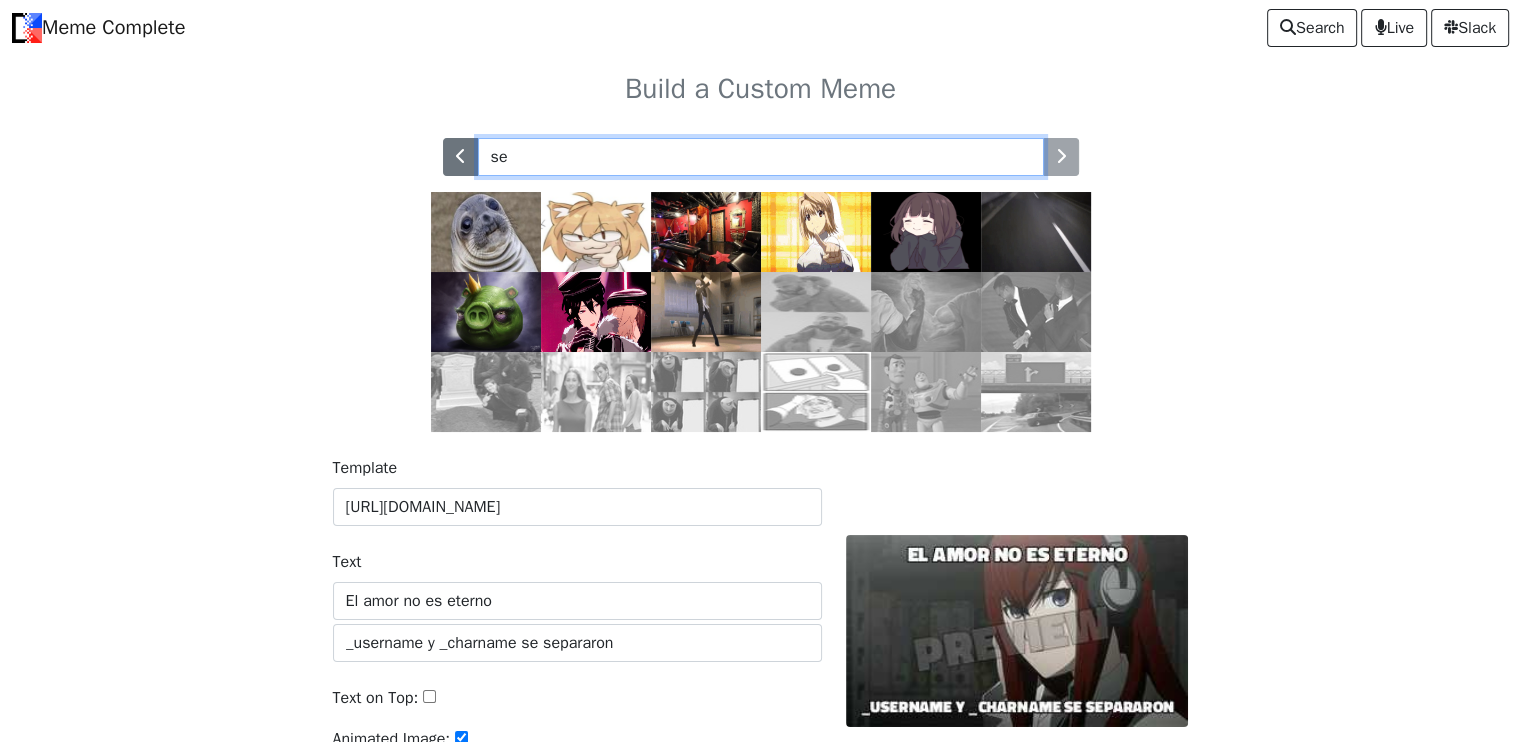type on "s" 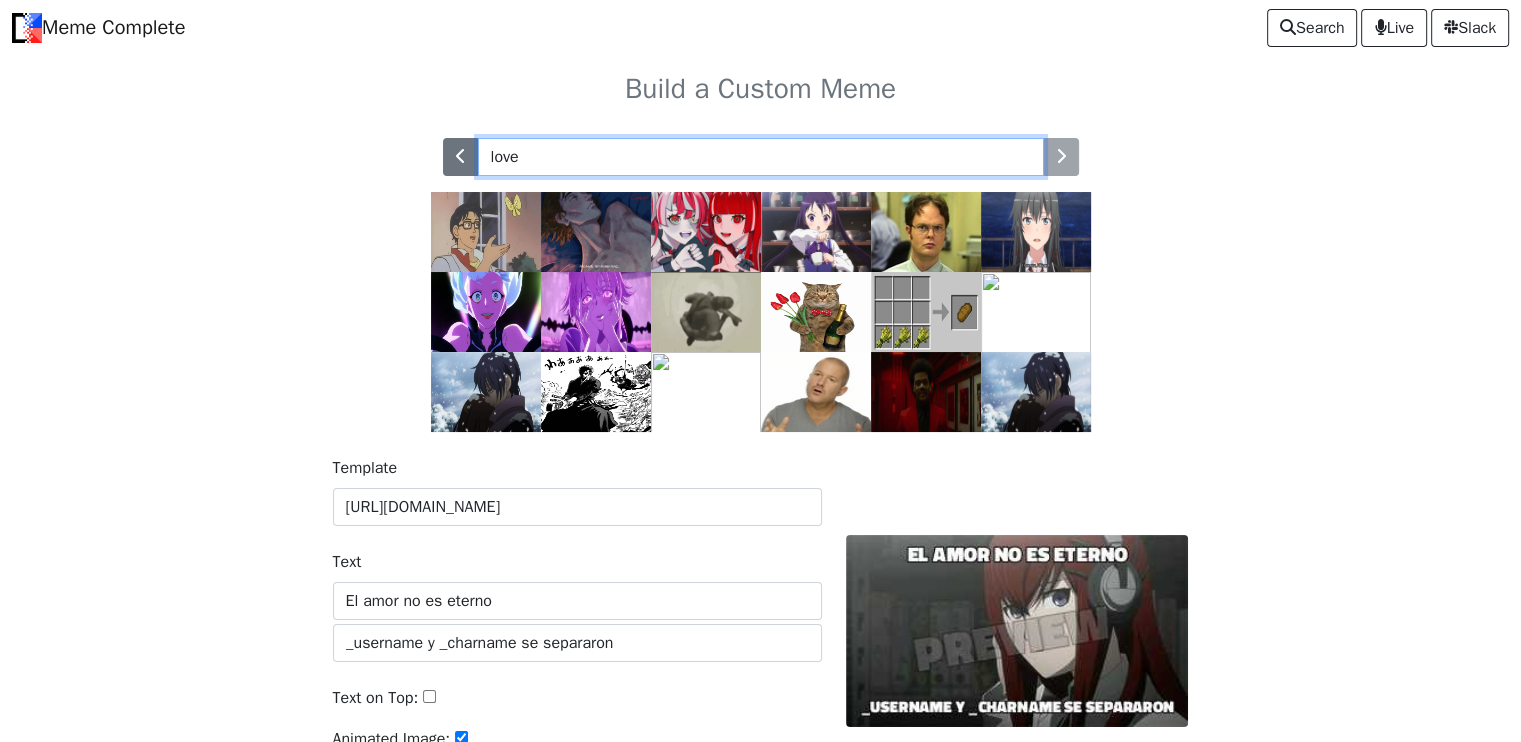 type on "love" 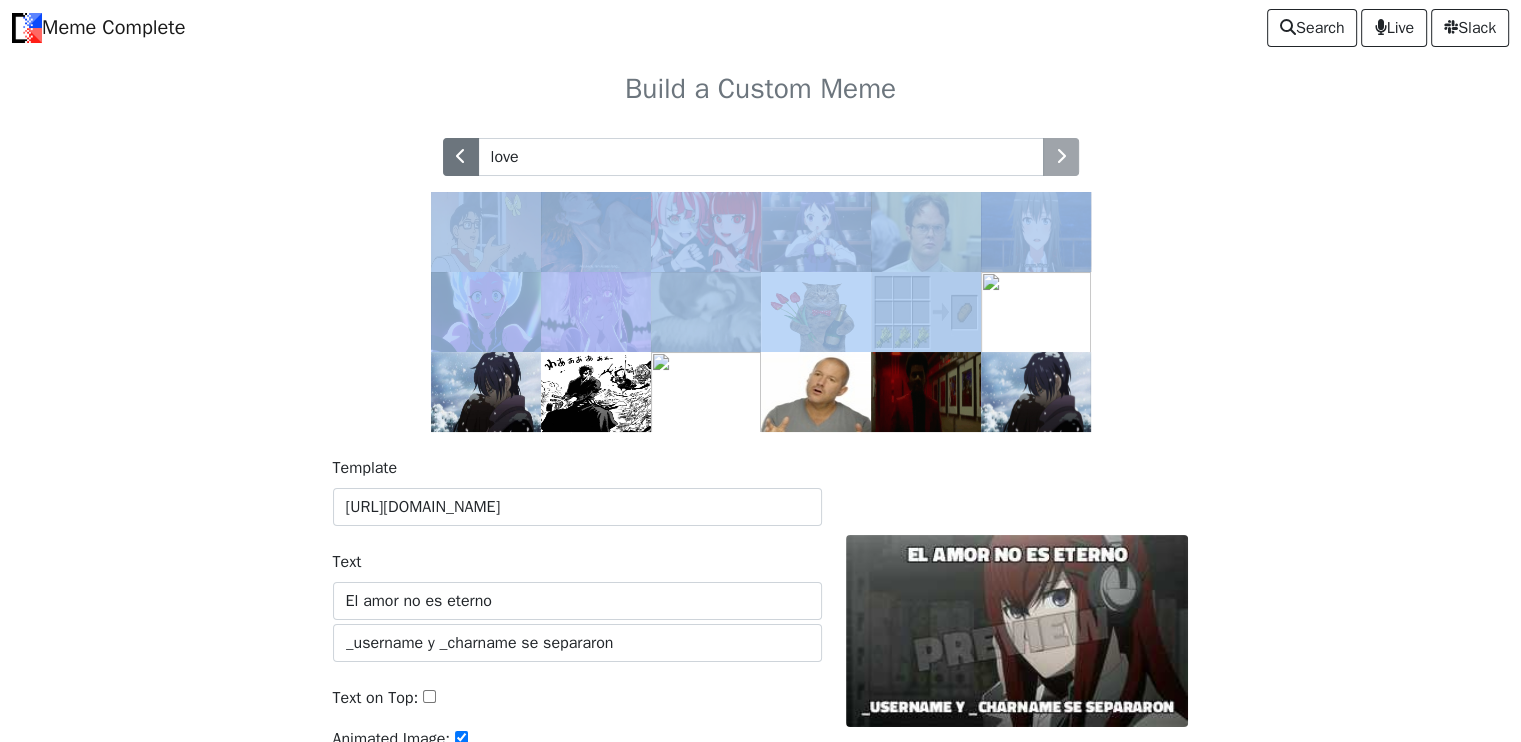 drag, startPoint x: 1072, startPoint y: 158, endPoint x: 1042, endPoint y: 324, distance: 168.68906 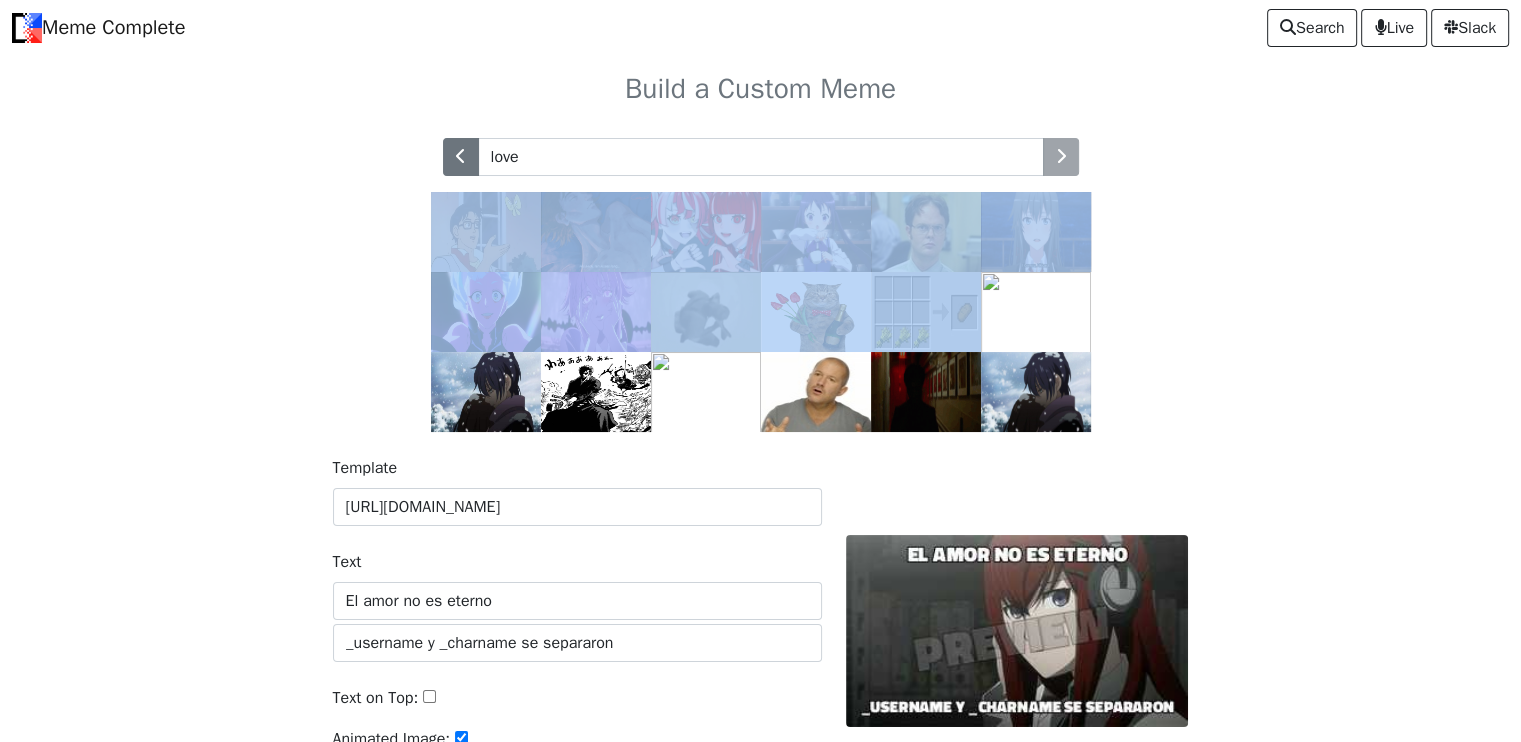 click on "love" at bounding box center [761, 285] 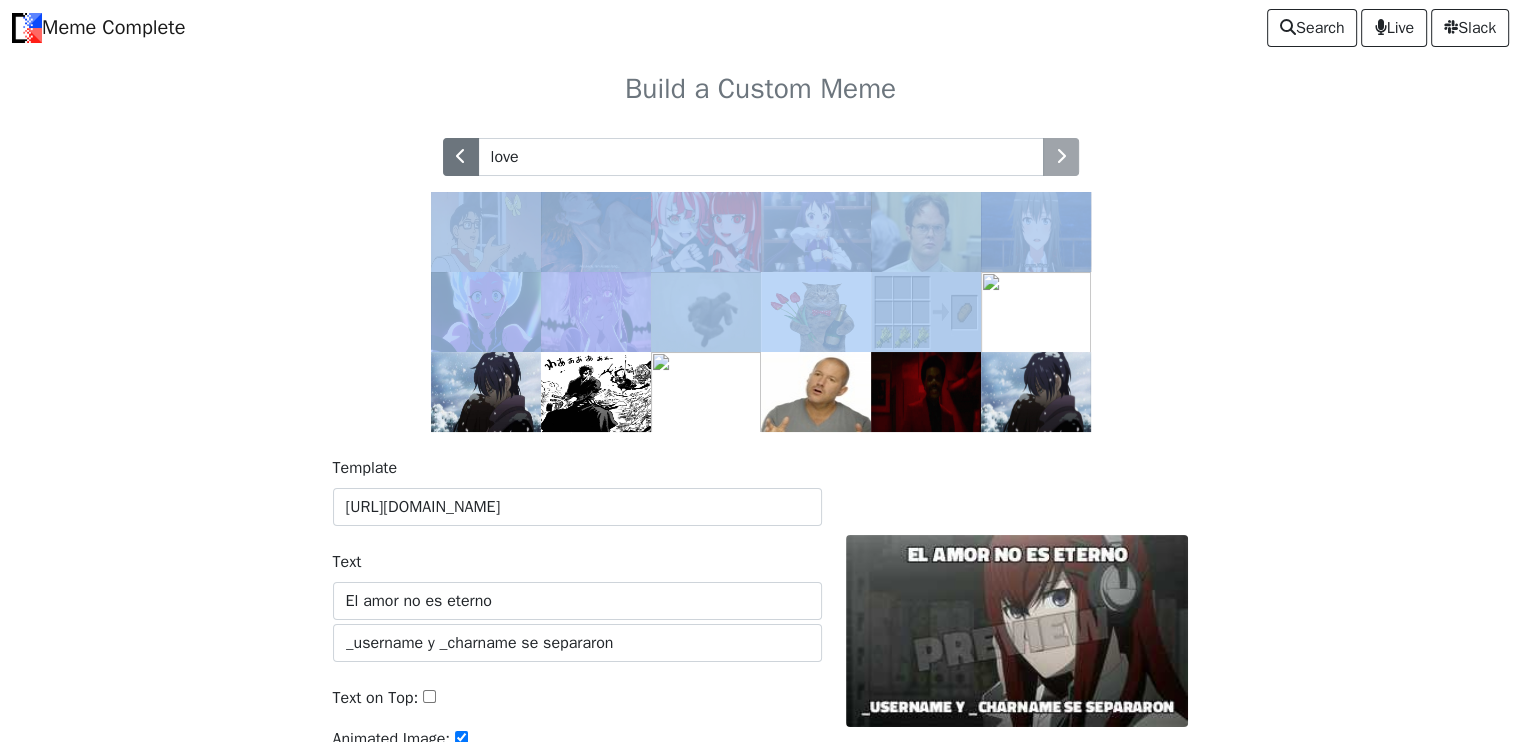 click at bounding box center [1036, 312] 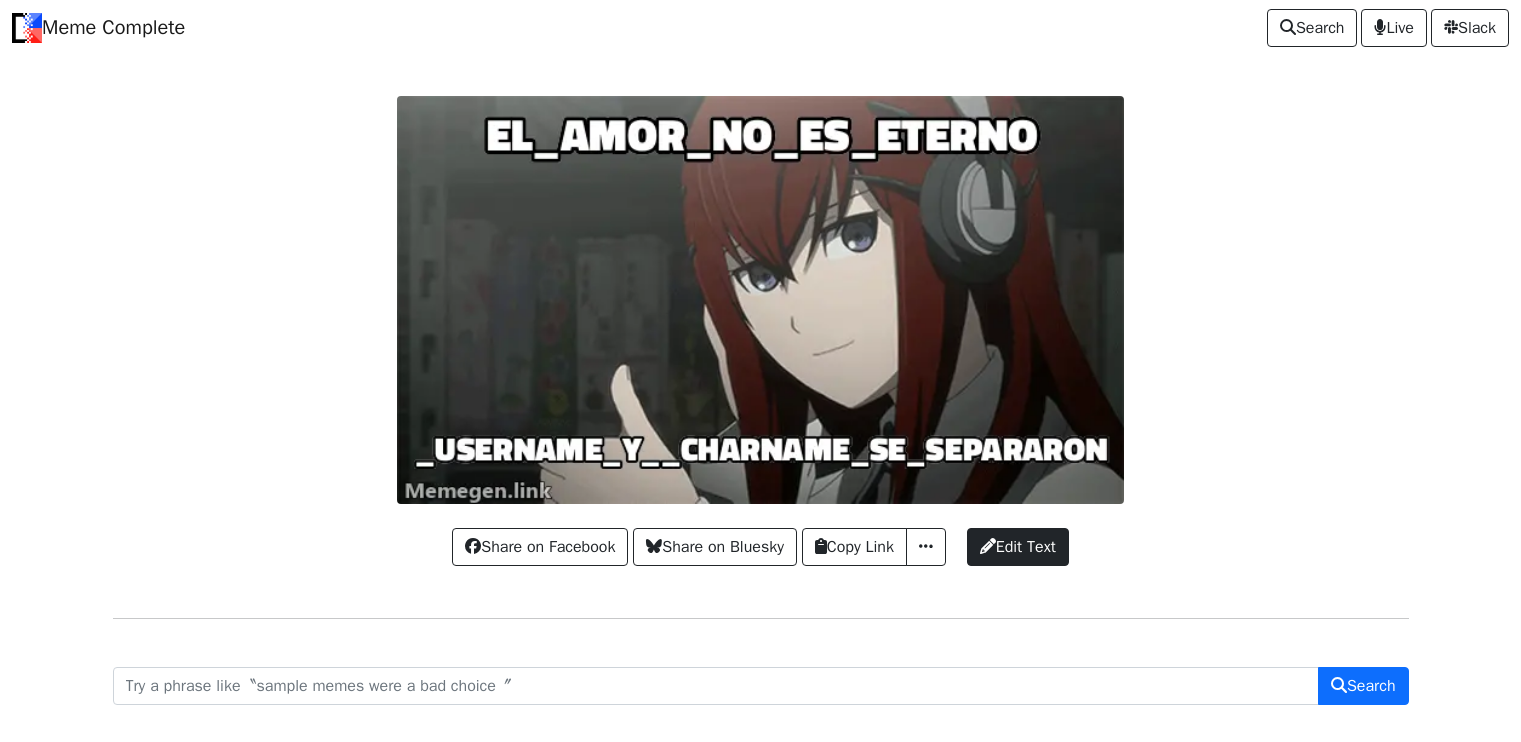 scroll, scrollTop: 0, scrollLeft: 0, axis: both 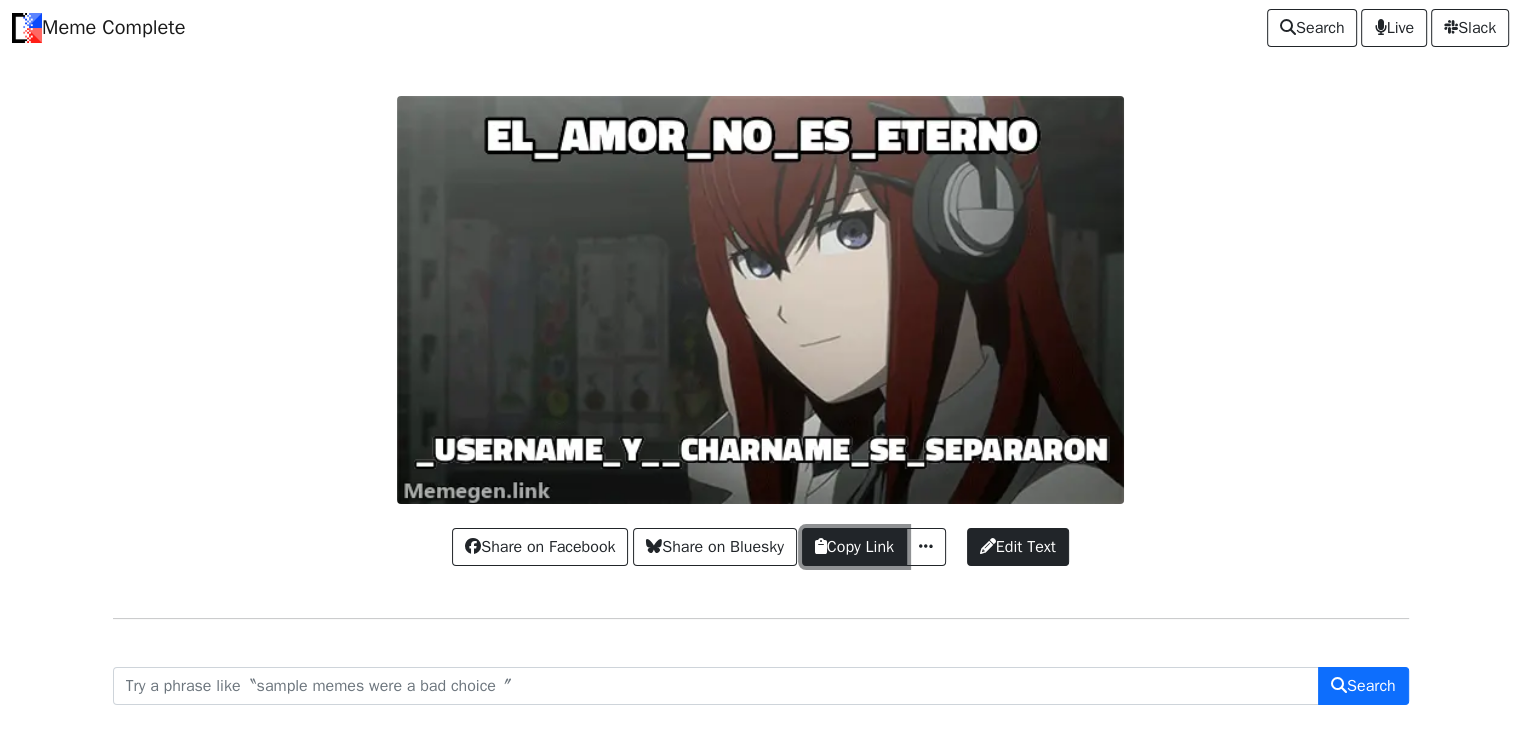 click on "Copy Link" at bounding box center [854, 547] 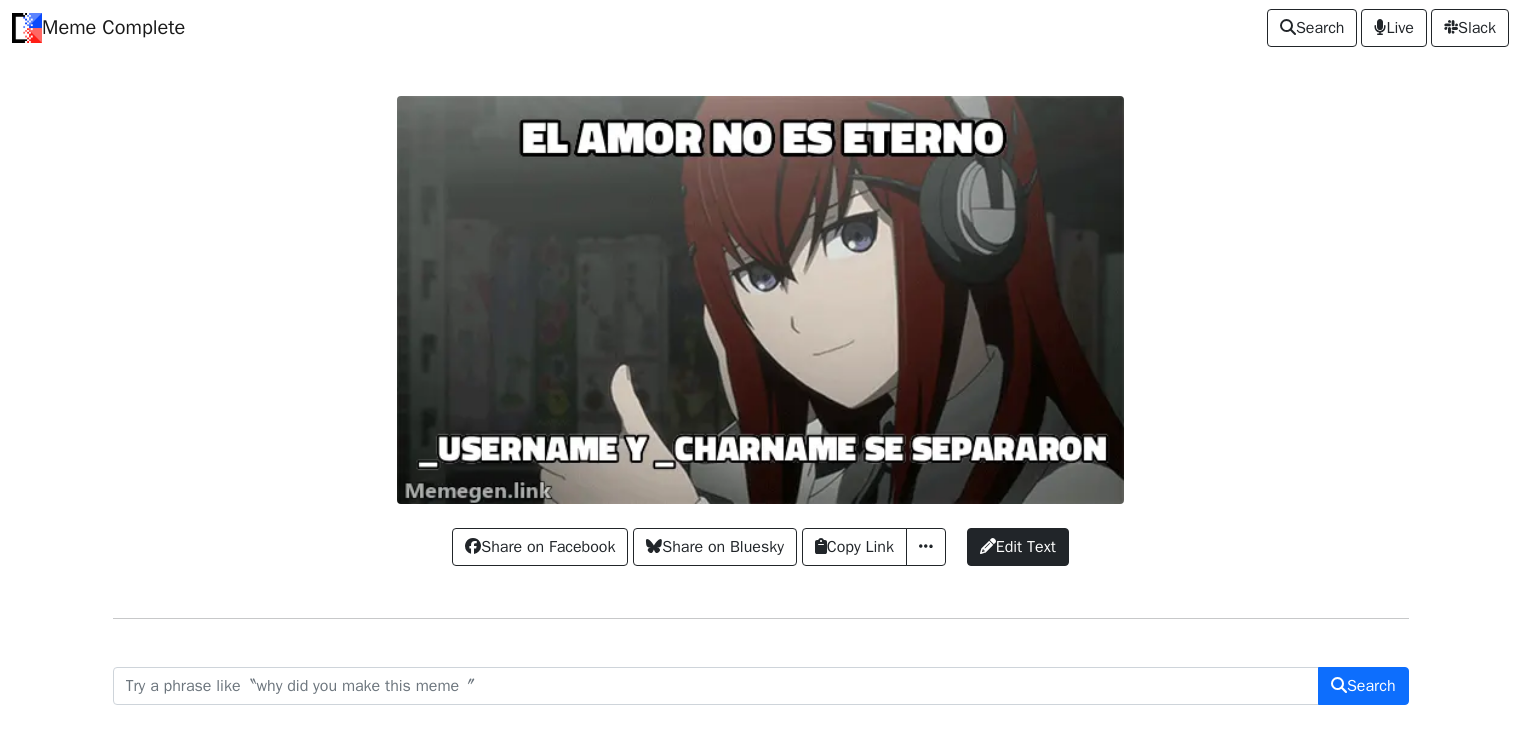 scroll, scrollTop: 0, scrollLeft: 0, axis: both 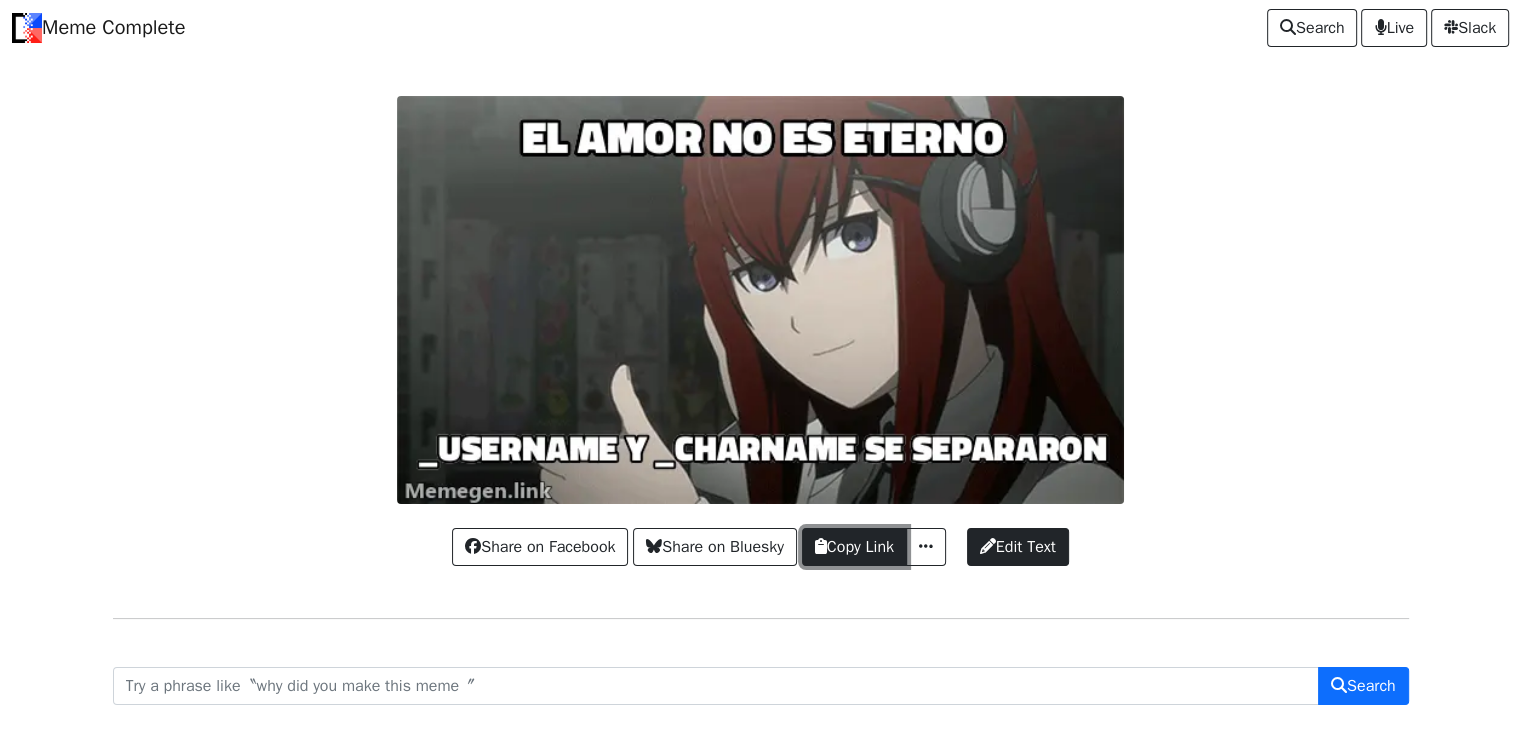 click on "Copy Link" at bounding box center (854, 547) 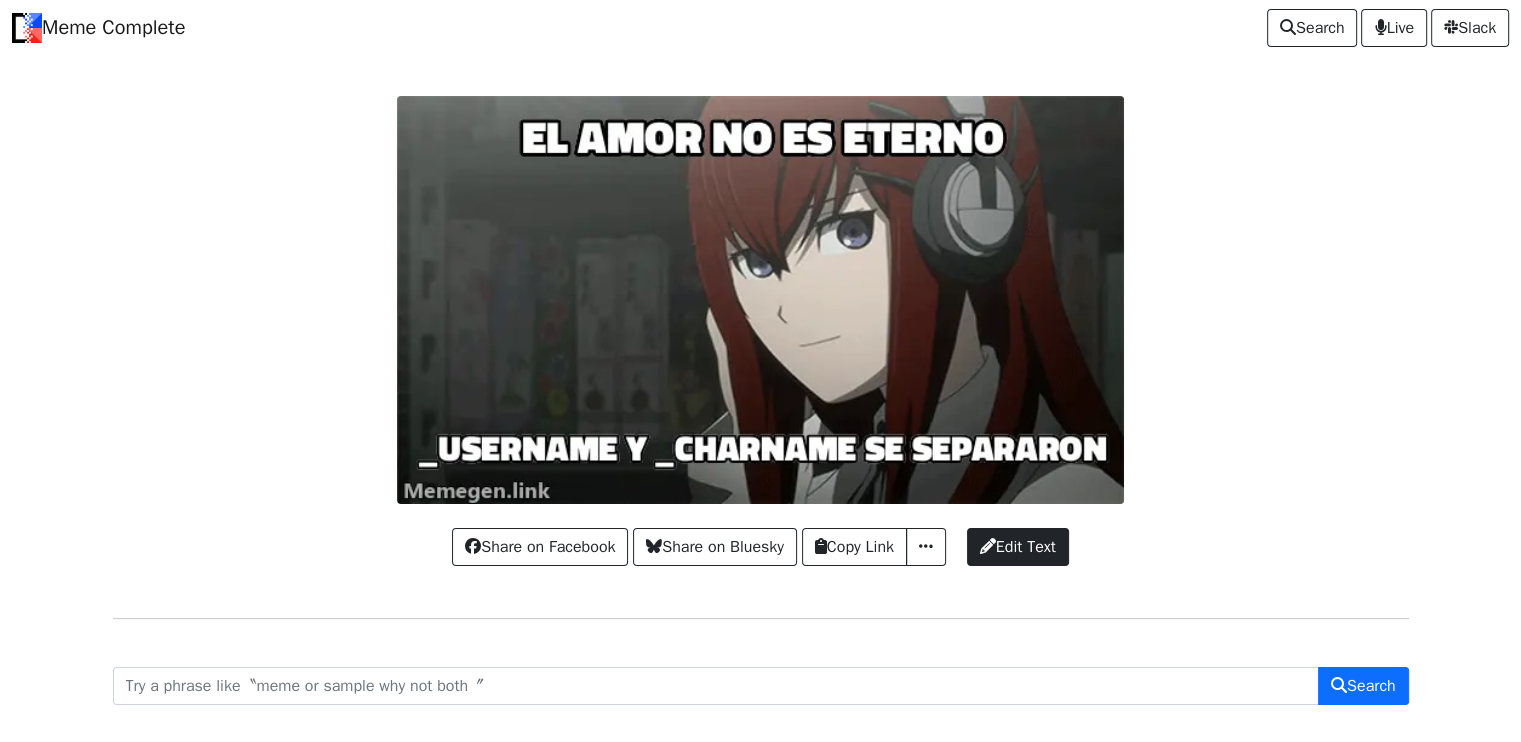 click at bounding box center [761, 300] 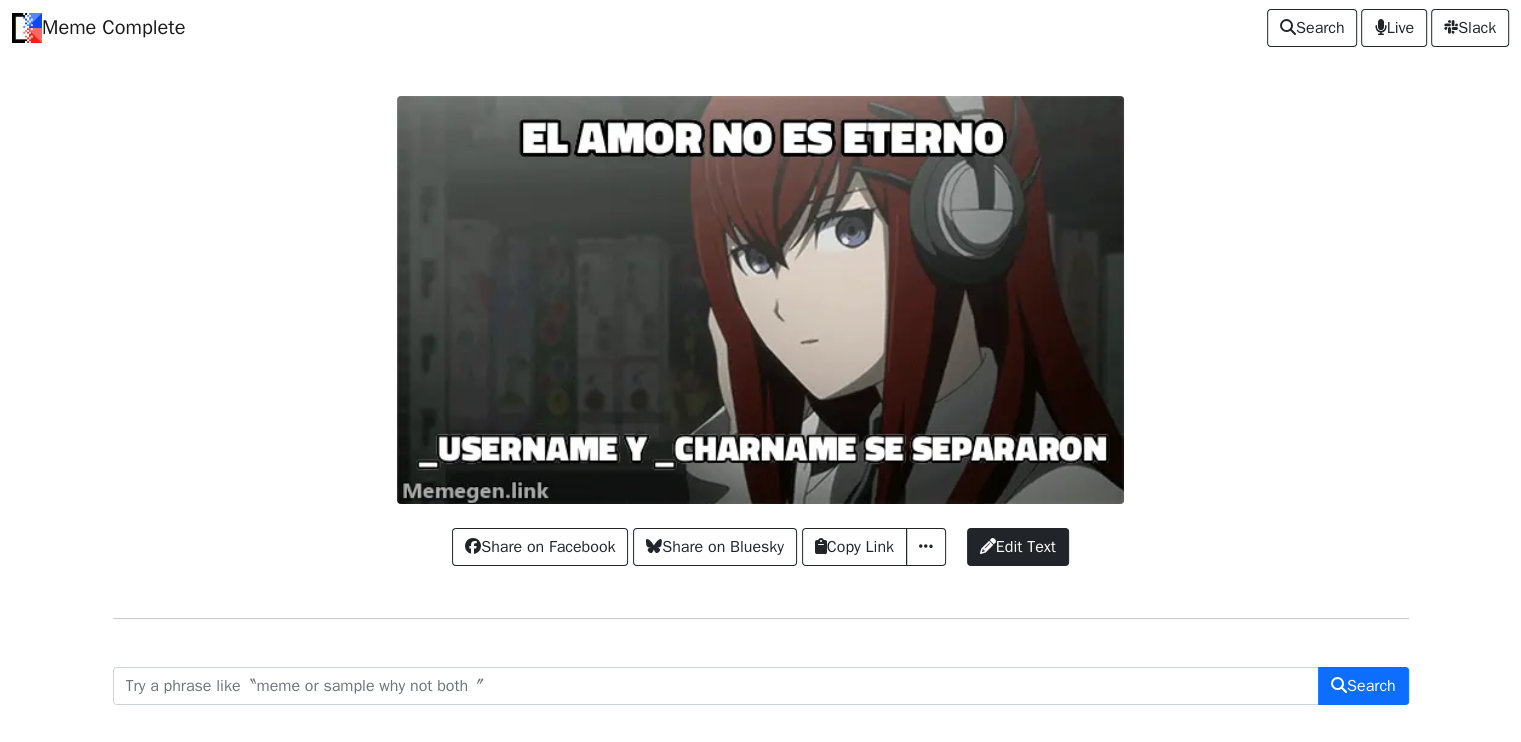 drag, startPoint x: 700, startPoint y: 307, endPoint x: 635, endPoint y: 331, distance: 69.289246 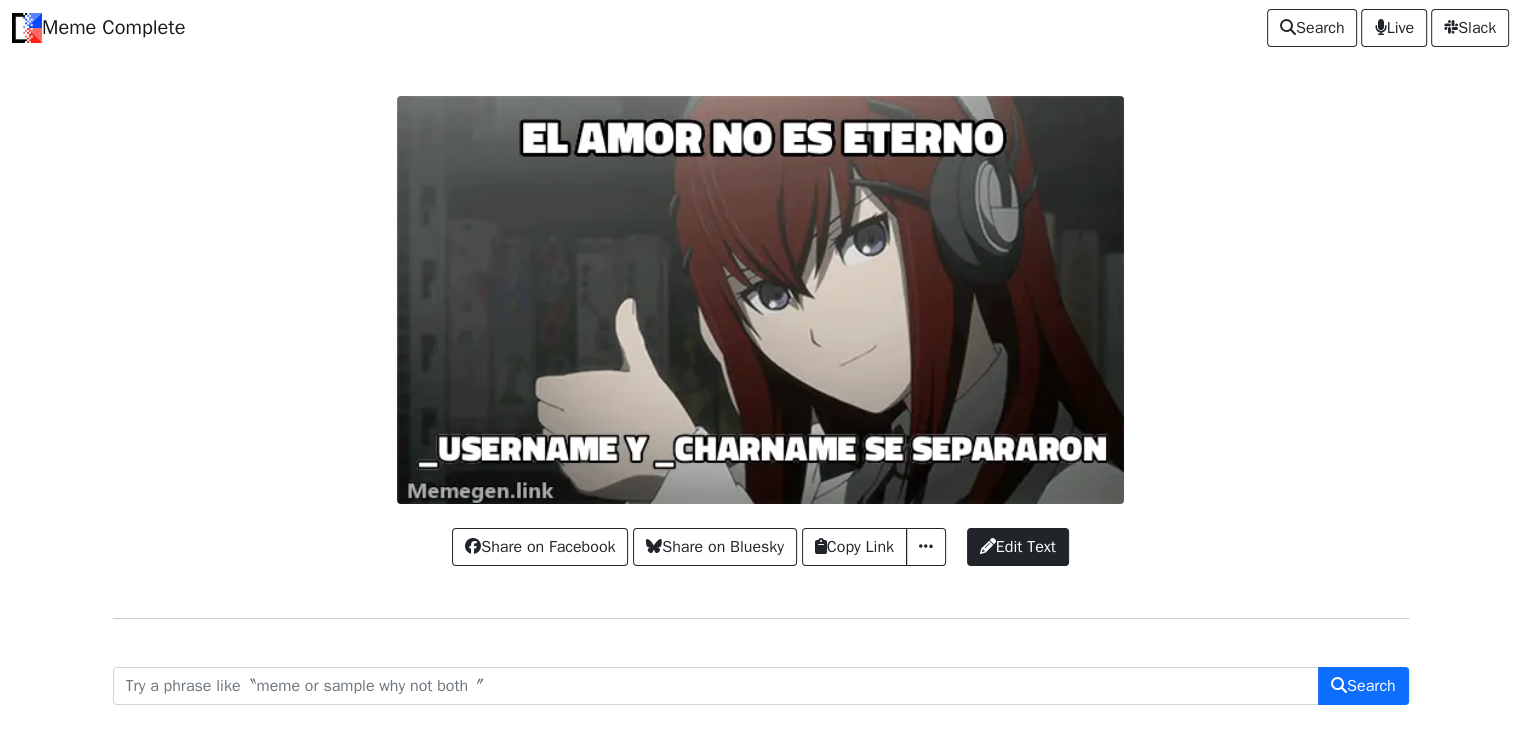 click at bounding box center (761, 300) 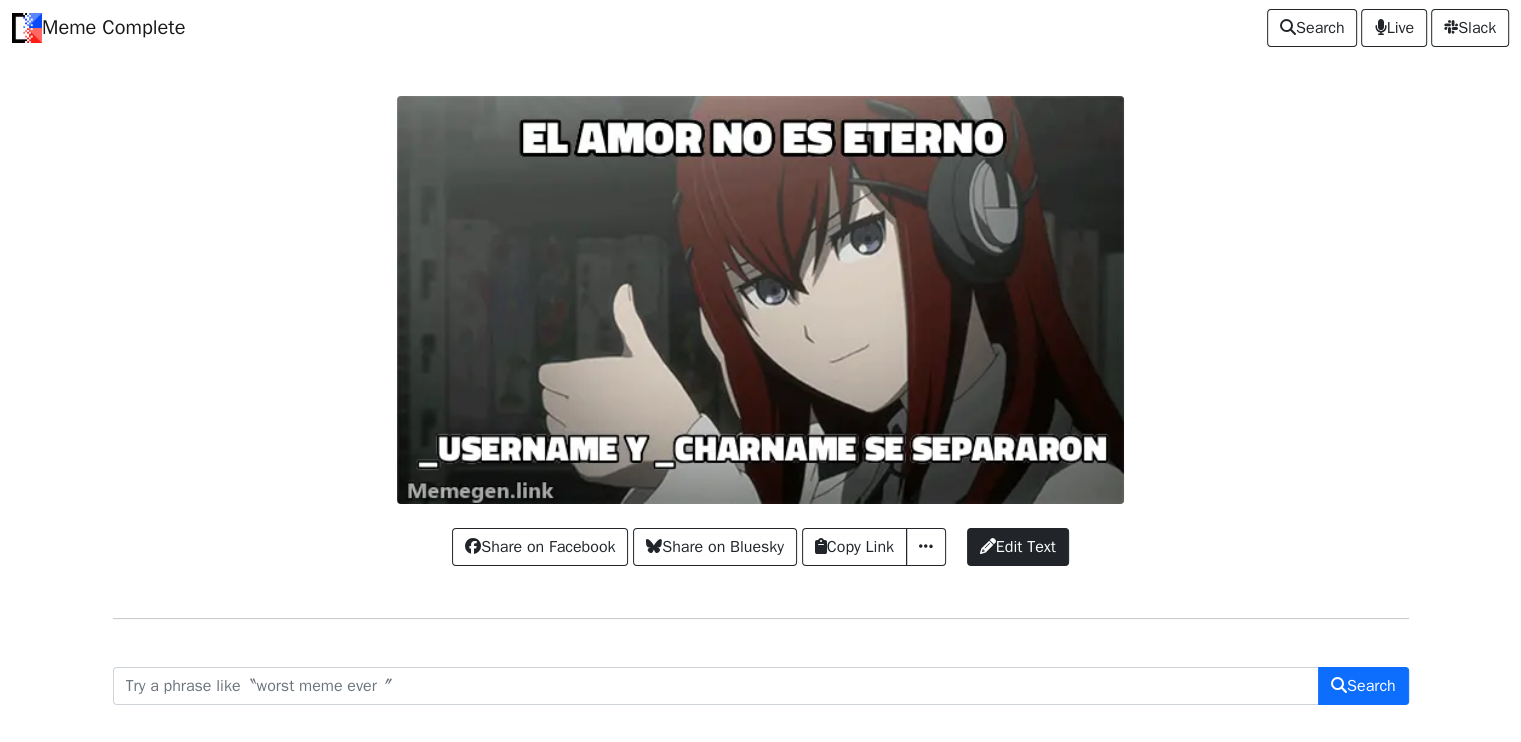 drag, startPoint x: 635, startPoint y: 331, endPoint x: 568, endPoint y: 350, distance: 69.641945 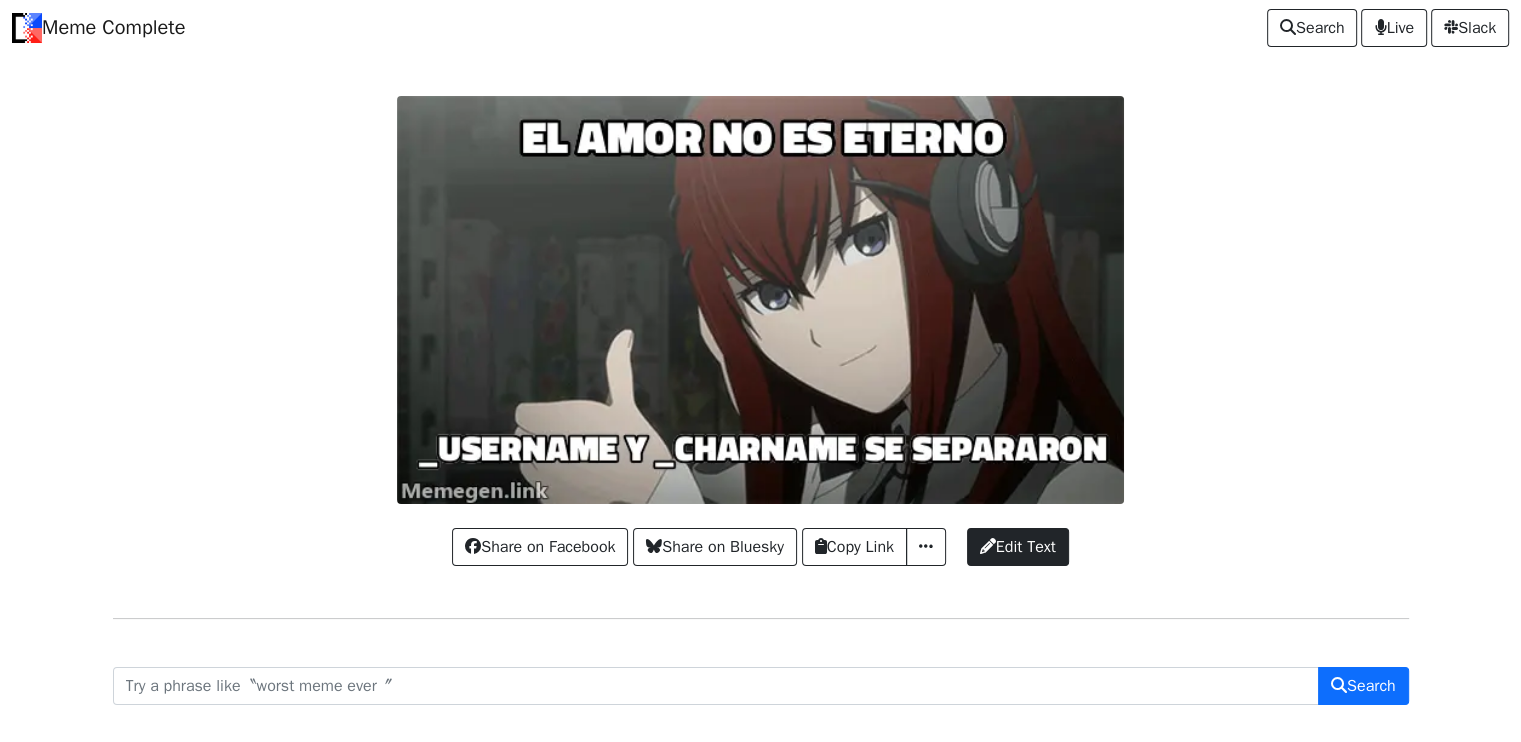 click at bounding box center [761, 300] 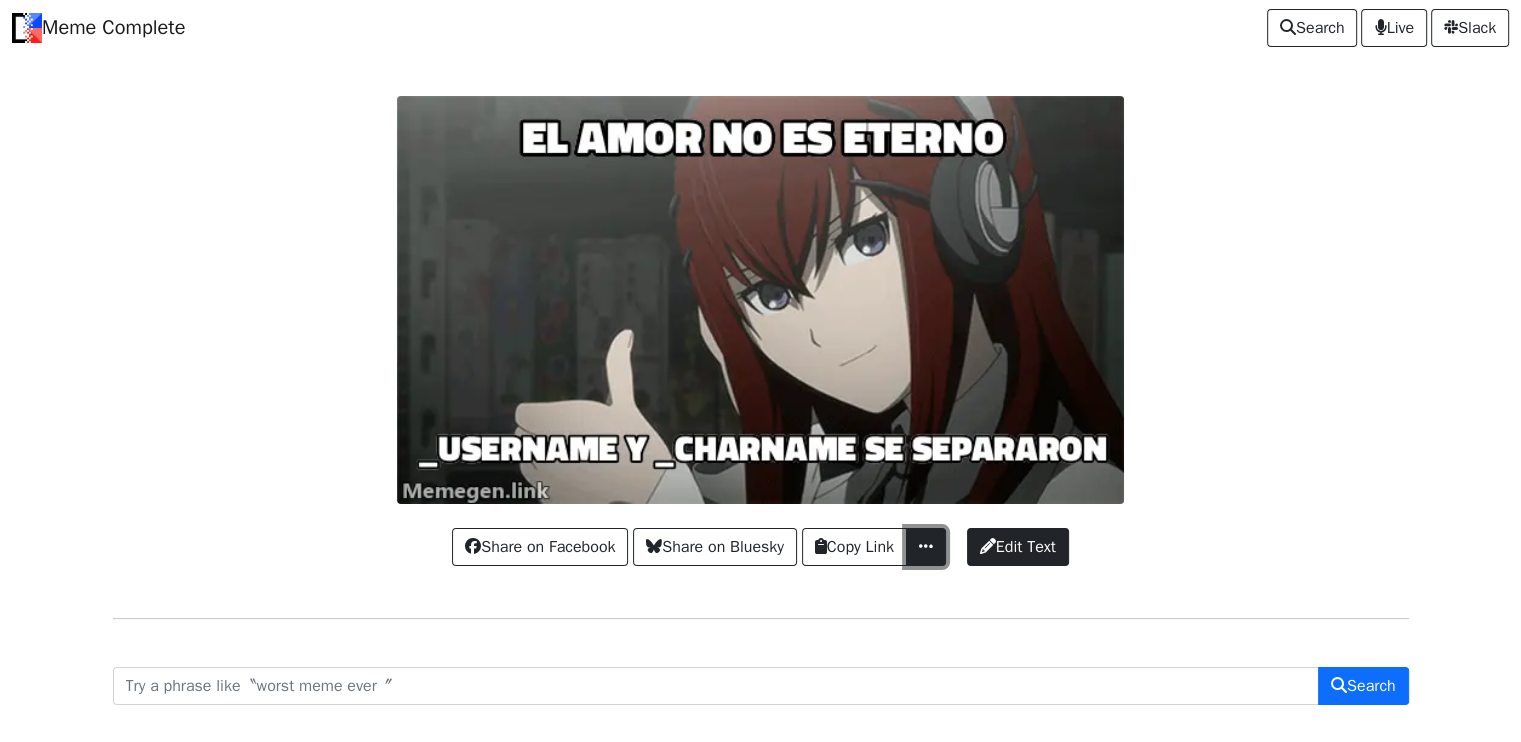 click at bounding box center [926, 546] 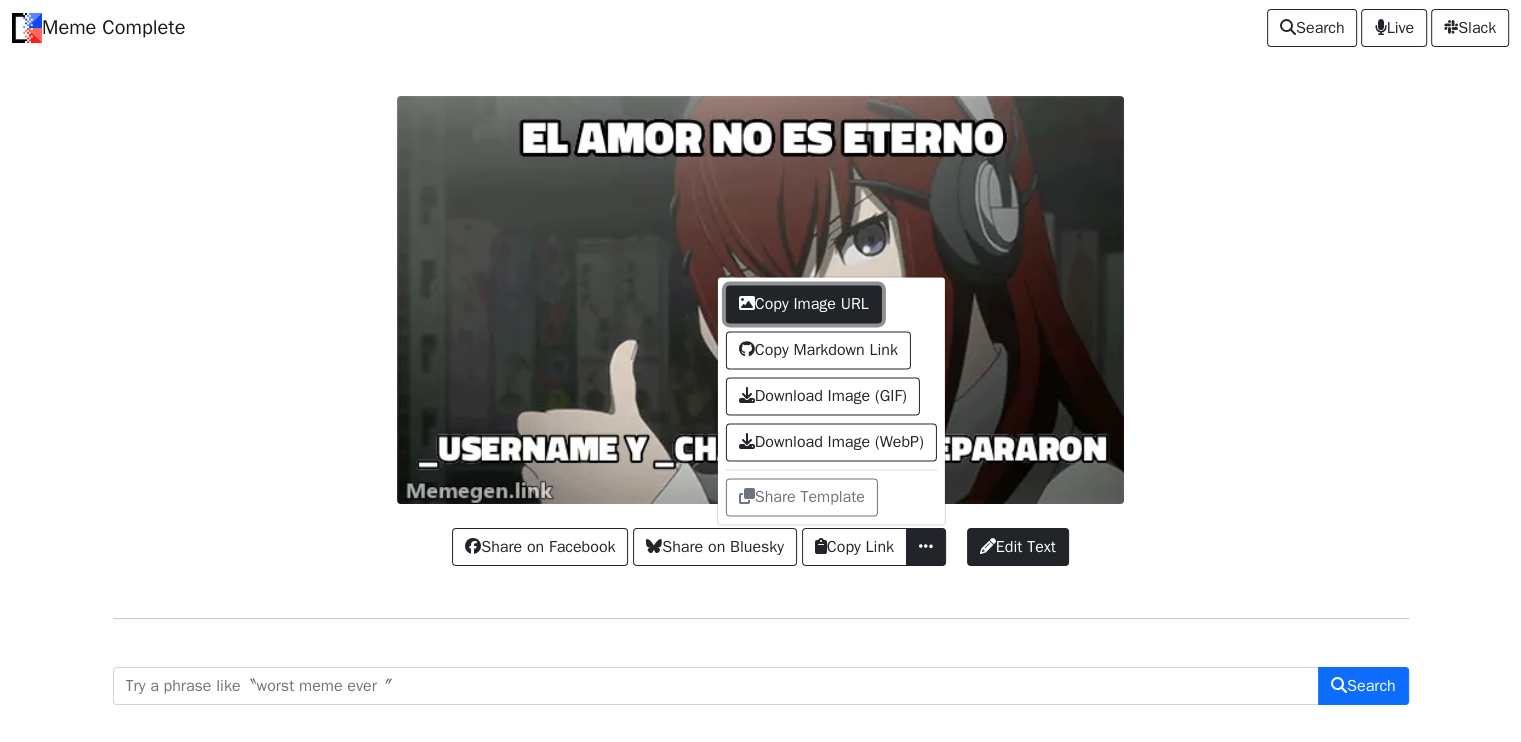 click on "Copy Image URL" at bounding box center (804, 304) 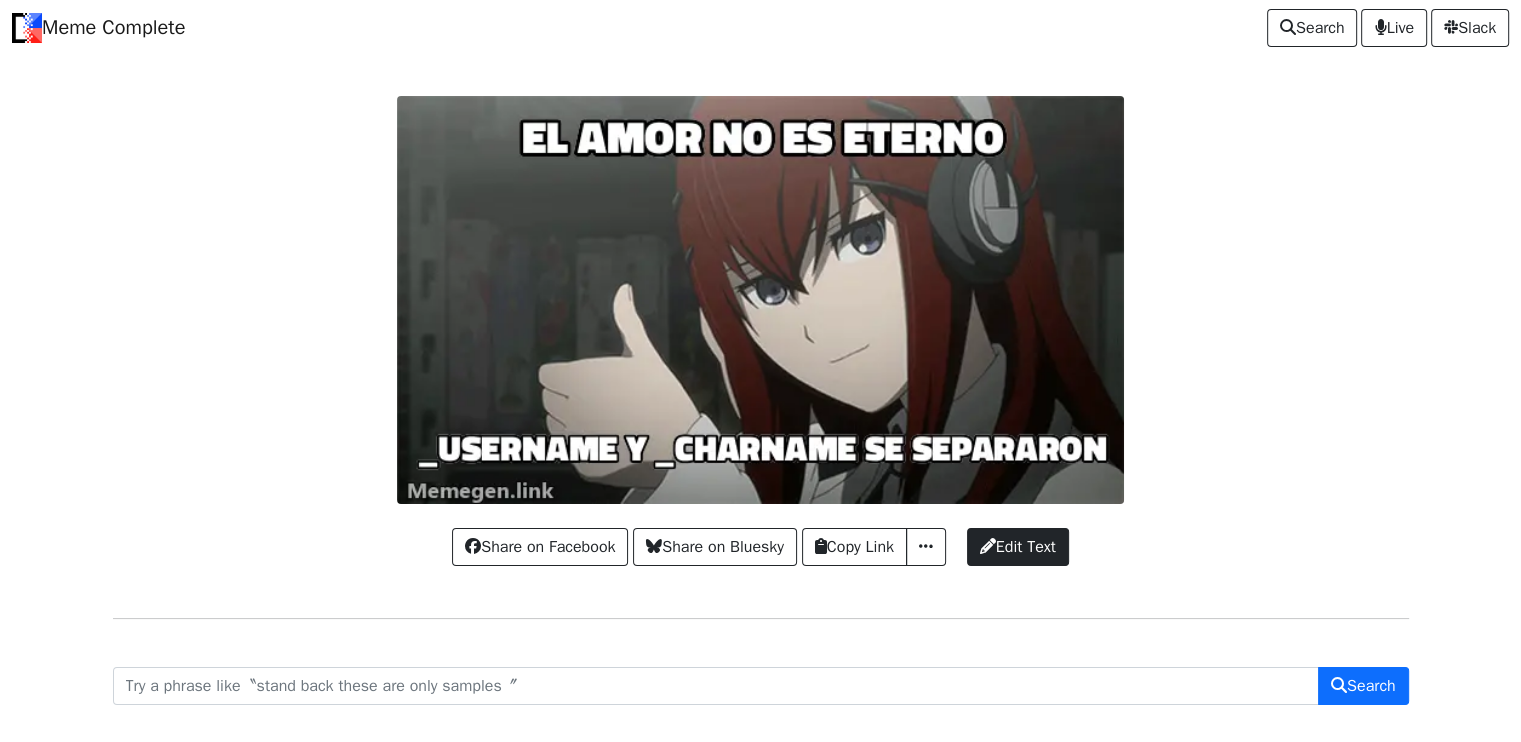 click at bounding box center (761, 300) 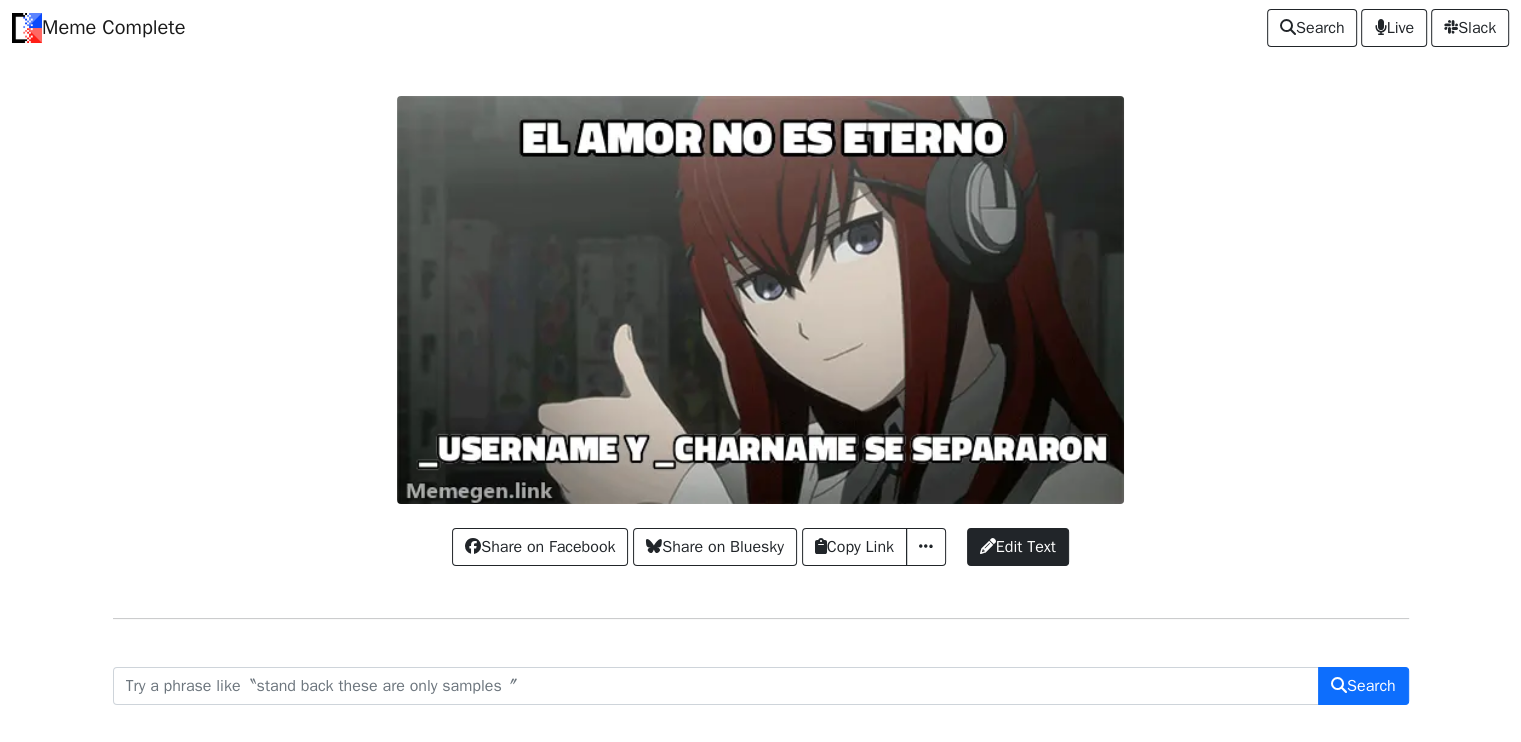 drag, startPoint x: 671, startPoint y: 387, endPoint x: 606, endPoint y: 332, distance: 85.146935 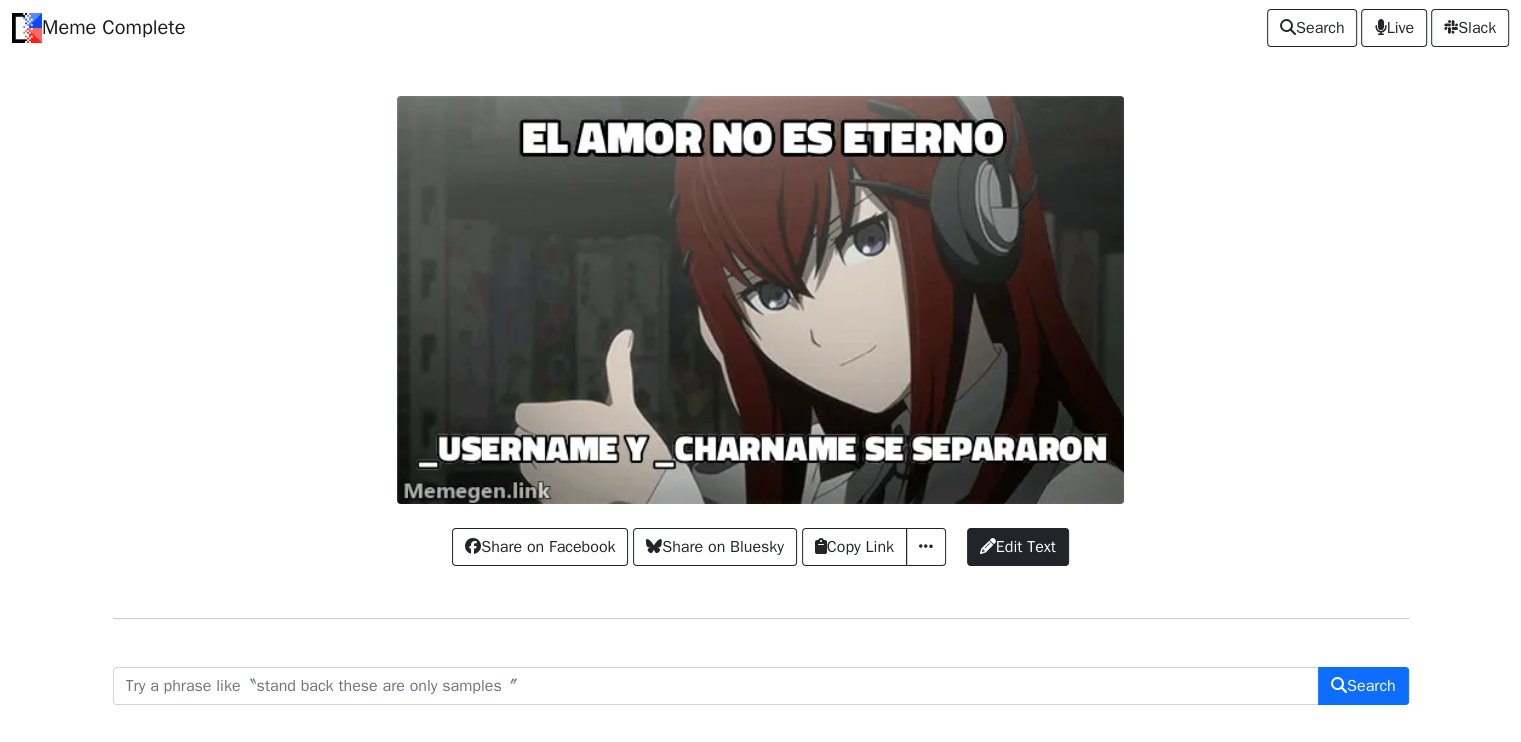 click at bounding box center (761, 300) 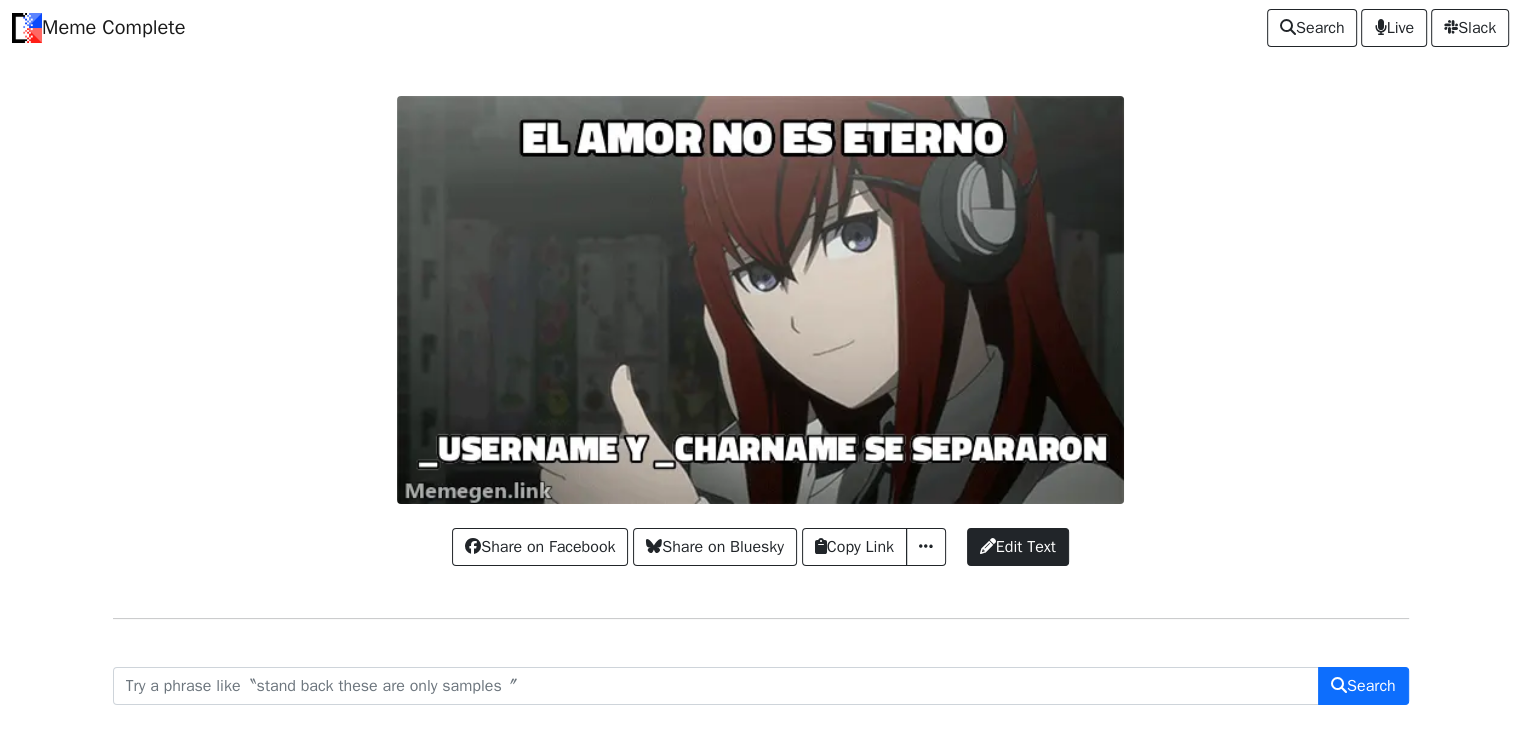 drag, startPoint x: 606, startPoint y: 332, endPoint x: 1158, endPoint y: -75, distance: 685.8229 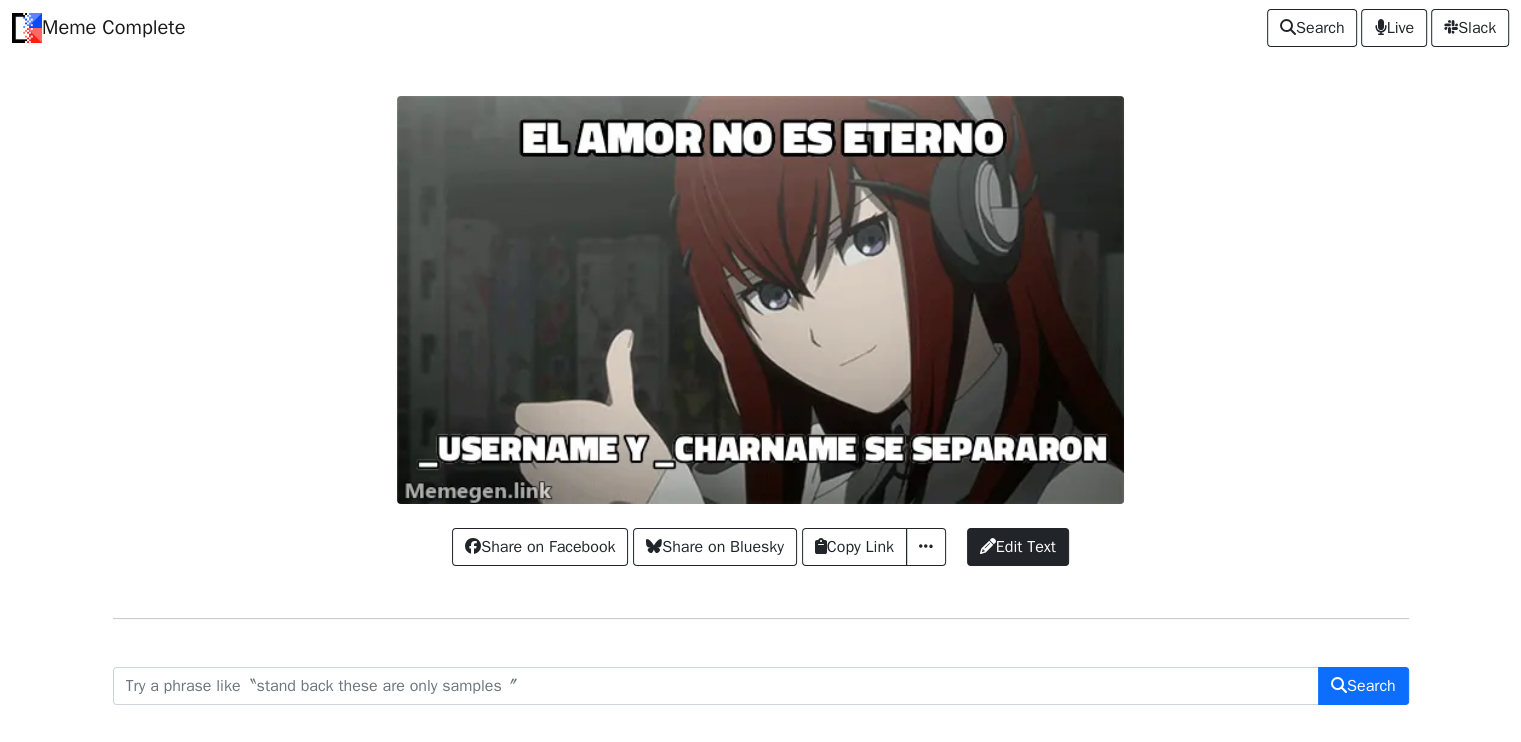 click on "Meme Complete
Search
Live
[GEOGRAPHIC_DATA]
Share on Facebook
Share on Bluesky
Copy Link
Copy Image URL
Copy Markdown Link
Download Image (GIF)
Download Image (WebP)" at bounding box center [760, 413] 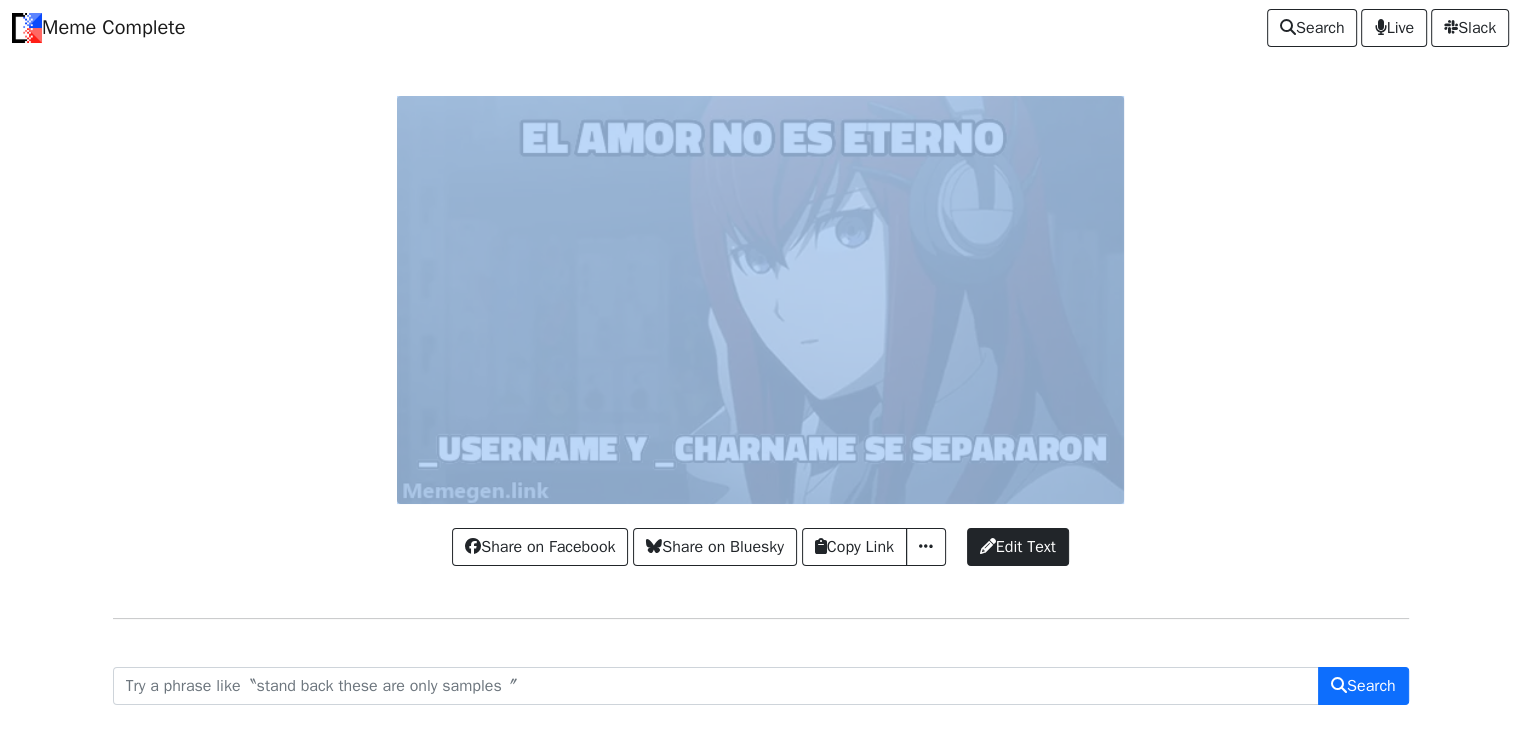 drag, startPoint x: 872, startPoint y: 349, endPoint x: 1076, endPoint y: -75, distance: 470.5231 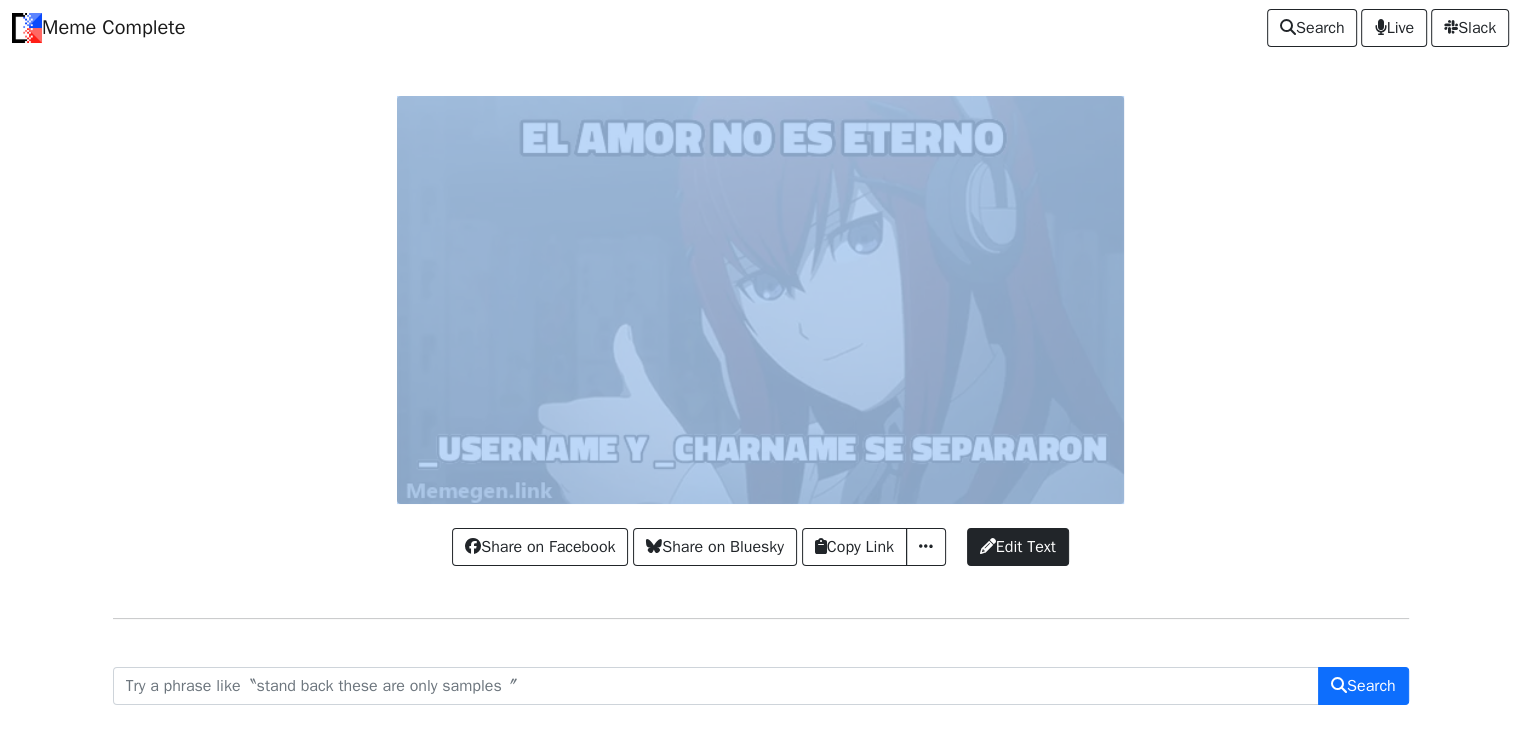 click on "Meme Complete
Search
Live
[GEOGRAPHIC_DATA]
Share on Facebook
Share on Bluesky
Copy Link
Copy Image URL
Copy Markdown Link
Download Image (GIF)
Download Image (WebP)" at bounding box center (760, 413) 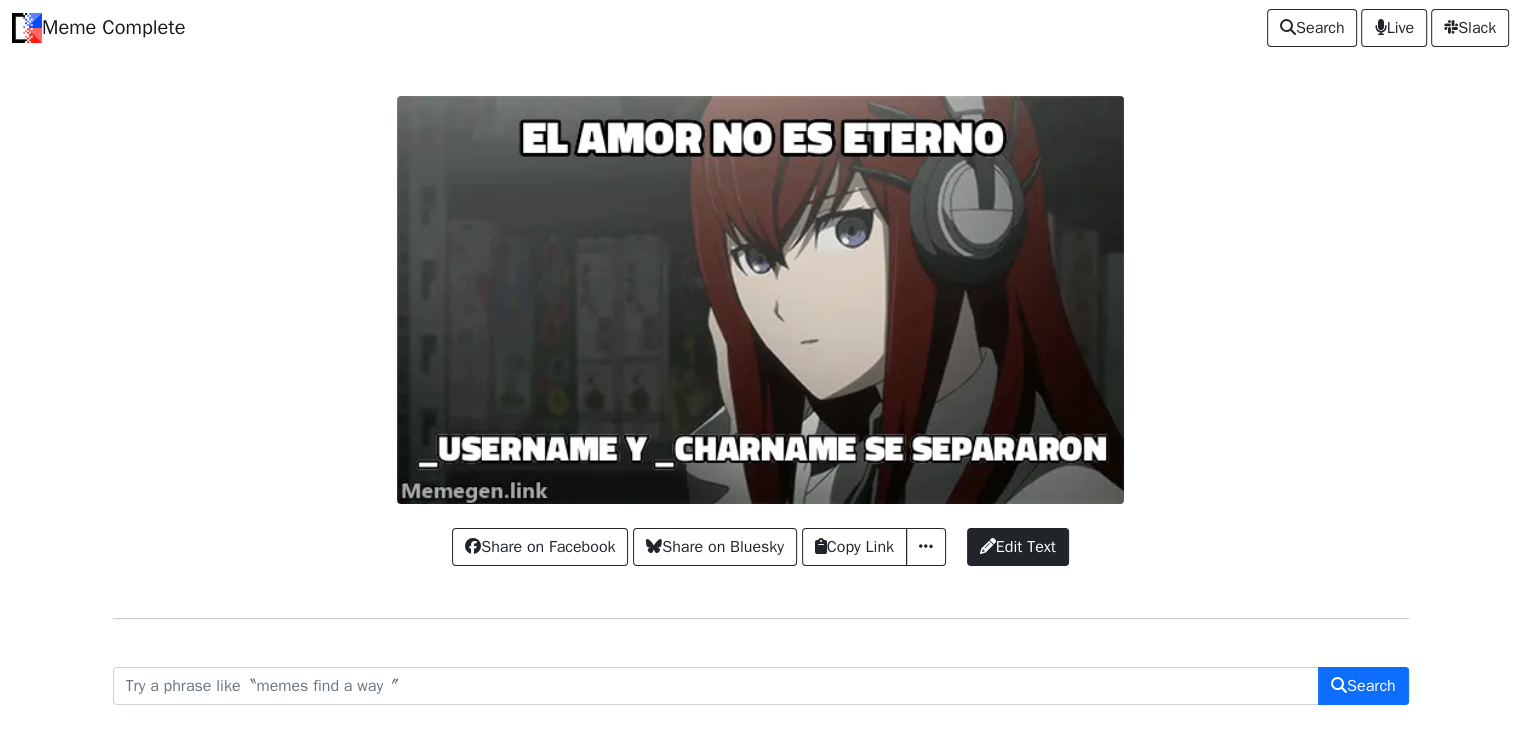 drag, startPoint x: 943, startPoint y: 303, endPoint x: 924, endPoint y: 34, distance: 269.67017 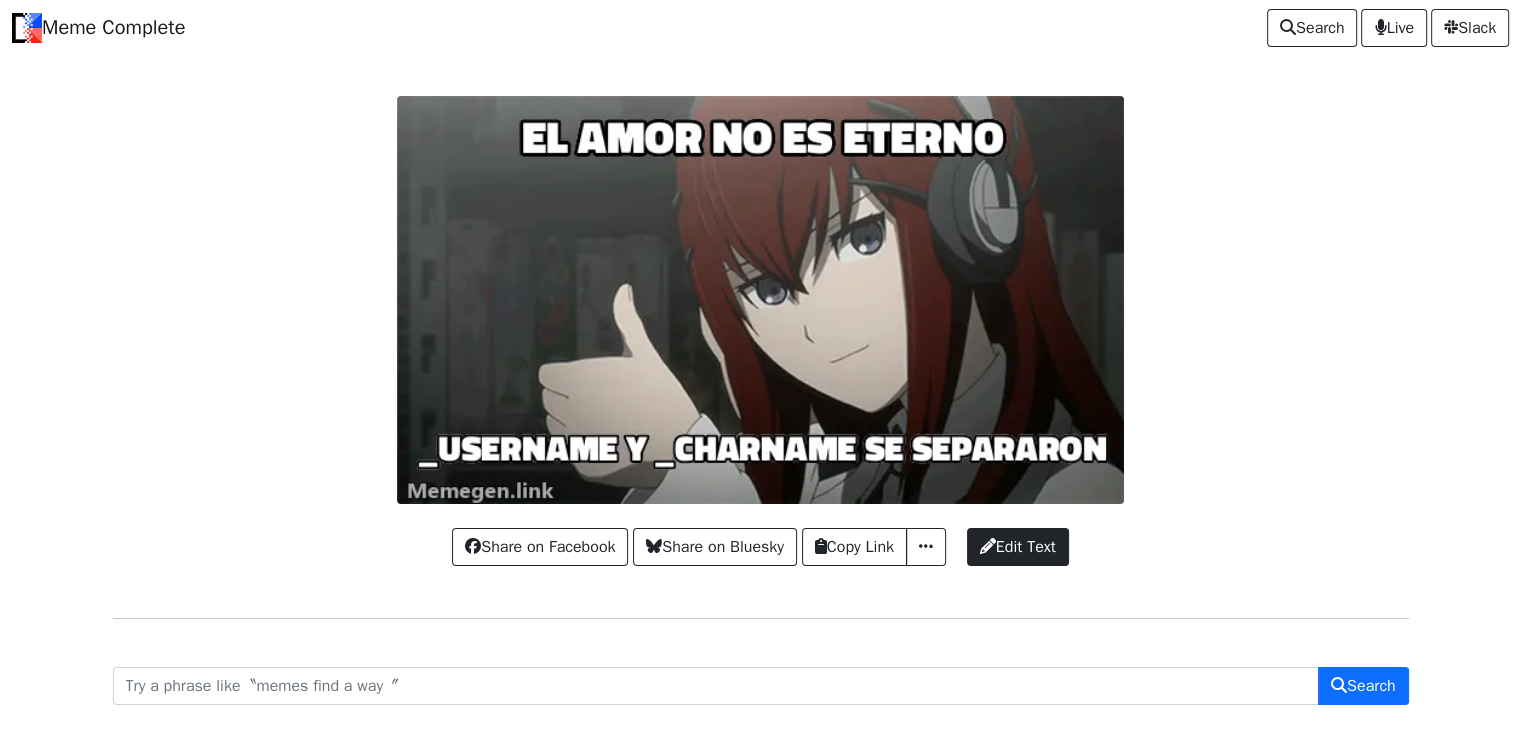 click on "Meme Complete
Search
Live
[GEOGRAPHIC_DATA]" at bounding box center [760, 28] 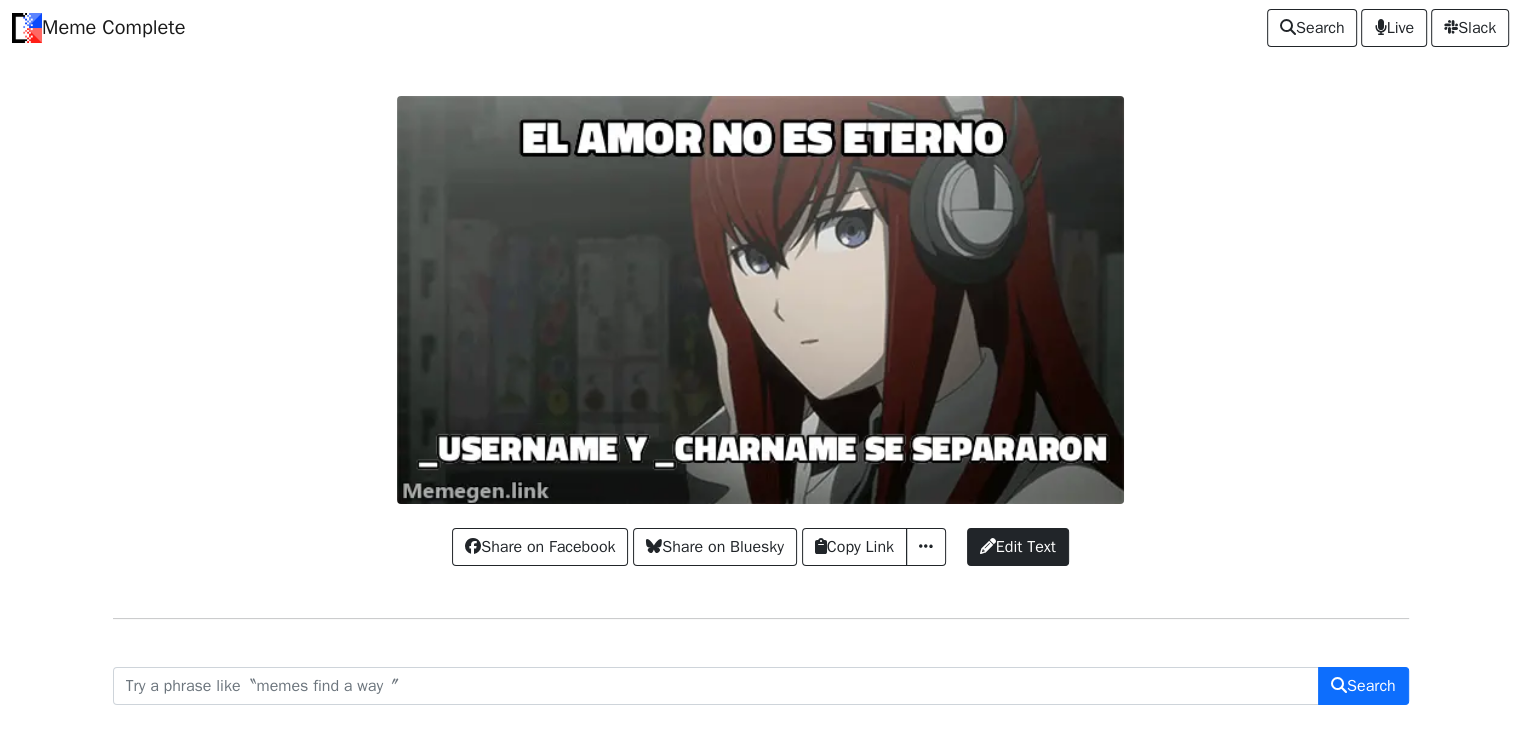 drag, startPoint x: 850, startPoint y: 251, endPoint x: 703, endPoint y: 318, distance: 161.54875 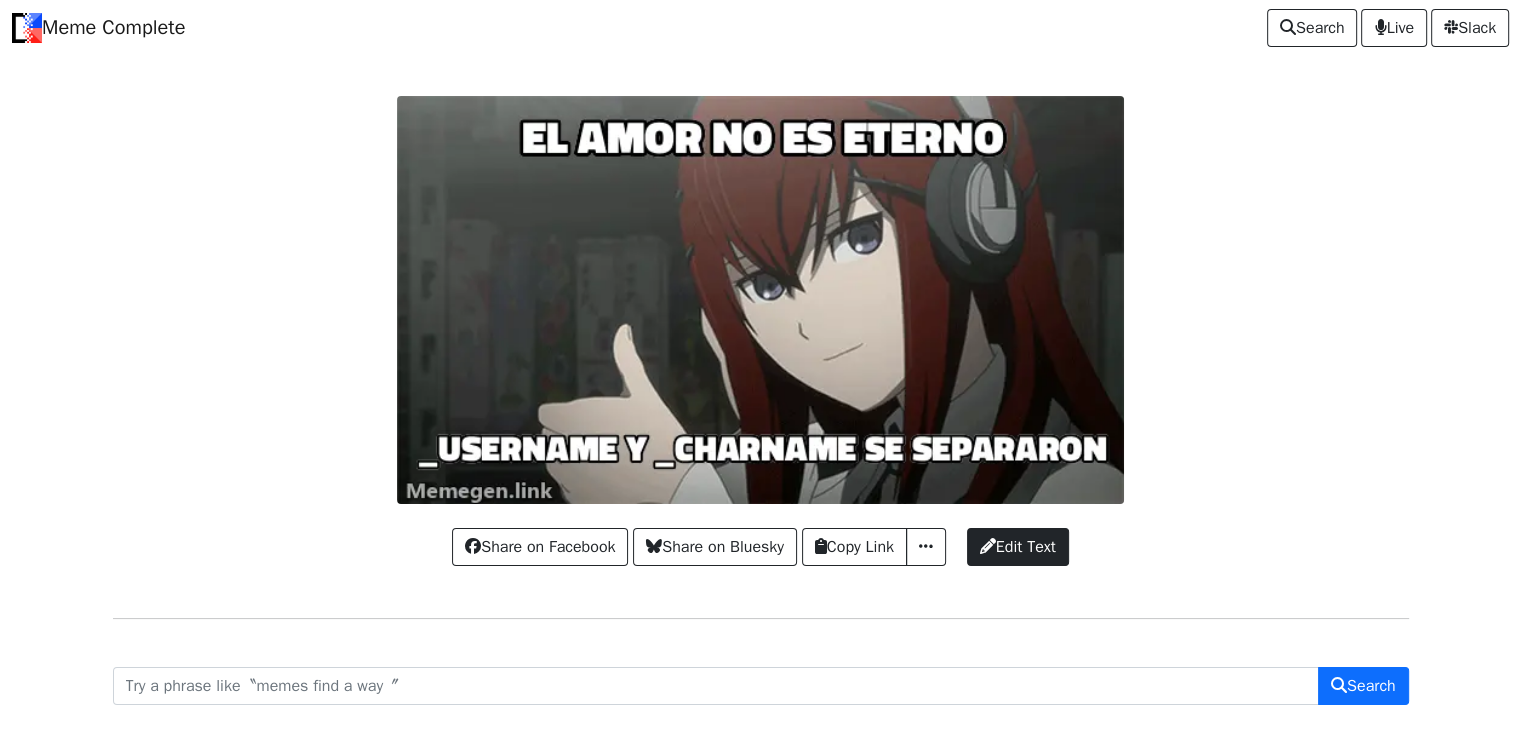 click at bounding box center [761, 300] 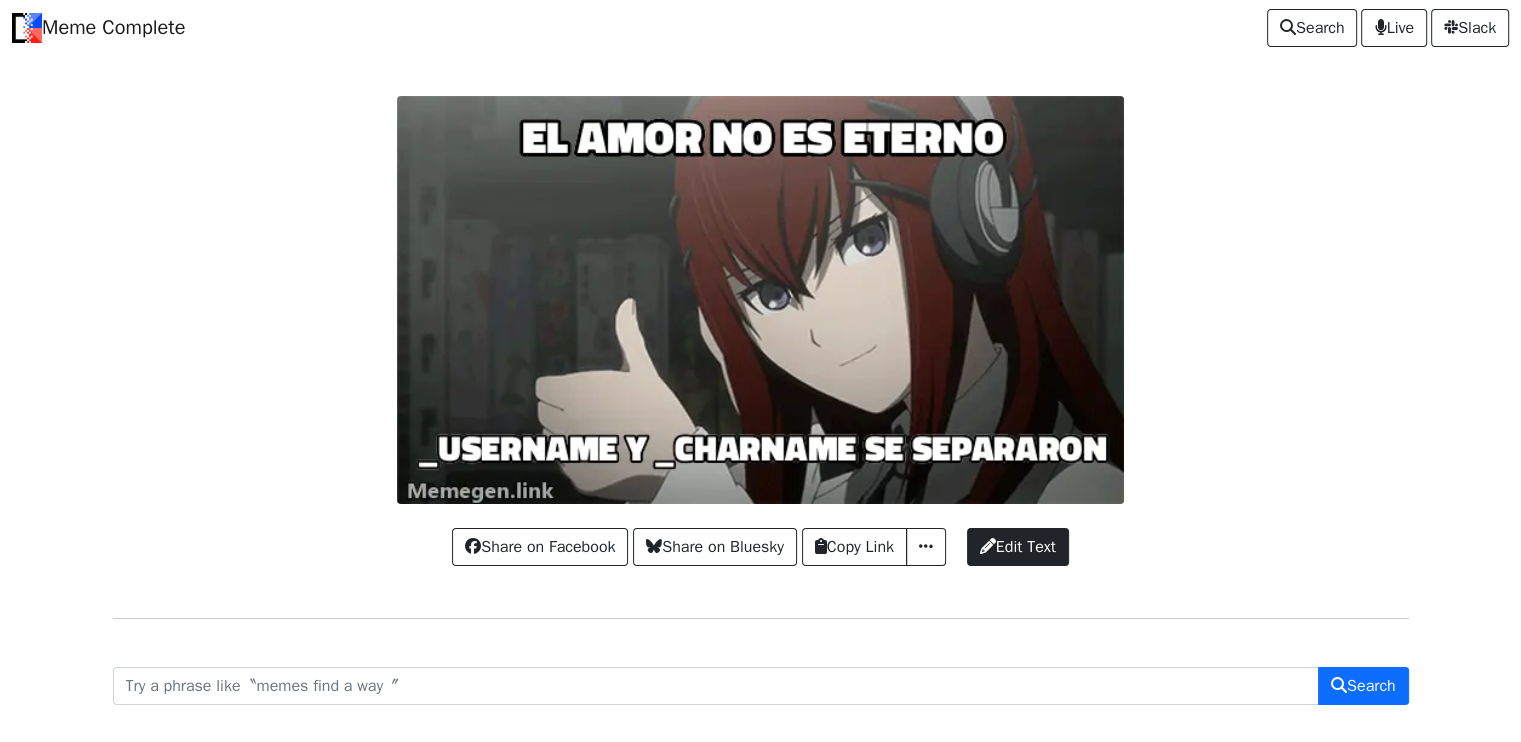 drag, startPoint x: 703, startPoint y: 318, endPoint x: 667, endPoint y: 335, distance: 39.812057 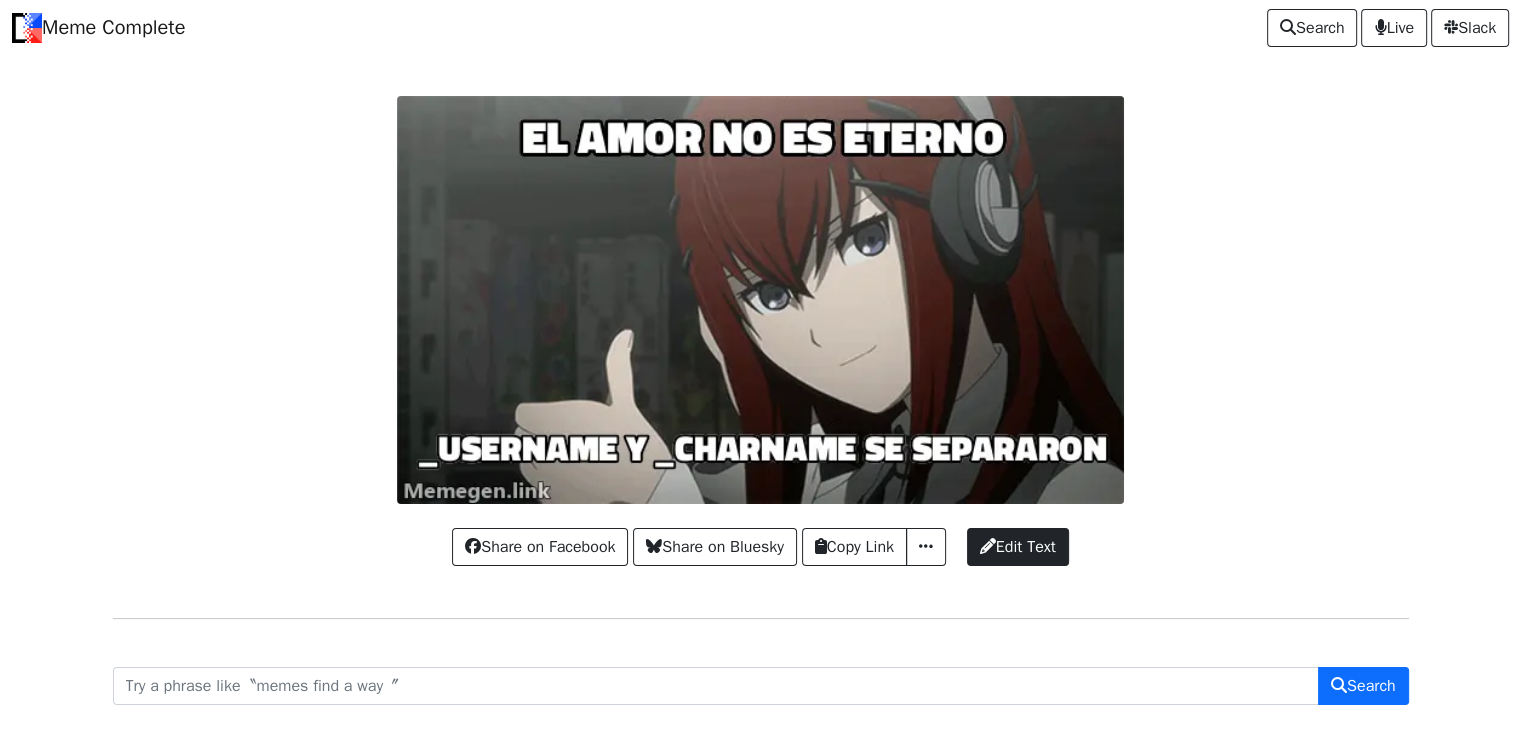 click at bounding box center (761, 300) 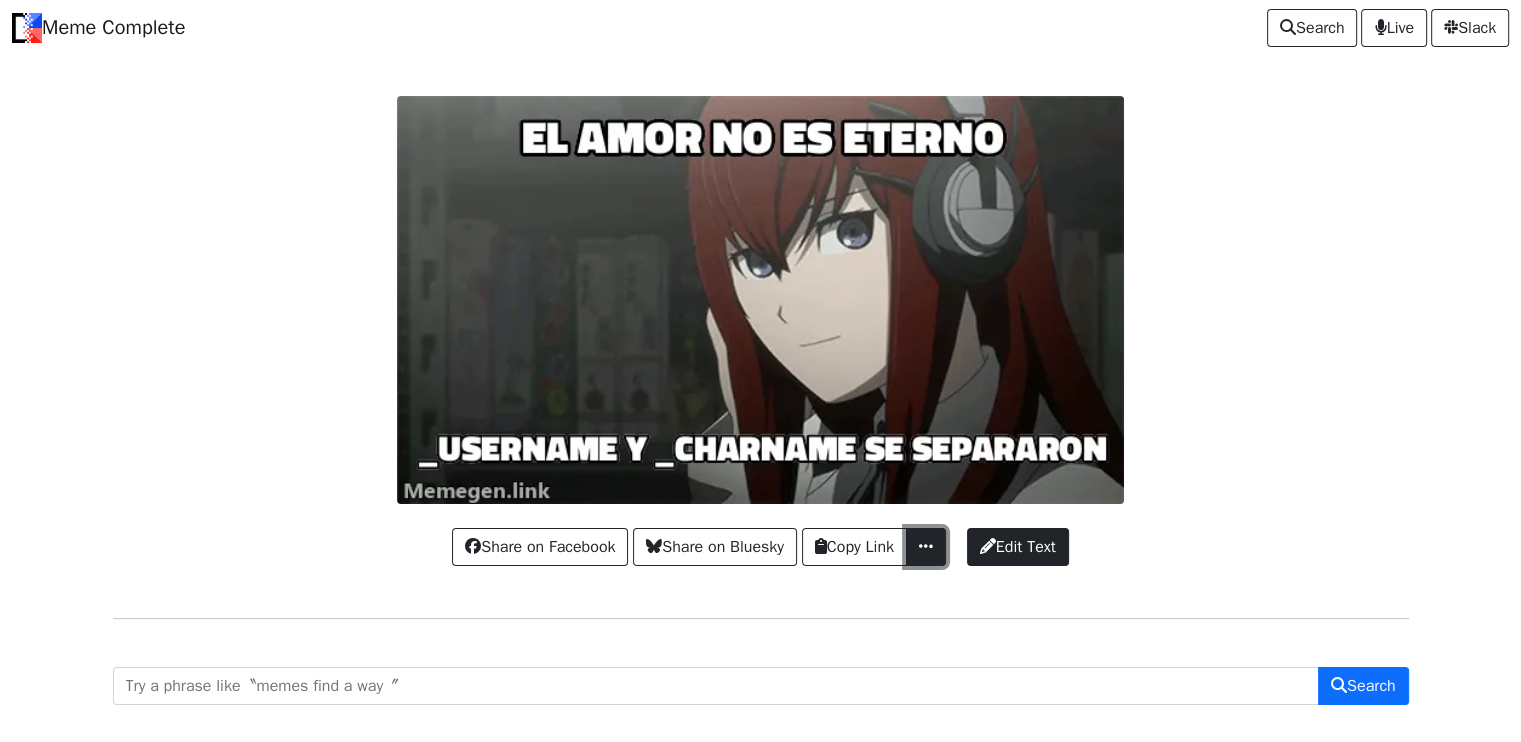 click at bounding box center (926, 546) 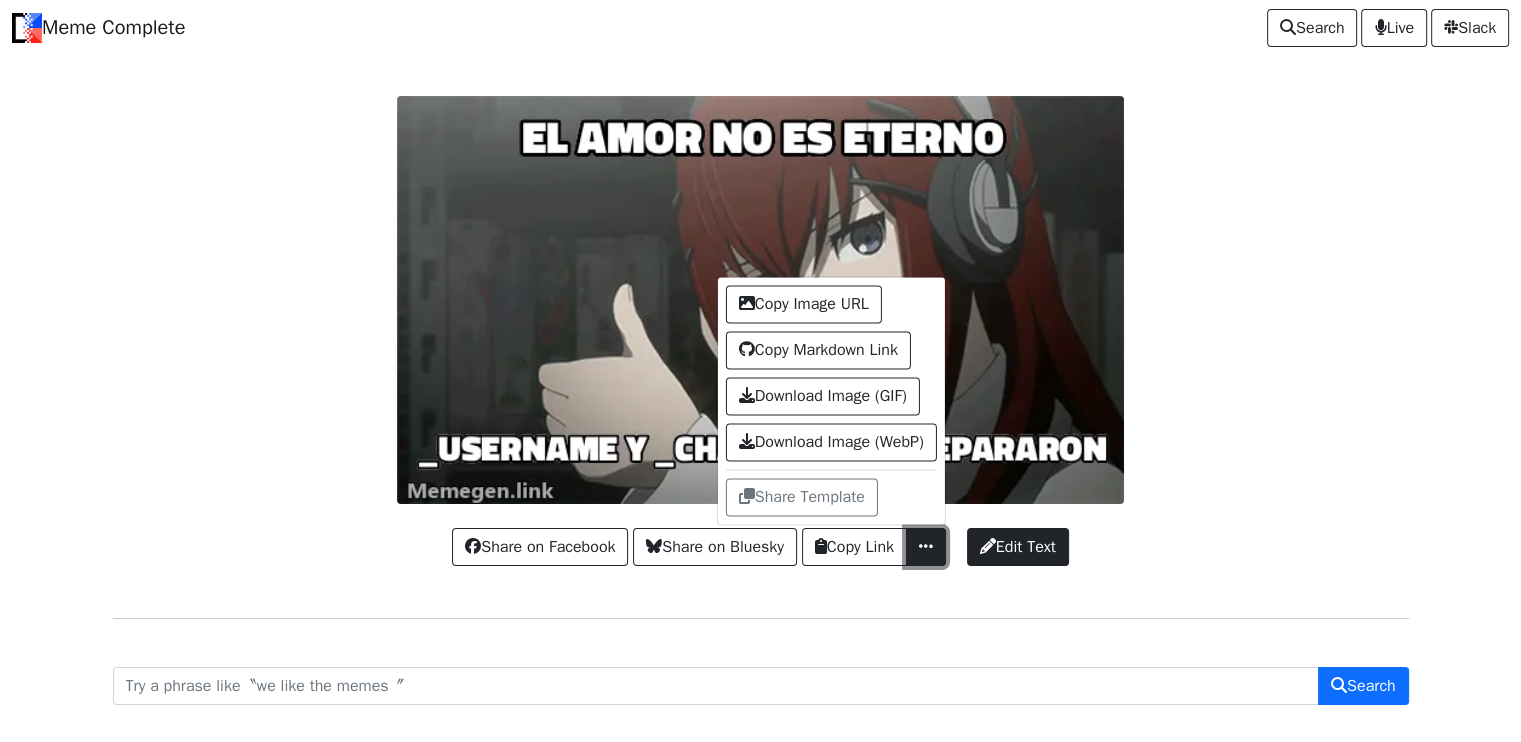 type 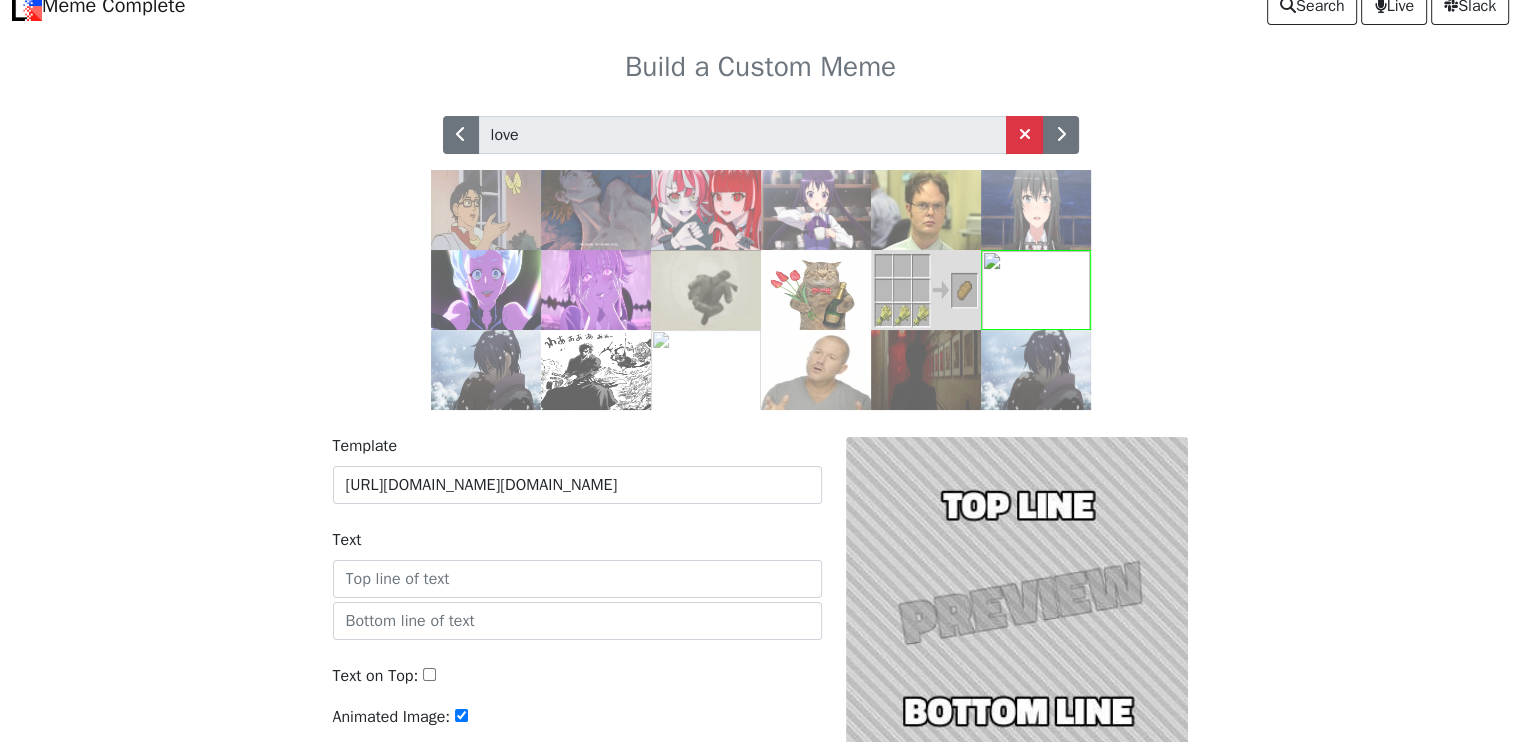 scroll, scrollTop: 4, scrollLeft: 0, axis: vertical 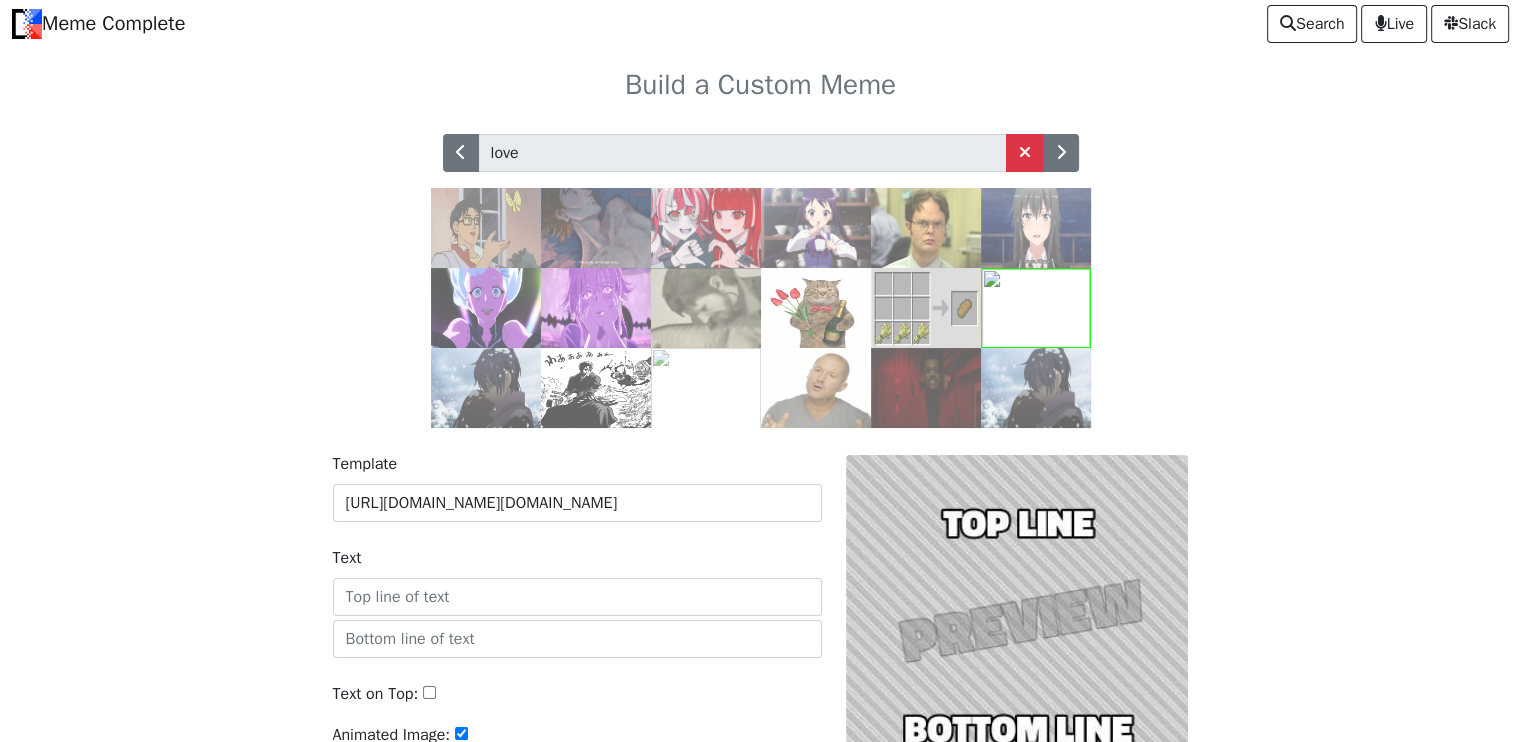 click on "love" at bounding box center [761, 281] 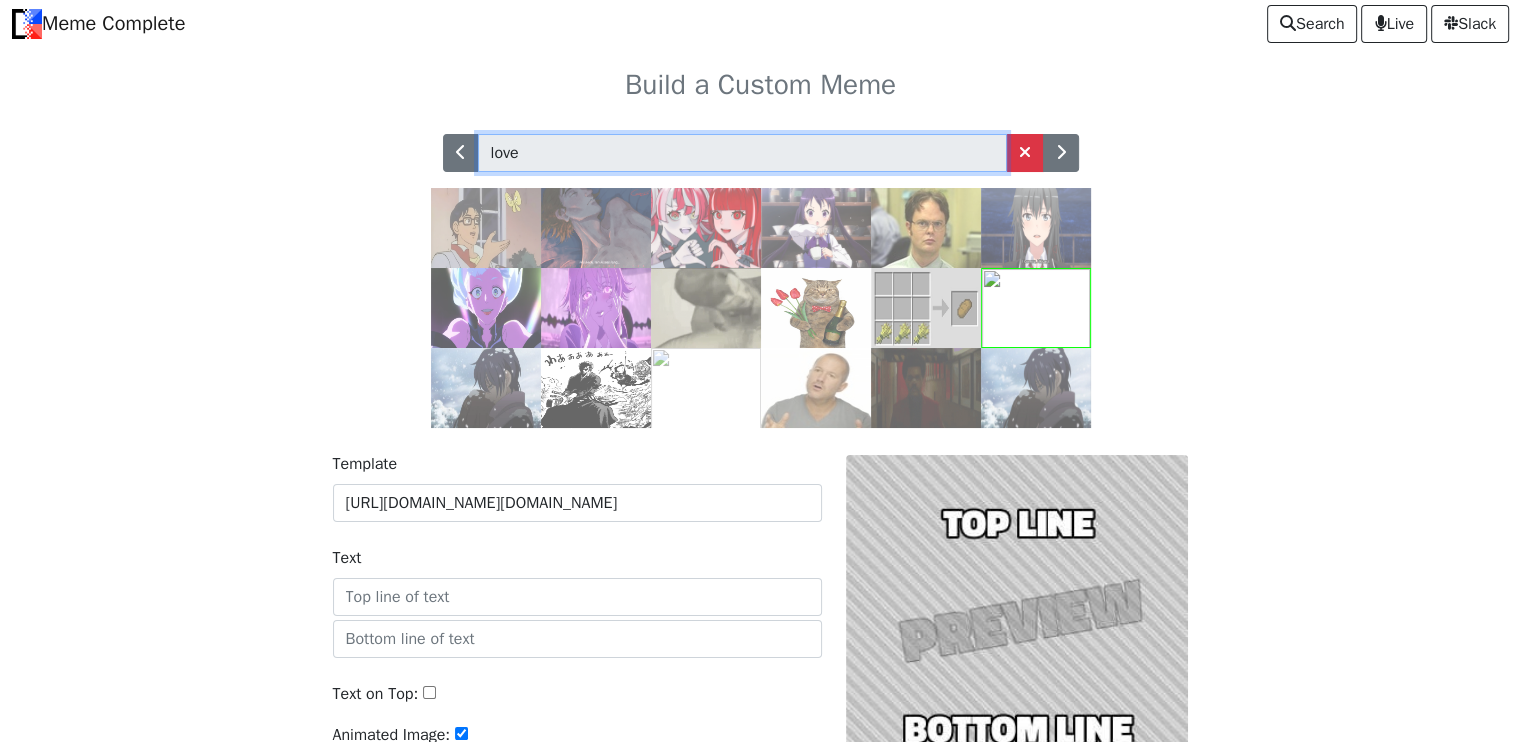 click on "love" at bounding box center [742, 153] 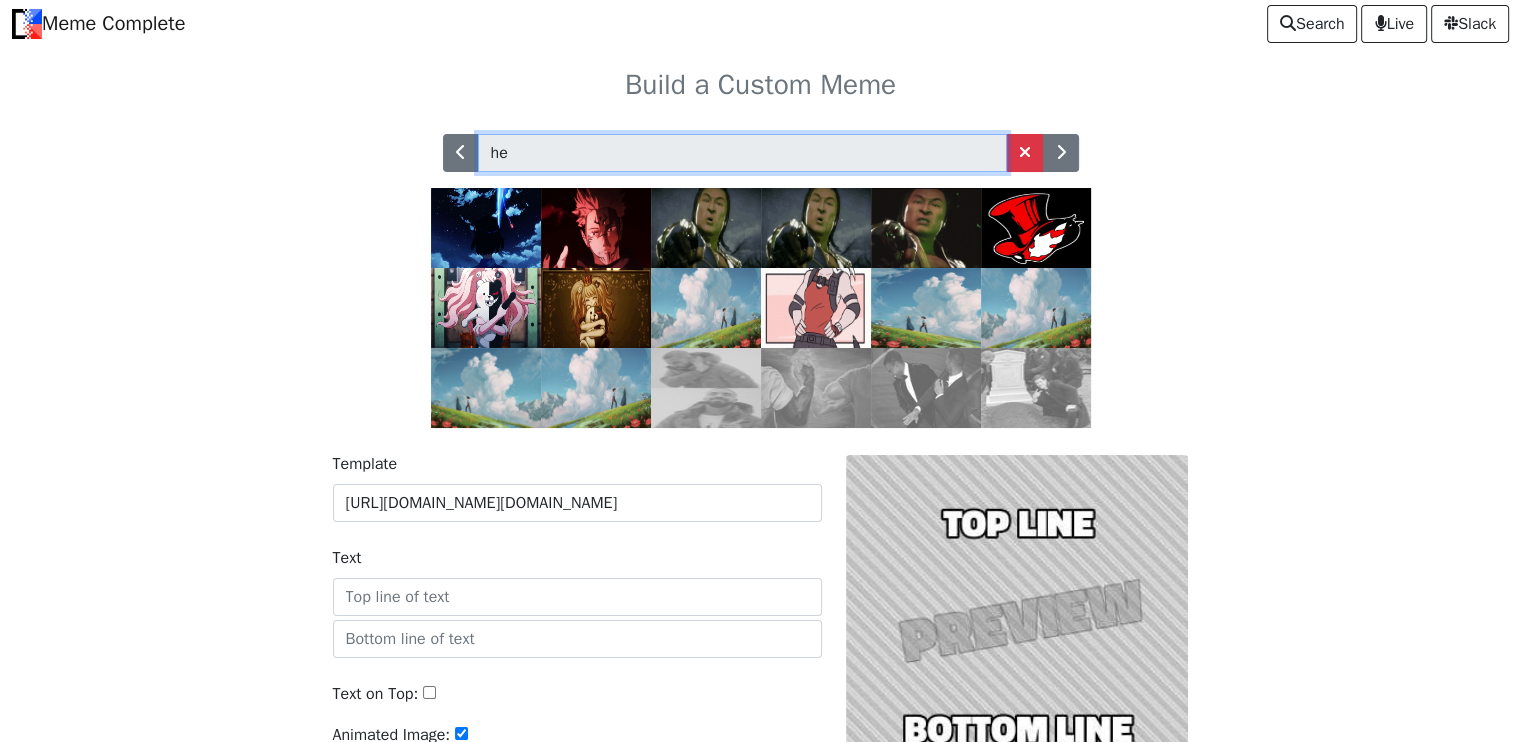 type on "h" 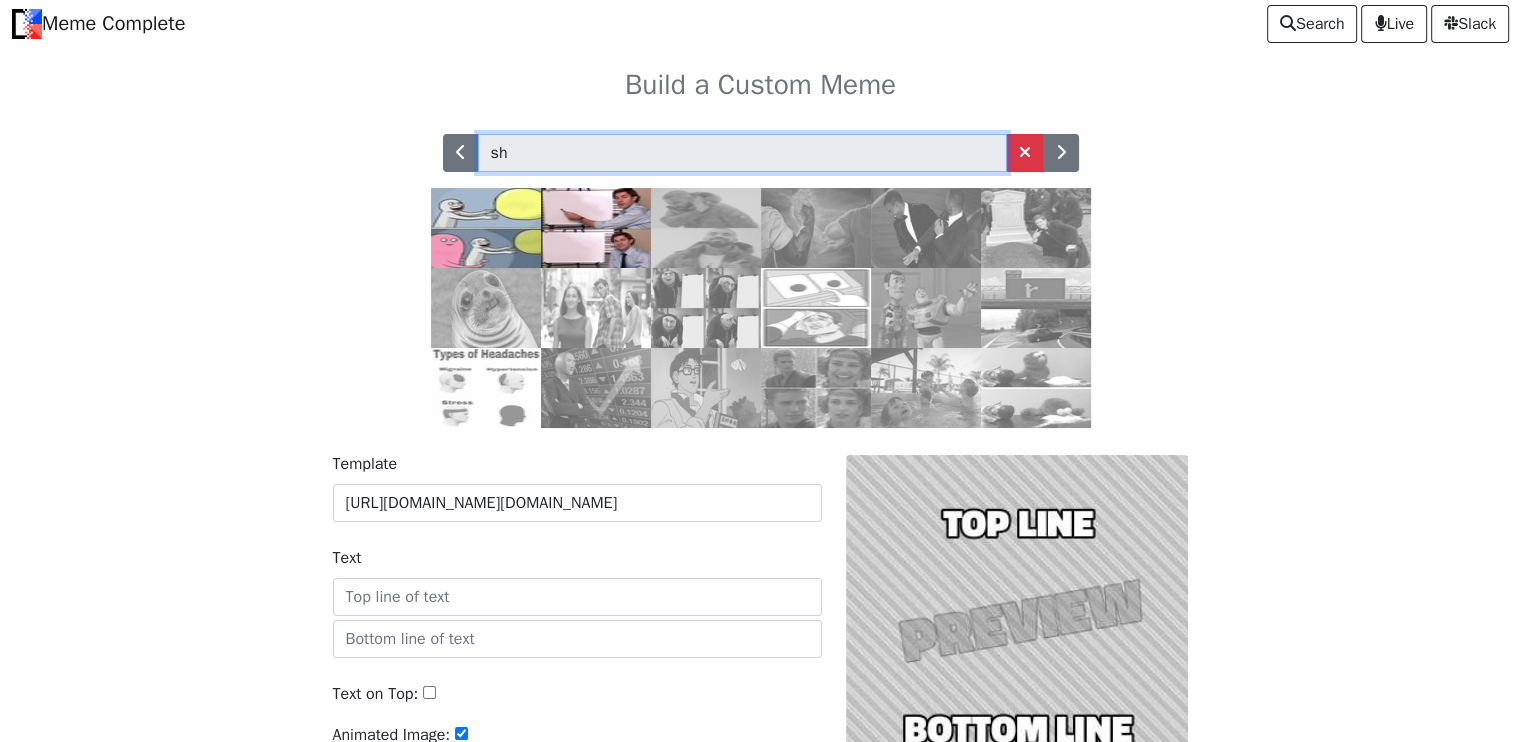 type on "s" 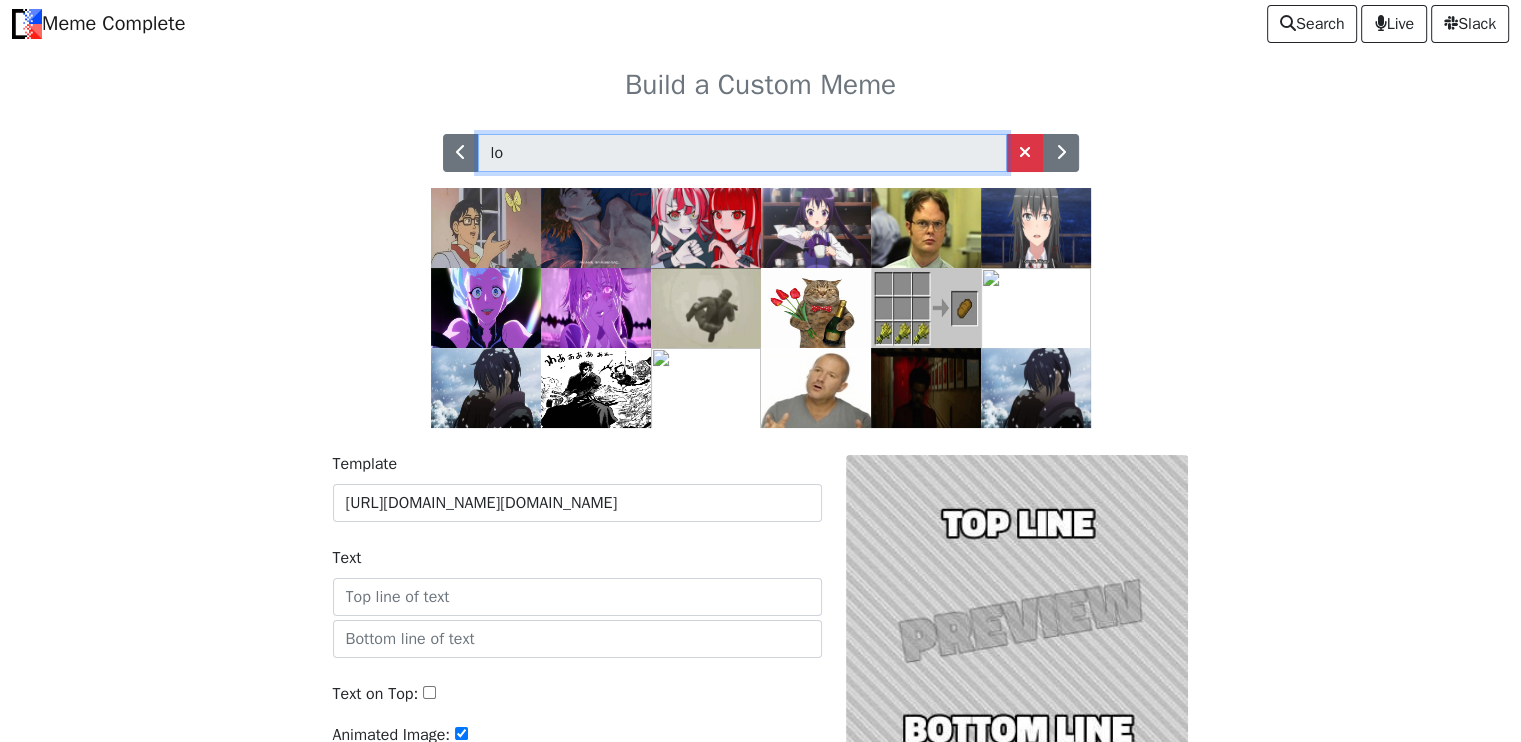 type on "l" 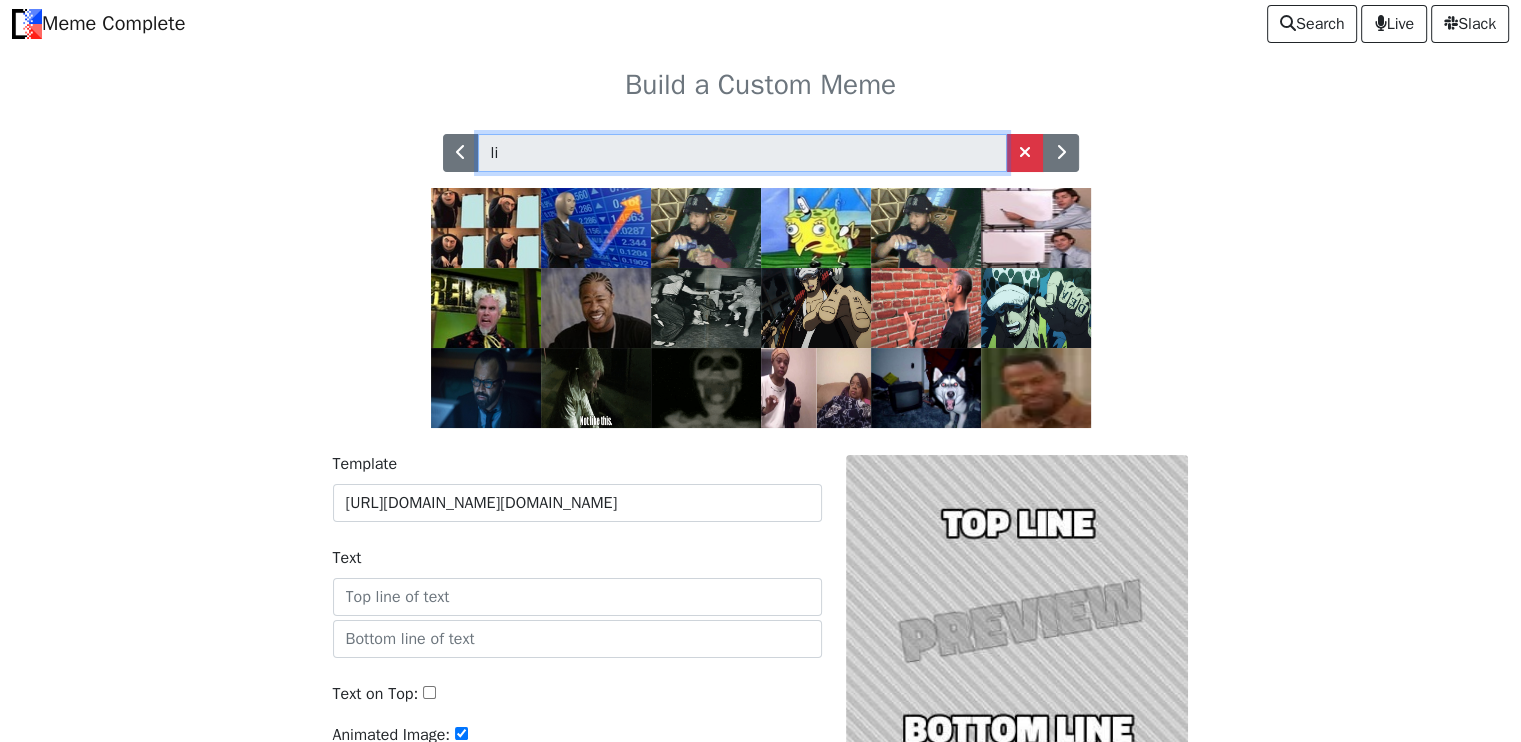 type on "l" 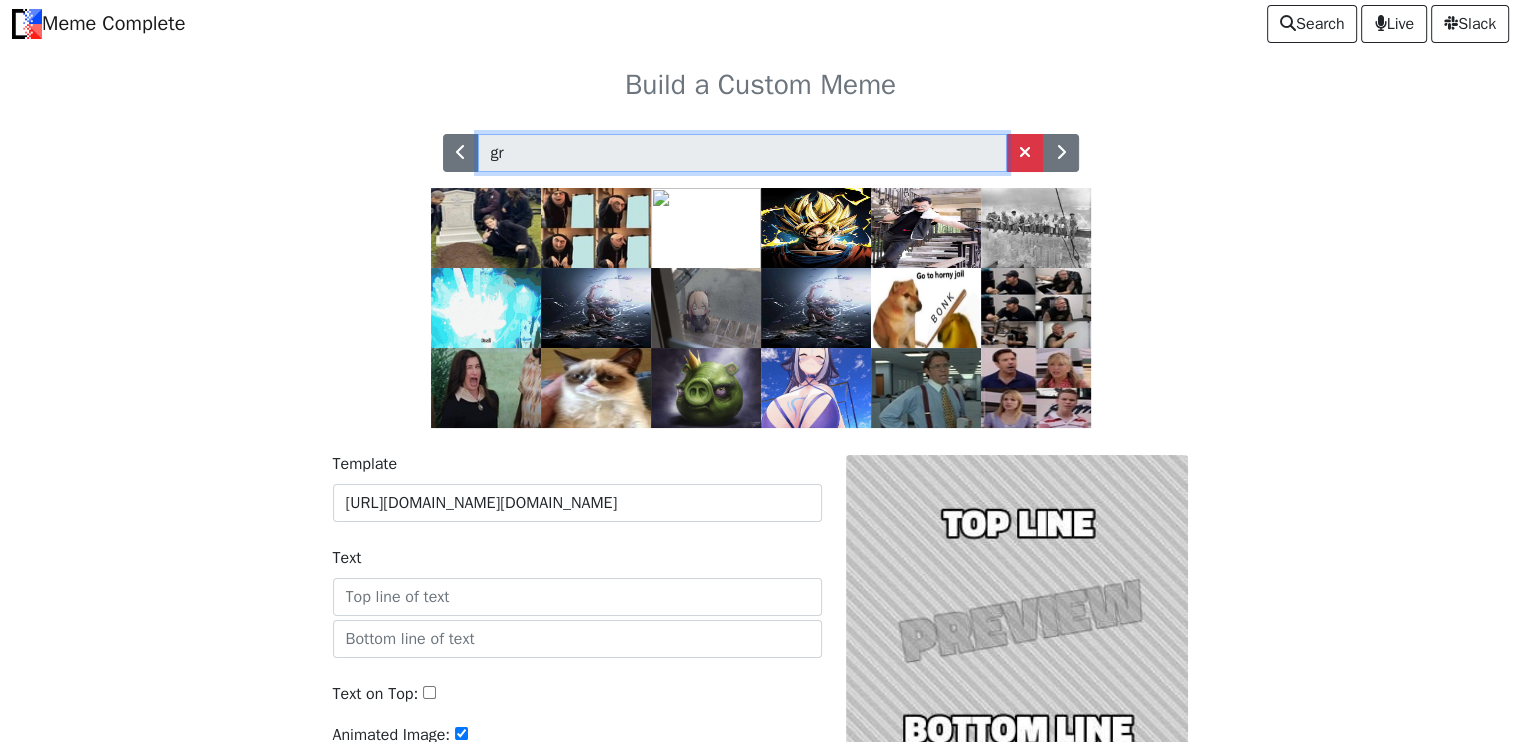 type on "g" 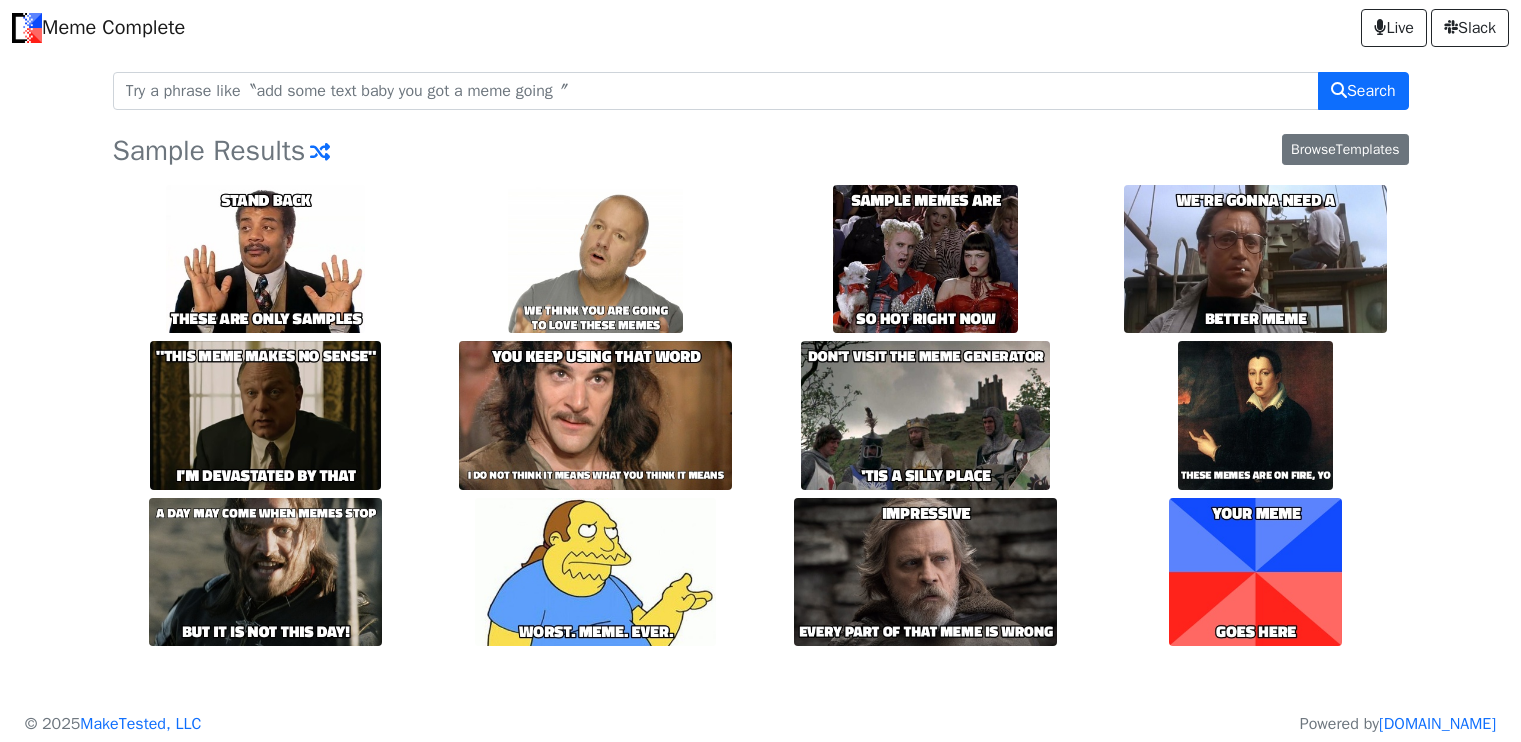 scroll, scrollTop: 0, scrollLeft: 0, axis: both 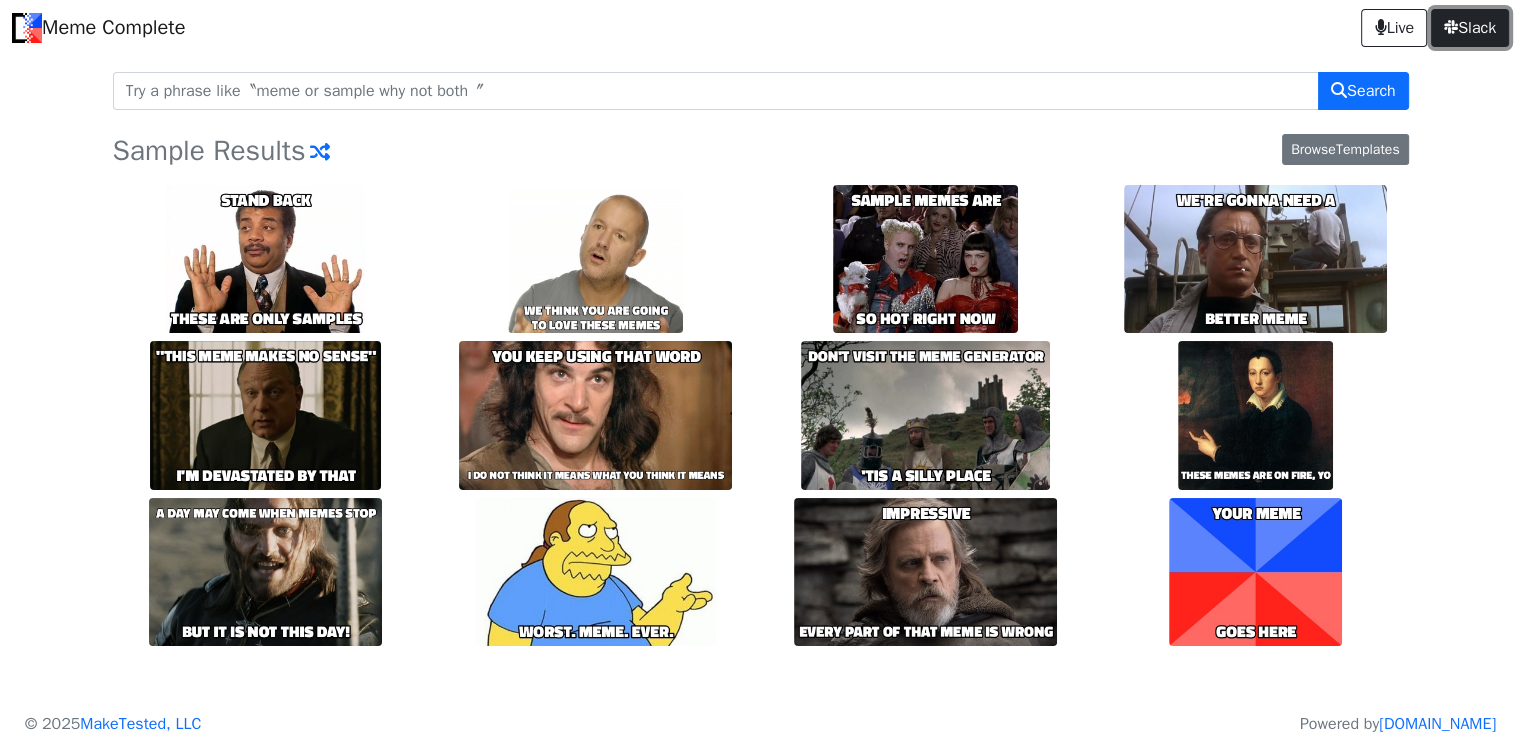 click on "Slack" at bounding box center [1470, 28] 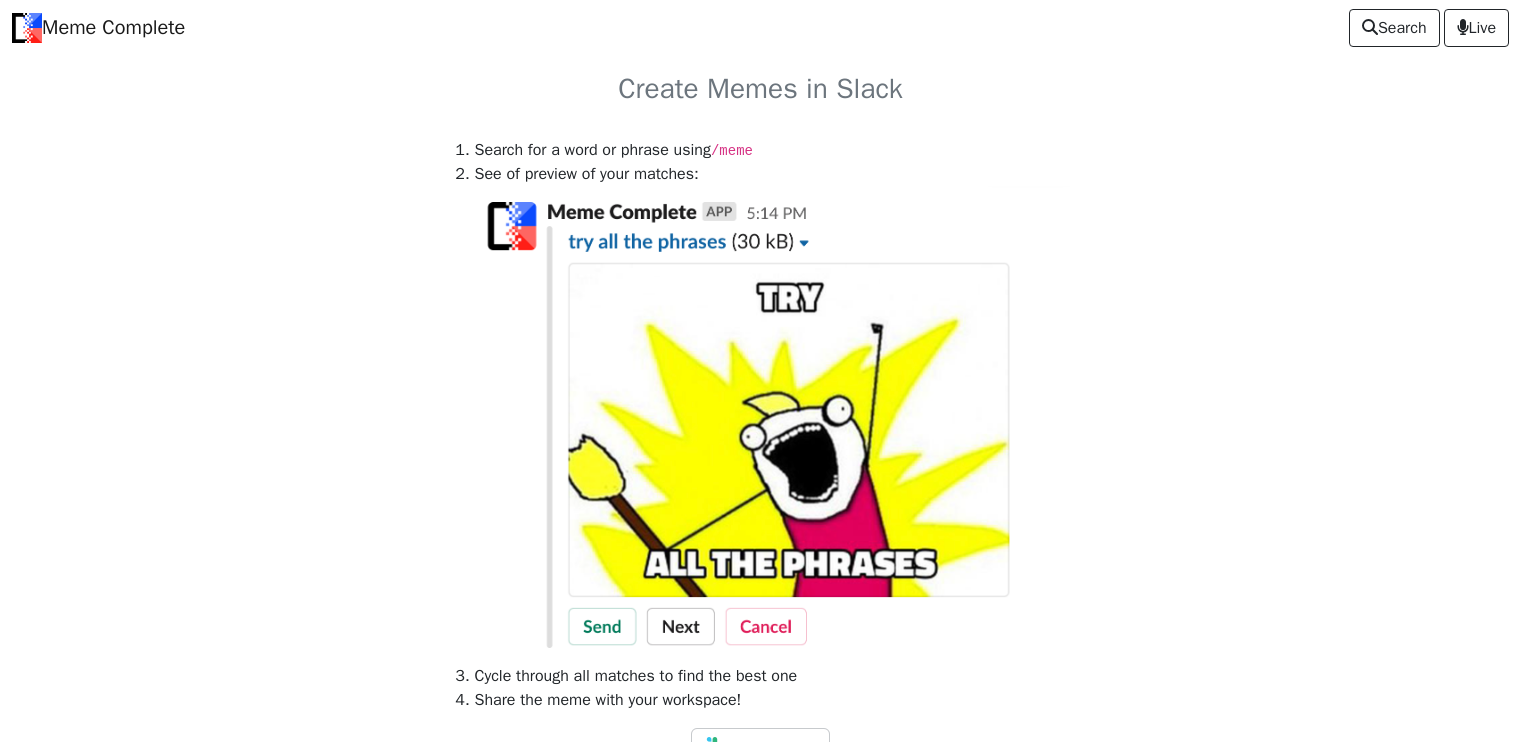 scroll, scrollTop: 0, scrollLeft: 0, axis: both 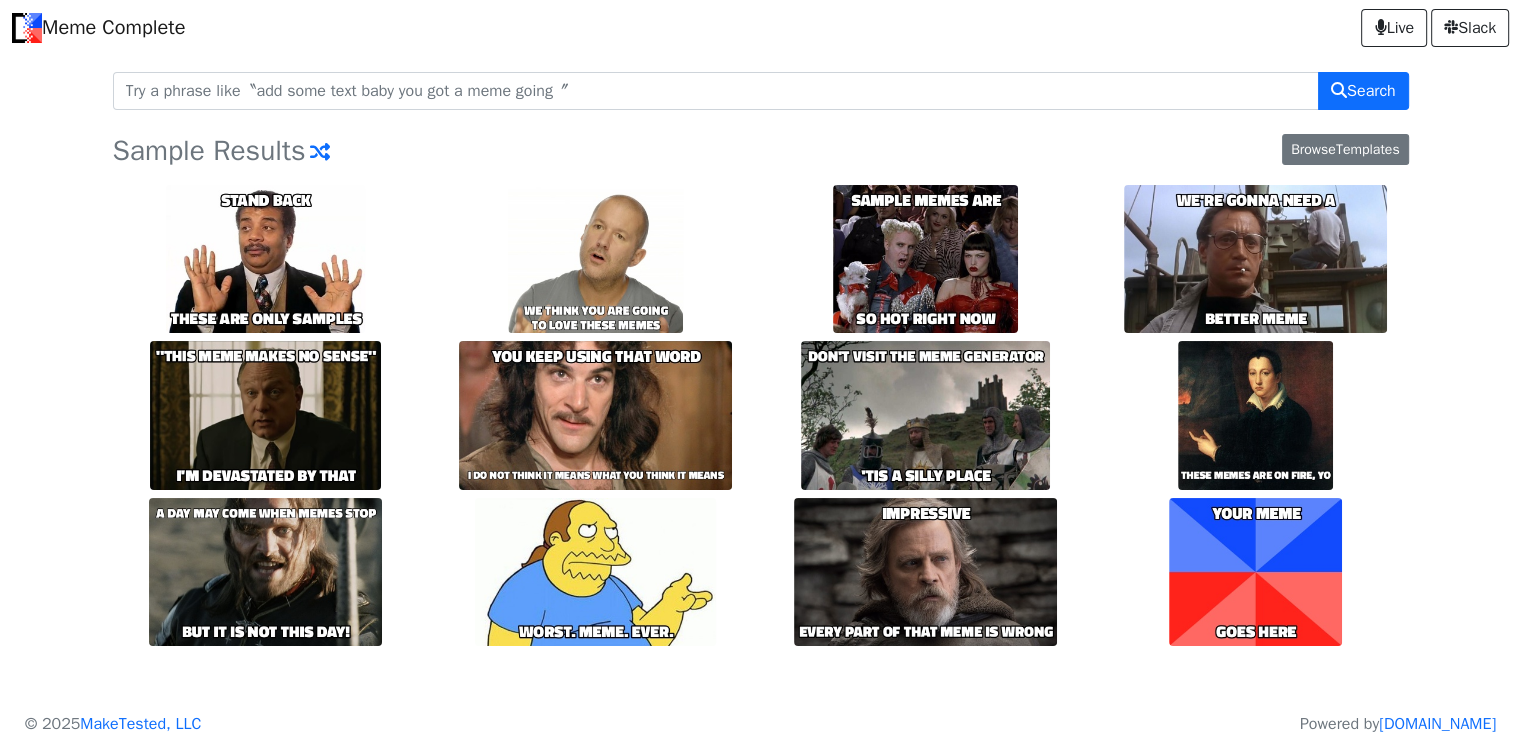 click on "Meme Complete" at bounding box center (98, 28) 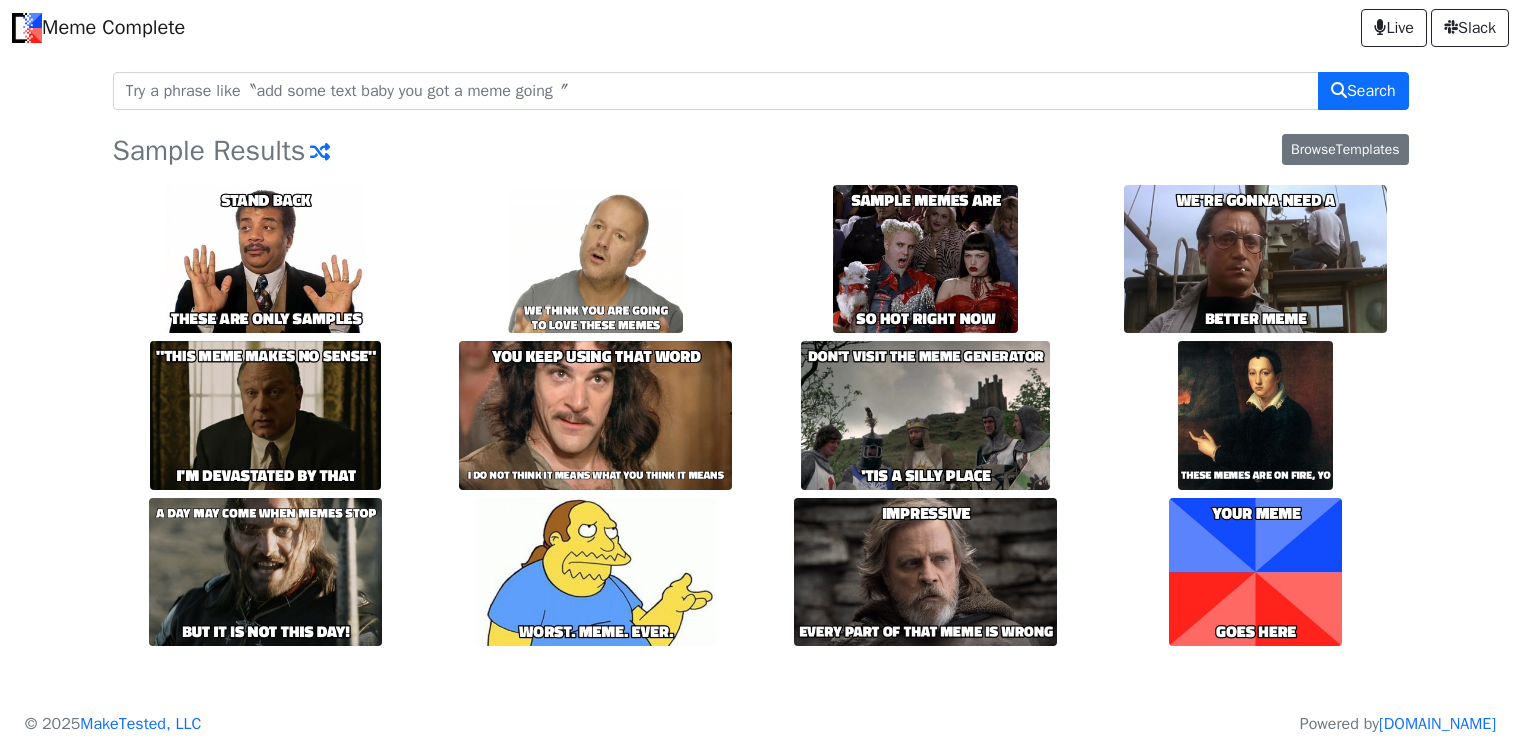 scroll, scrollTop: 0, scrollLeft: 0, axis: both 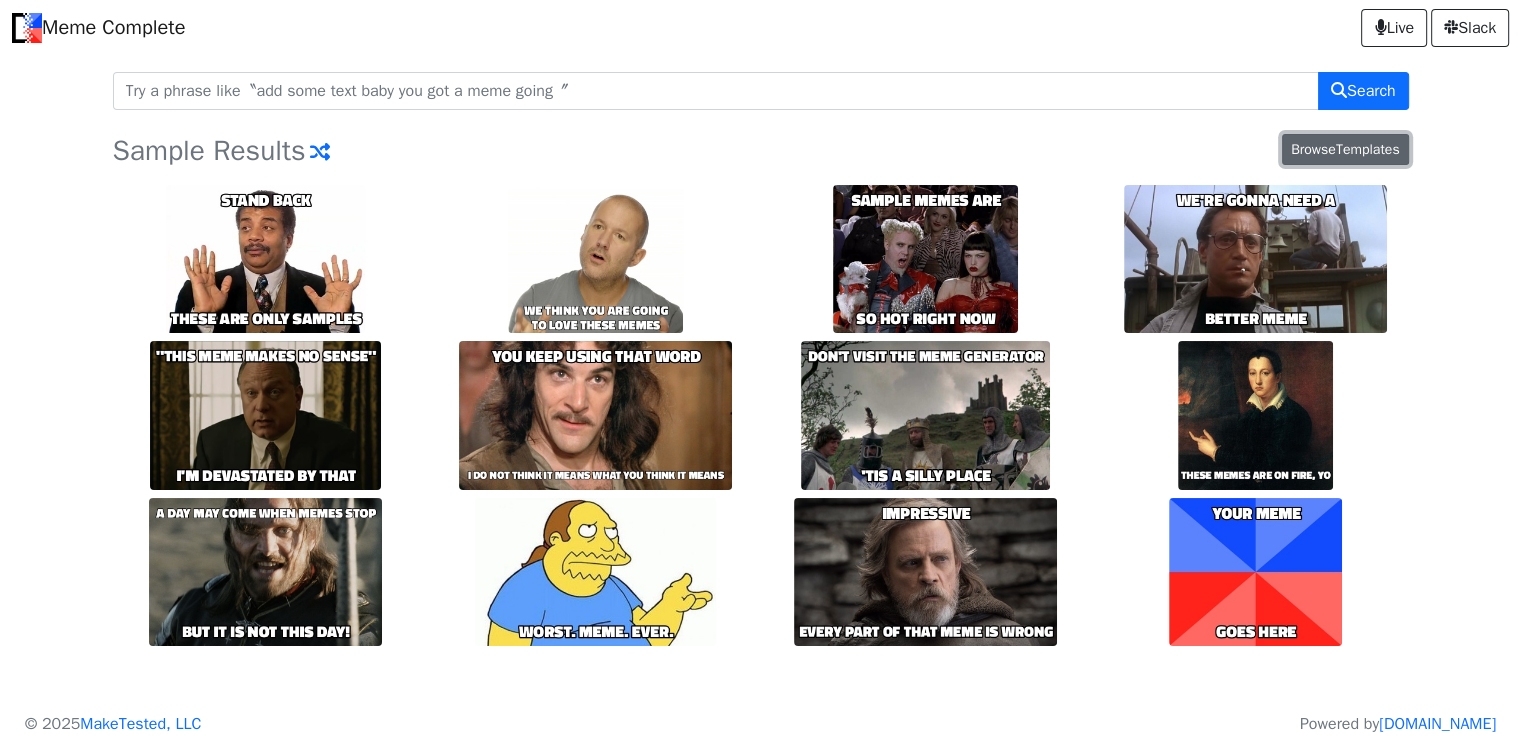 click on "Browse  Templates" at bounding box center (1345, 149) 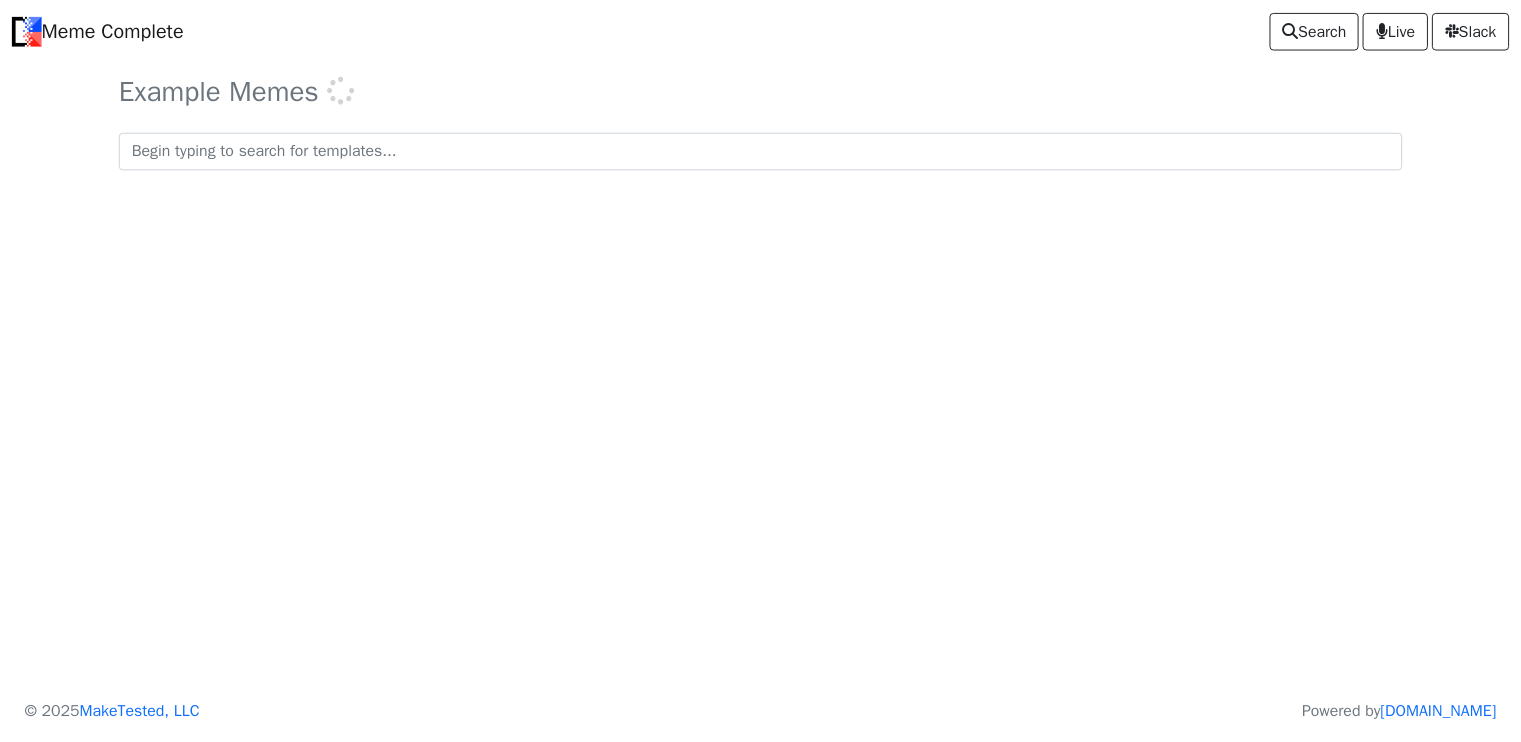 scroll, scrollTop: 0, scrollLeft: 0, axis: both 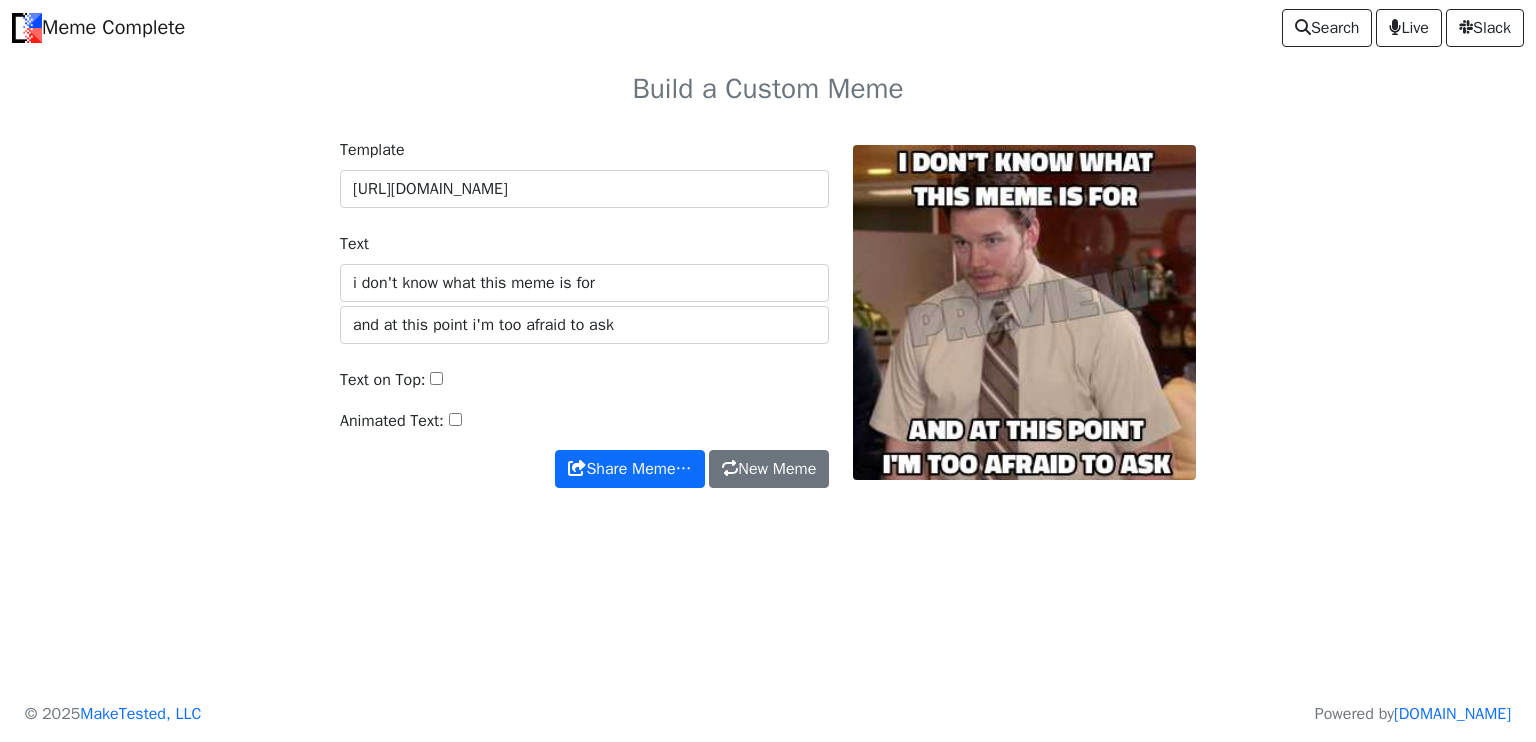 click on "Template
[URL][DOMAIN_NAME]
Text
i don't know what this meme is for
and at this point i'm too afraid to ask
Text on Top:
Animated Text:
Share Meme…
New Meme" at bounding box center [584, 313] 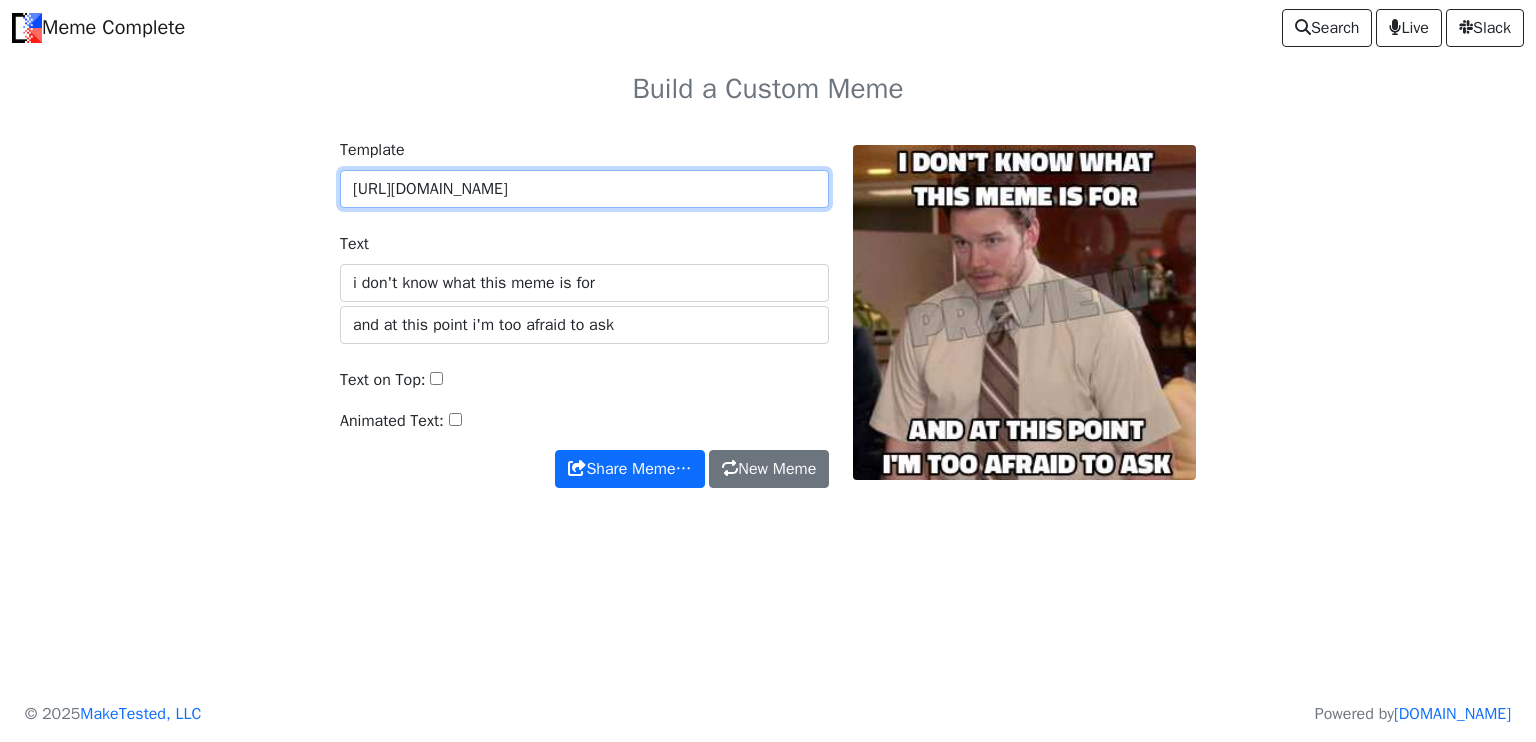 click on "[URL][DOMAIN_NAME]" at bounding box center (584, 189) 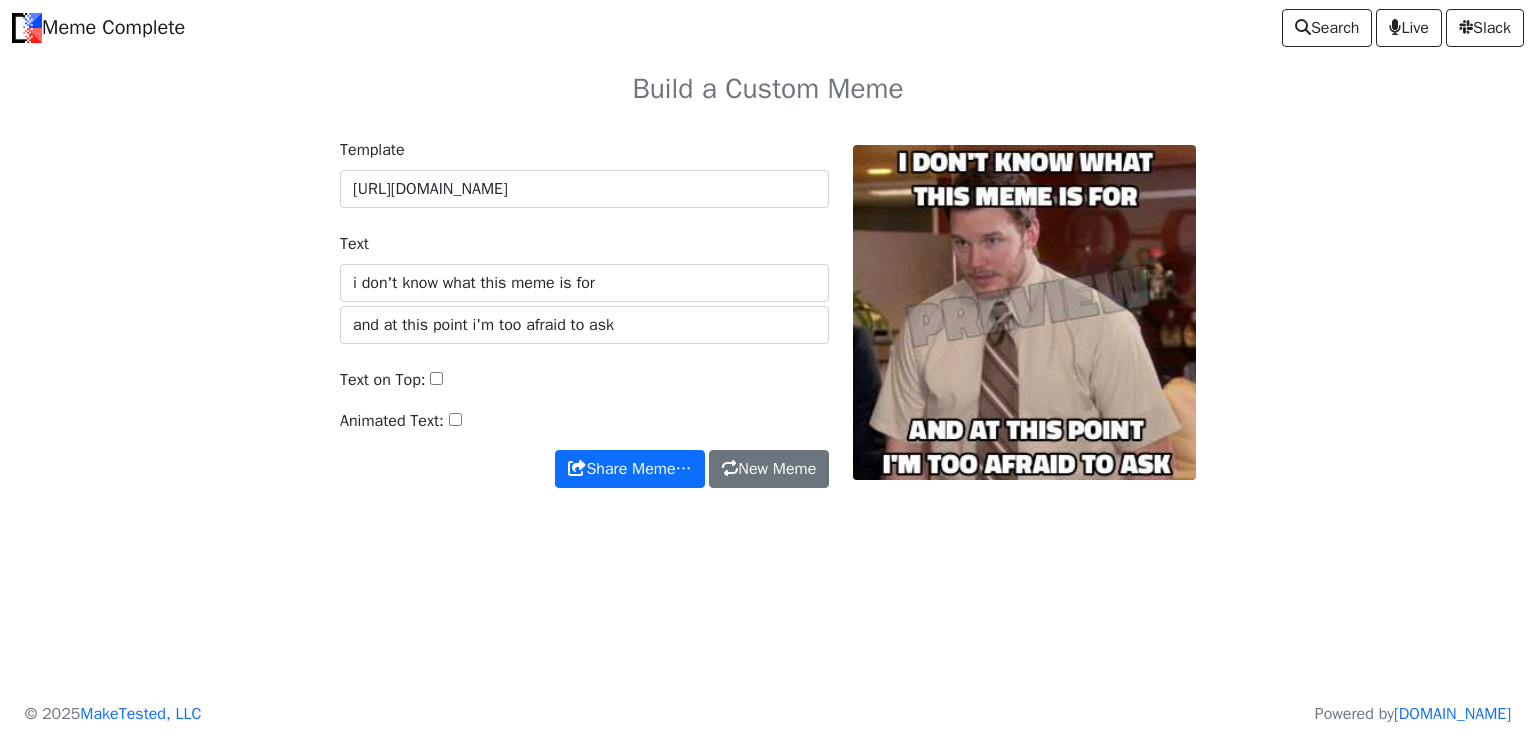 scroll, scrollTop: 0, scrollLeft: 0, axis: both 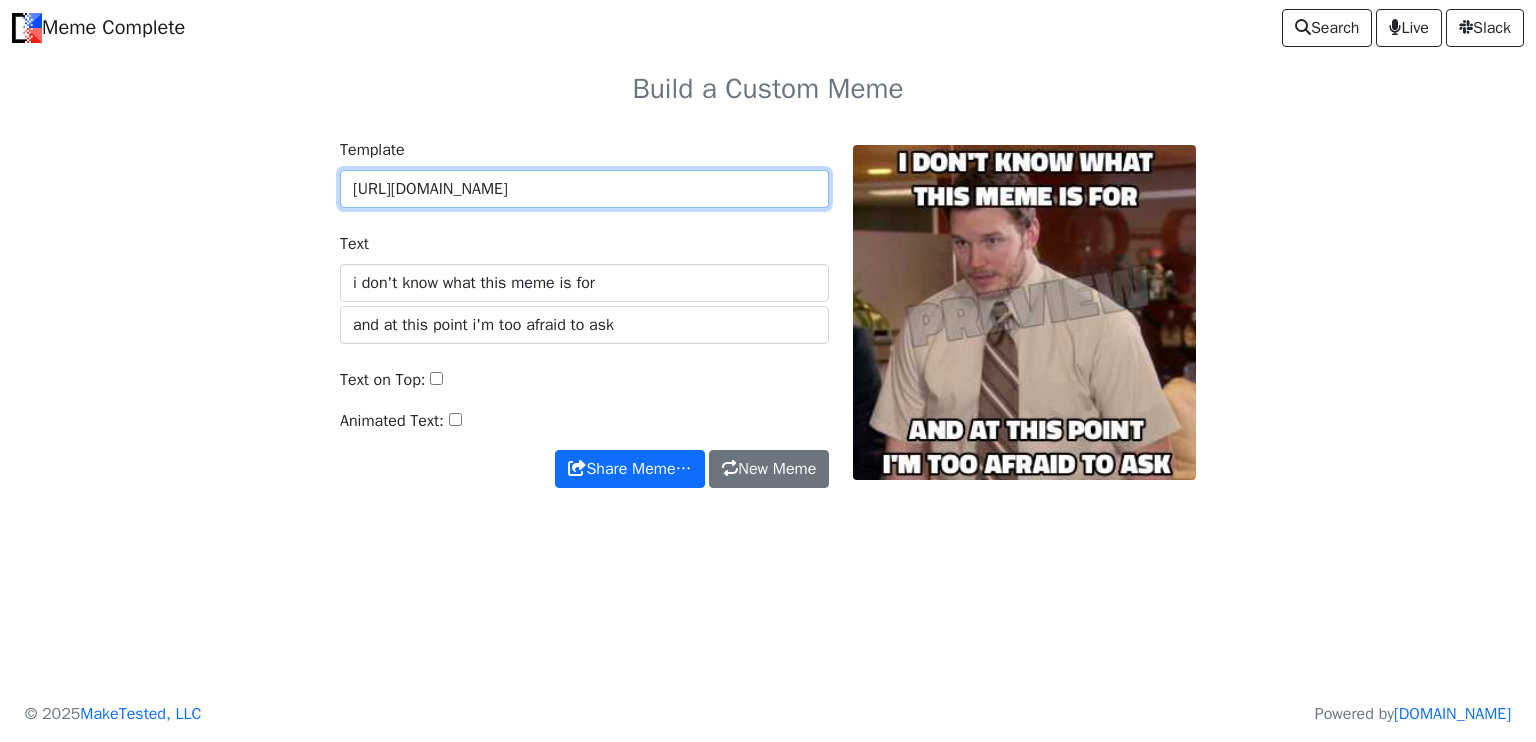click on "https://api.memegen.link/images/afraid/i_don't_know_what_this_meme_is_for/and_at_this_point_i'm_too_afraid_to_ask.jpg" at bounding box center (584, 189) 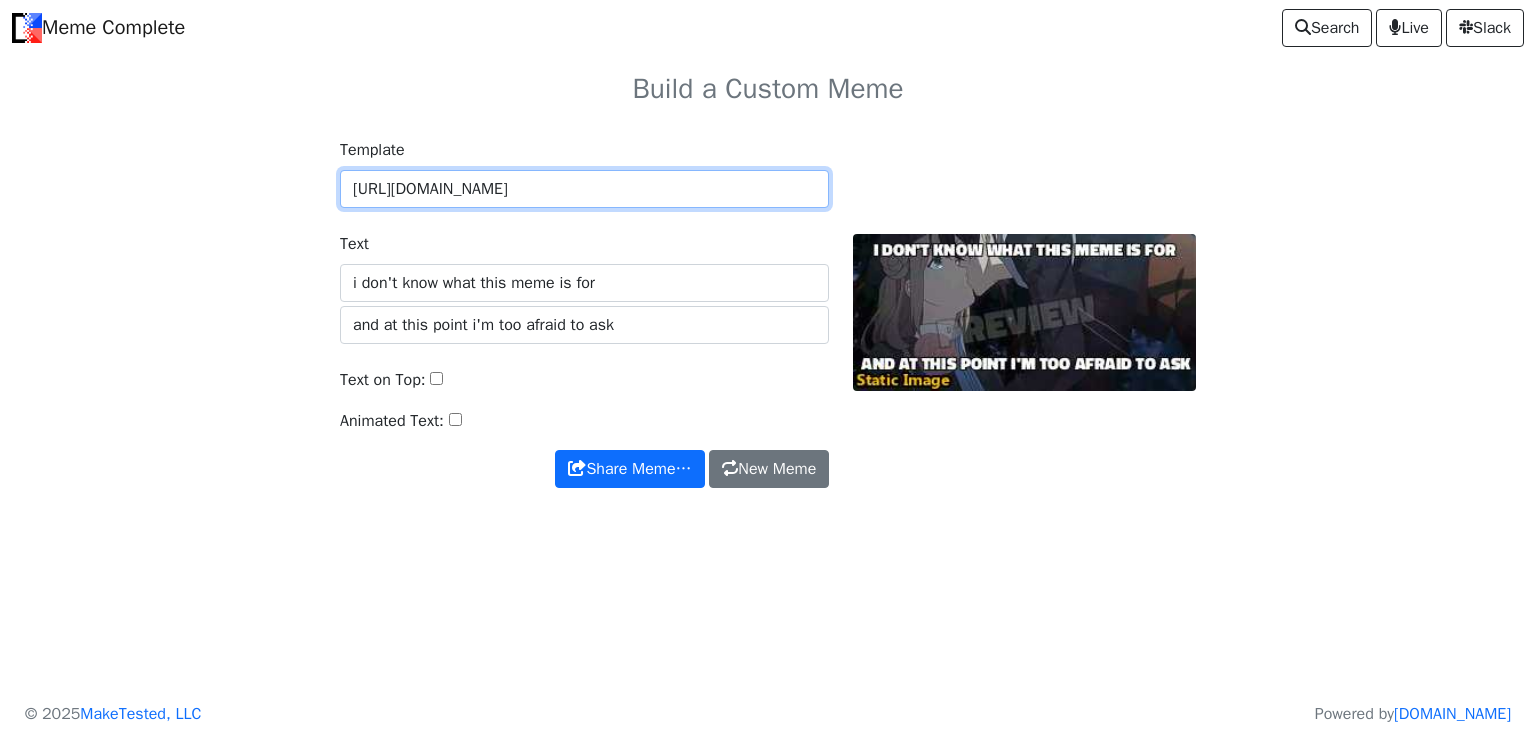 type on "[URL][DOMAIN_NAME]" 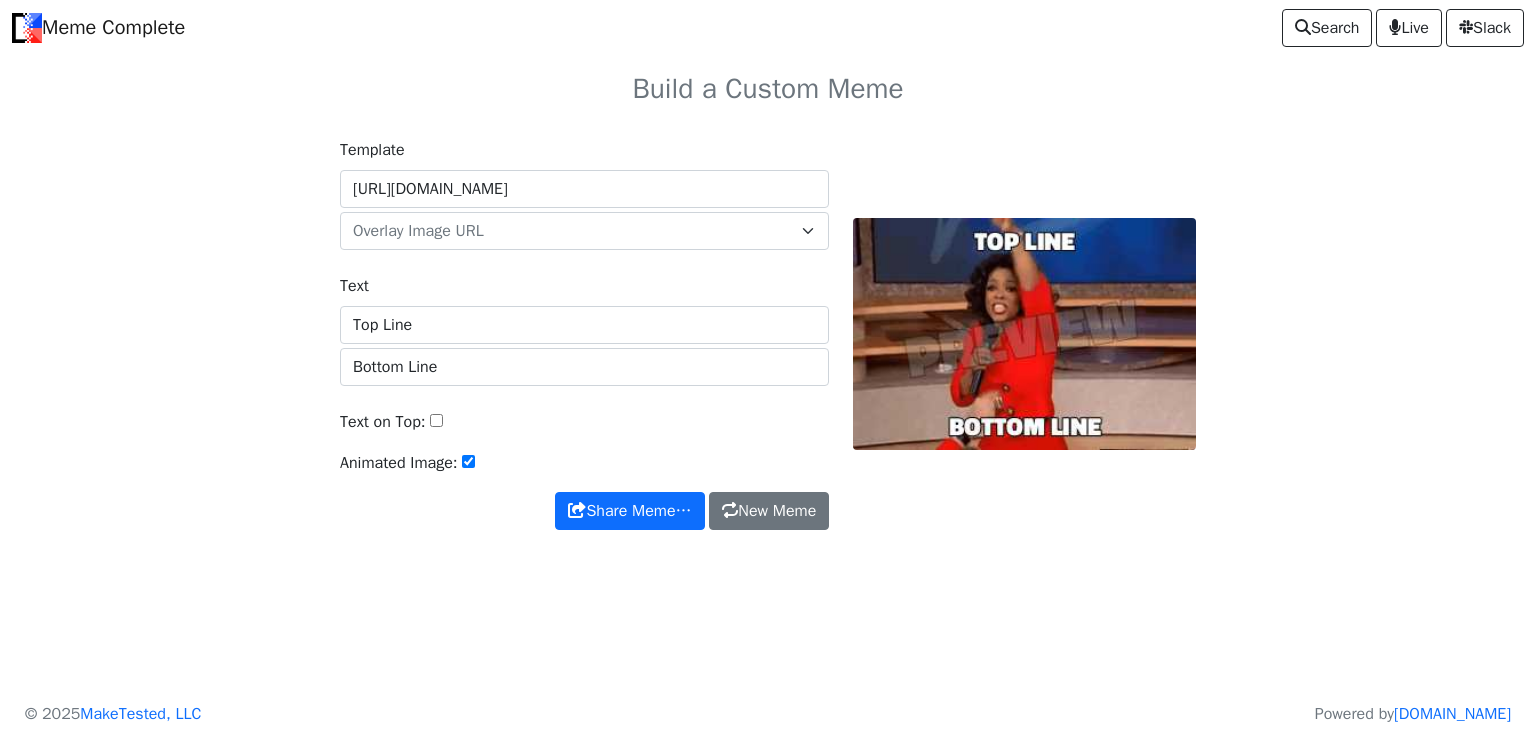 scroll, scrollTop: 0, scrollLeft: 0, axis: both 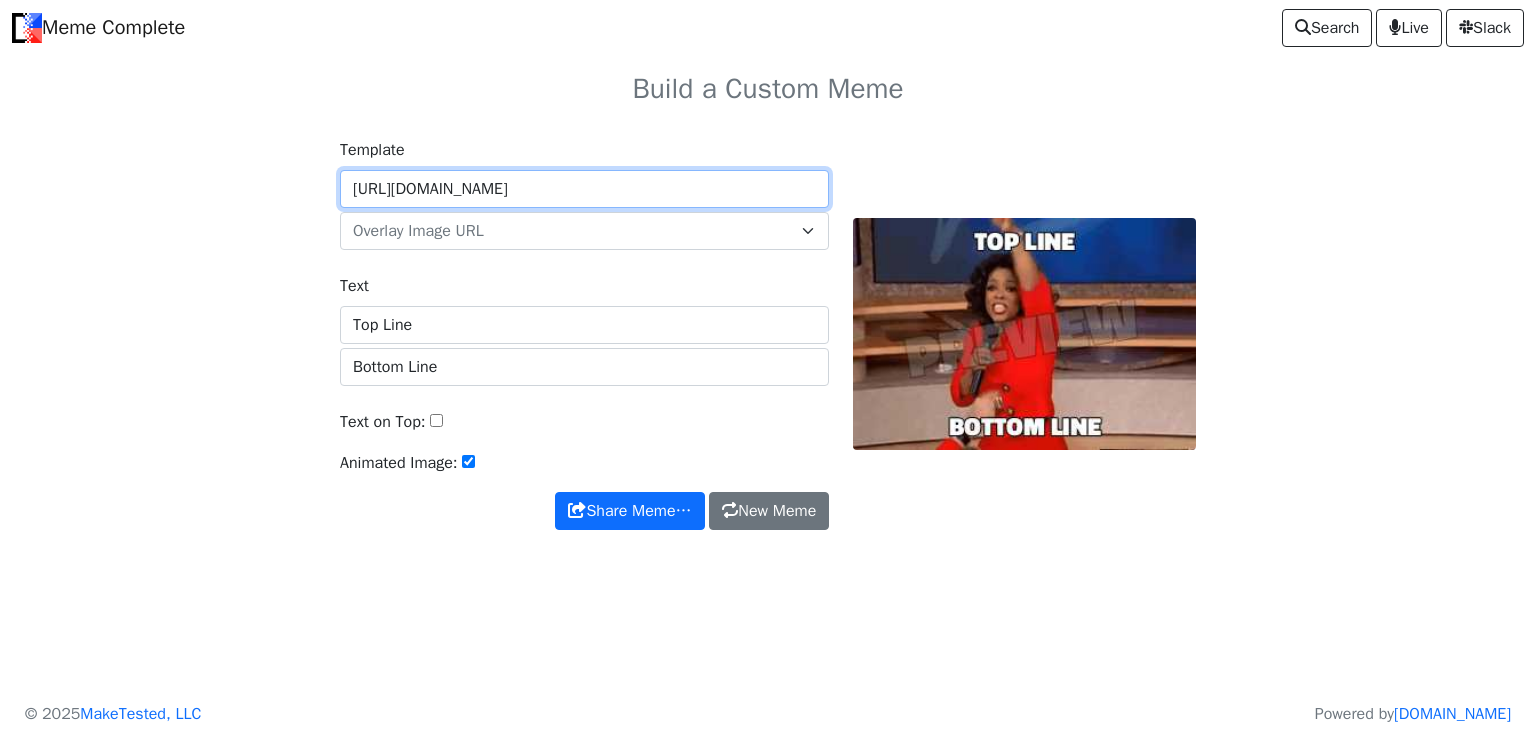 click on "[URL][DOMAIN_NAME]" at bounding box center [584, 189] 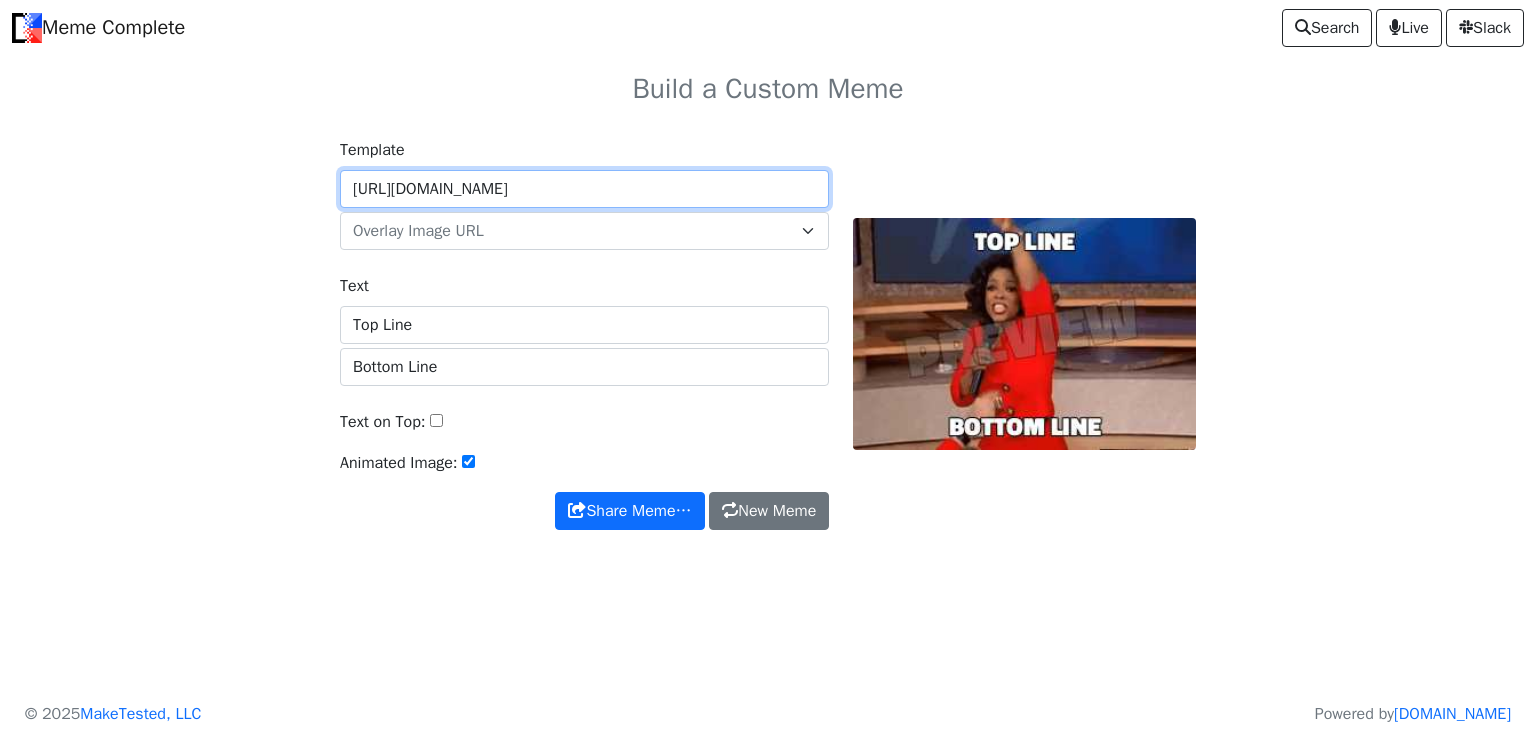 paste on "[DOMAIN_NAME][URL]" 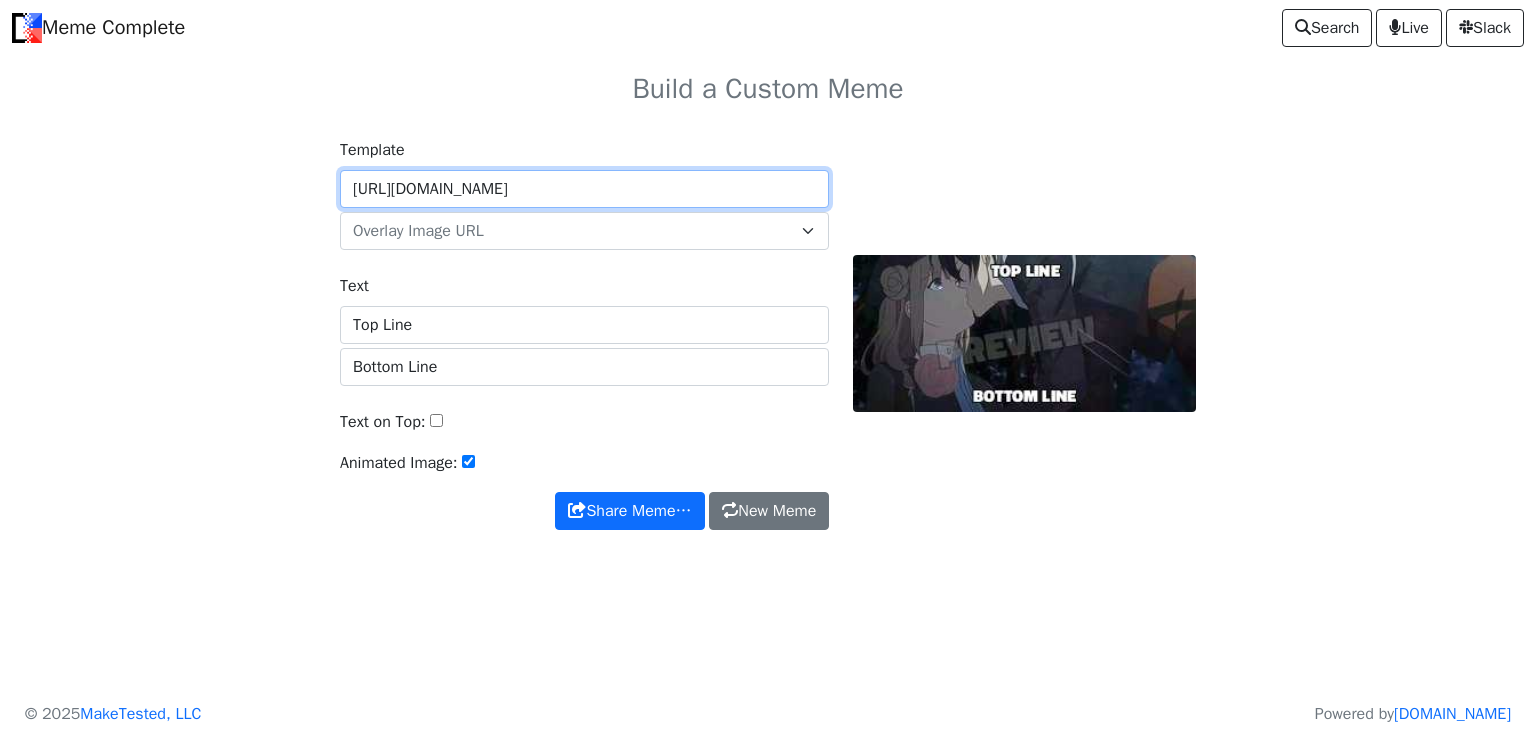 type on "[URL][DOMAIN_NAME]" 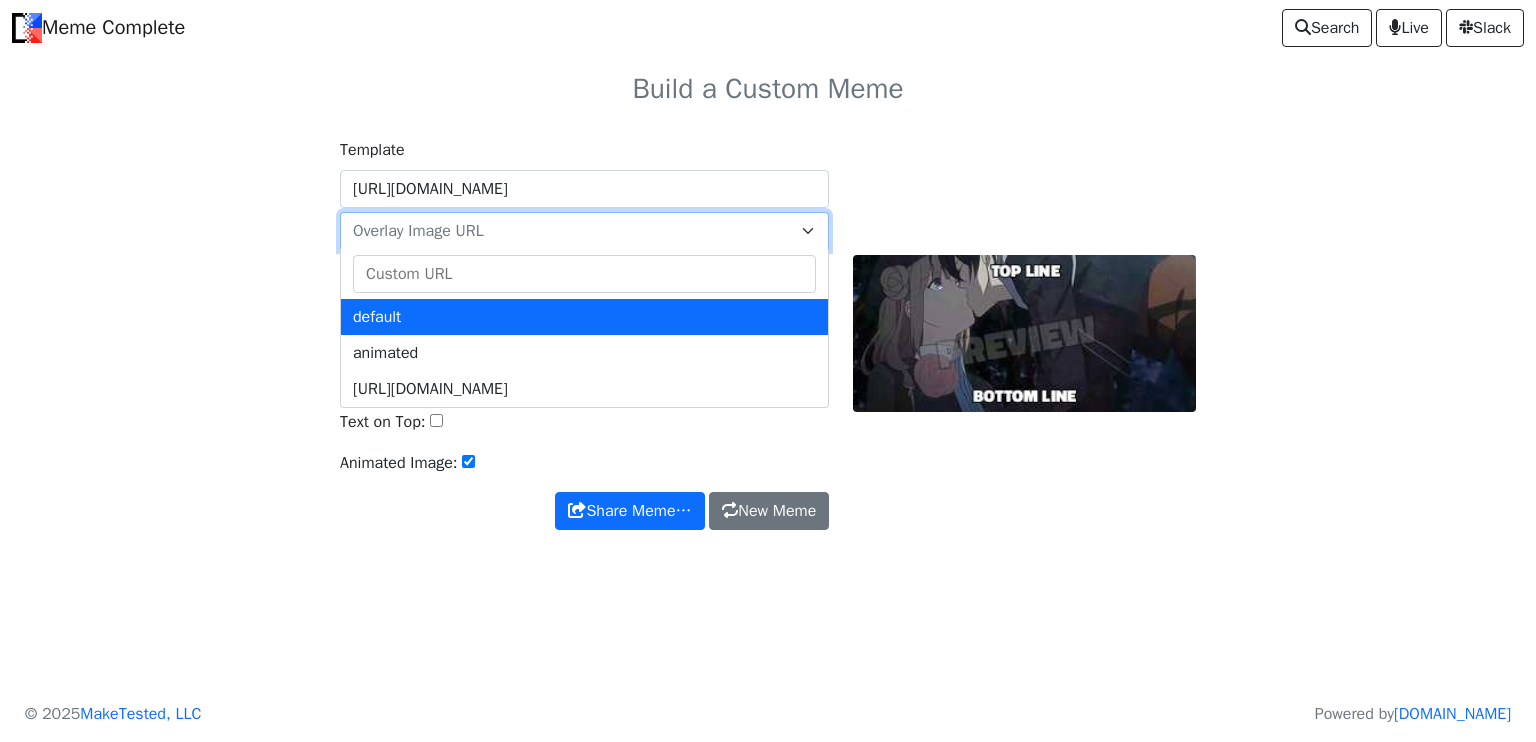 scroll, scrollTop: 0, scrollLeft: 0, axis: both 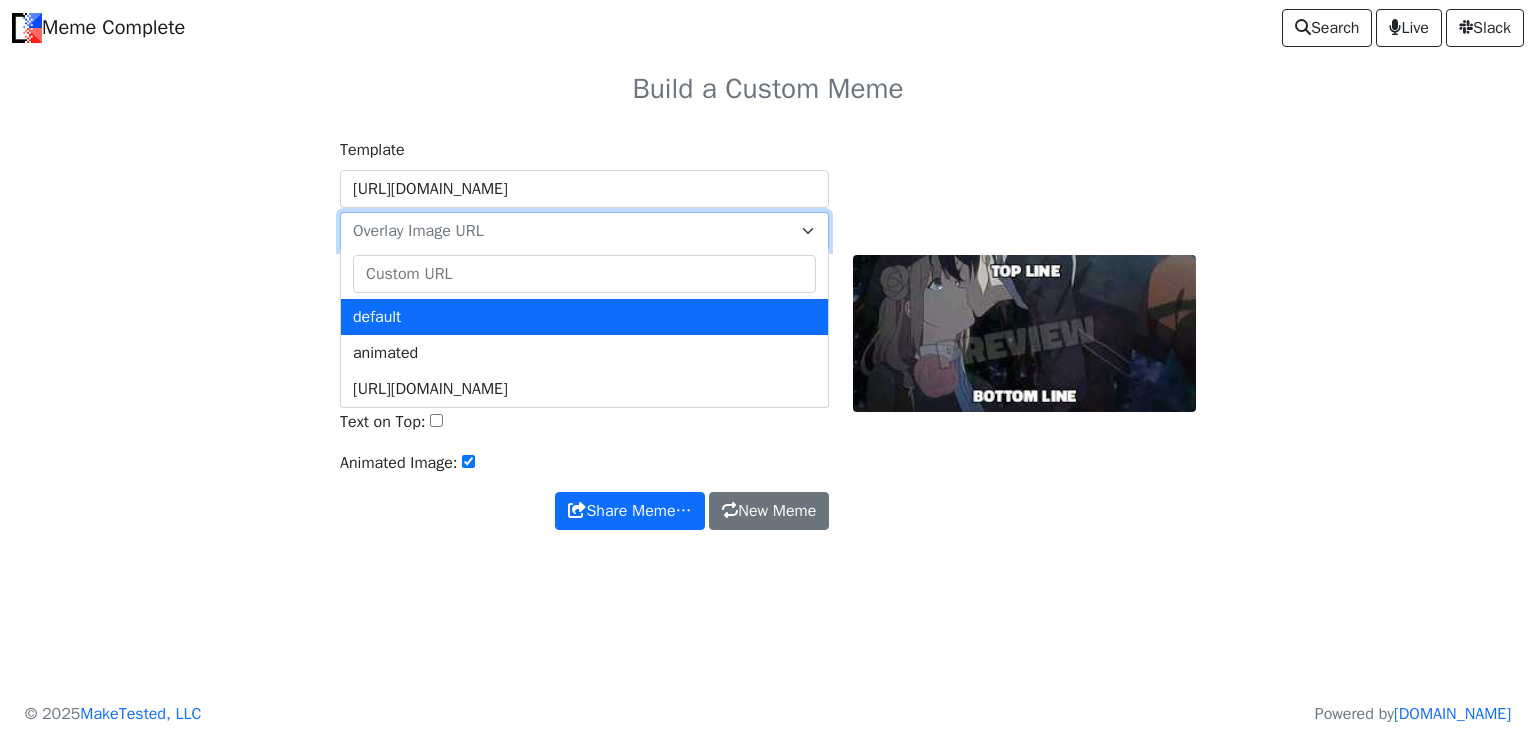 click on "Overlay Image URL" at bounding box center (572, 231) 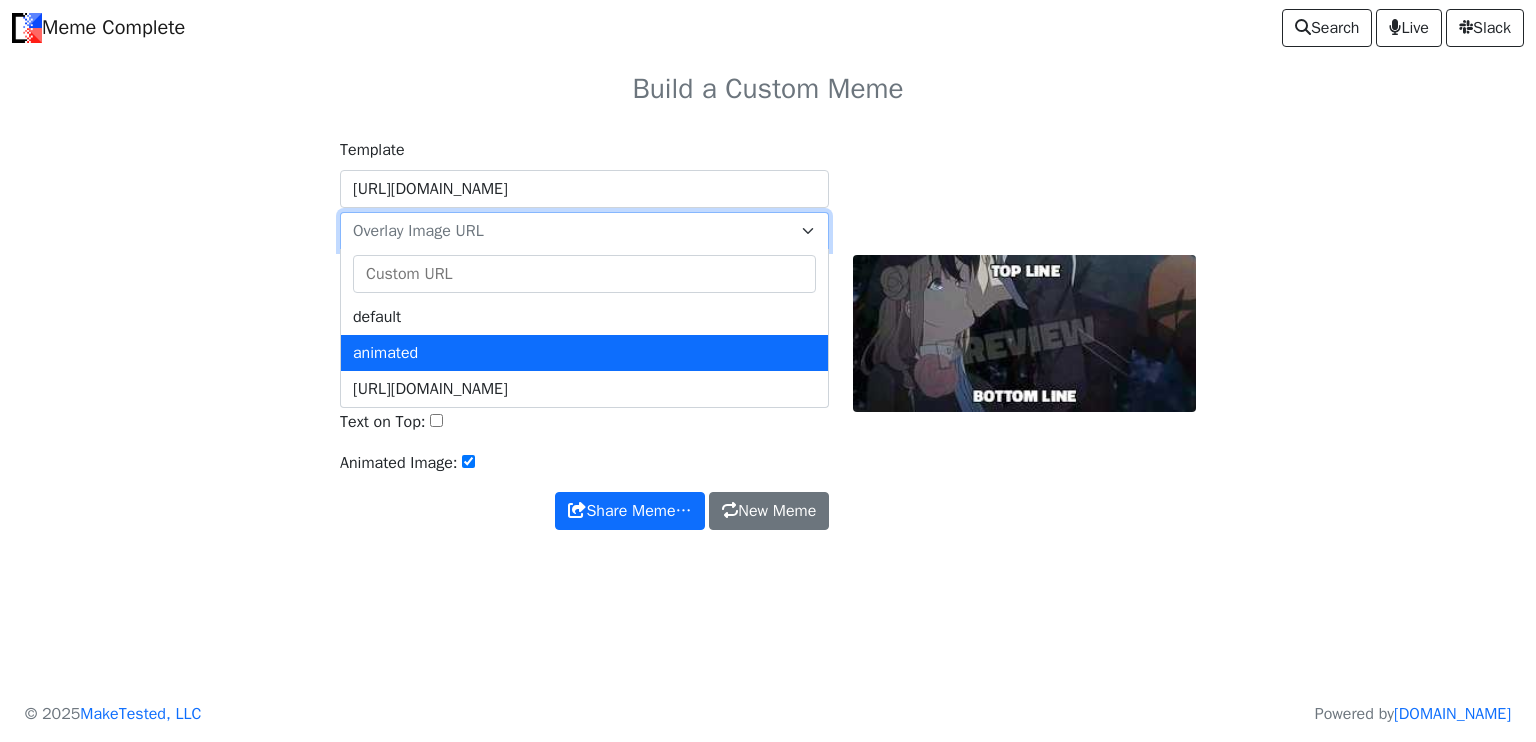 select on "animated" 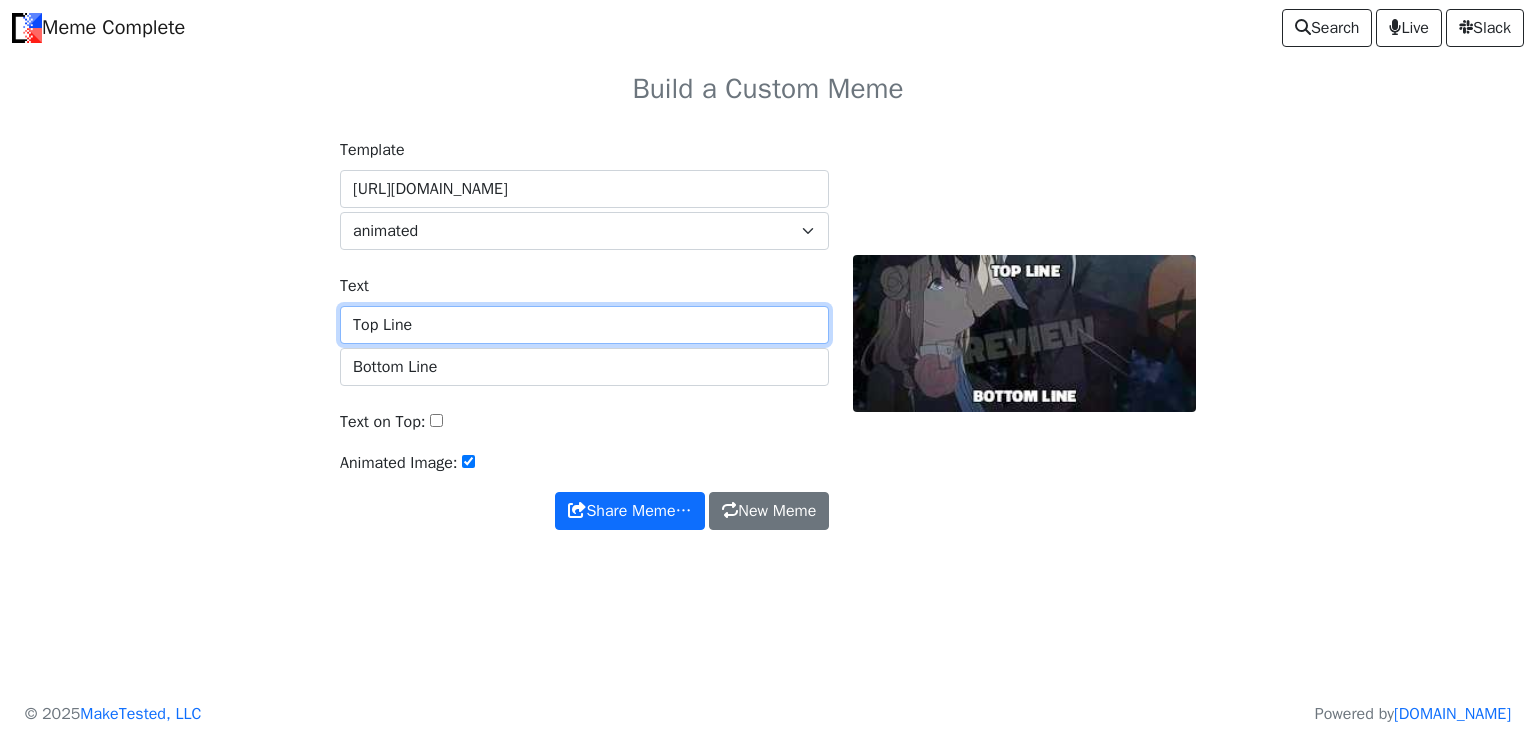 click on "Top Line" at bounding box center [584, 325] 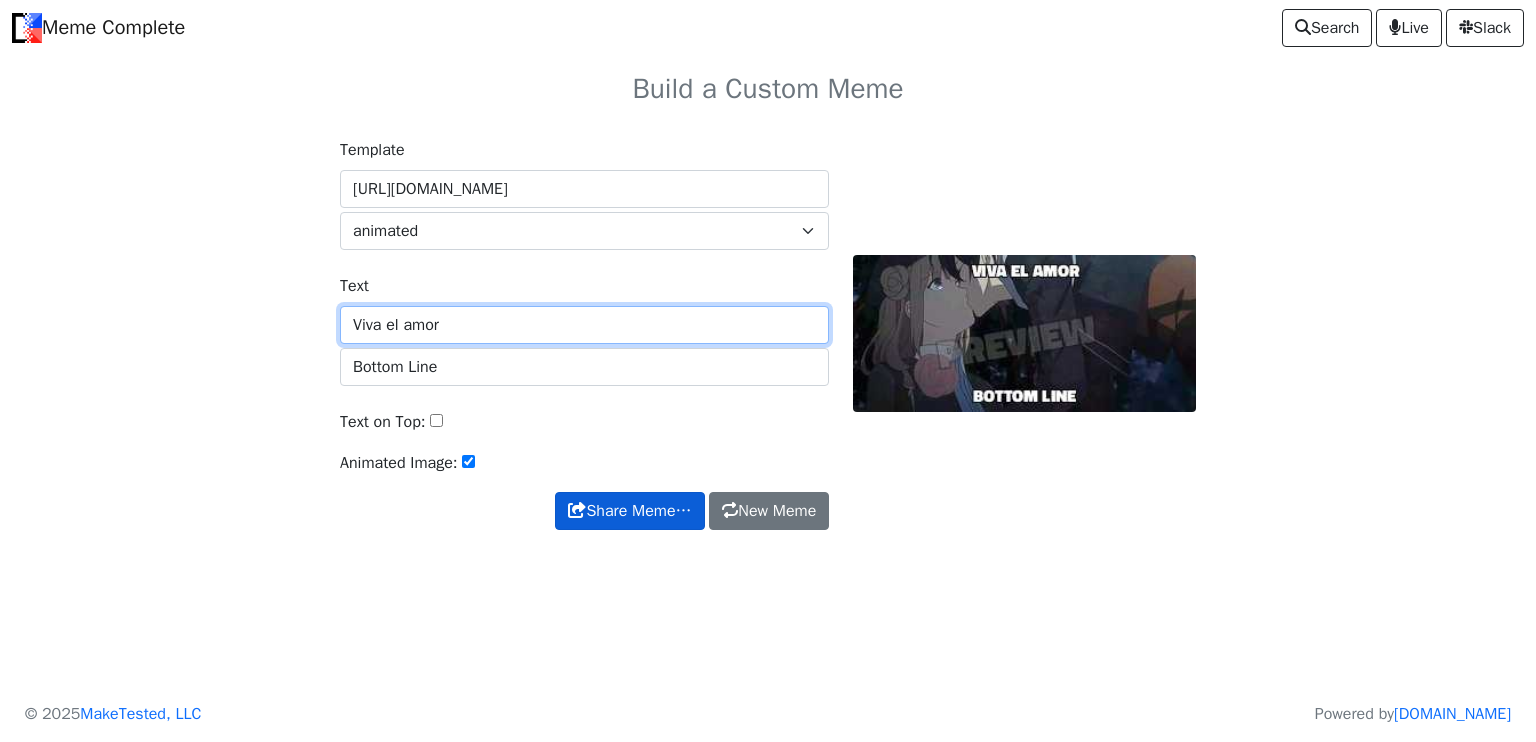 type on "Viva el amor" 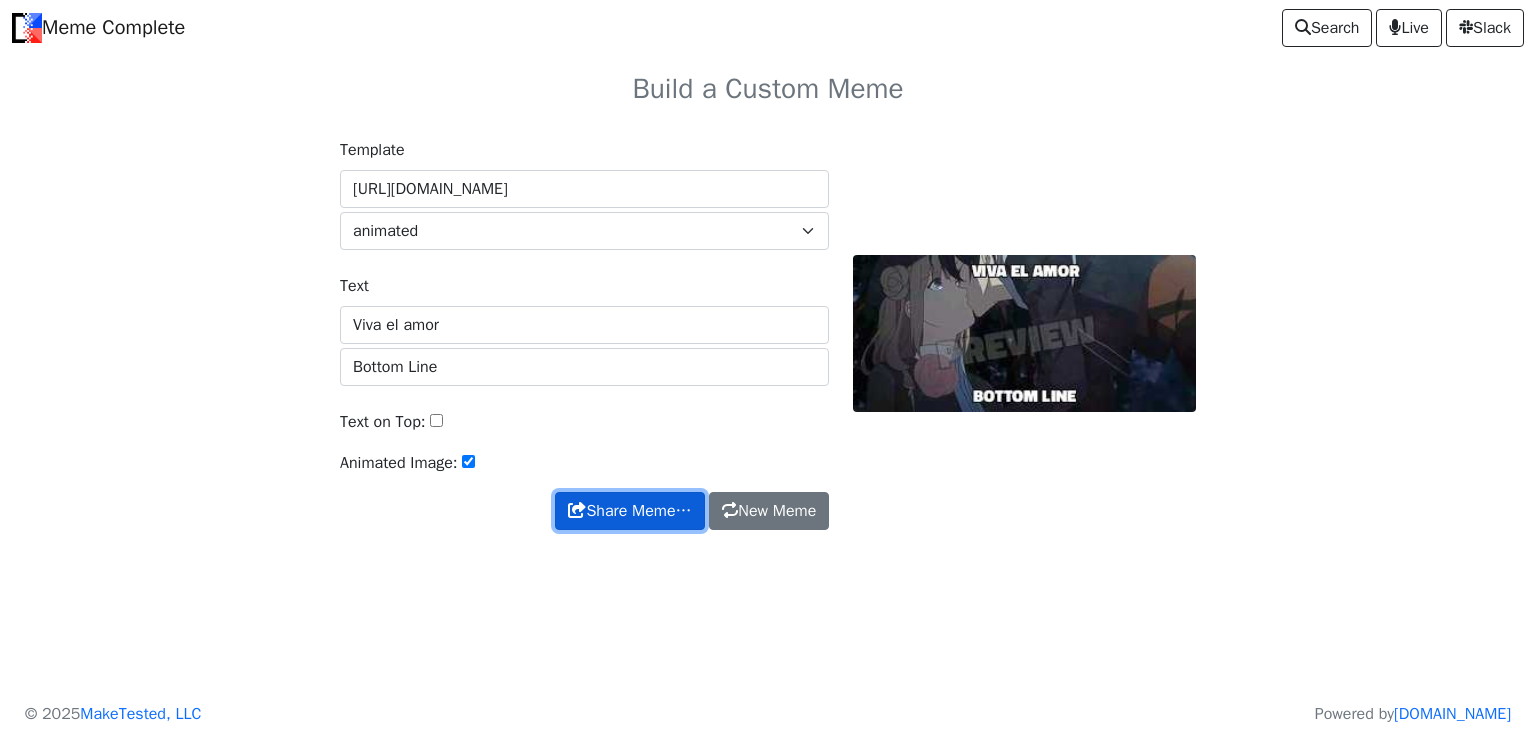 click on "Share Meme…" at bounding box center (629, 511) 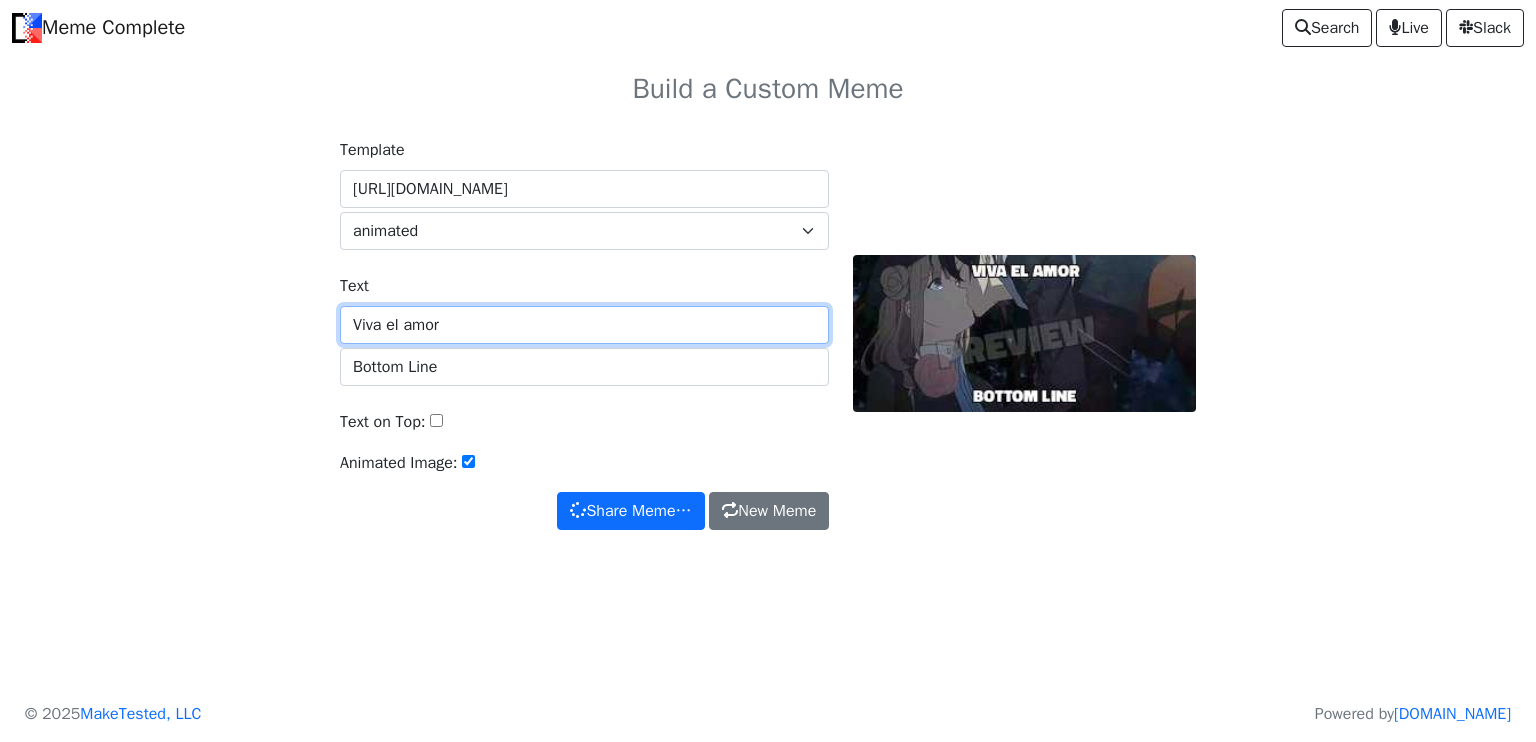 click on "Viva el amor" at bounding box center [584, 325] 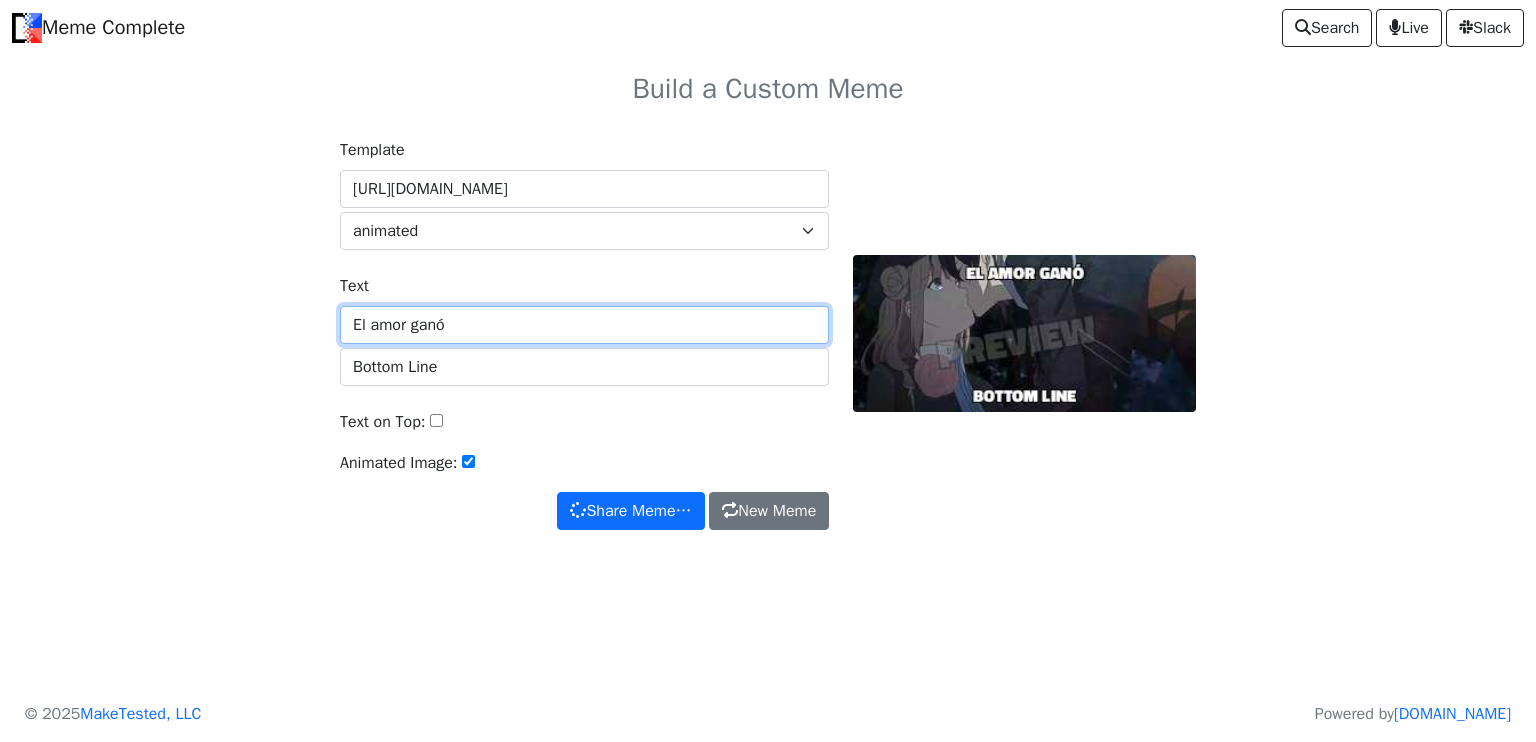 type on "El amor ganó" 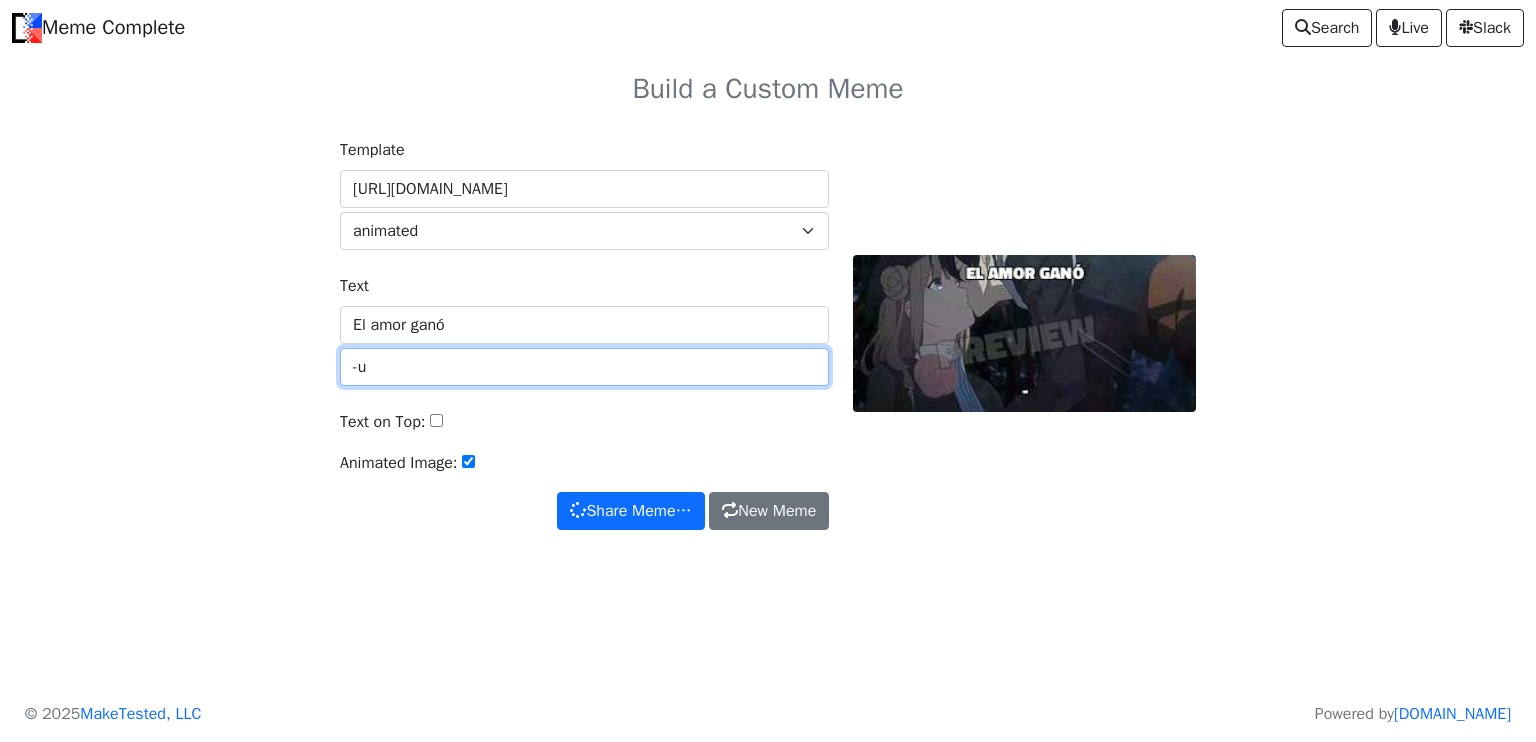 type on "-" 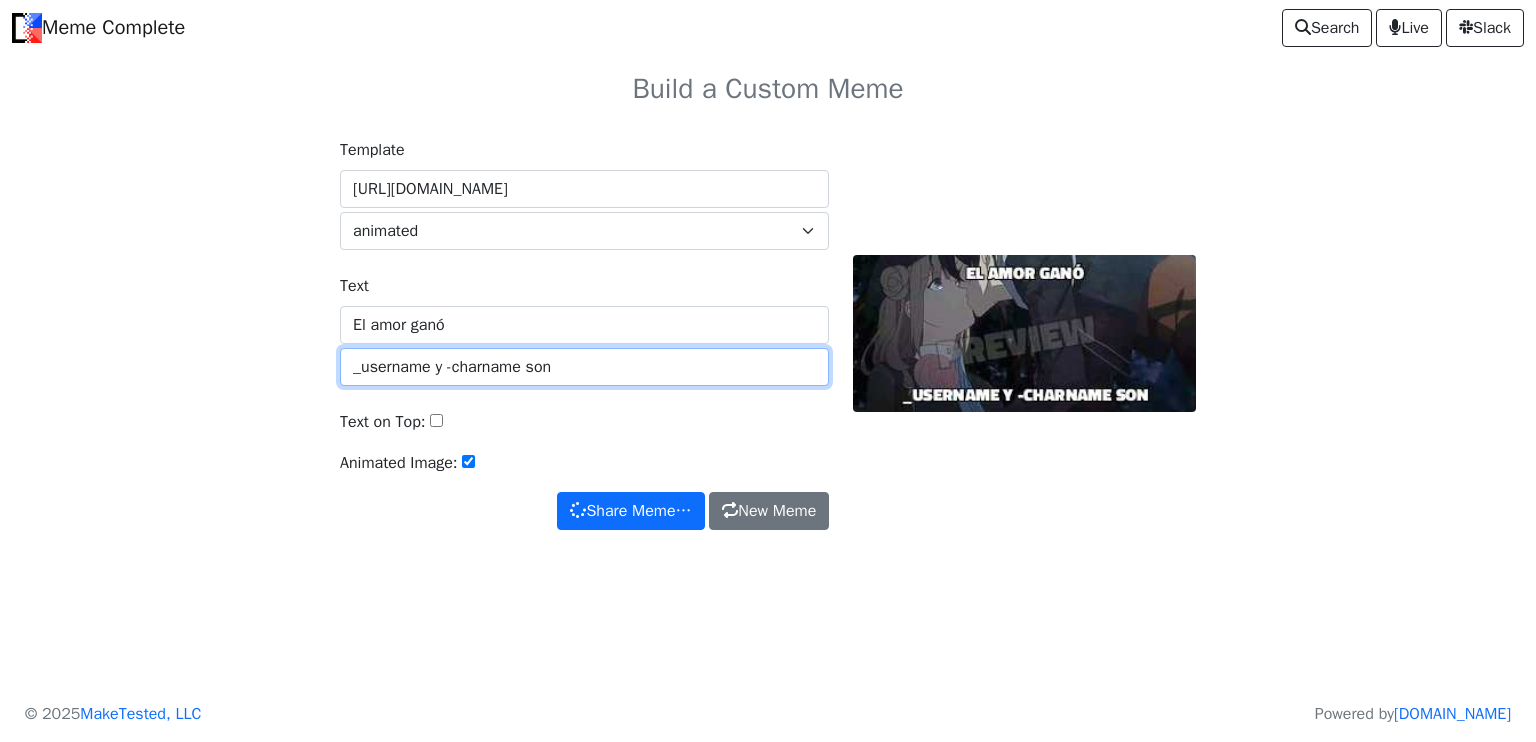 type on "_username y -charname son" 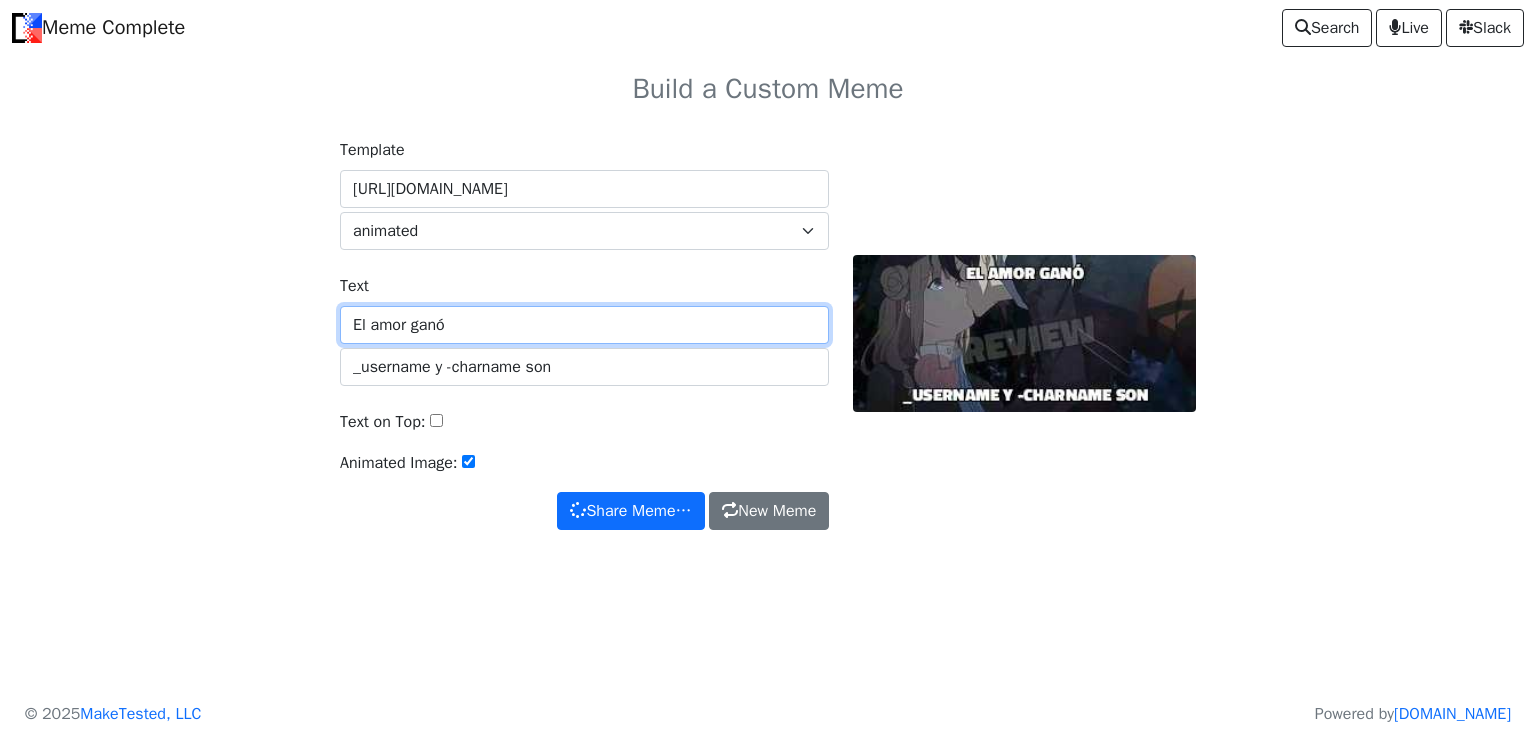 click on "El amor ganó" at bounding box center (584, 325) 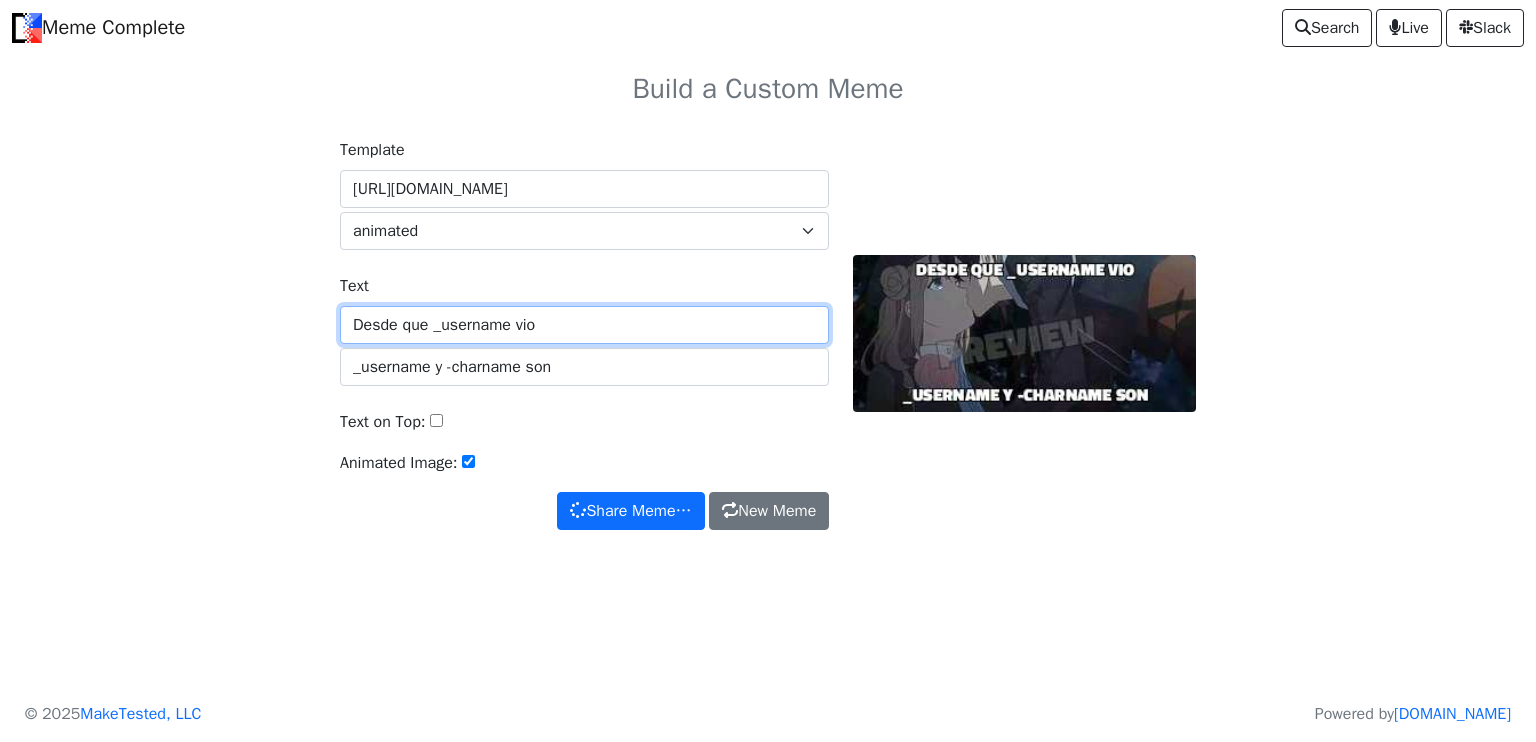 type on "Desde que _username vio" 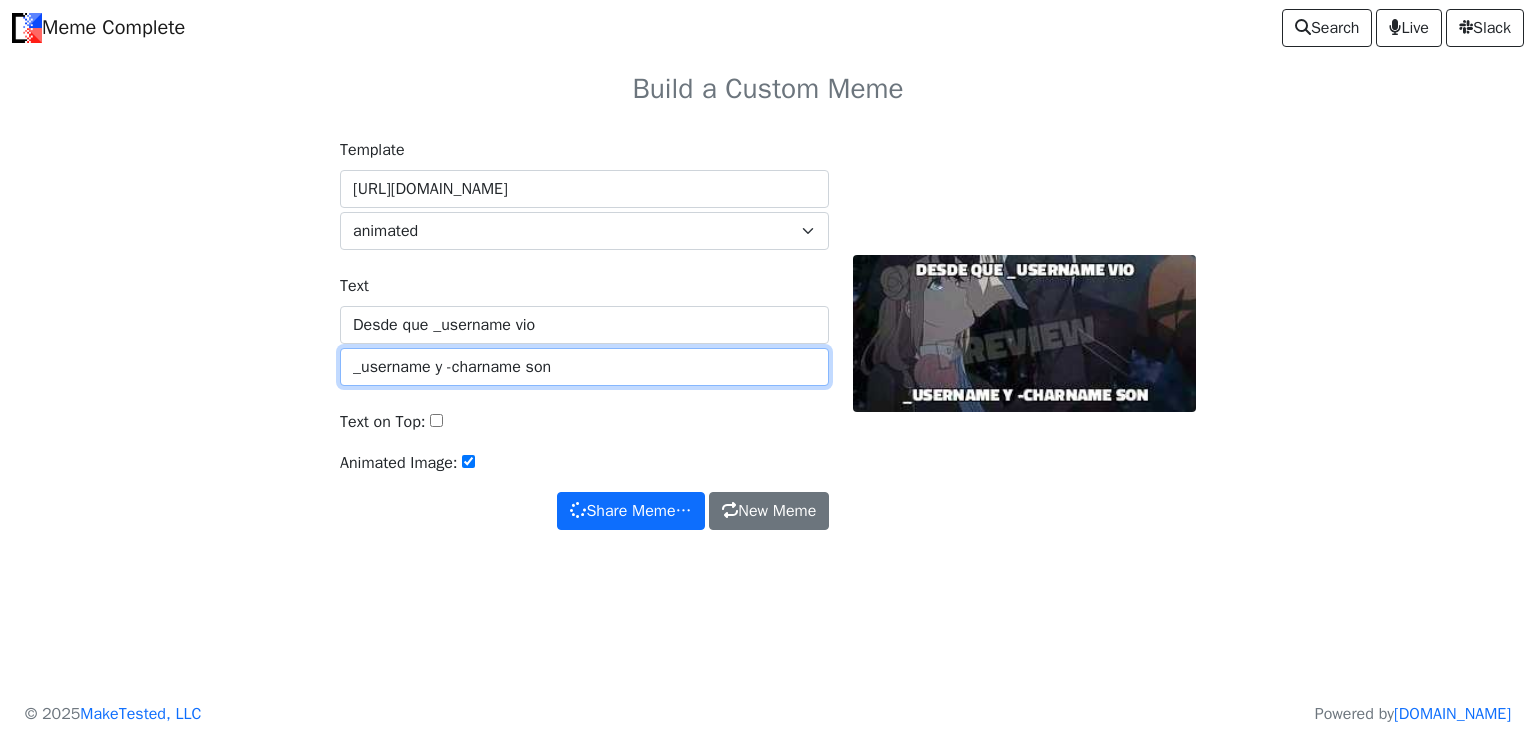drag, startPoint x: 445, startPoint y: 369, endPoint x: 262, endPoint y: 359, distance: 183.27303 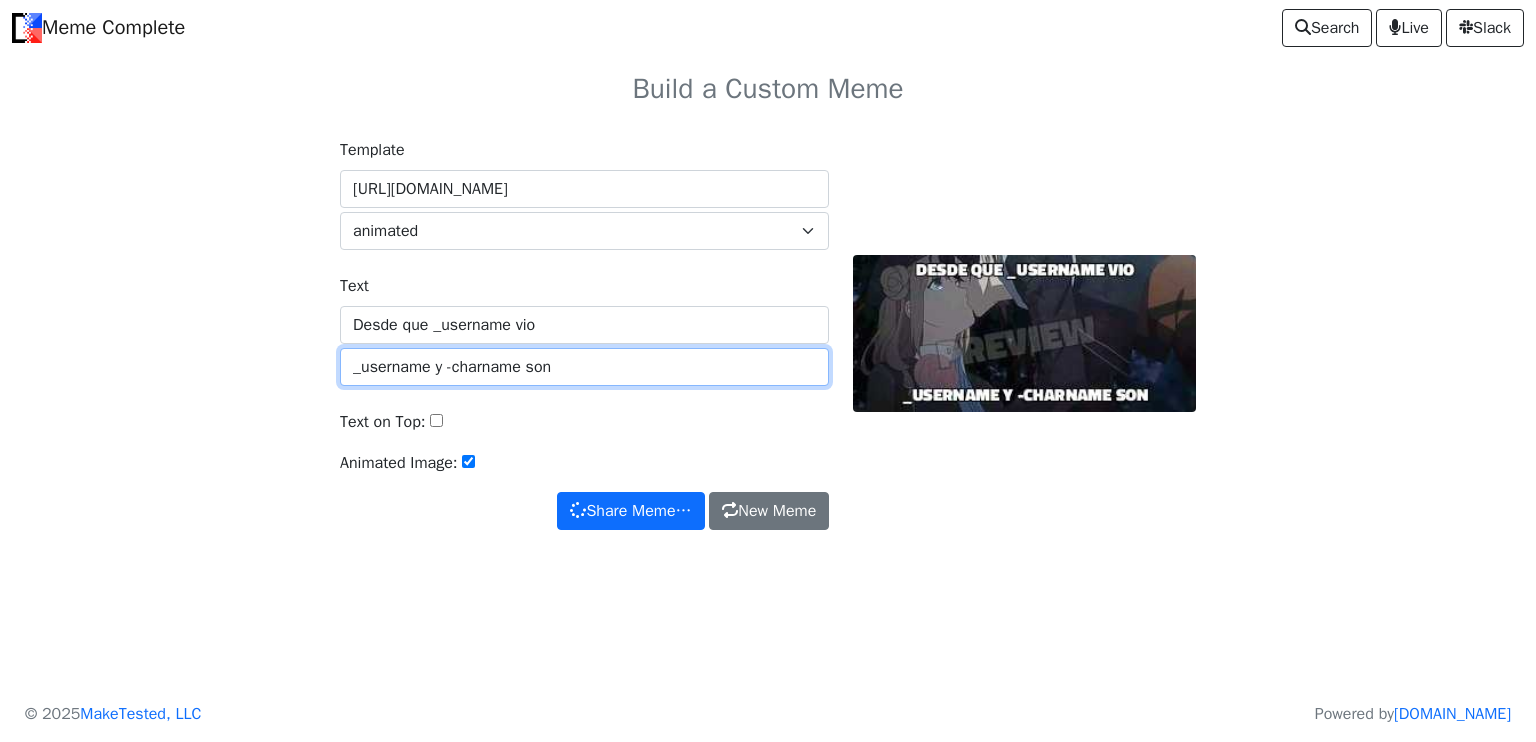 click on "Template
https://kindyou.com/wp-content/uploads/2018/10/Super-Cute-Anime-Love-Gifs-2.gif
default
animated
https://memecomplete.com/static/images/logo.png
animated
Text
Desde que _username vio
_username y -charname son
Text on Top:
Animated Image:
Share Meme…
New Meme
Share Meme…" at bounding box center [768, 346] 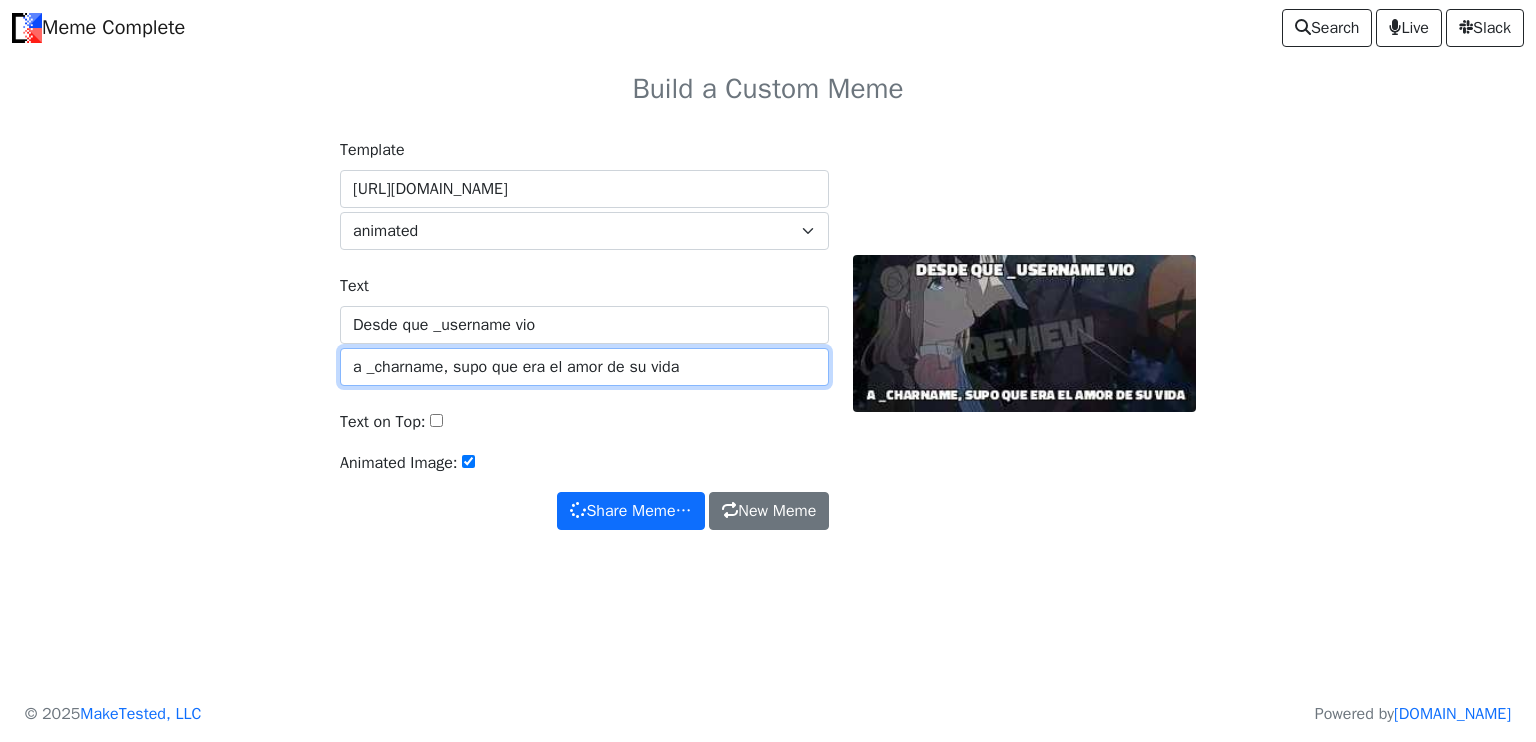 click on "a _charname, supo que era el amor de su vida" at bounding box center (584, 367) 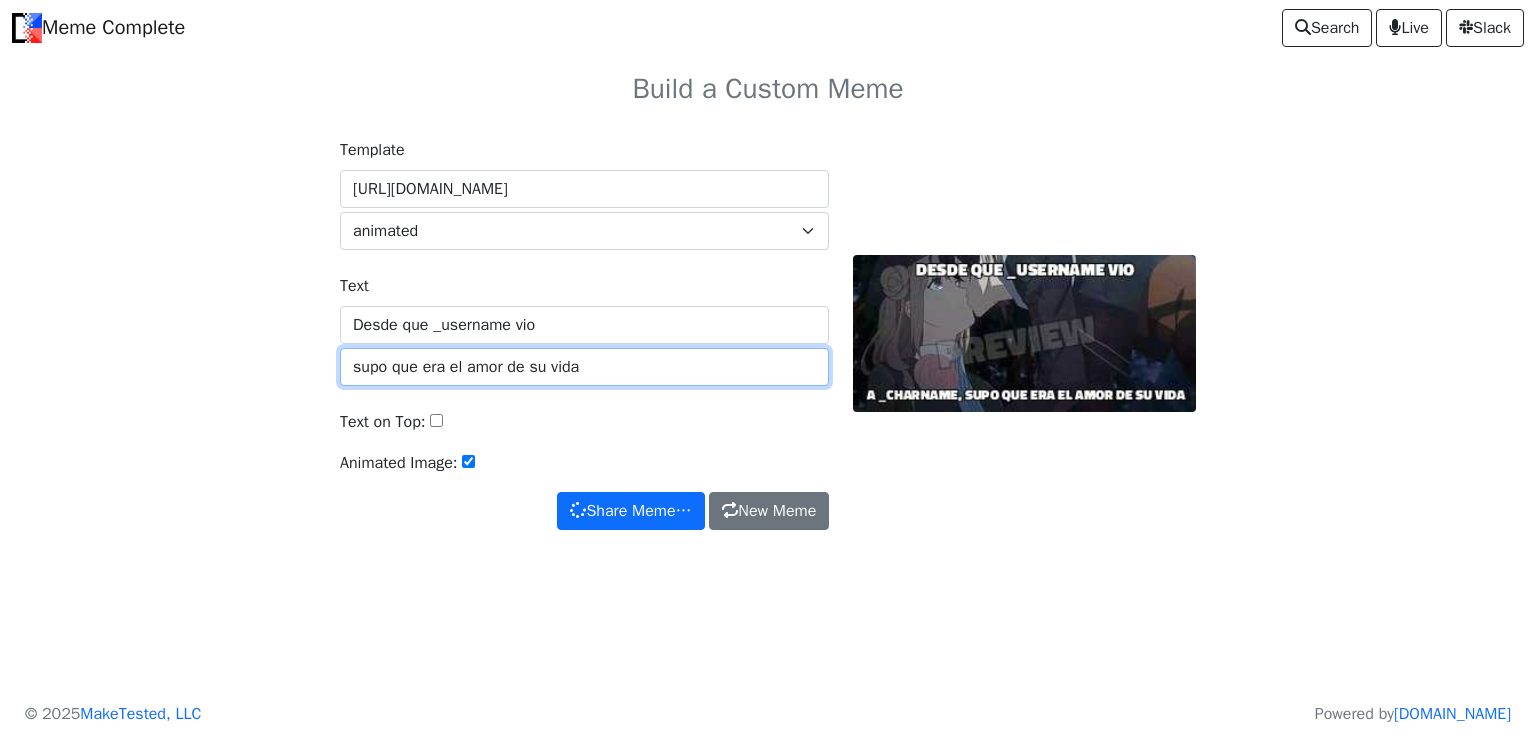 type on "supo que era el amor de su vida" 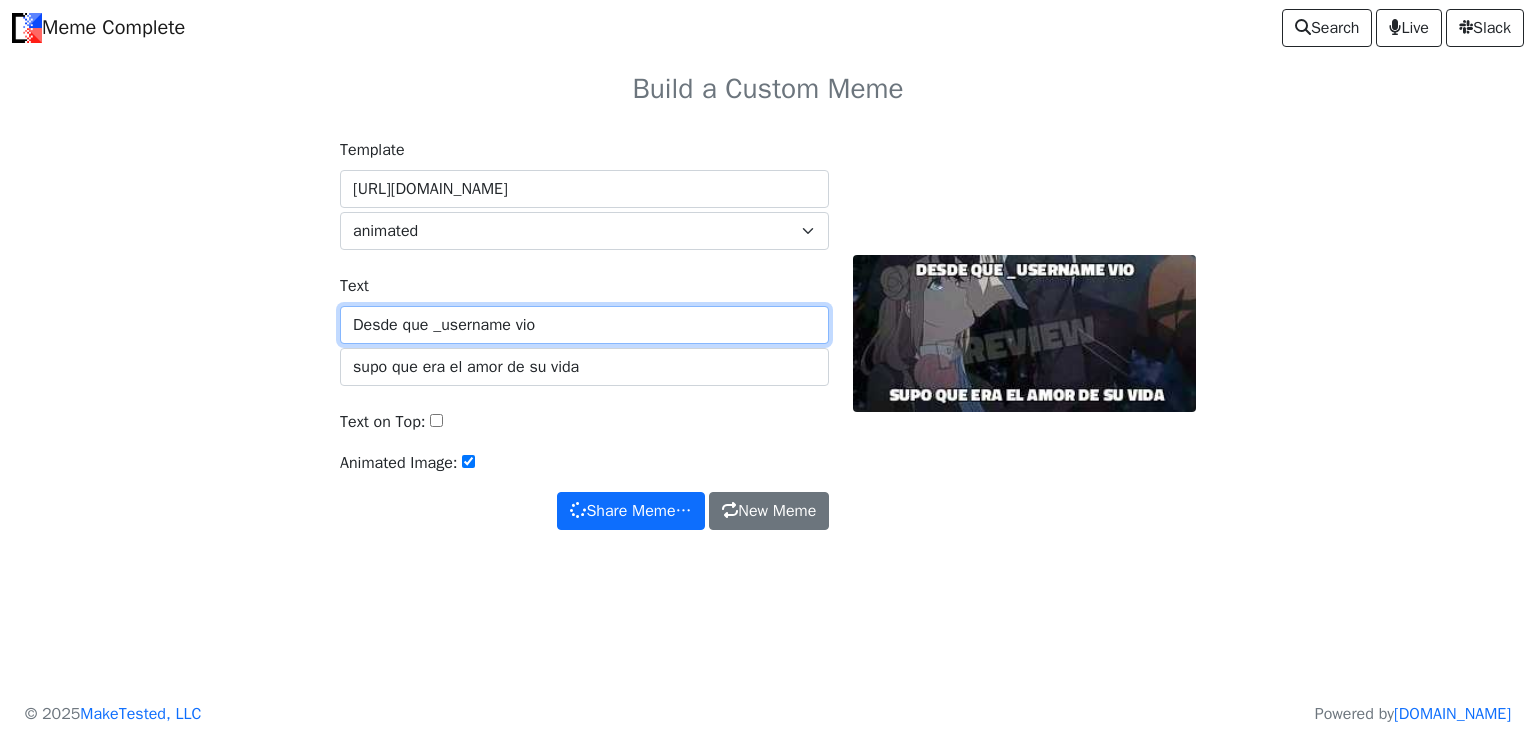 click on "Desde que _username vio" at bounding box center [584, 325] 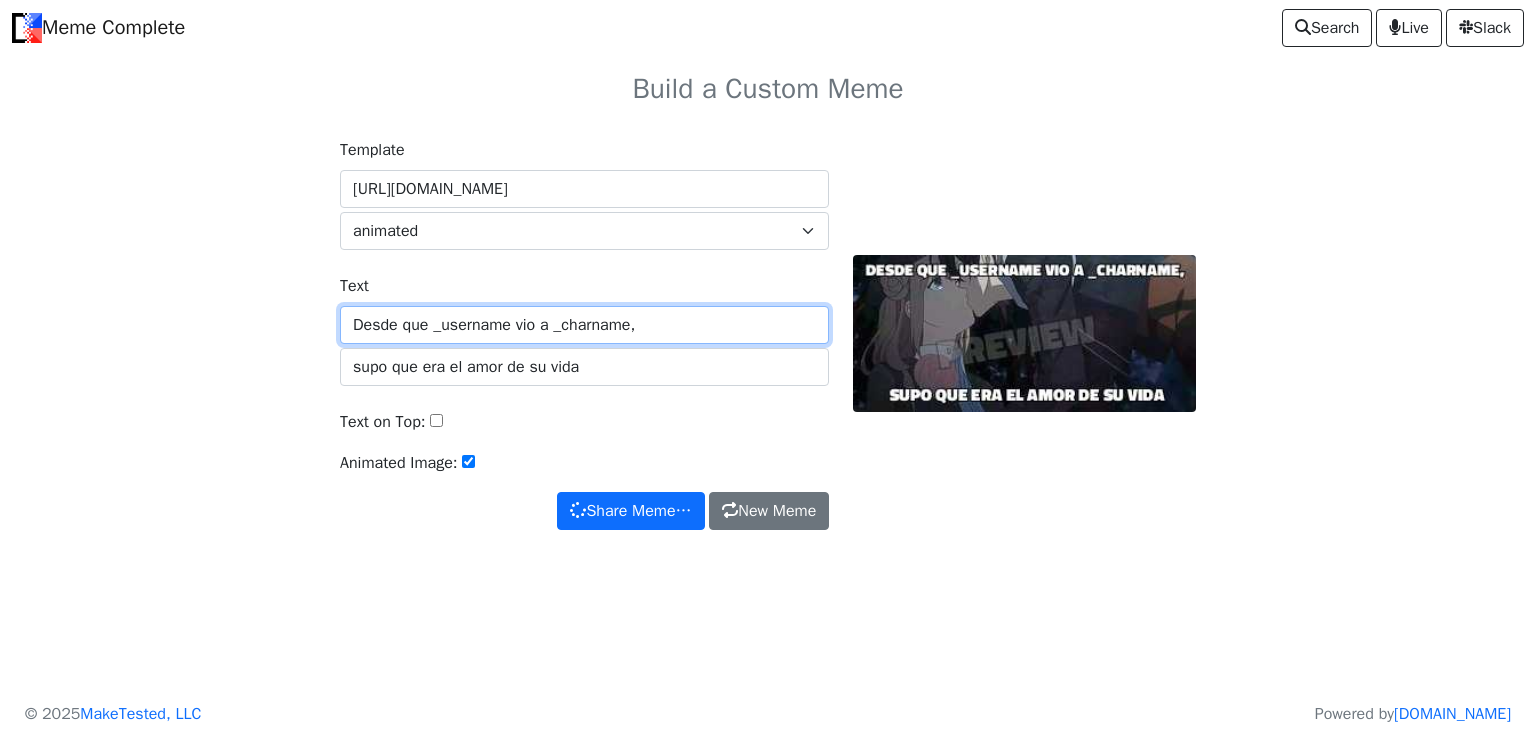 click on "Desde que _username vio a _charname," at bounding box center [584, 325] 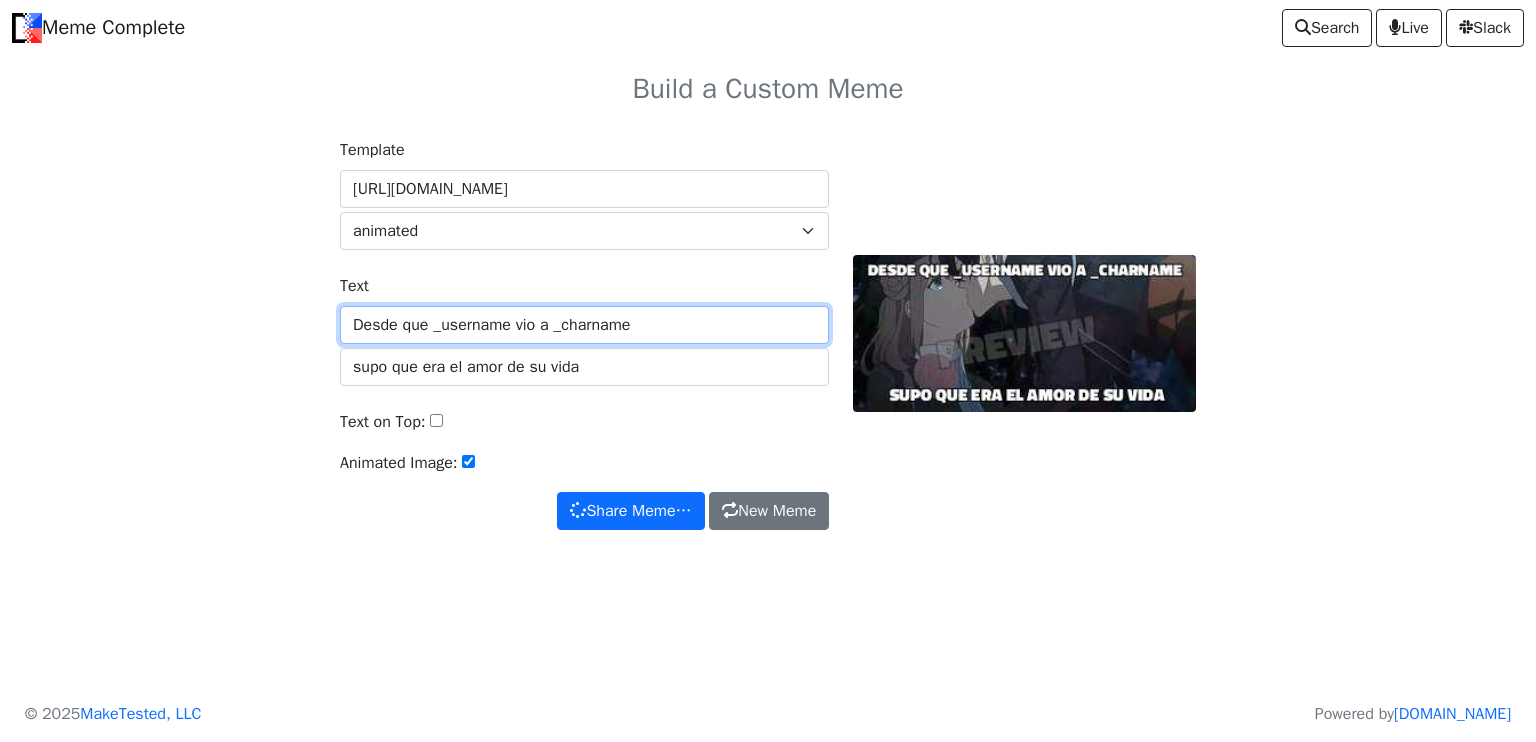 drag, startPoint x: 424, startPoint y: 321, endPoint x: 84, endPoint y: 306, distance: 340.33072 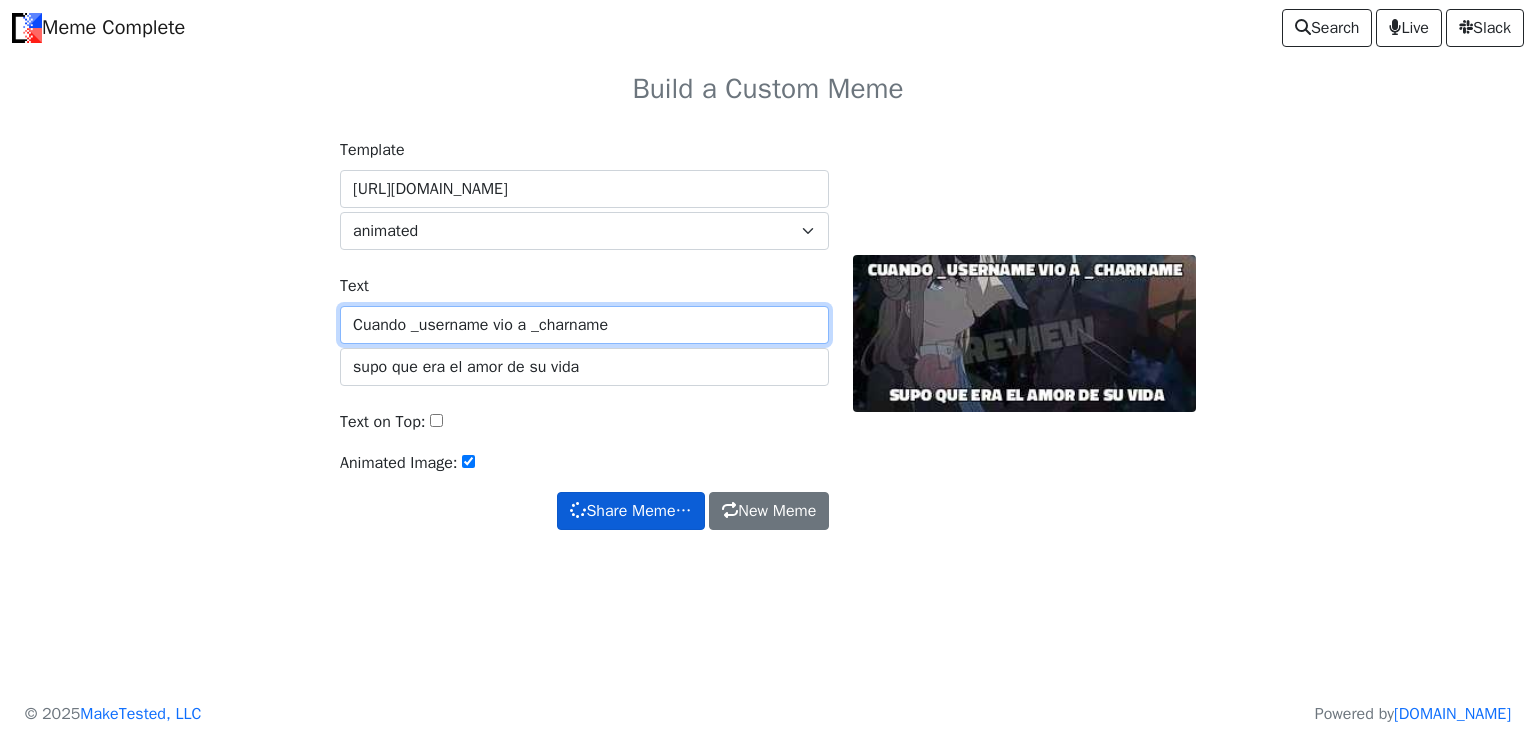 type on "Cuando _username vio a _charname" 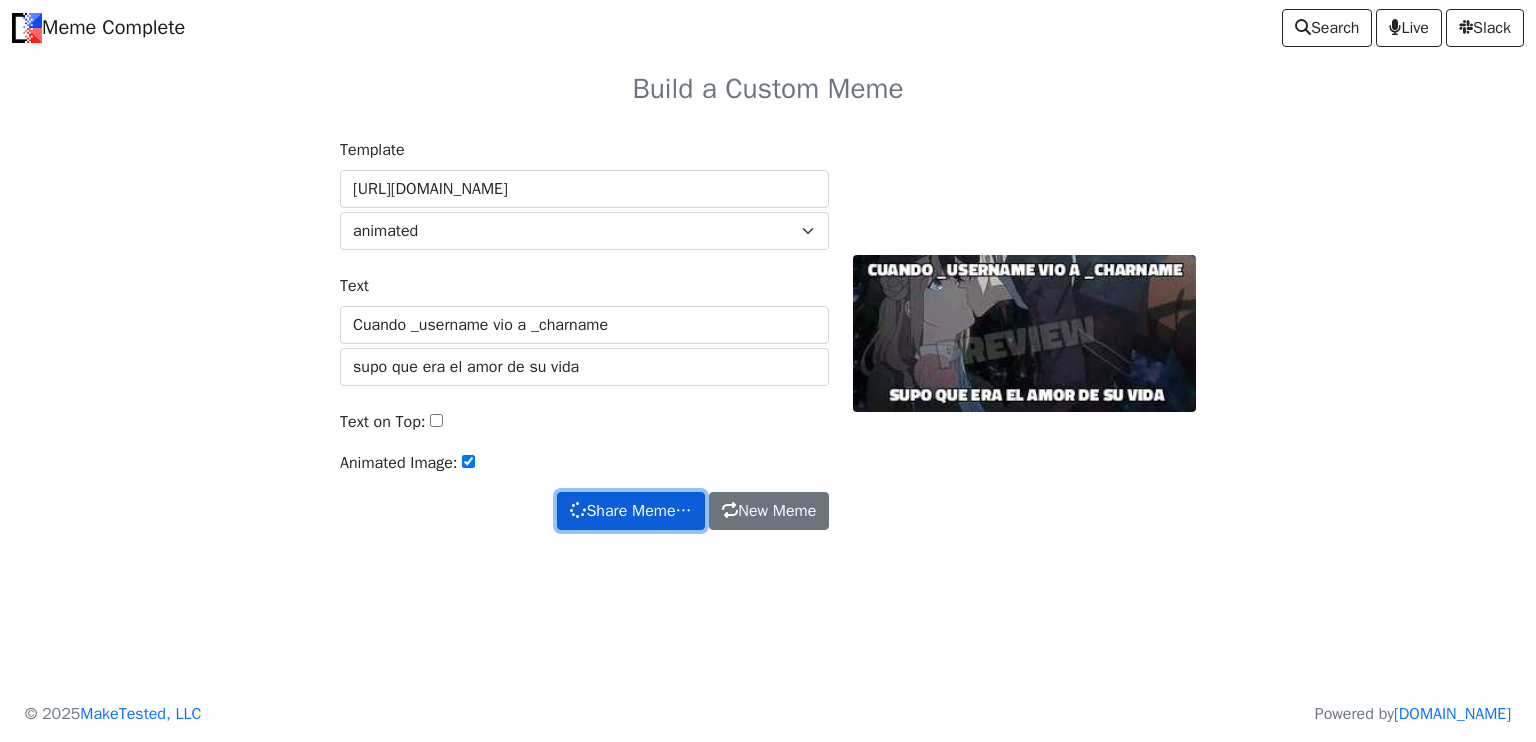 click on "Share Meme…" at bounding box center (630, 511) 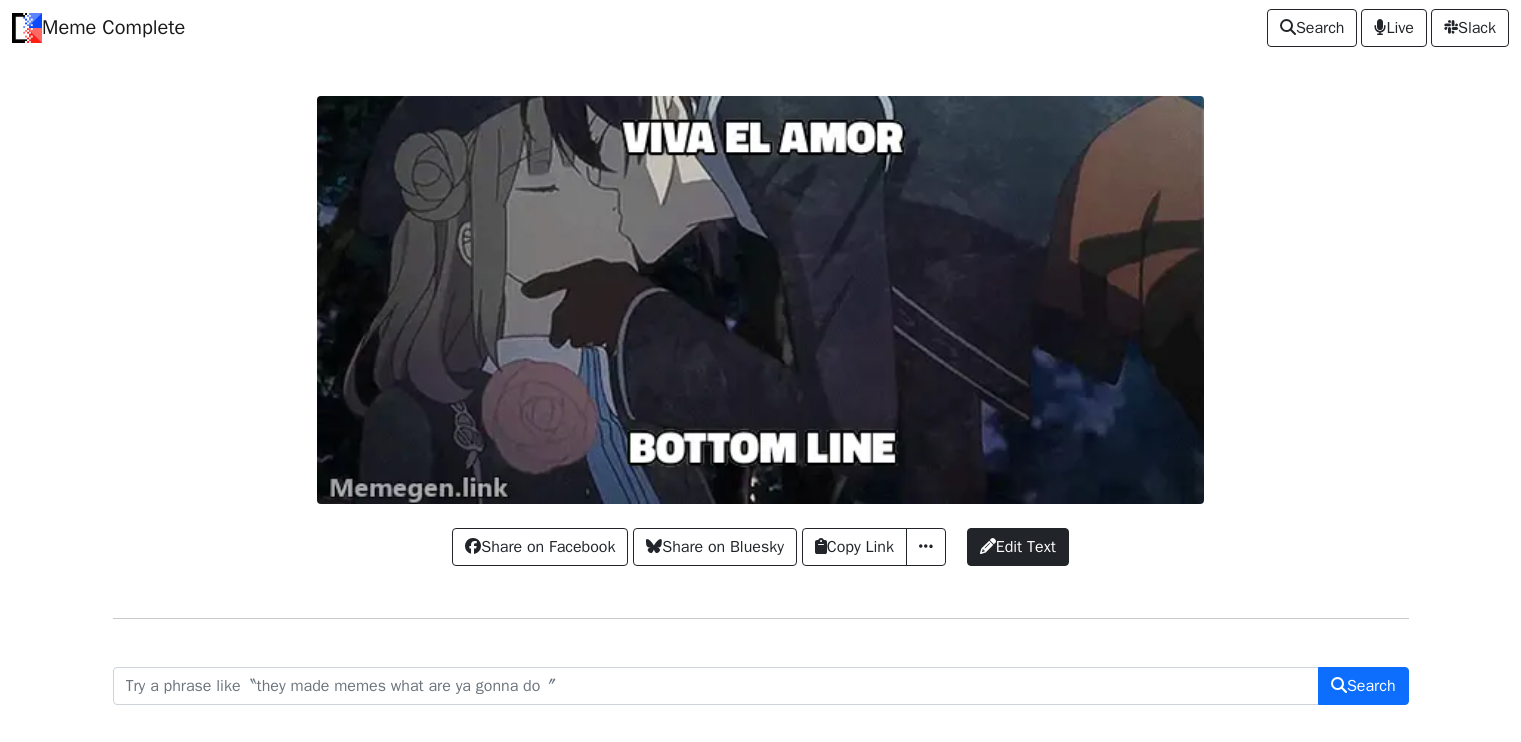 scroll, scrollTop: 0, scrollLeft: 0, axis: both 